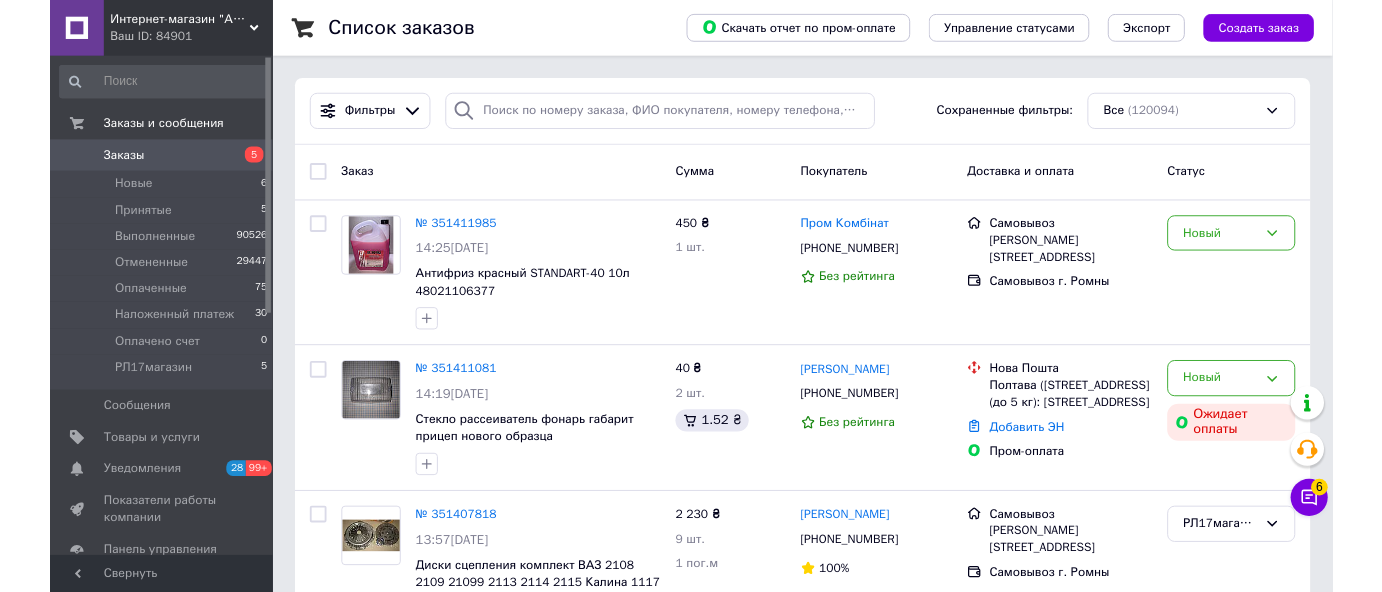scroll, scrollTop: 0, scrollLeft: 0, axis: both 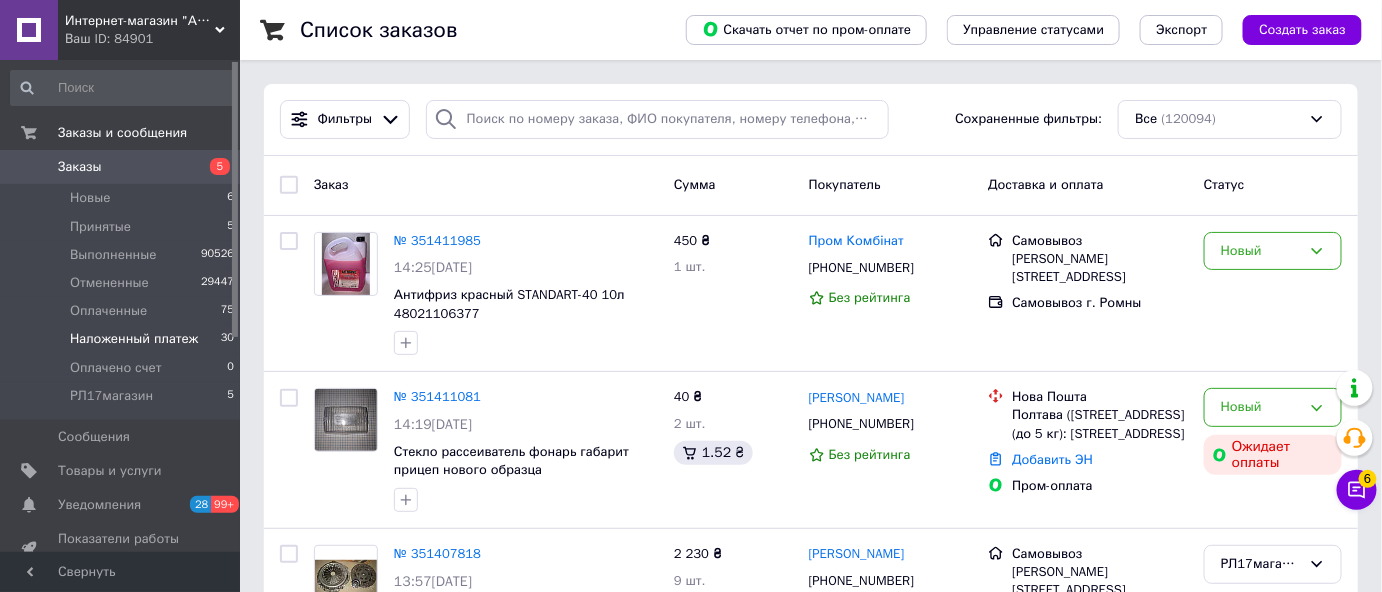 click on "Наложенный платеж" at bounding box center [134, 339] 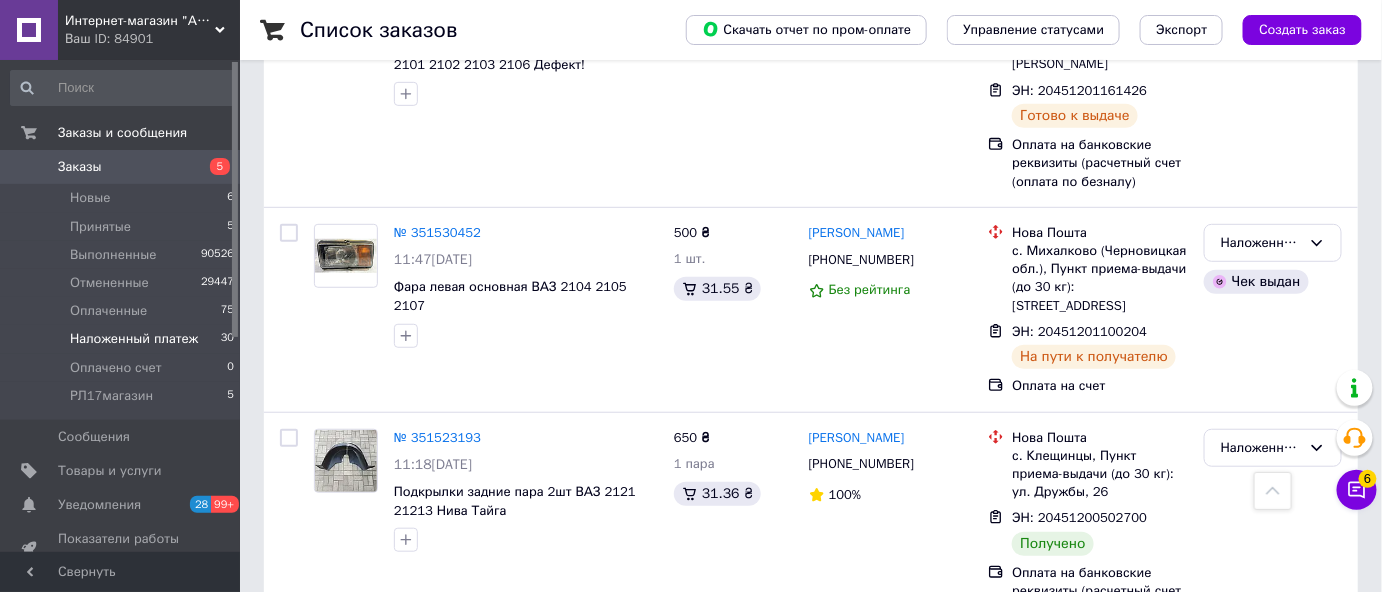 scroll, scrollTop: 2909, scrollLeft: 0, axis: vertical 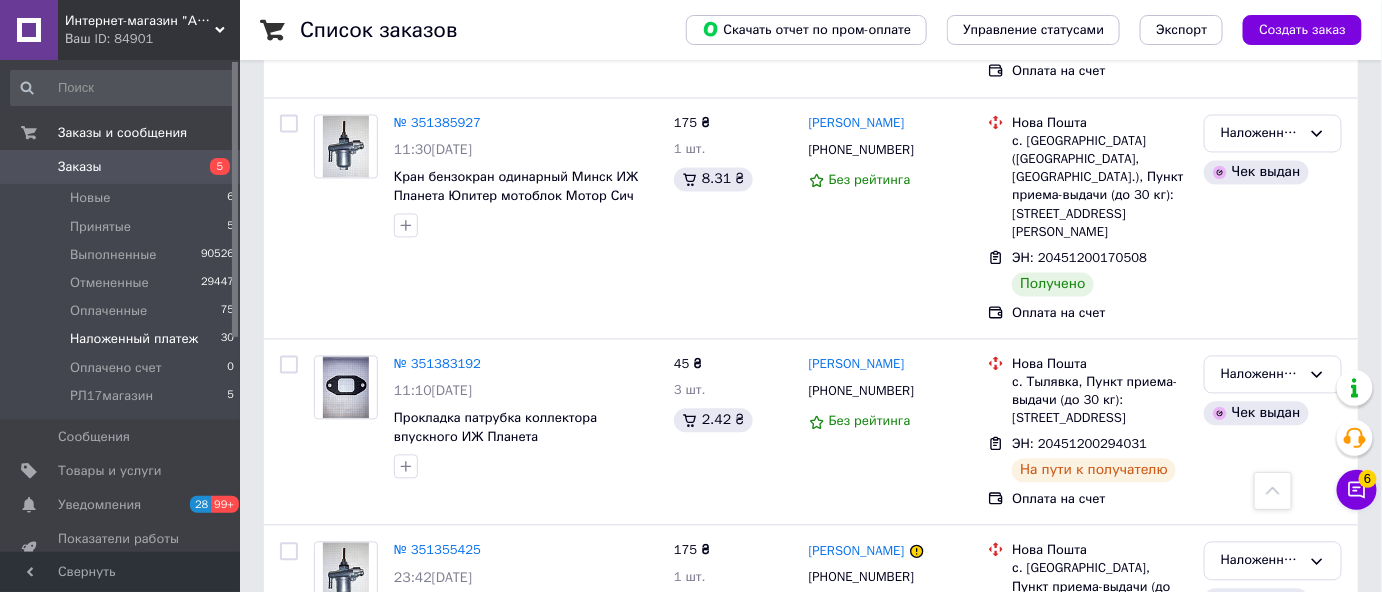 click on "2" at bounding box center (327, 757) 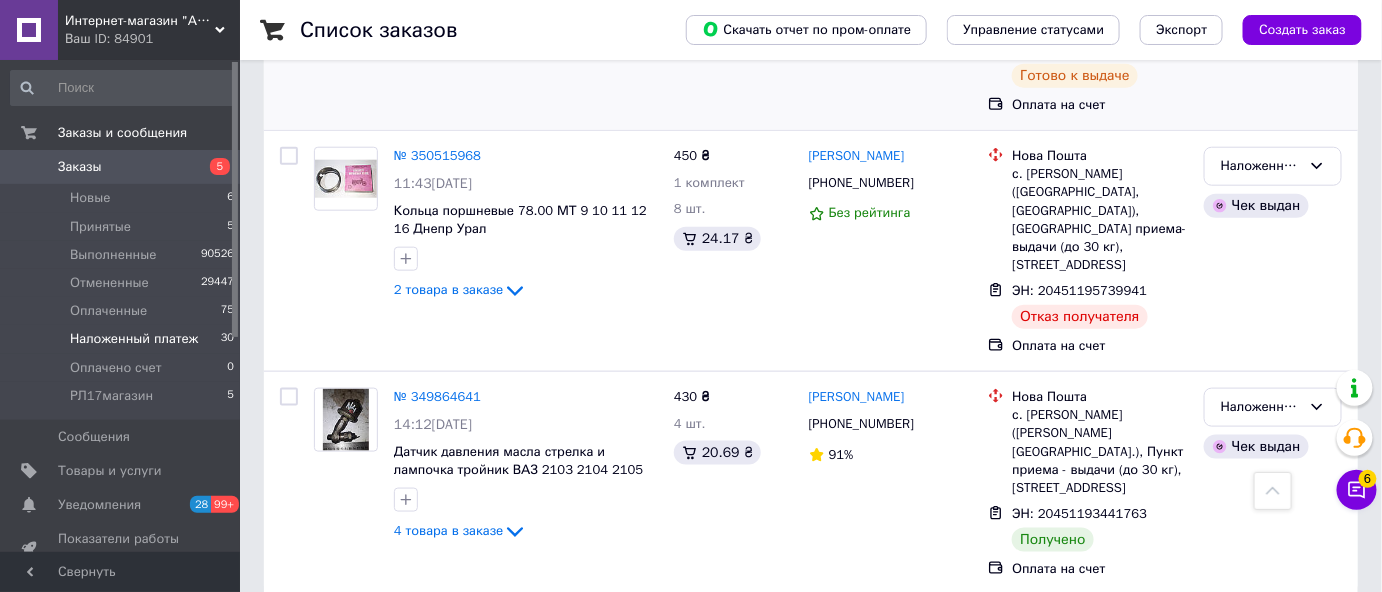 scroll, scrollTop: 633, scrollLeft: 0, axis: vertical 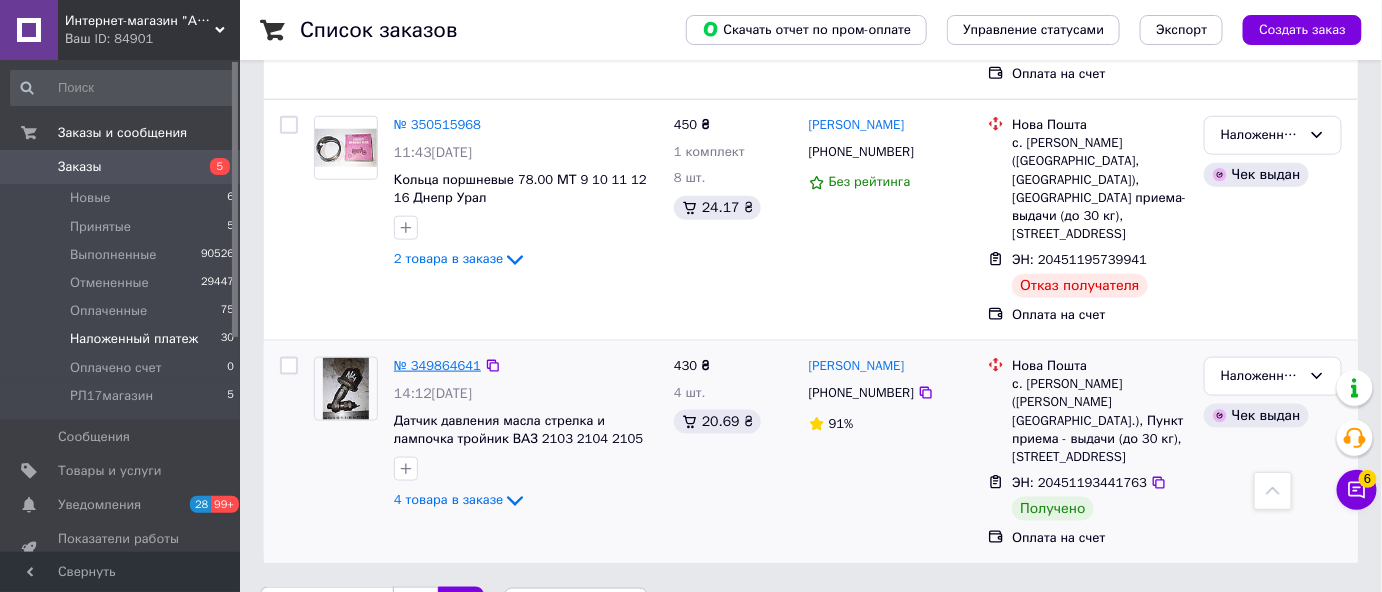 click on "№ 349864641" at bounding box center (437, 365) 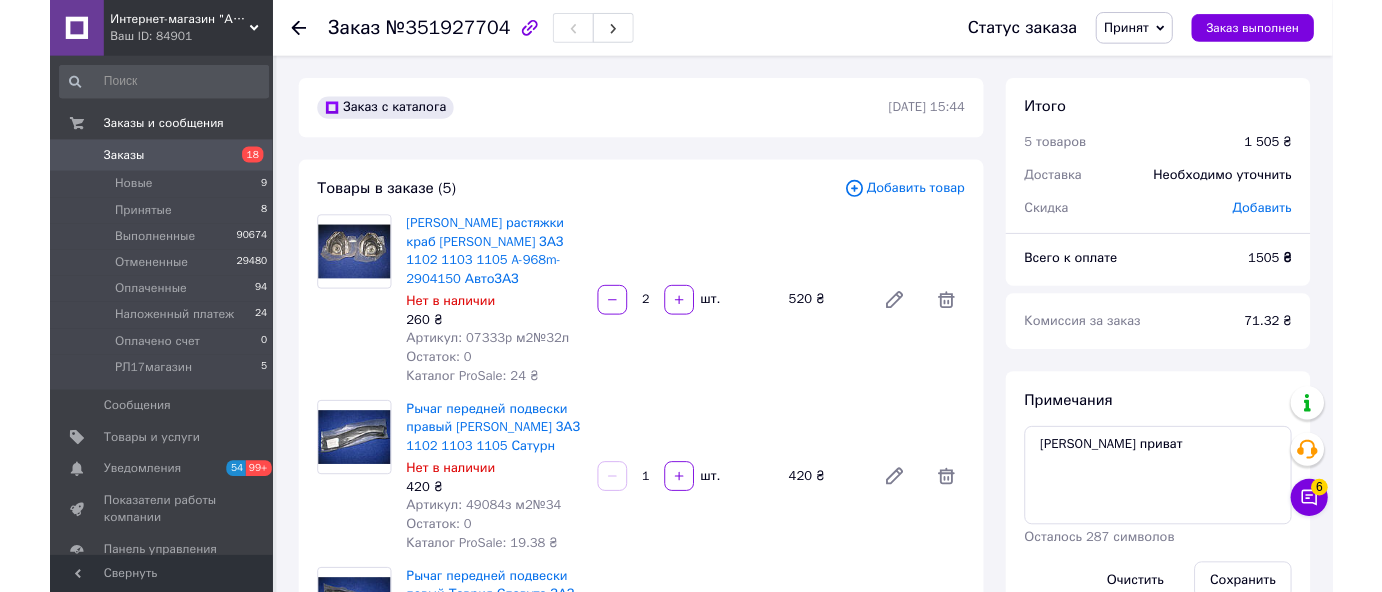 scroll, scrollTop: 0, scrollLeft: 0, axis: both 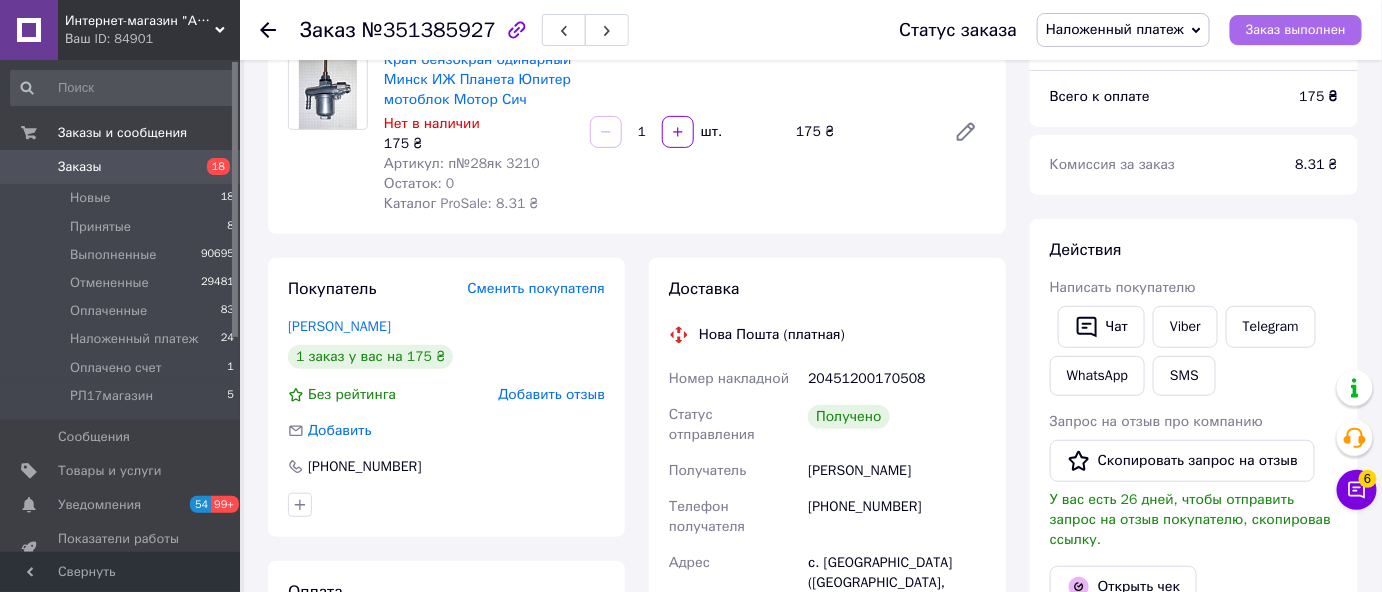 click on "Заказ выполнен" at bounding box center (1296, 30) 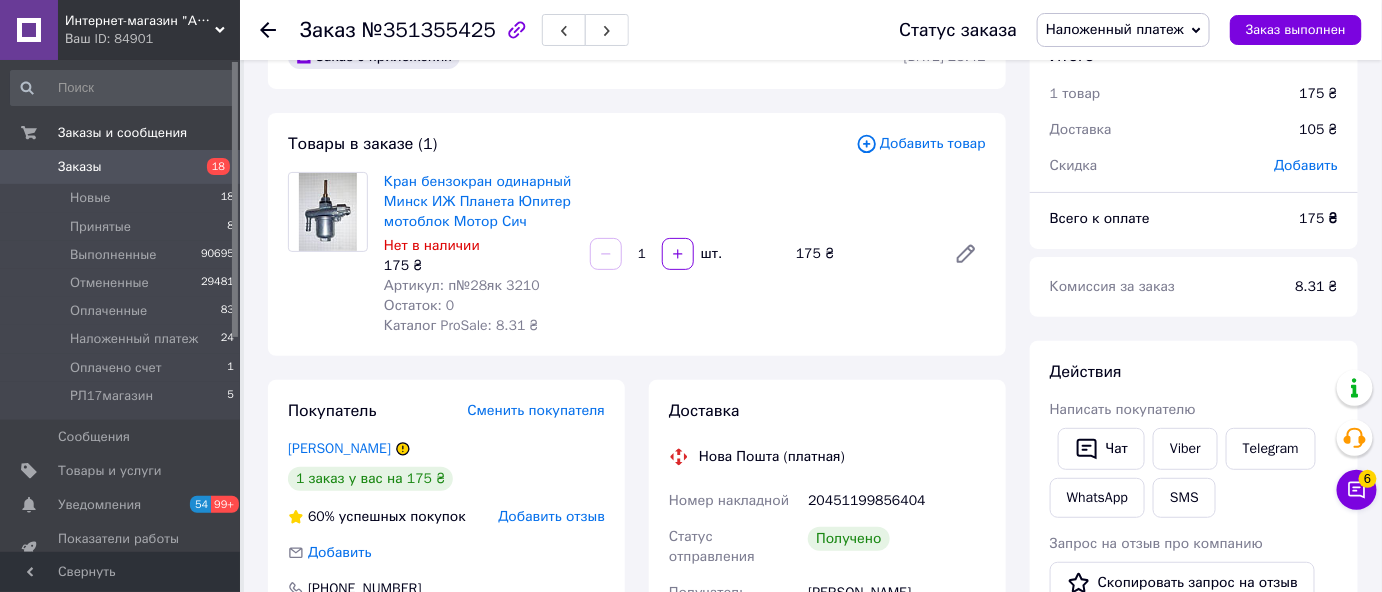 scroll, scrollTop: 90, scrollLeft: 0, axis: vertical 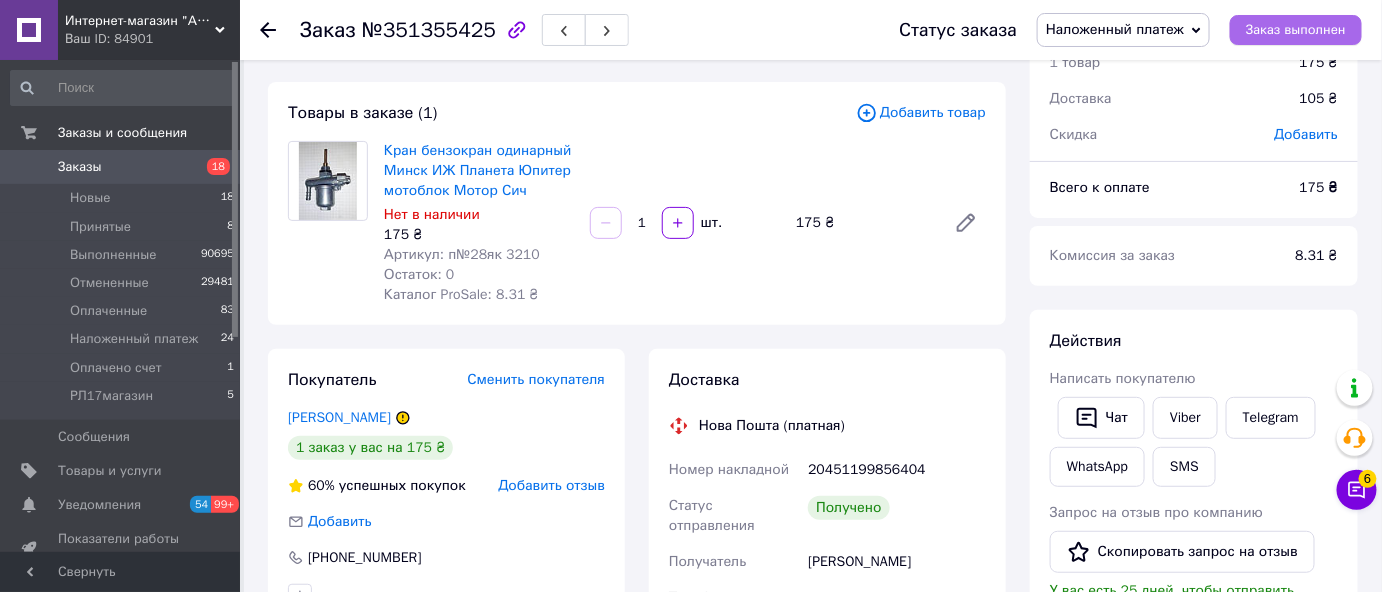 click on "Заказ выполнен" at bounding box center [1296, 30] 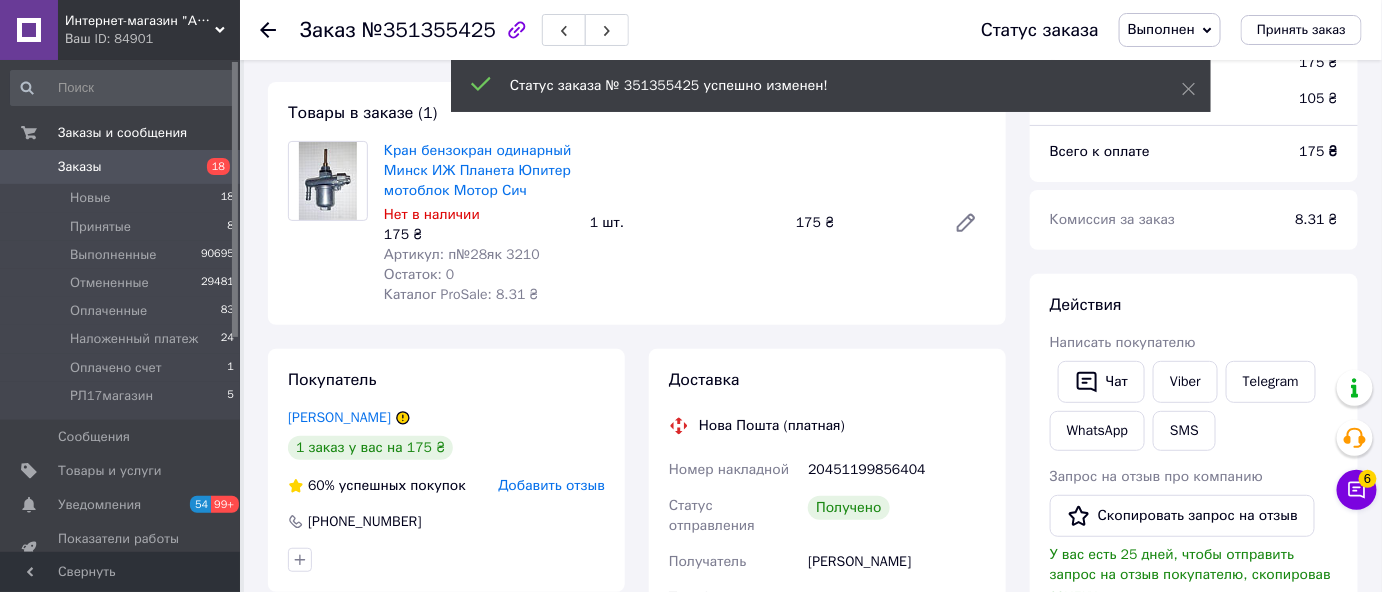 scroll, scrollTop: 32, scrollLeft: 0, axis: vertical 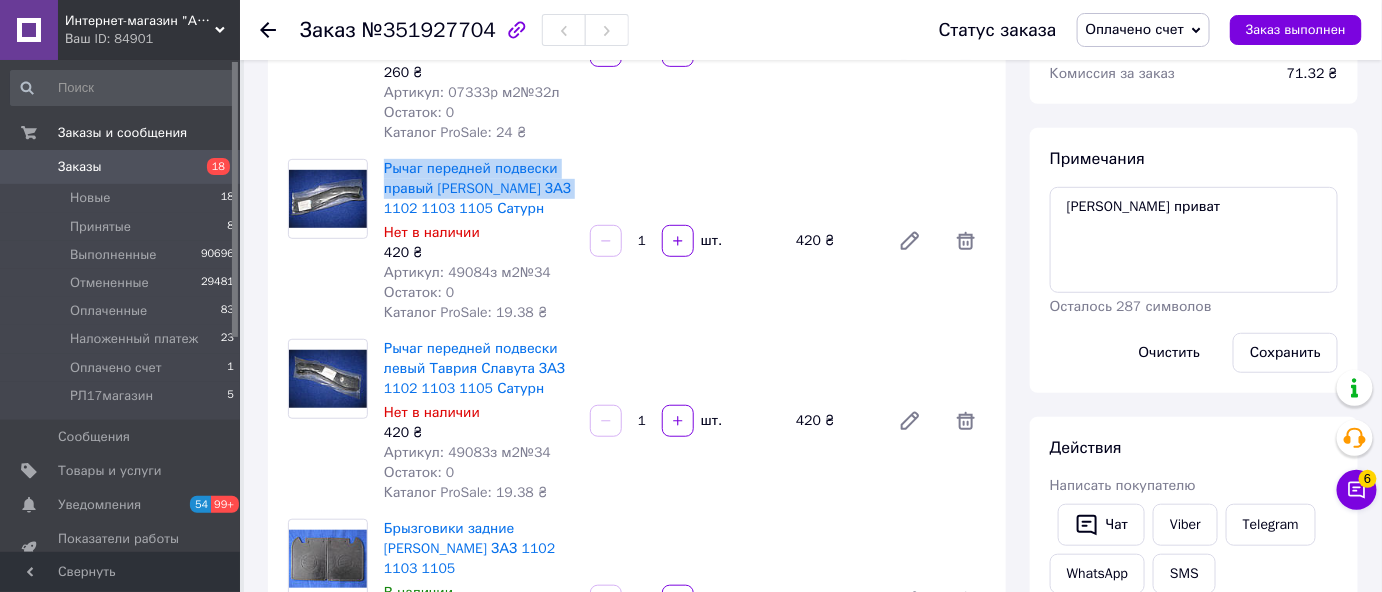 drag, startPoint x: 559, startPoint y: 191, endPoint x: 383, endPoint y: 171, distance: 177.13272 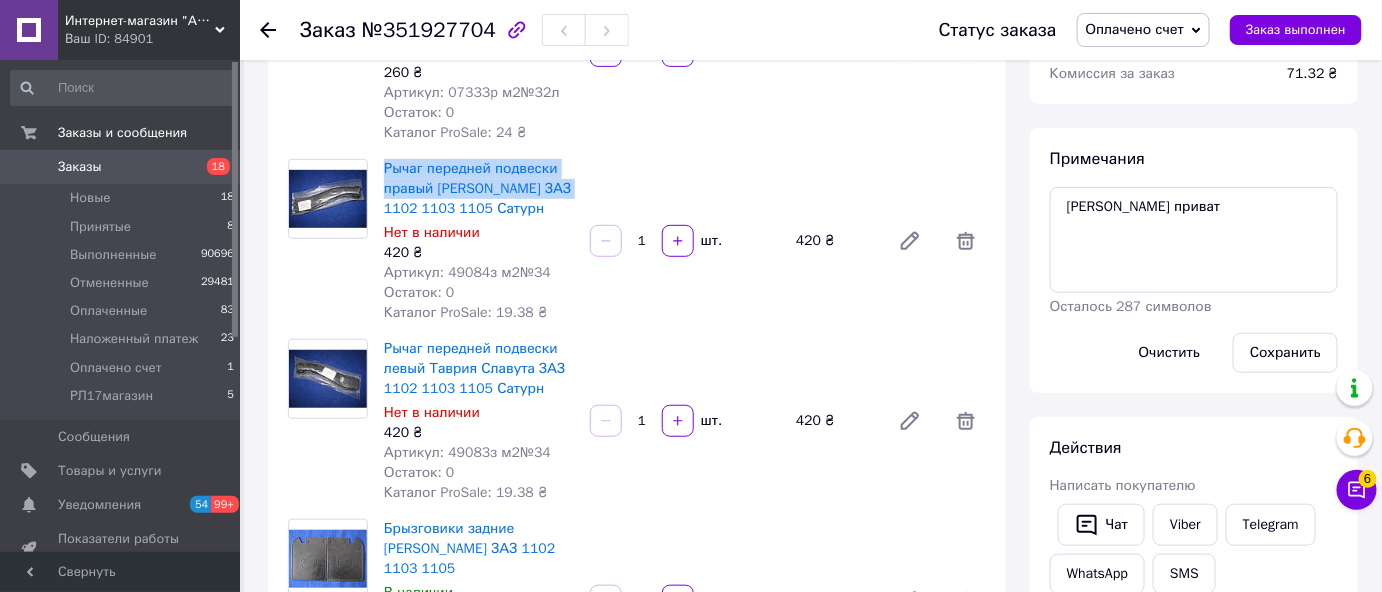 click on "Рычаг передней подвески правый Таврия Славута ЗАЗ 1102 1103 1105 Сатурн Нет в наличии 420 ₴ Артикул: 49084з м2№34 Остаток: 0 Каталог ProSale: 19.38 ₴" at bounding box center (479, 241) 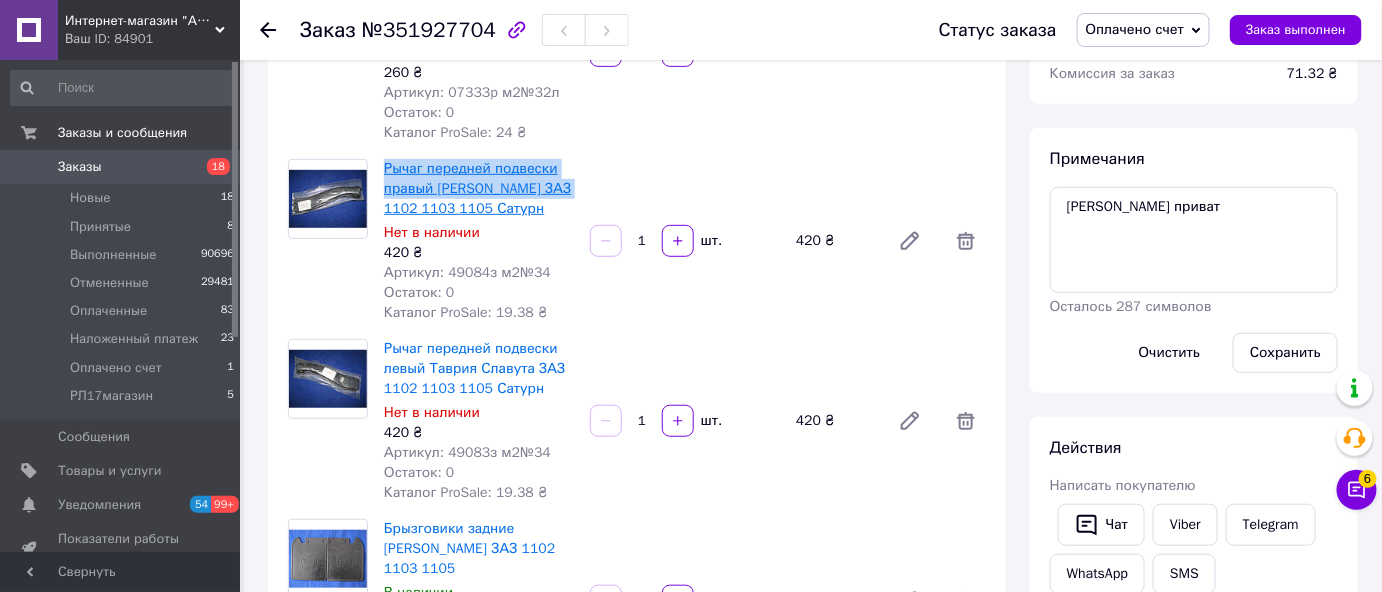 copy on "Рычаг передней подвески правый Таврия Славута ЗАЗ" 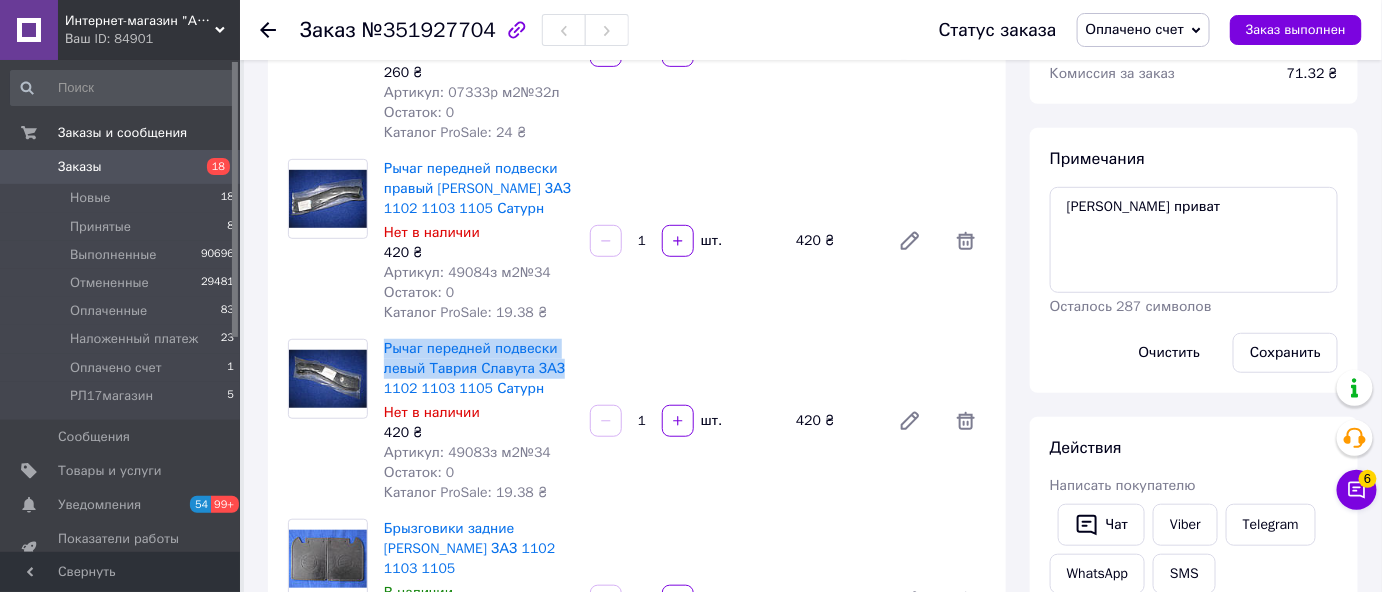 drag, startPoint x: 563, startPoint y: 374, endPoint x: 382, endPoint y: 353, distance: 182.21416 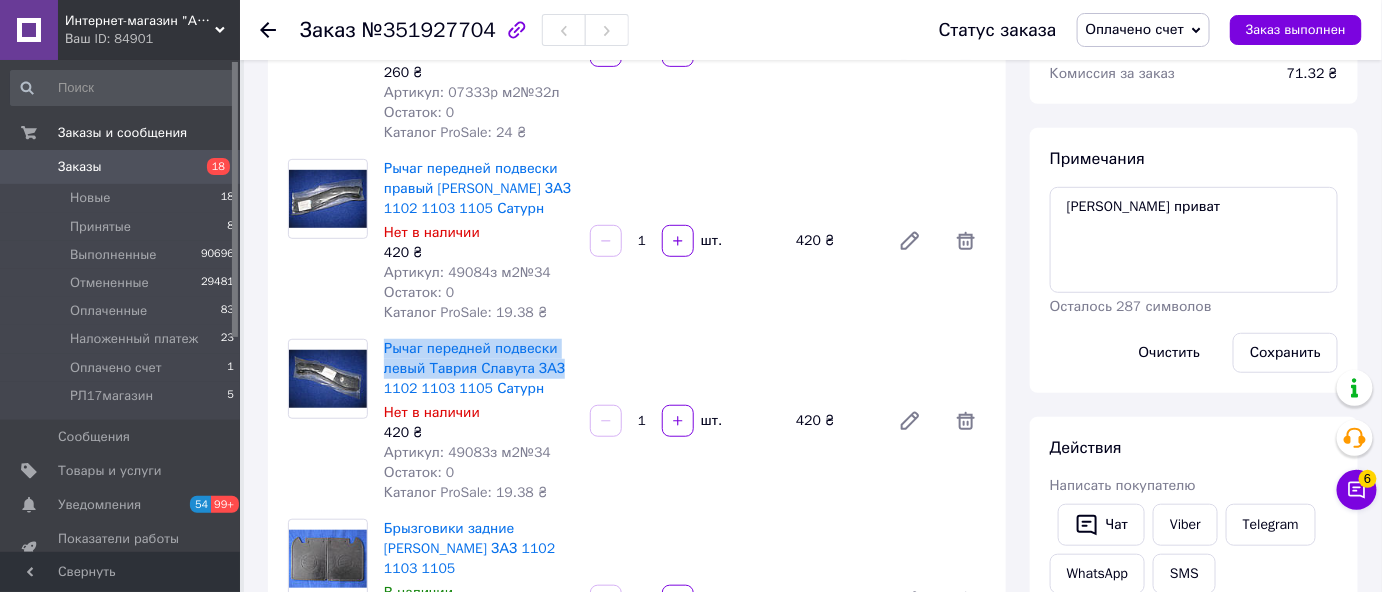 click on "Рычаг передней подвески левый Таврия Славута ЗАЗ 1102 1103 1105 Сатурн Нет в наличии 420 ₴ Артикул: 49083з м2№34 Остаток: 0 Каталог ProSale: 19.38 ₴" at bounding box center (479, 421) 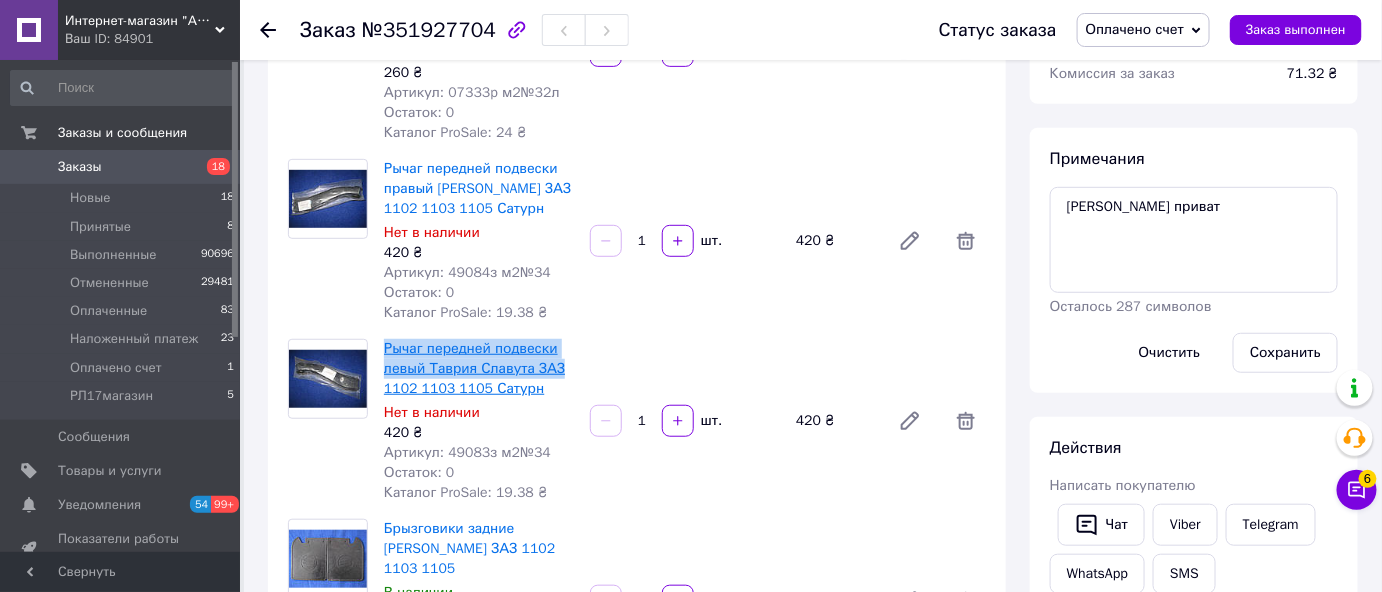 copy on "Рычаг передней подвески левый Таврия Славута ЗАЗ" 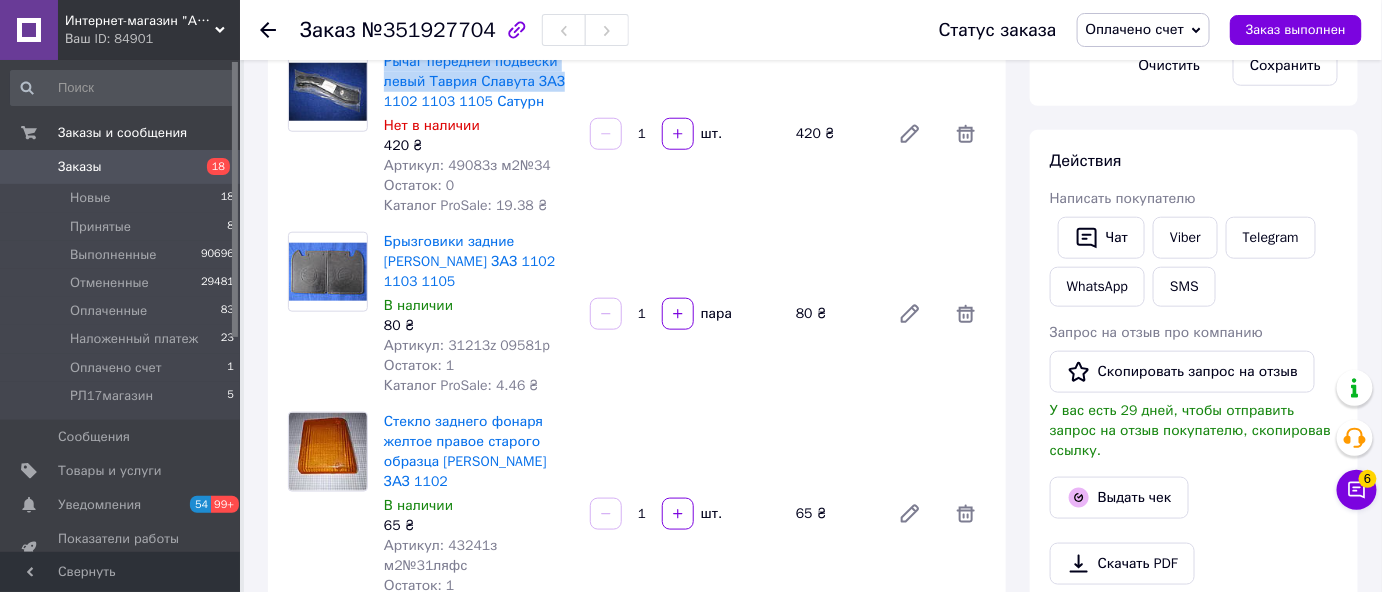 scroll, scrollTop: 636, scrollLeft: 0, axis: vertical 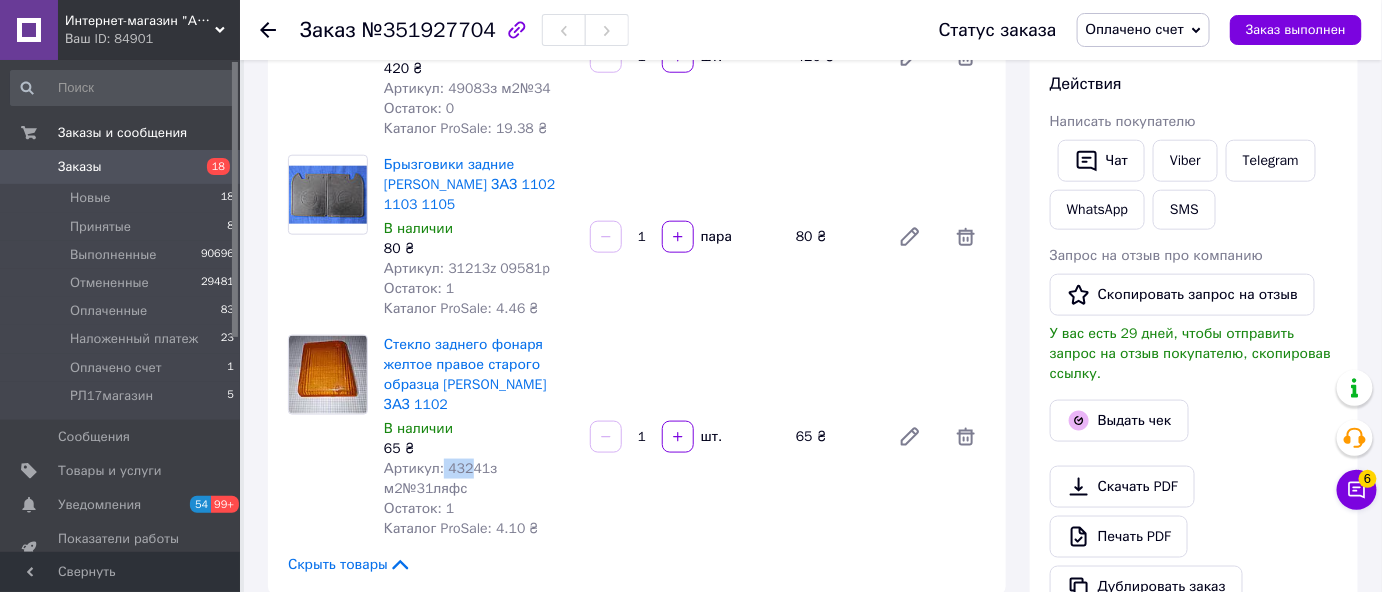 drag, startPoint x: 440, startPoint y: 422, endPoint x: 467, endPoint y: 432, distance: 28.79236 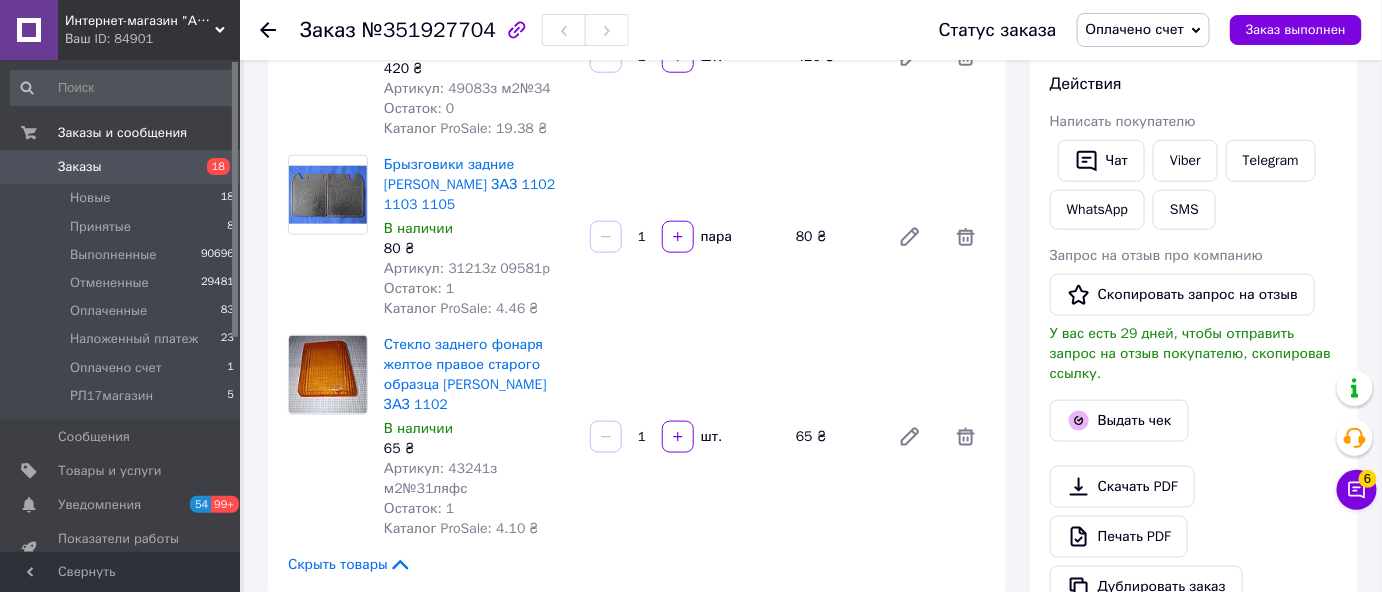 click on "Остаток: 1" at bounding box center [479, 509] 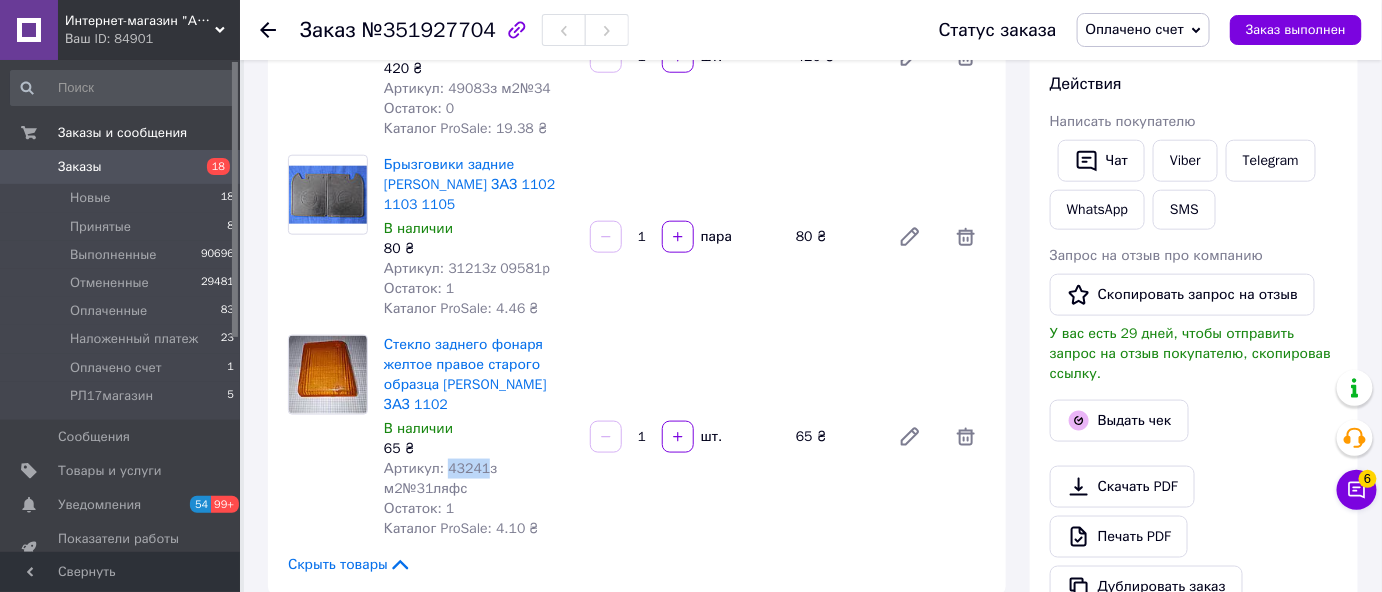 drag, startPoint x: 444, startPoint y: 426, endPoint x: 480, endPoint y: 432, distance: 36.496574 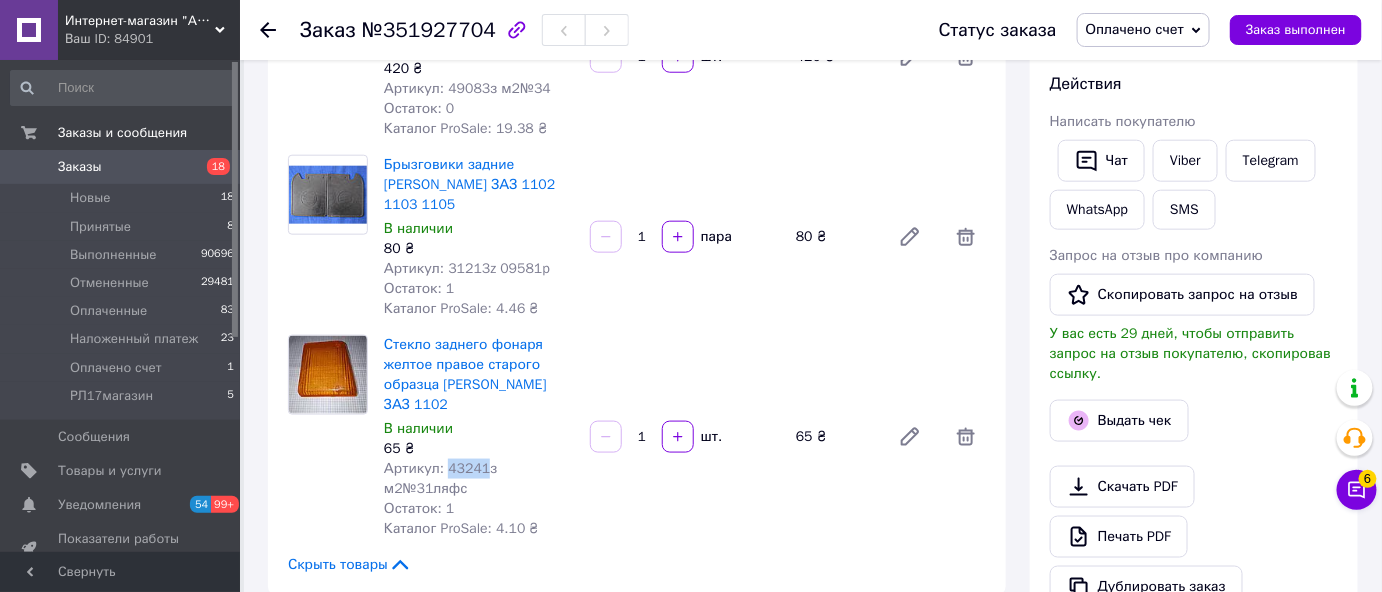 click on "Артикул: 43241з м2№31ляфс" at bounding box center (440, 478) 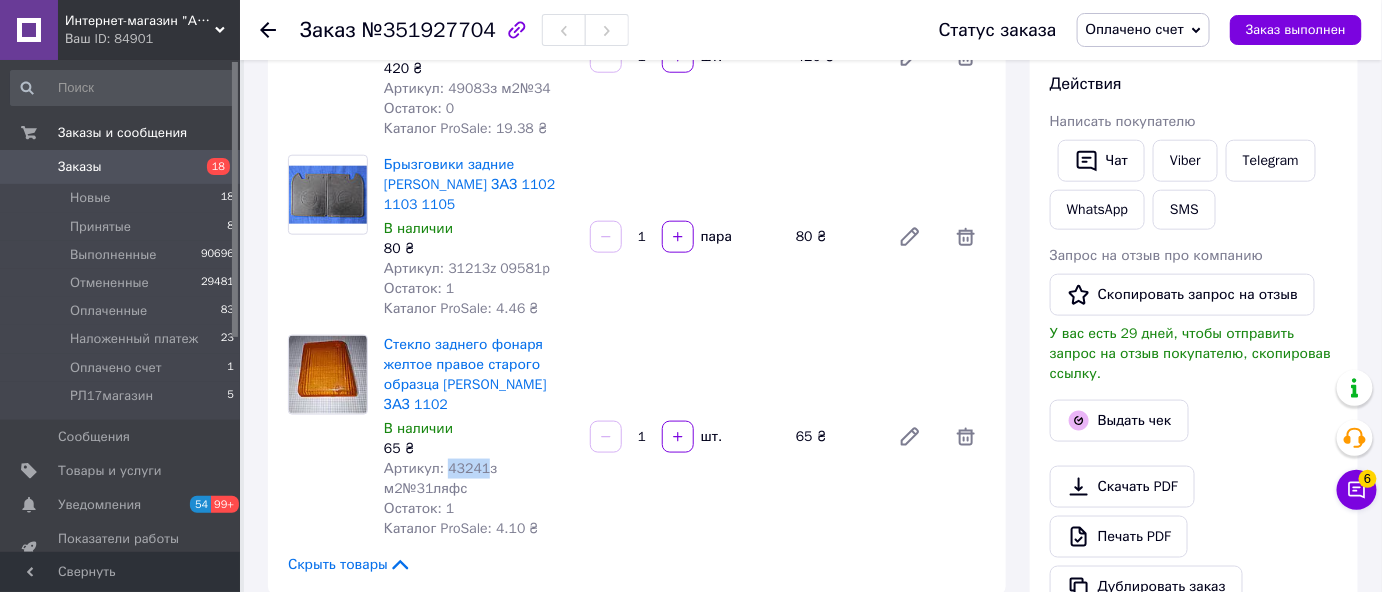 copy on "43241" 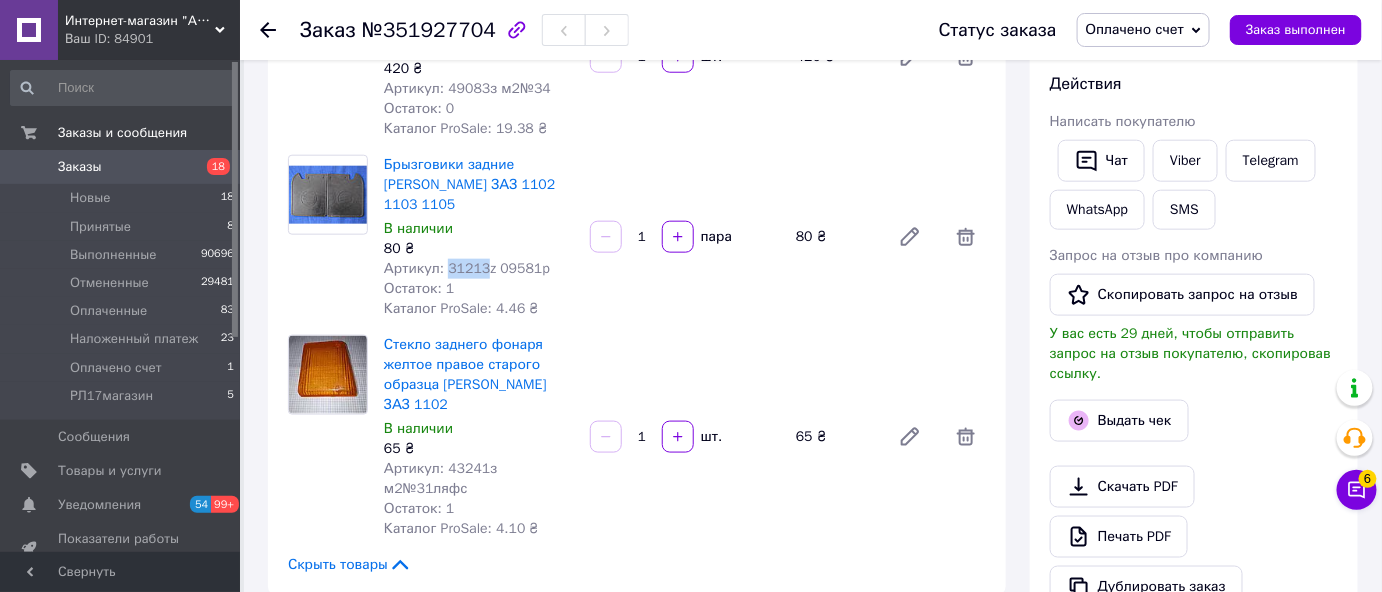 drag, startPoint x: 445, startPoint y: 249, endPoint x: 480, endPoint y: 252, distance: 35.128338 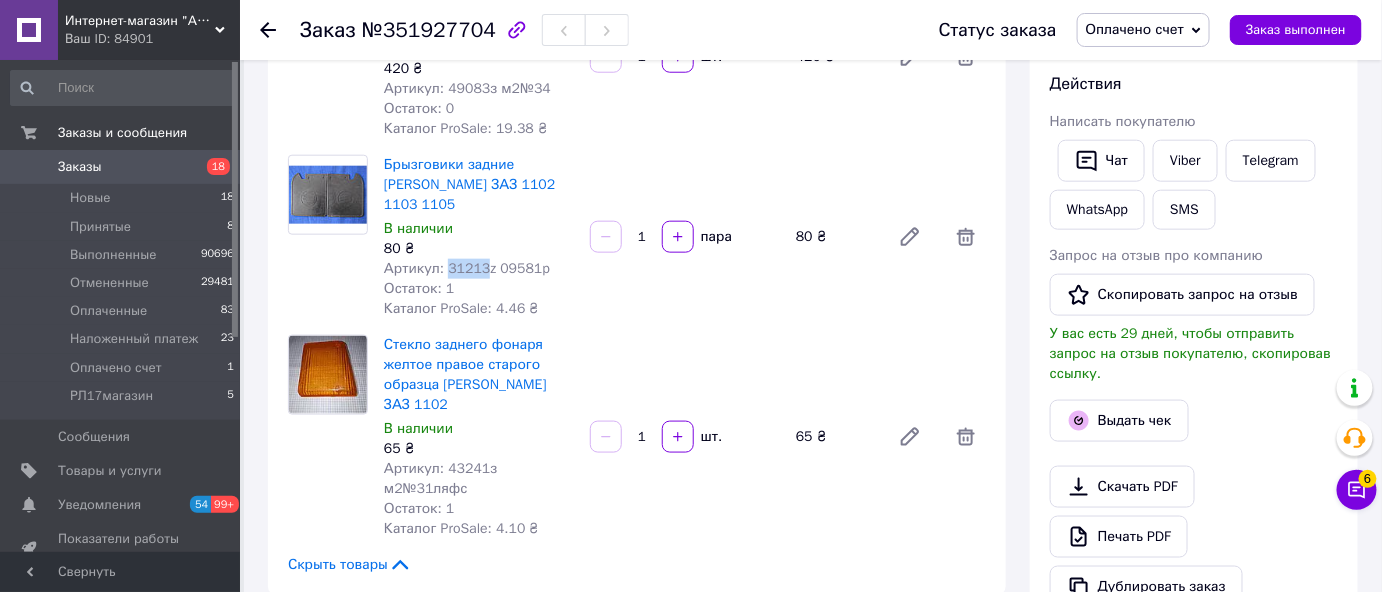 click on "Артикул: 31213z 09581p" at bounding box center (467, 268) 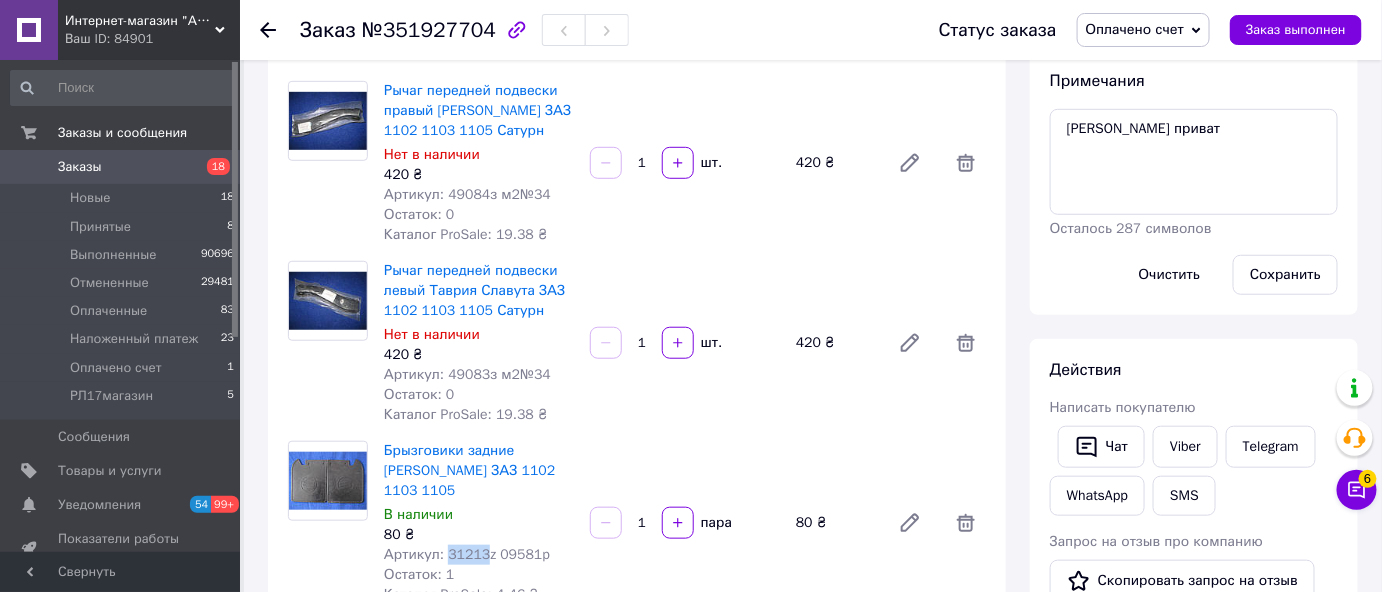 scroll, scrollTop: 272, scrollLeft: 0, axis: vertical 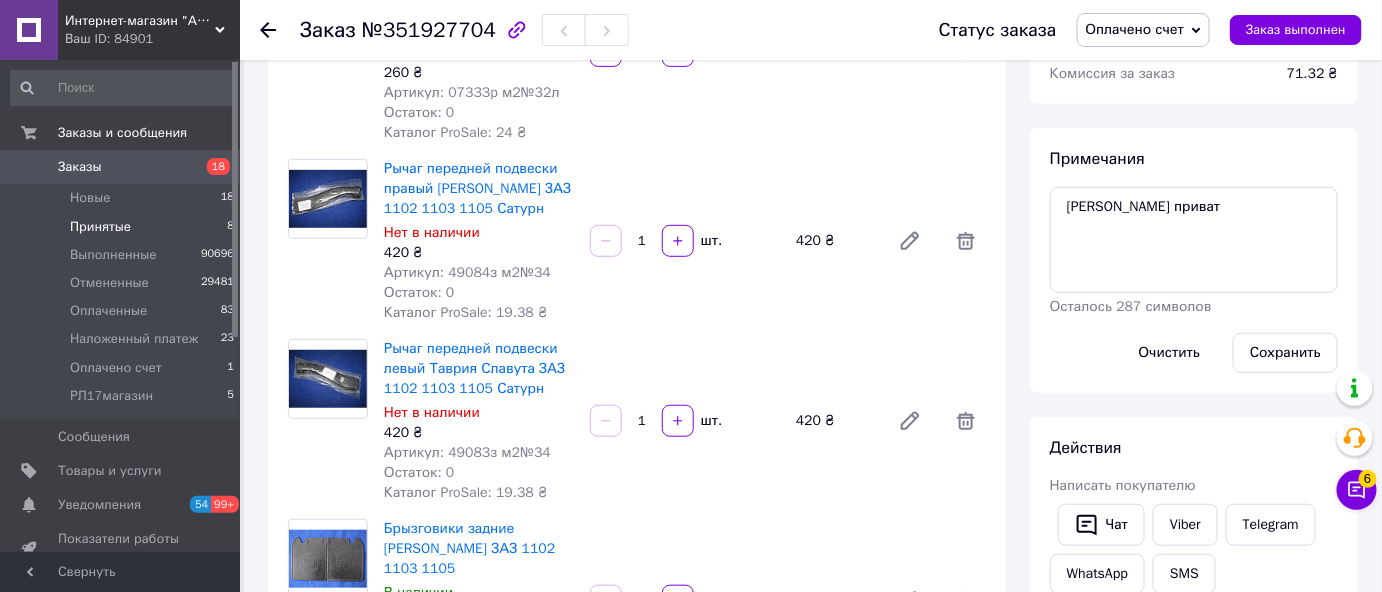 click on "Принятые" at bounding box center [100, 227] 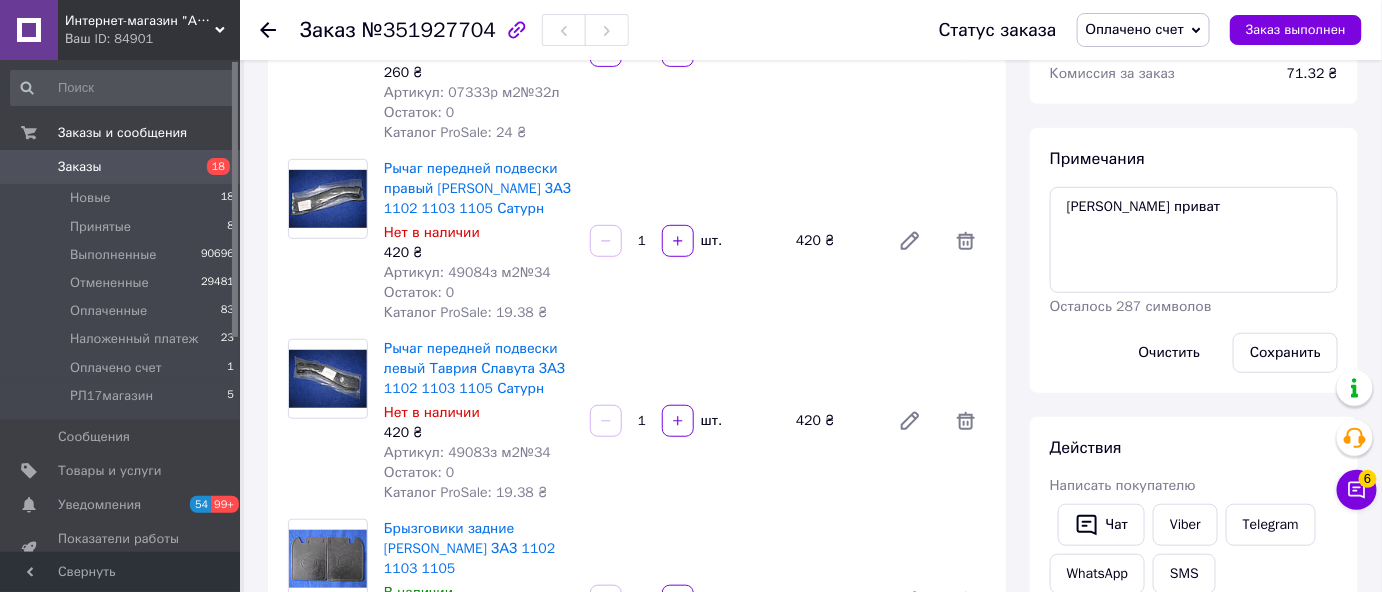 scroll, scrollTop: 0, scrollLeft: 0, axis: both 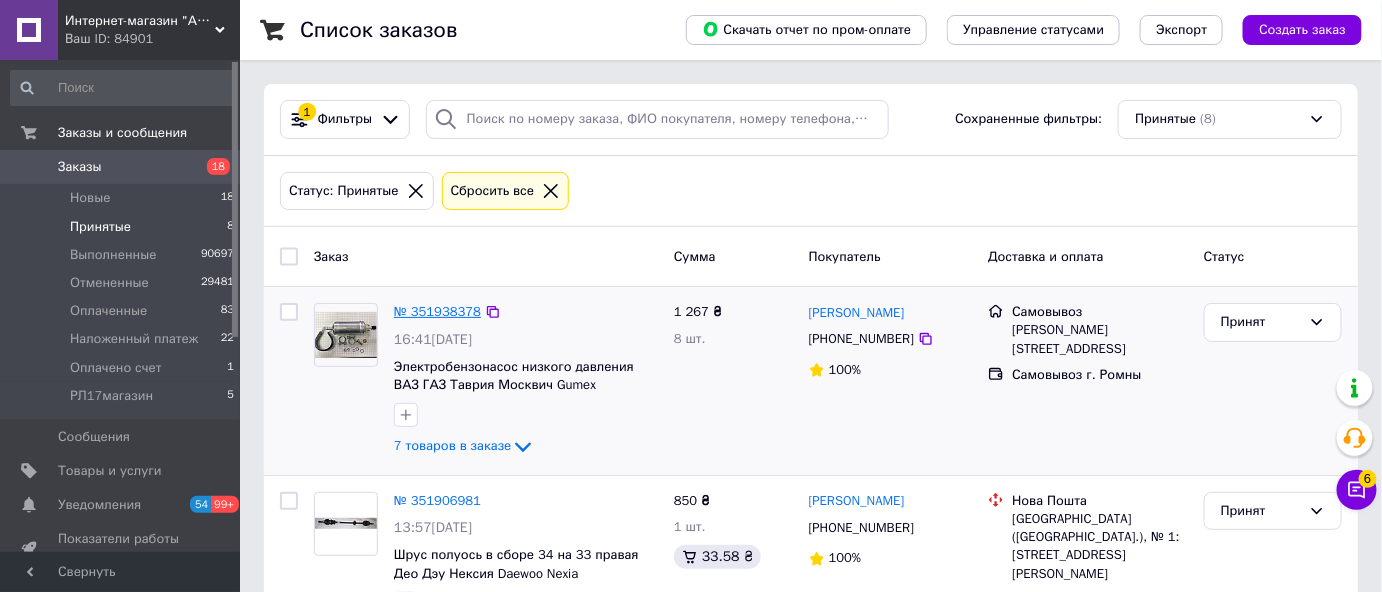 click on "№ 351938378" at bounding box center [437, 311] 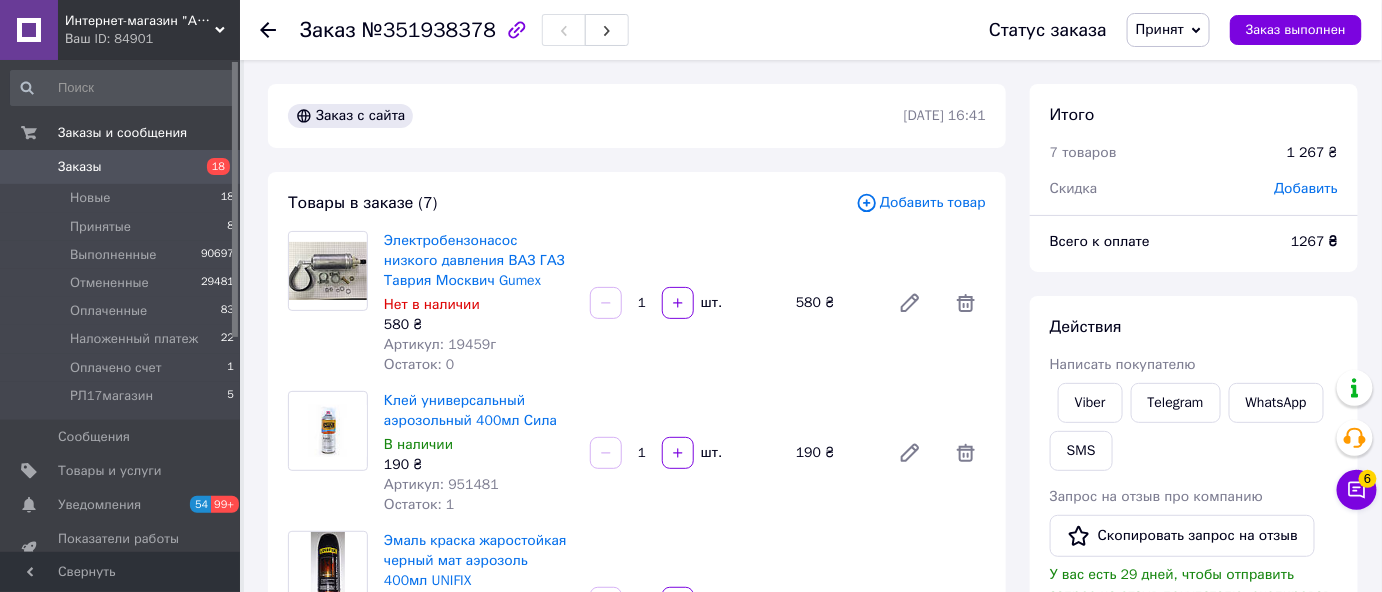 click on "Принят" at bounding box center (1160, 29) 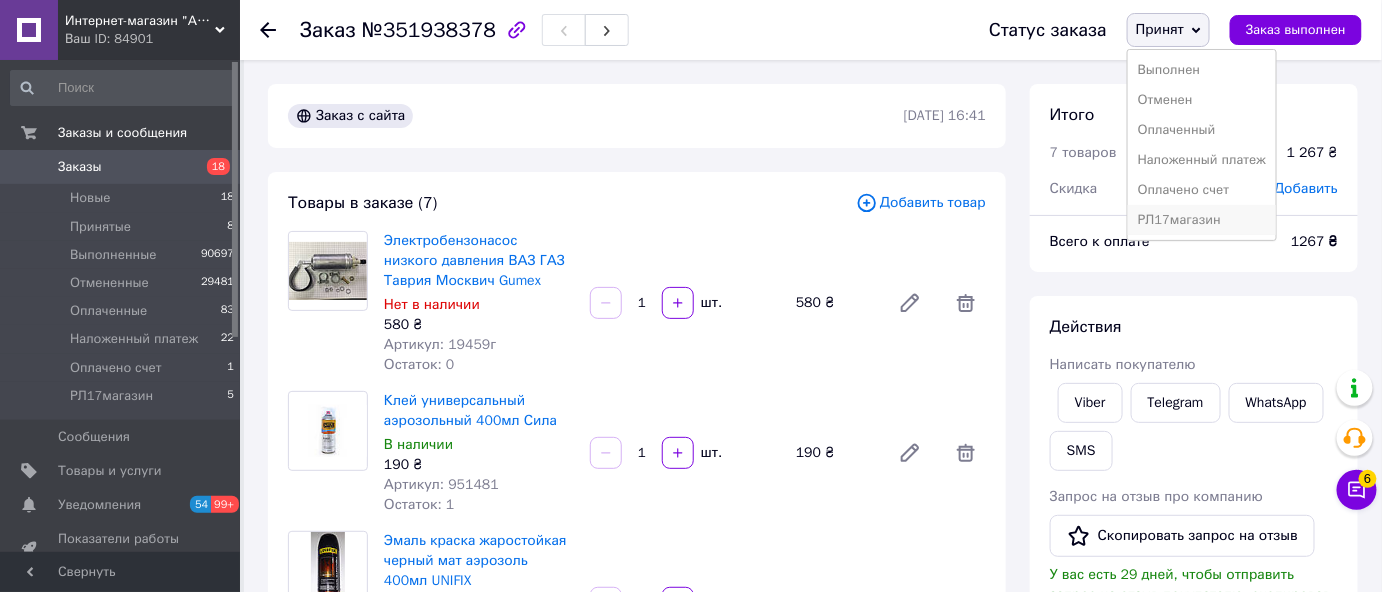click on "РЛ17магазин" at bounding box center (1202, 220) 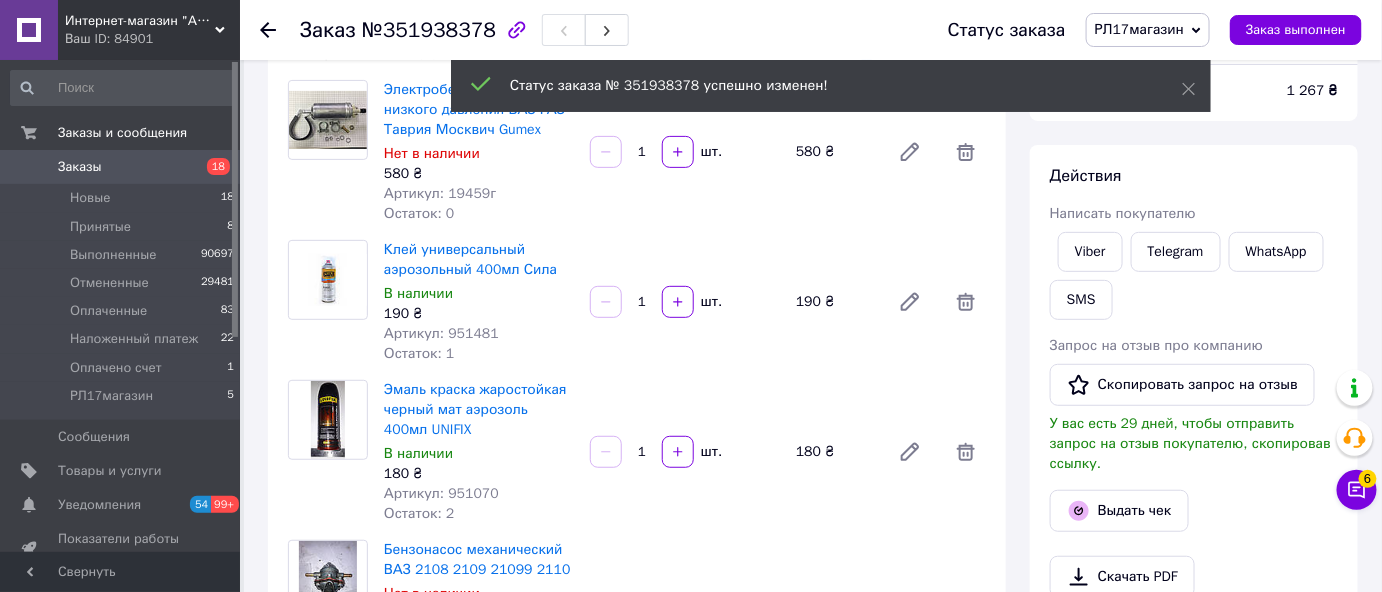 scroll, scrollTop: 181, scrollLeft: 0, axis: vertical 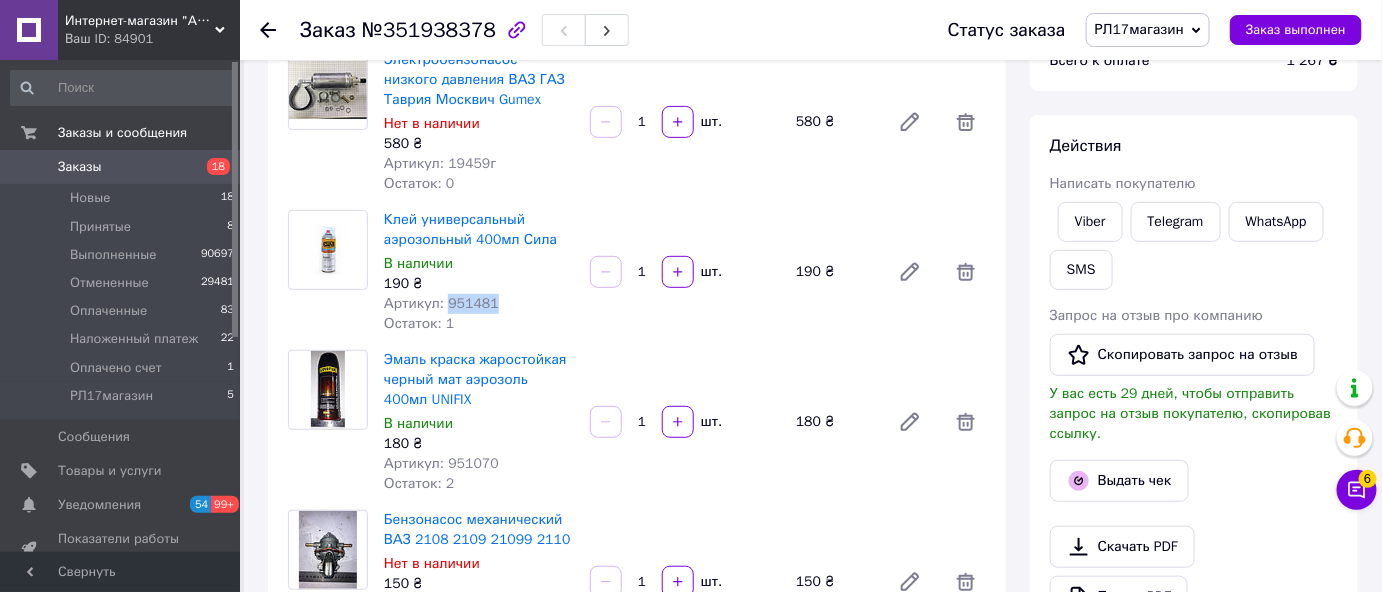 drag, startPoint x: 443, startPoint y: 294, endPoint x: 483, endPoint y: 305, distance: 41.484936 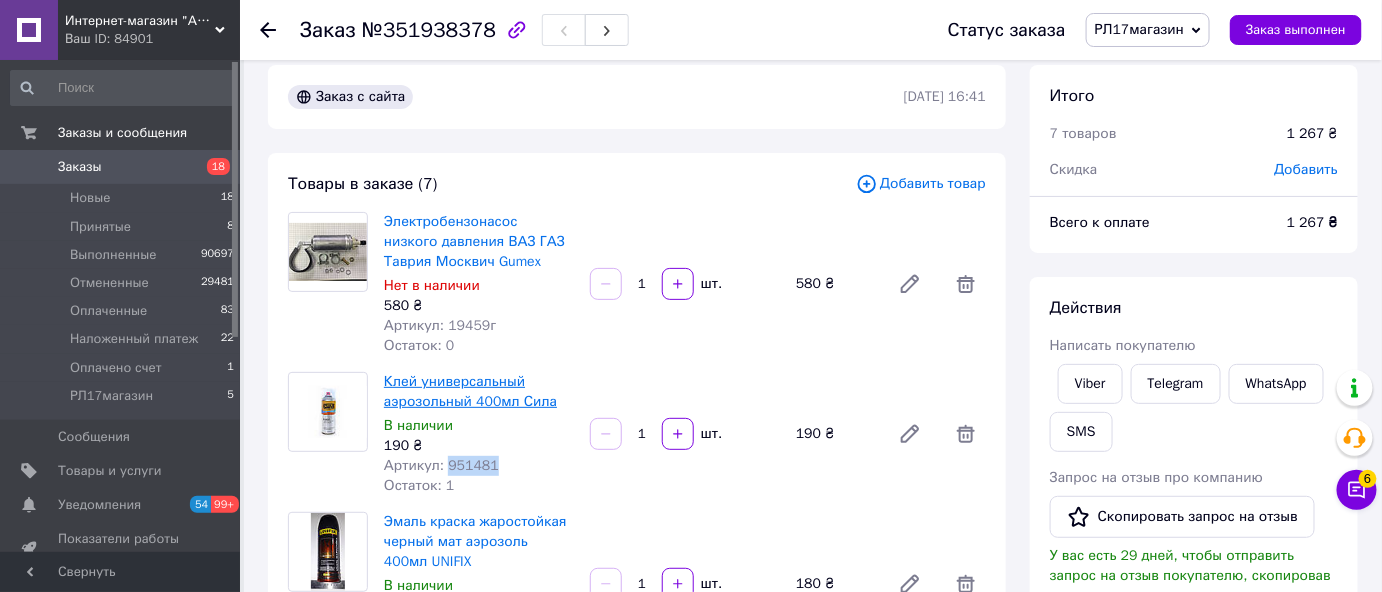 scroll, scrollTop: 0, scrollLeft: 0, axis: both 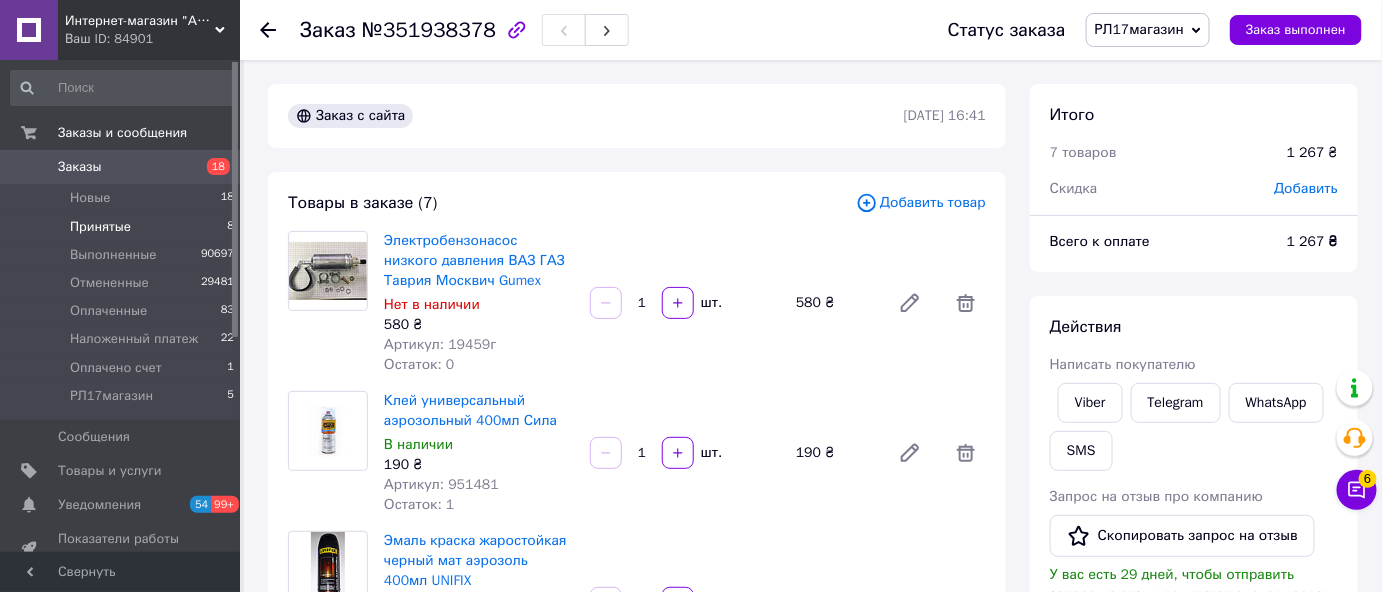 click on "Принятые" at bounding box center (100, 227) 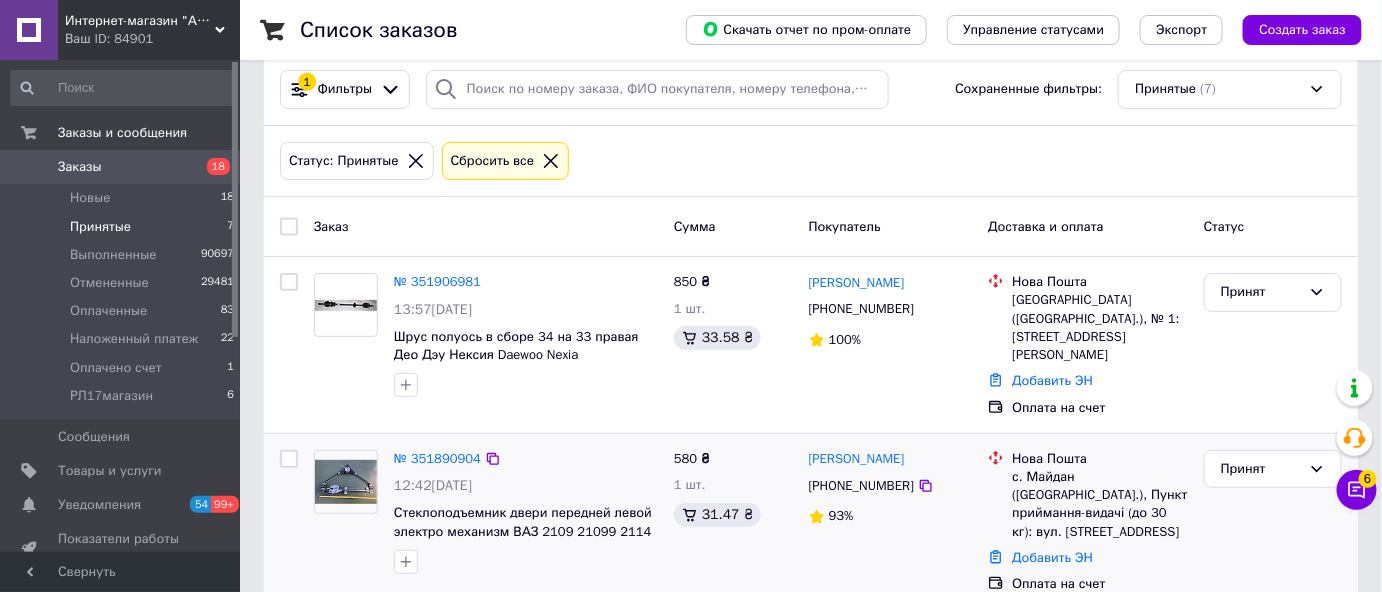 scroll, scrollTop: 0, scrollLeft: 0, axis: both 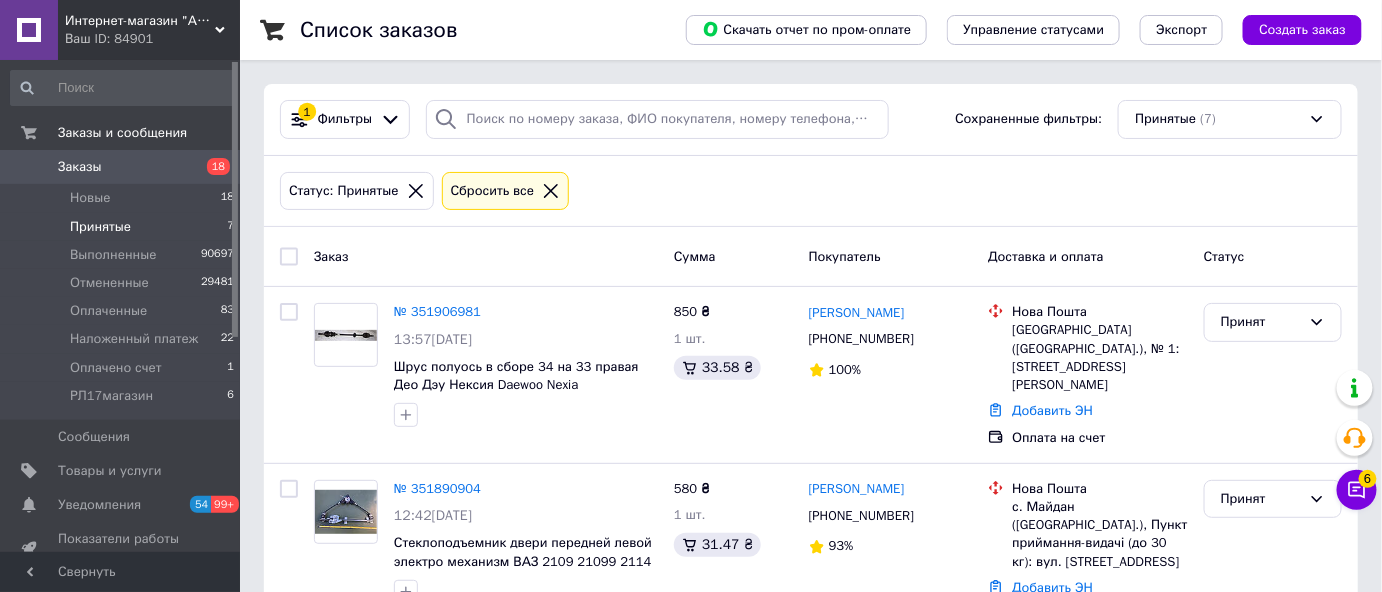 click on "Принятые" at bounding box center [100, 227] 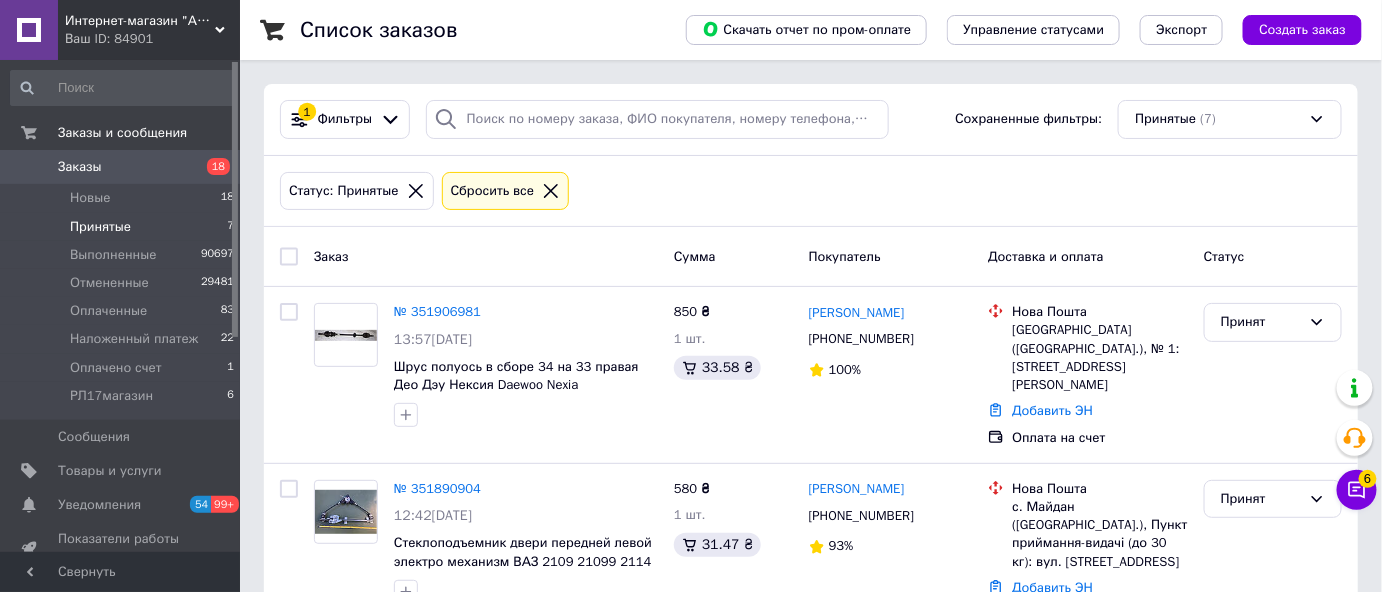 click on "Принятые" at bounding box center [100, 227] 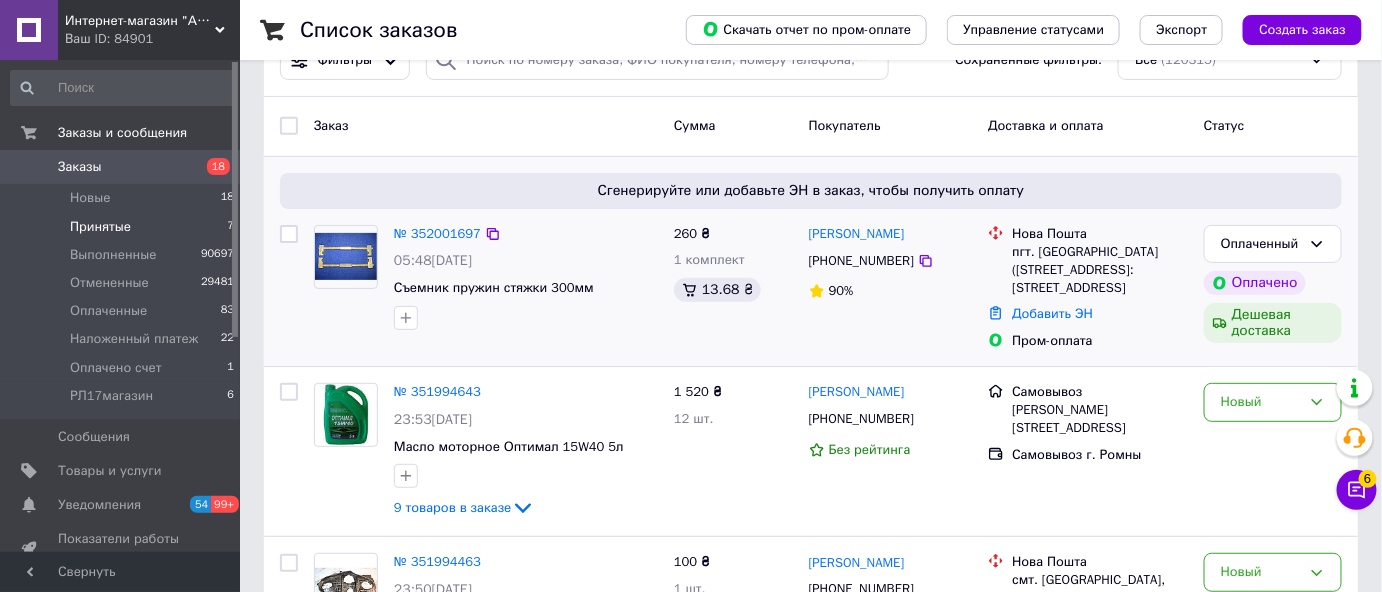 scroll, scrollTop: 90, scrollLeft: 0, axis: vertical 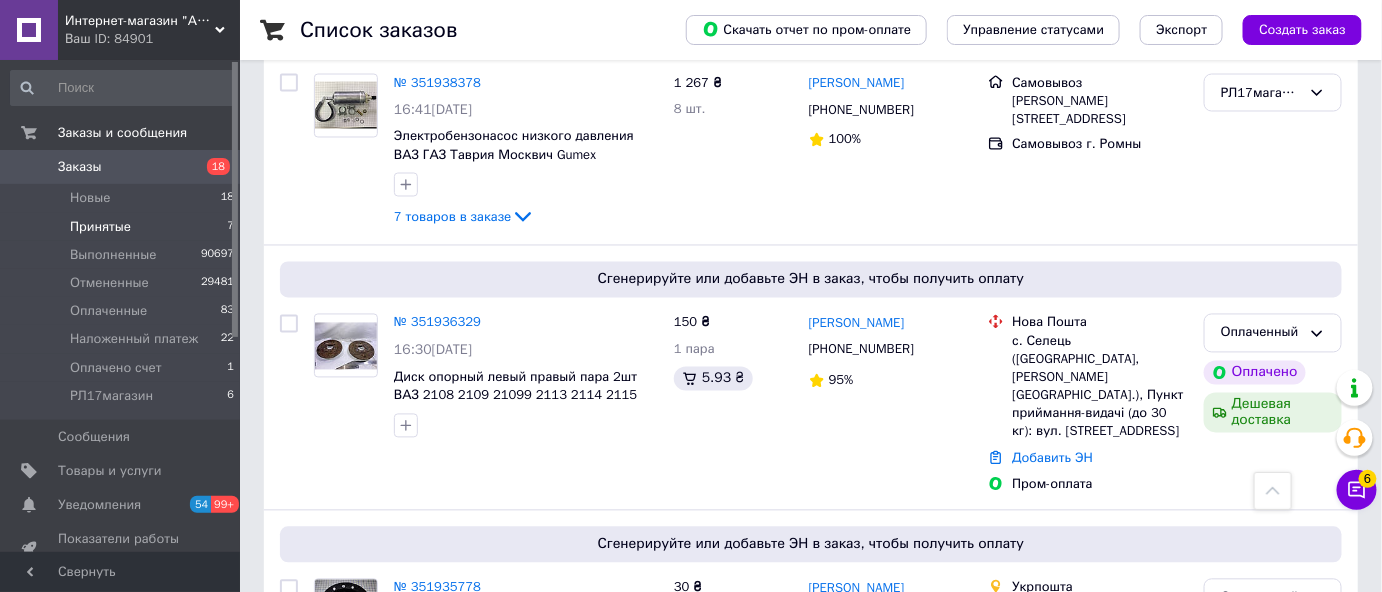 click on "2" at bounding box center [327, 802] 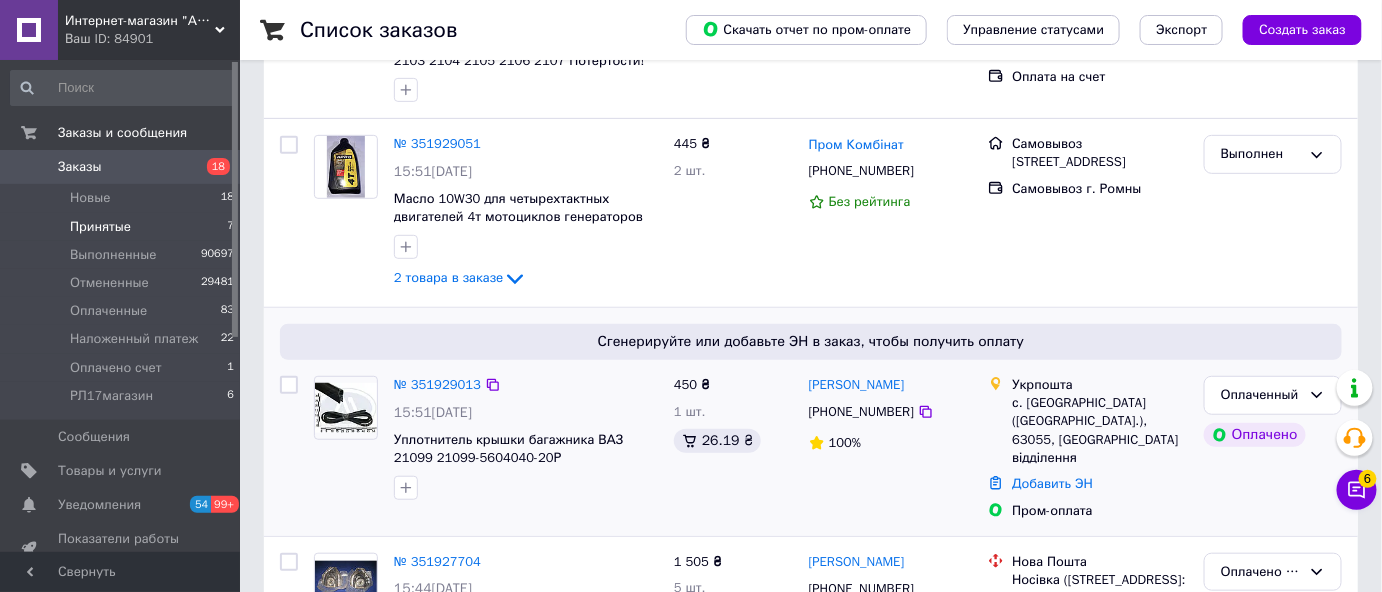 scroll, scrollTop: 272, scrollLeft: 0, axis: vertical 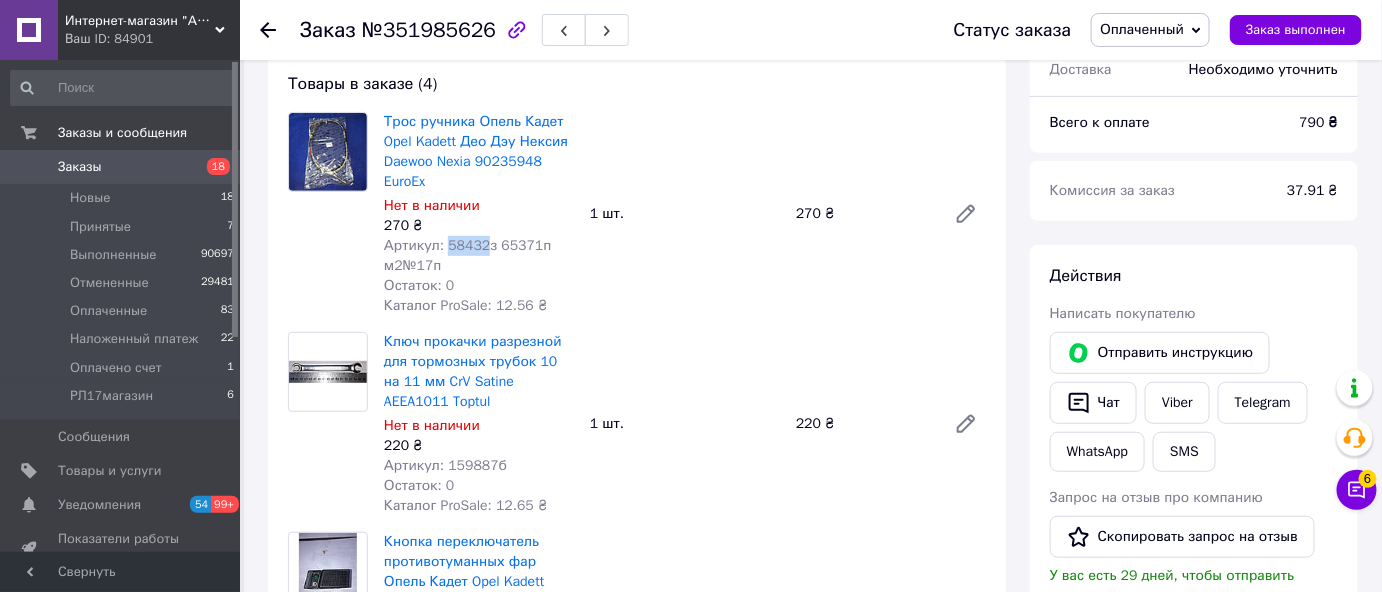 drag, startPoint x: 443, startPoint y: 237, endPoint x: 480, endPoint y: 248, distance: 38.600517 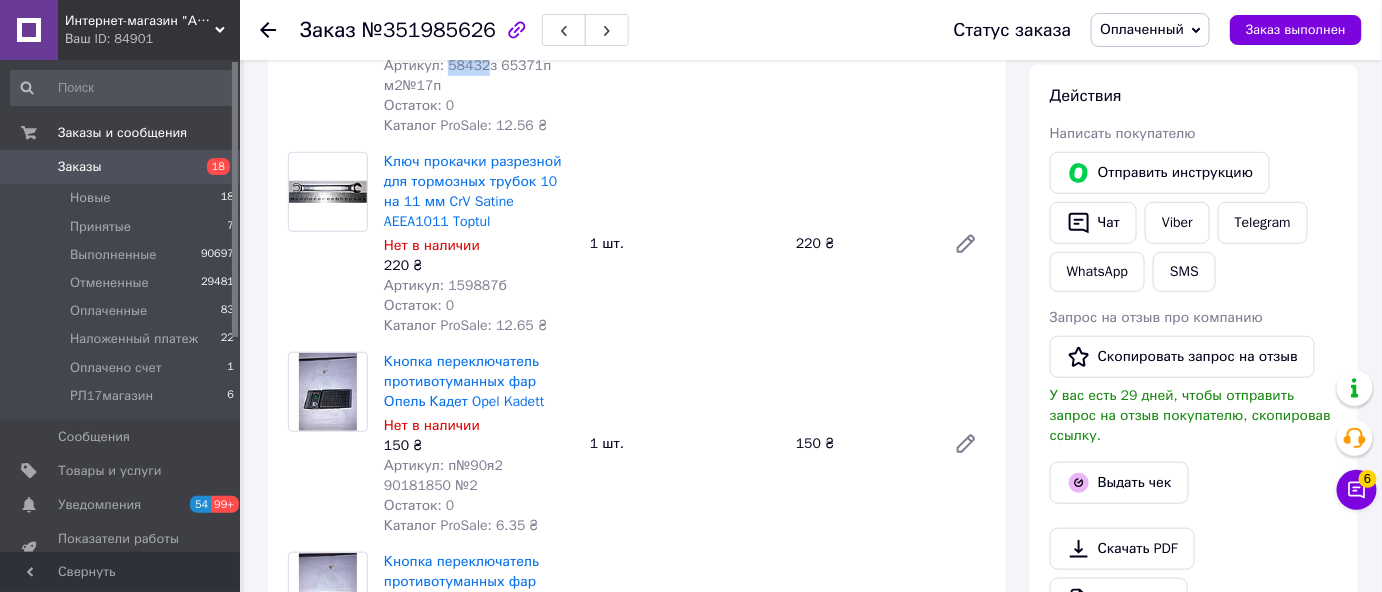 scroll, scrollTop: 363, scrollLeft: 0, axis: vertical 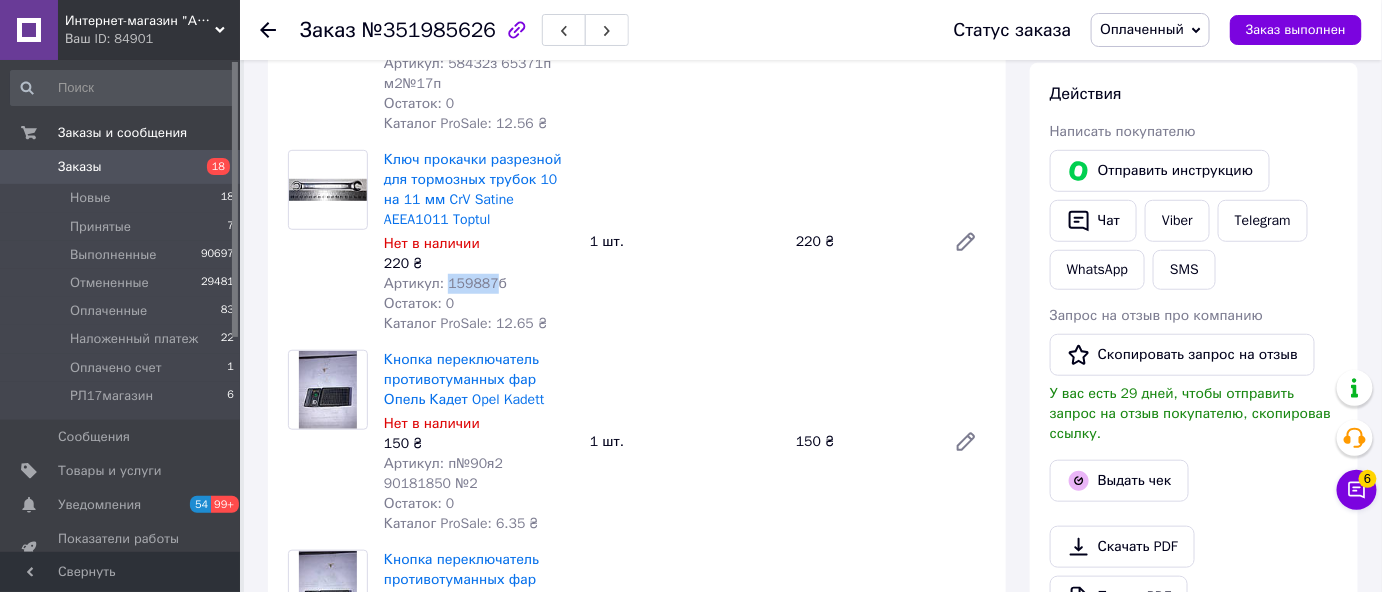drag, startPoint x: 445, startPoint y: 282, endPoint x: 484, endPoint y: 285, distance: 39.115215 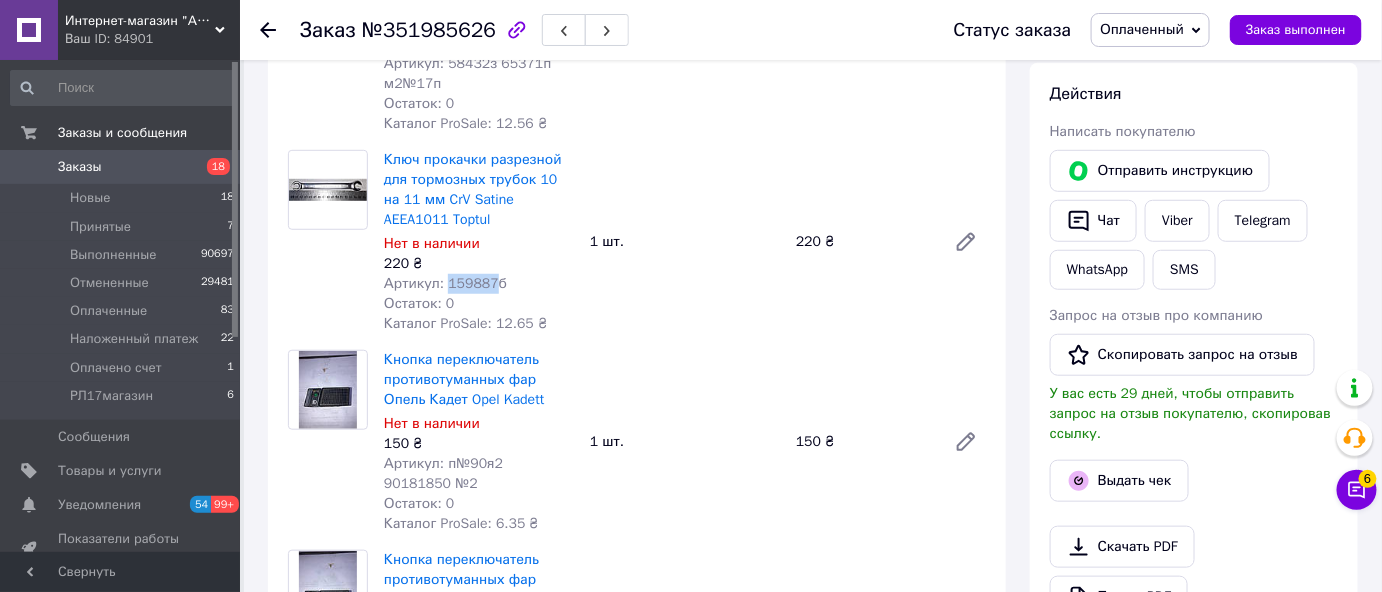 click on "Артикул: 159887б" at bounding box center [445, 283] 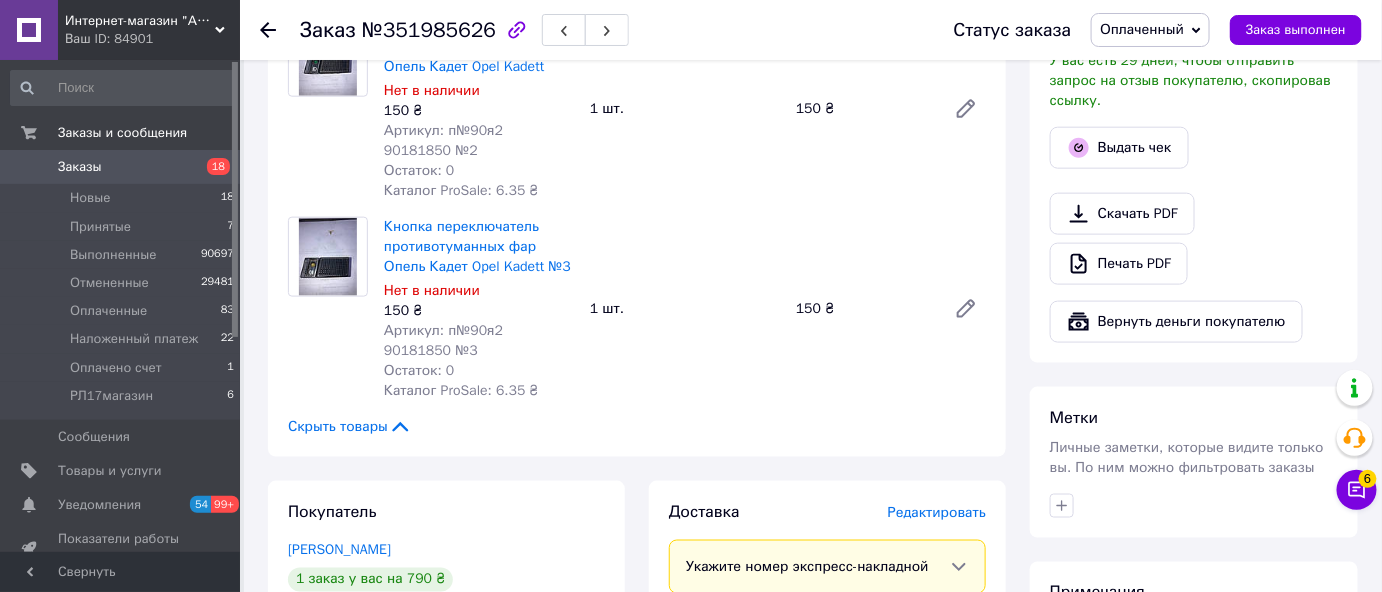 scroll, scrollTop: 727, scrollLeft: 0, axis: vertical 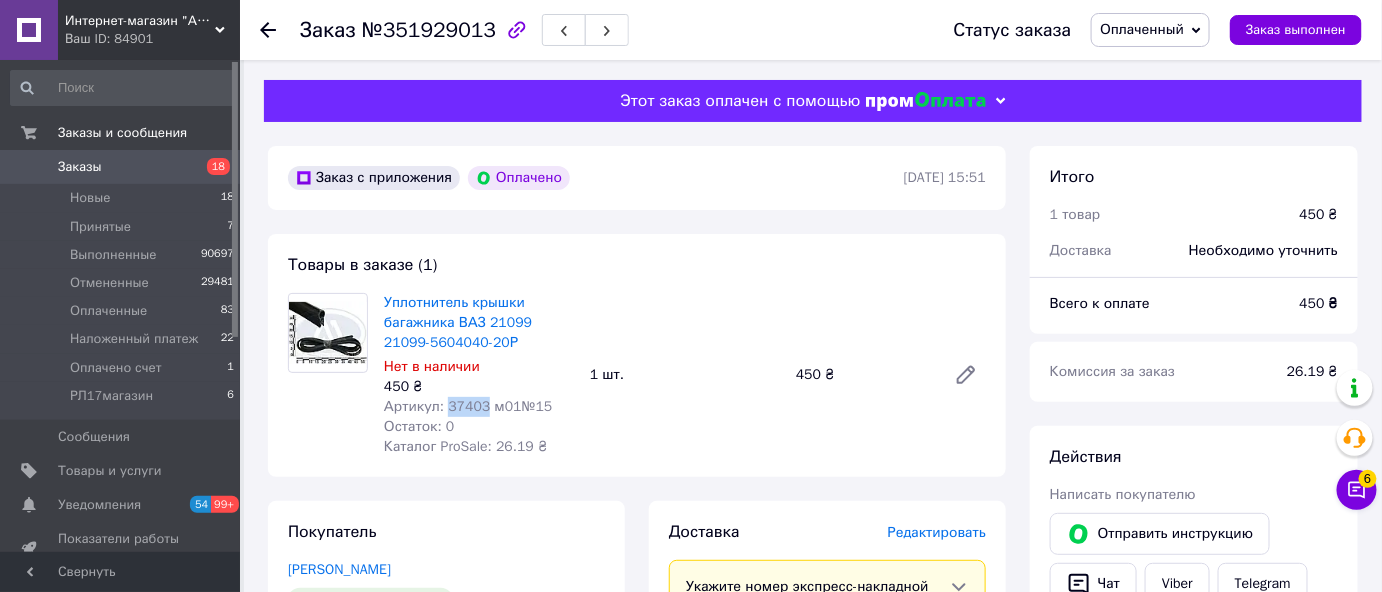 drag, startPoint x: 443, startPoint y: 407, endPoint x: 480, endPoint y: 404, distance: 37.12142 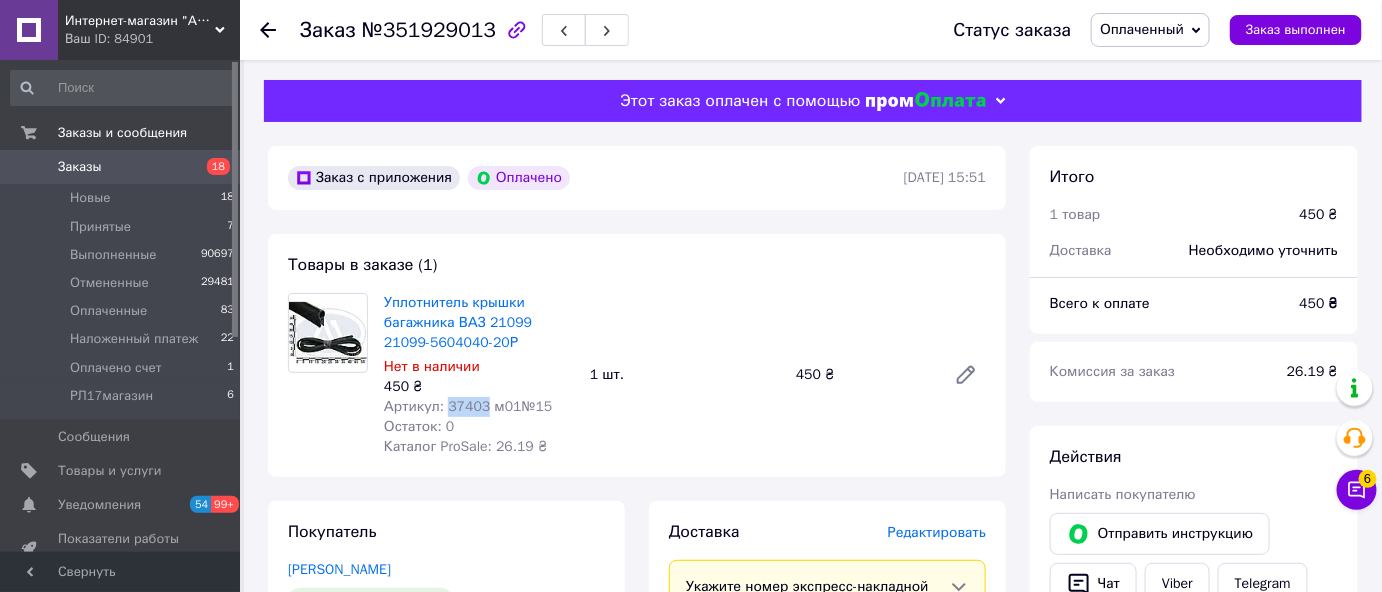 click on "Артикул: 37403 м01№15" at bounding box center (468, 406) 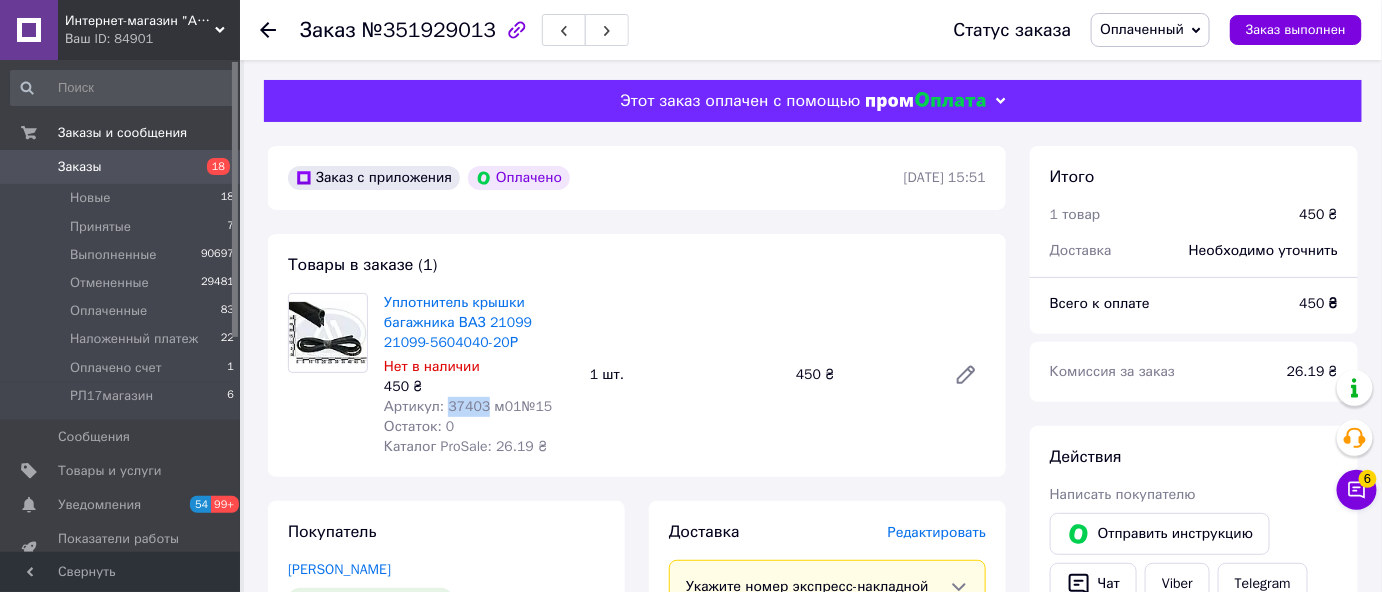 copy on "37403" 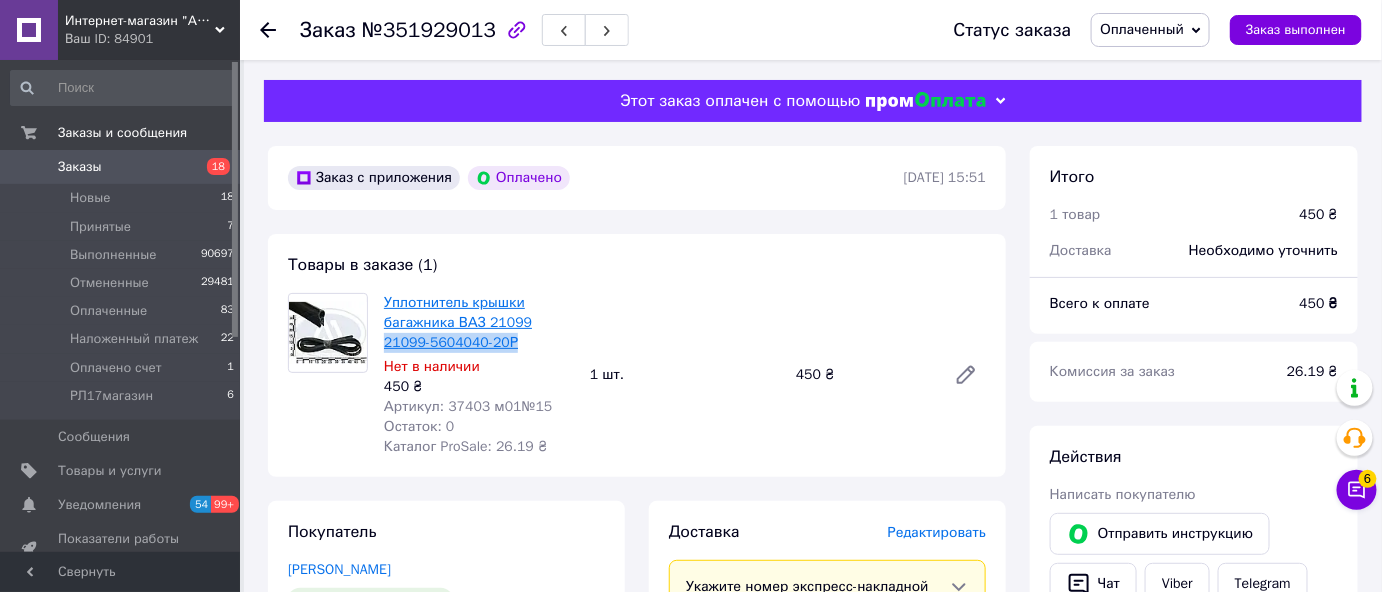 drag, startPoint x: 459, startPoint y: 343, endPoint x: 528, endPoint y: 323, distance: 71.8401 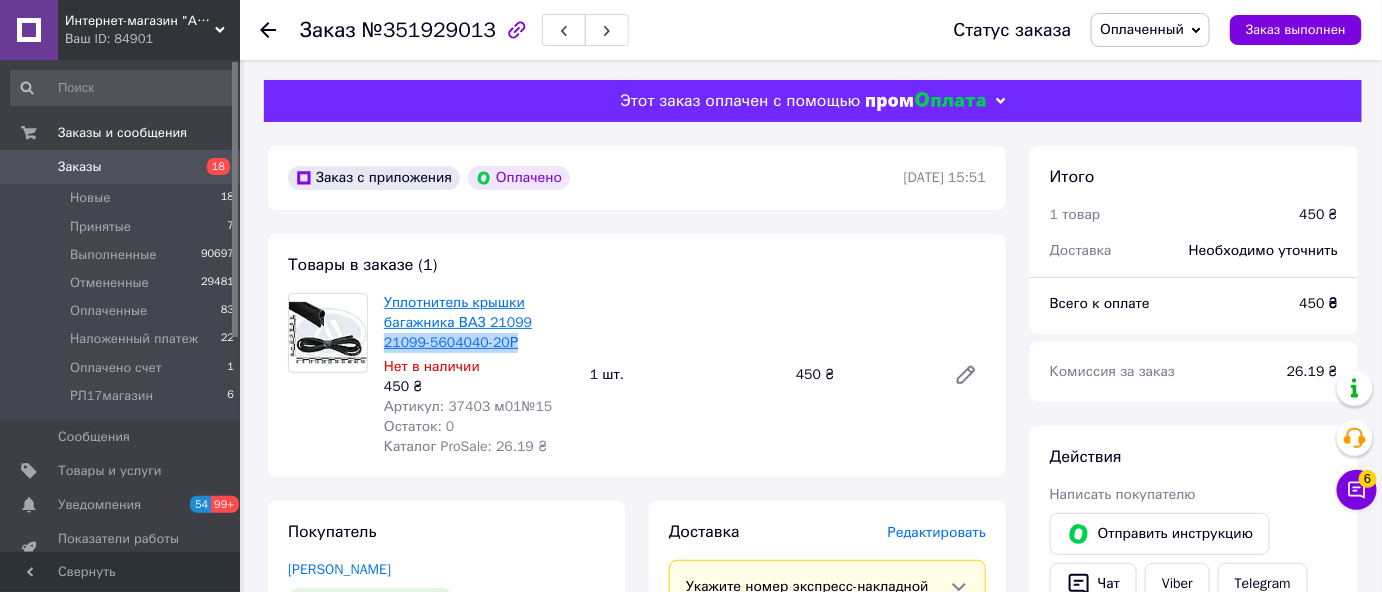 click on "Уплотнитель крышки багажника ВАЗ 21099 21099-5604040-20Р" at bounding box center [479, 323] 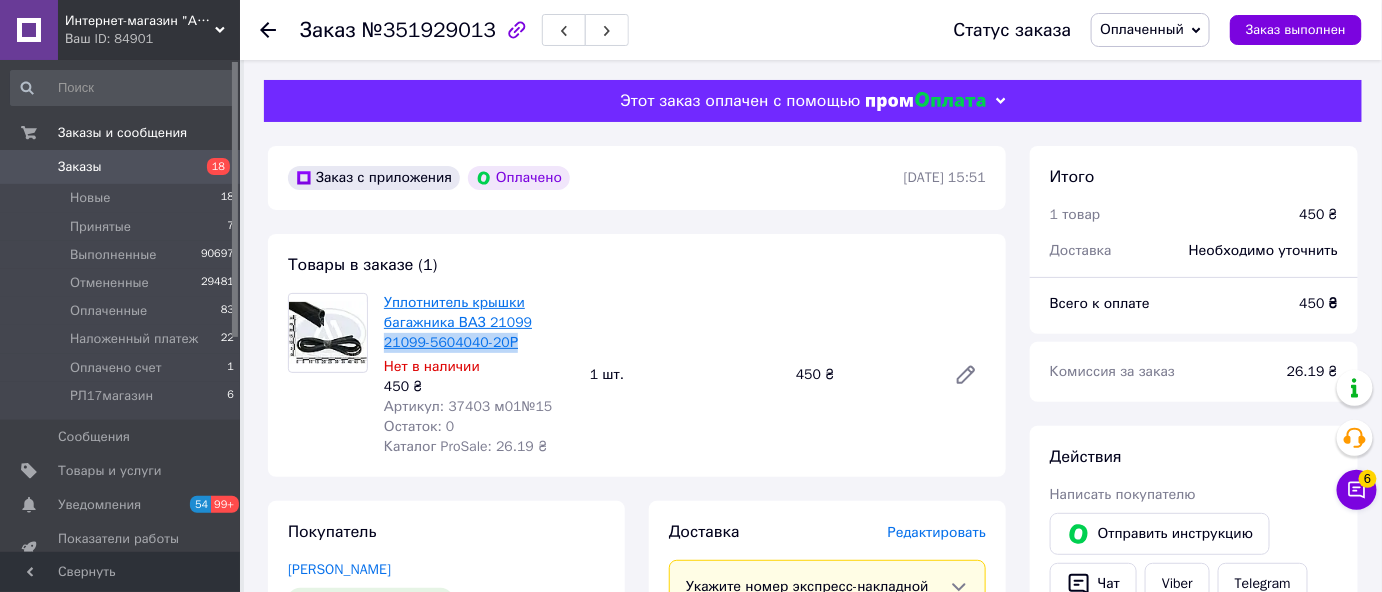 copy on "21099-5604040-20Р" 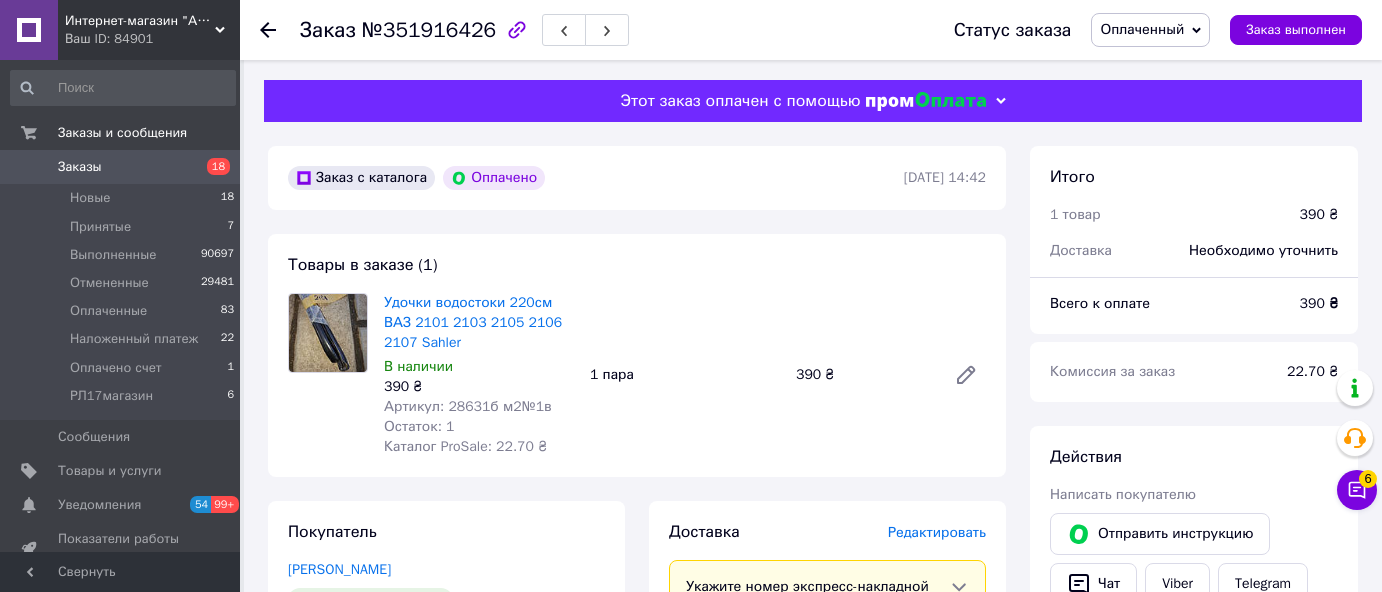 scroll, scrollTop: 0, scrollLeft: 0, axis: both 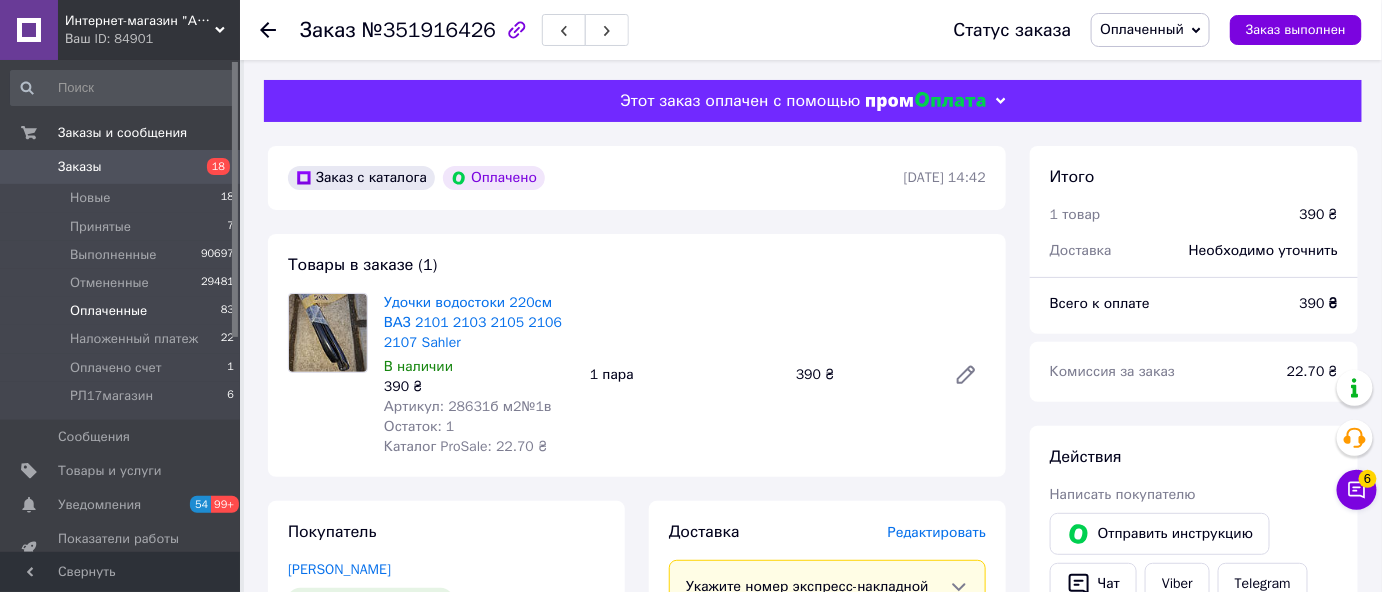 click on "Оплаченные" at bounding box center [108, 311] 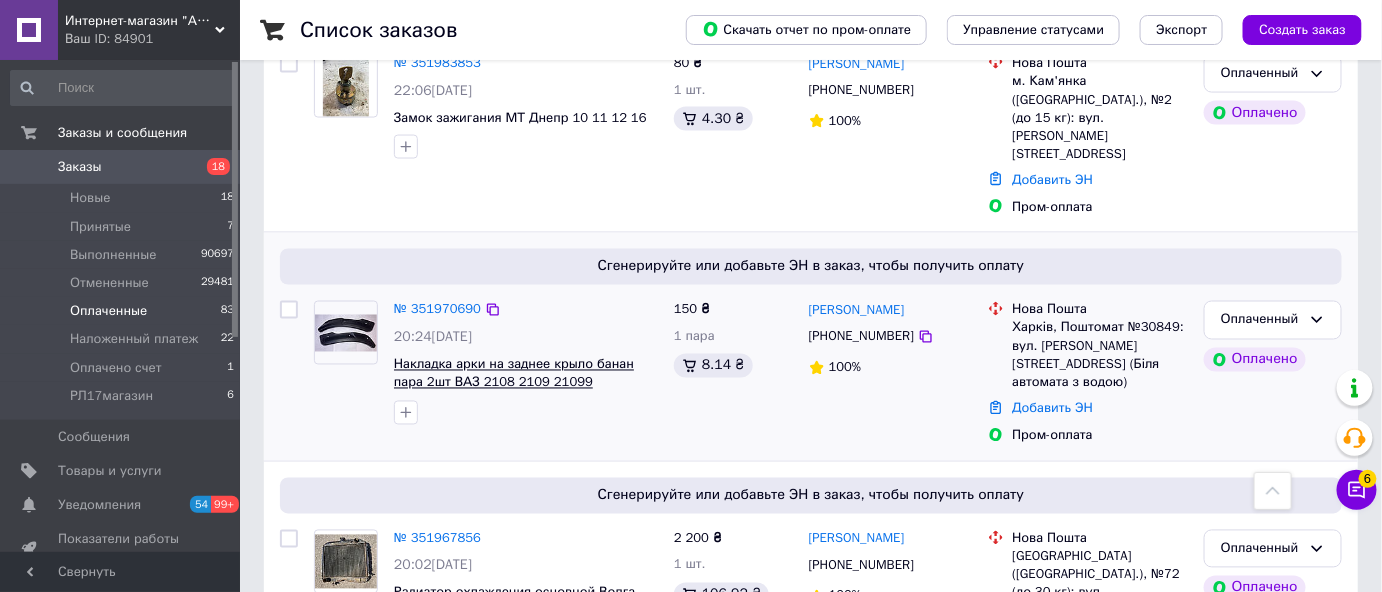 scroll, scrollTop: 1000, scrollLeft: 0, axis: vertical 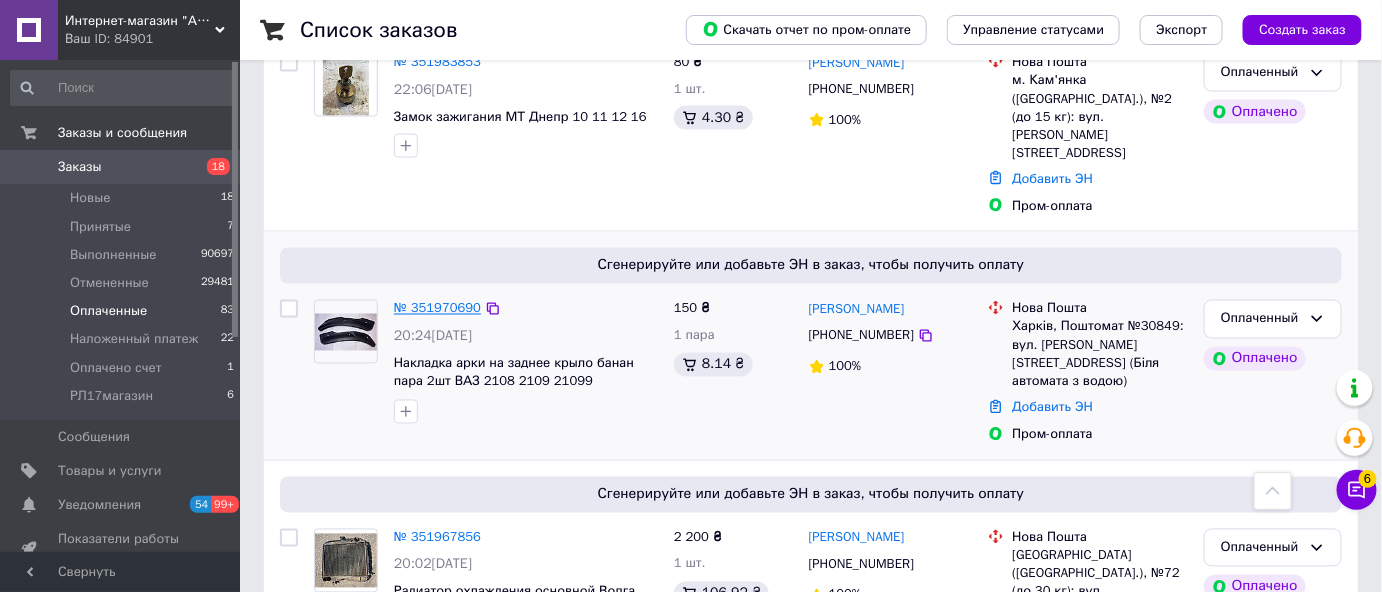 click on "№ 351970690" at bounding box center [437, 308] 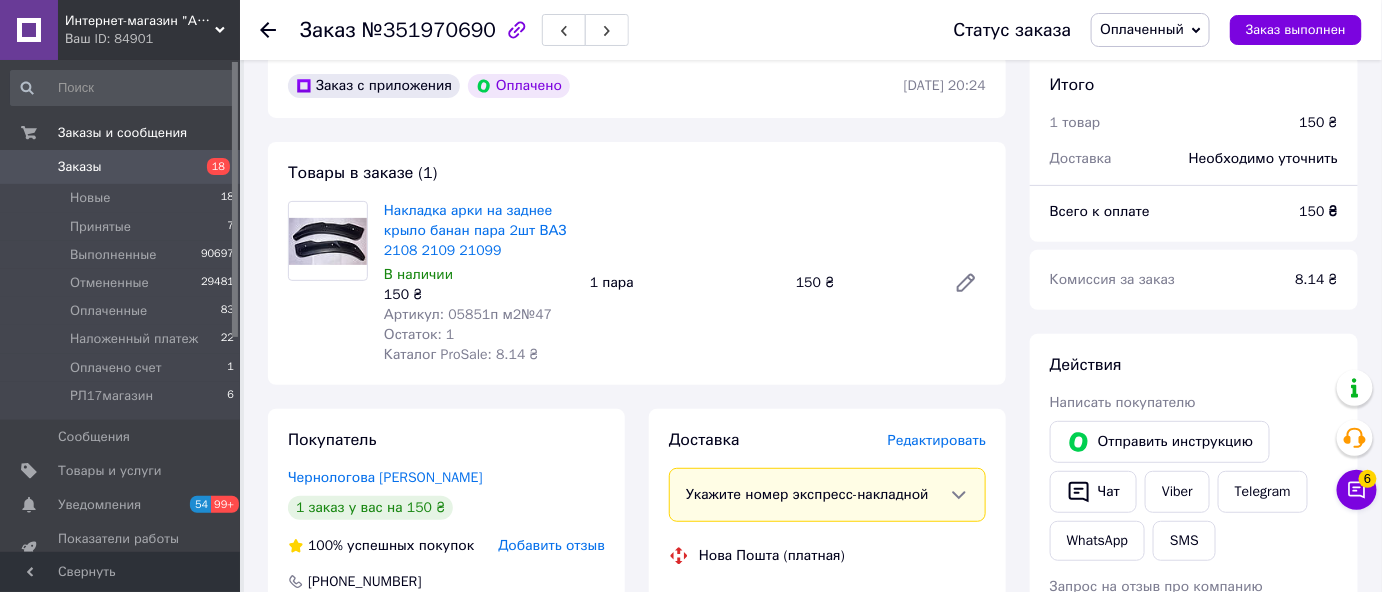 scroll, scrollTop: 0, scrollLeft: 0, axis: both 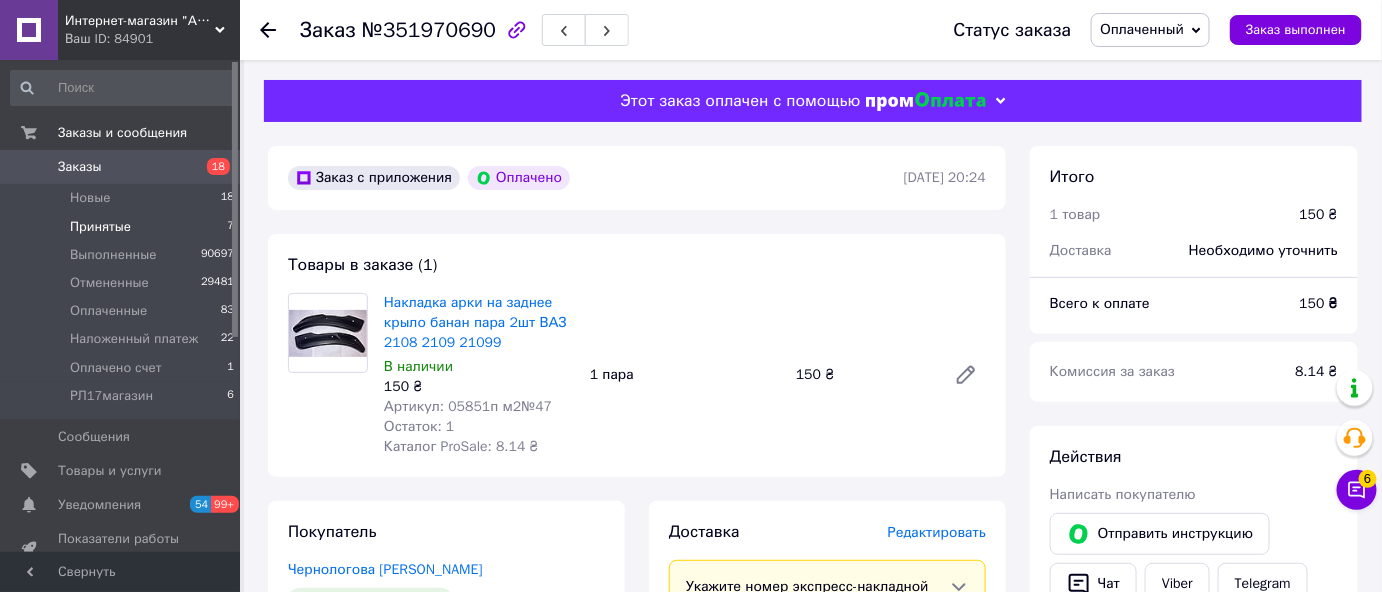 click on "Принятые" at bounding box center [100, 227] 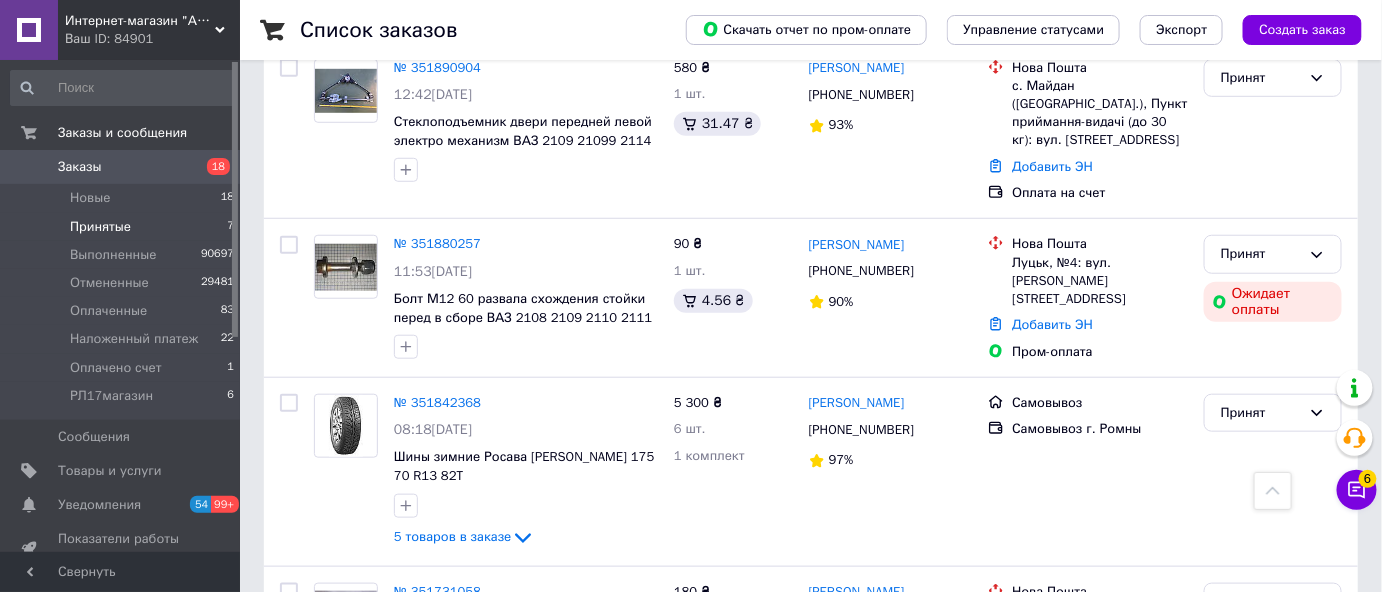 scroll, scrollTop: 454, scrollLeft: 0, axis: vertical 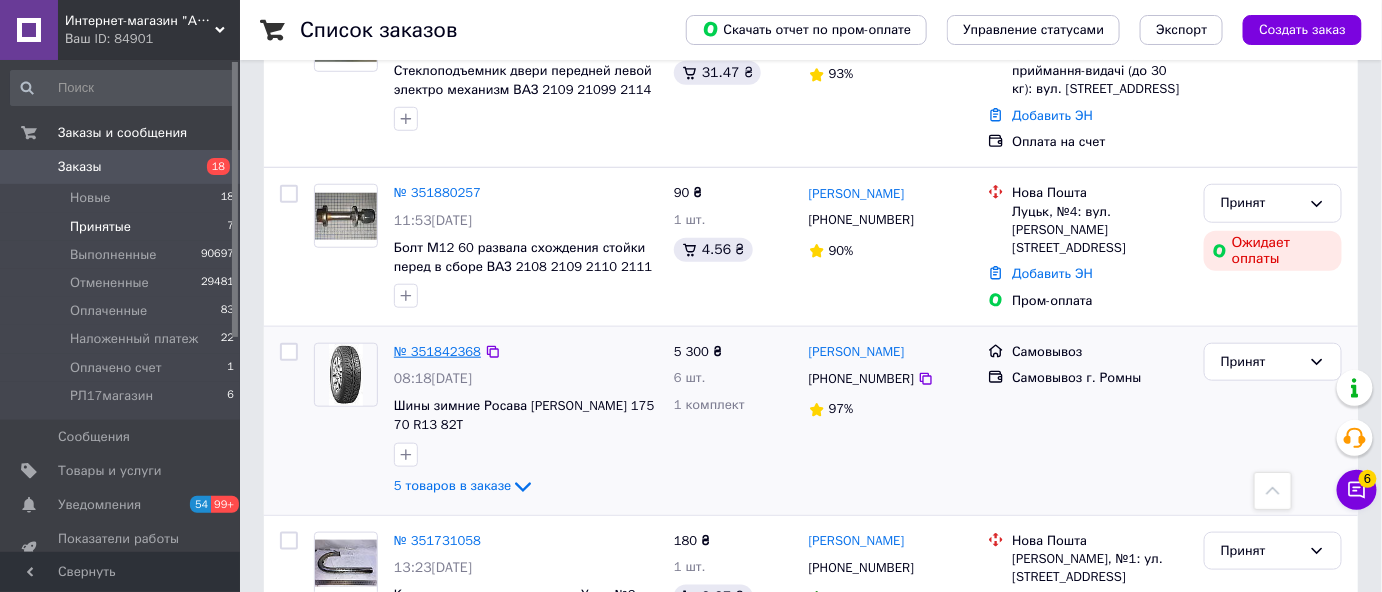click on "№ 351842368" at bounding box center (437, 351) 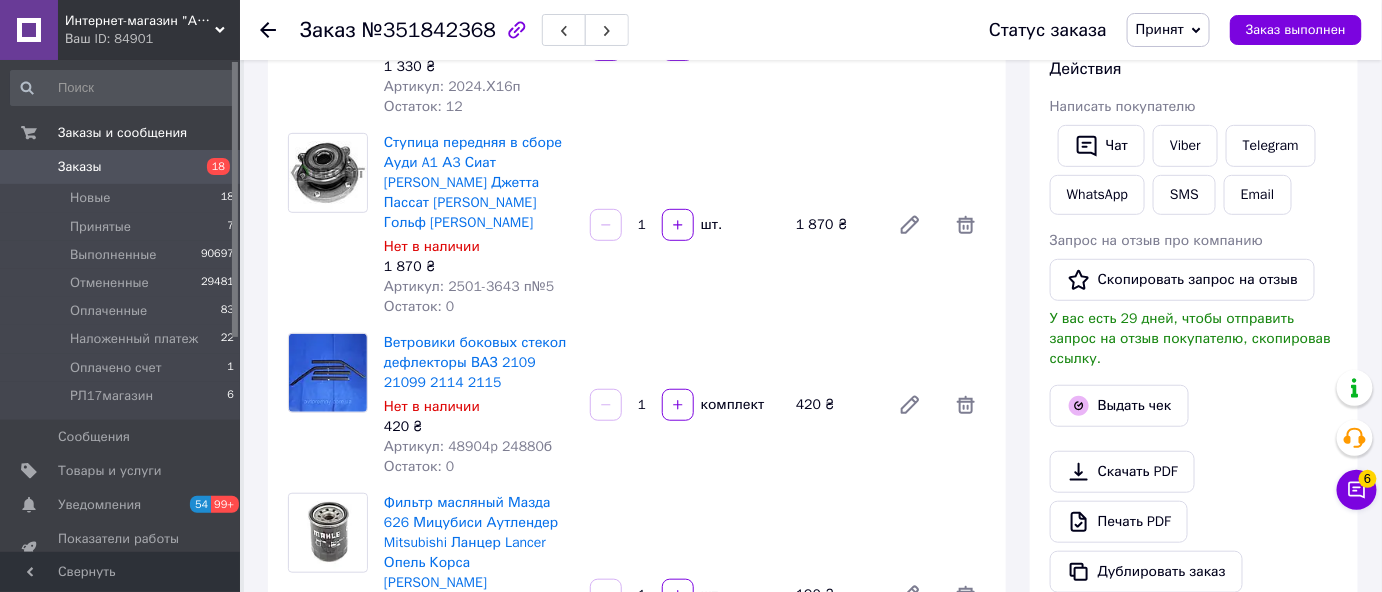 scroll, scrollTop: 272, scrollLeft: 0, axis: vertical 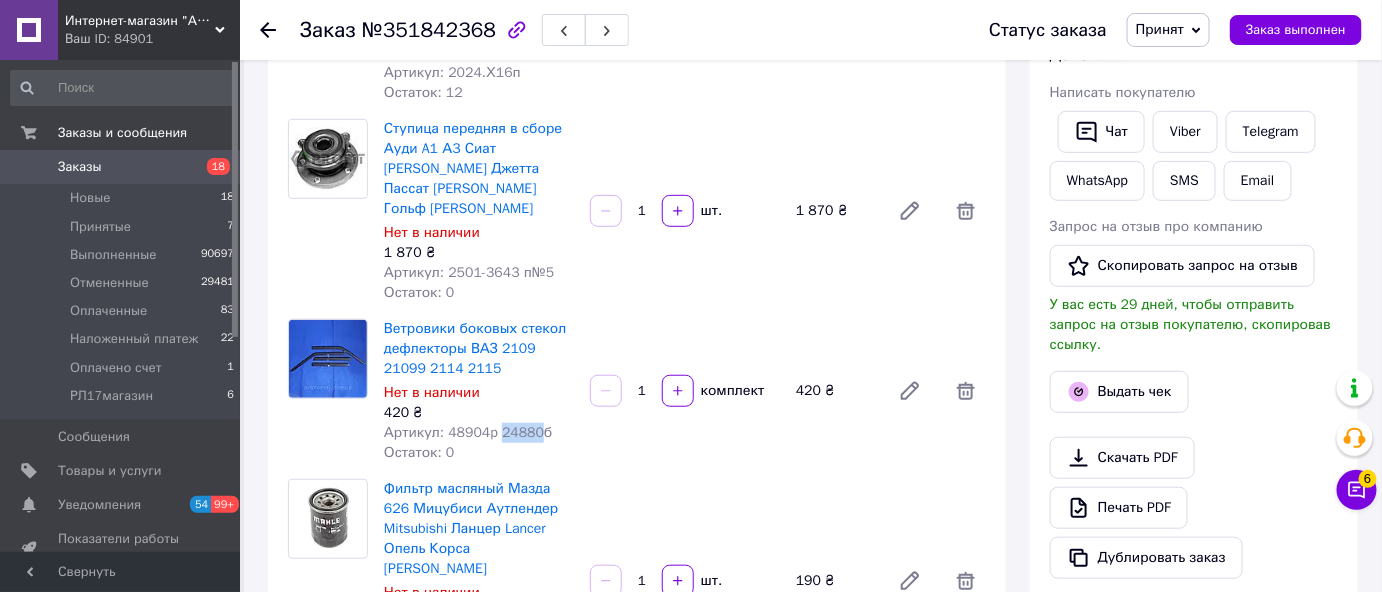 drag, startPoint x: 496, startPoint y: 406, endPoint x: 531, endPoint y: 410, distance: 35.22783 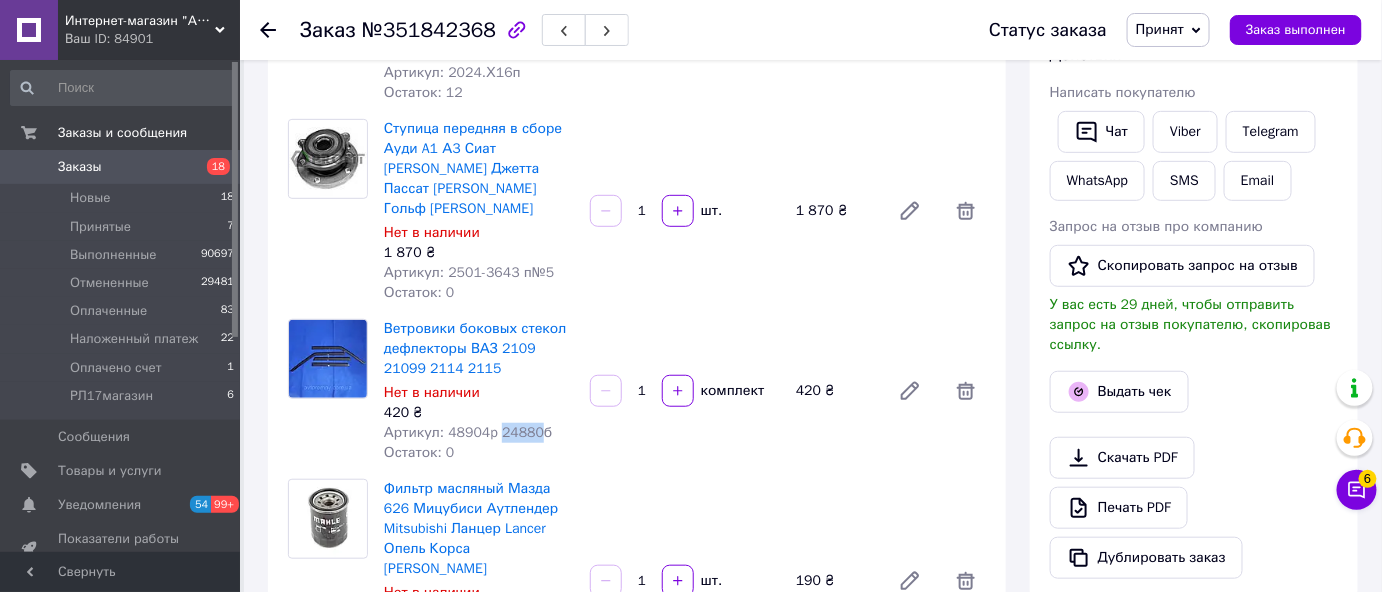 click on "Артикул: 48904p 24880б" at bounding box center (468, 432) 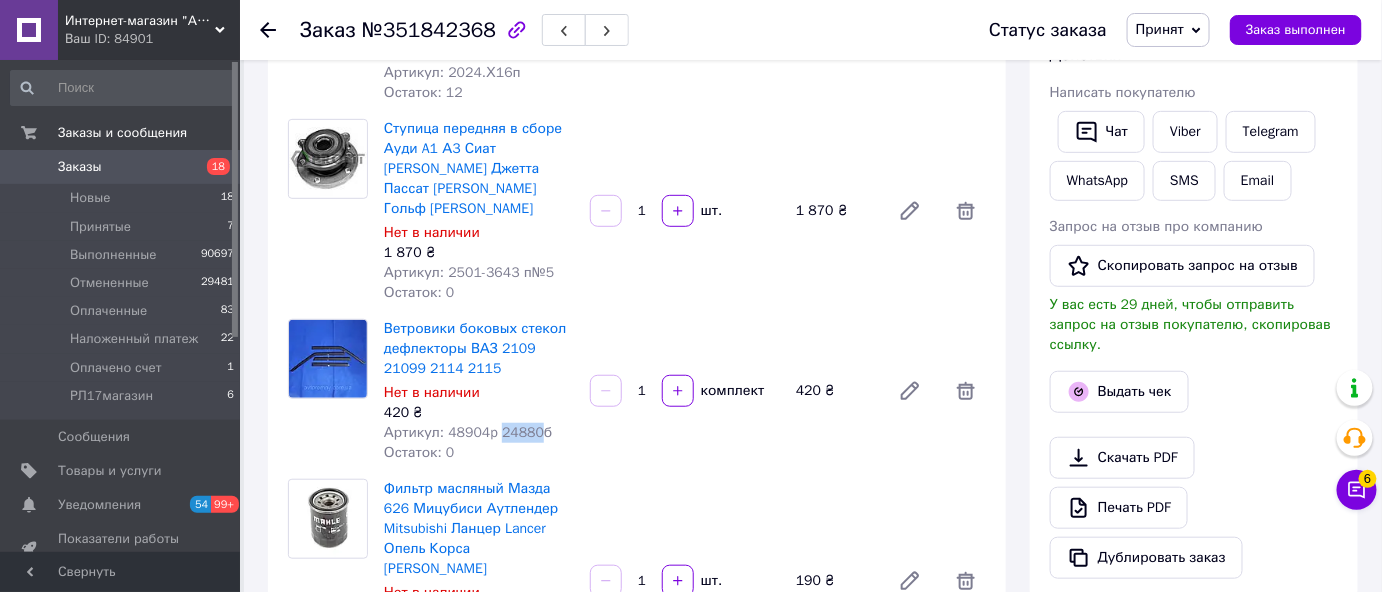 copy on "24880" 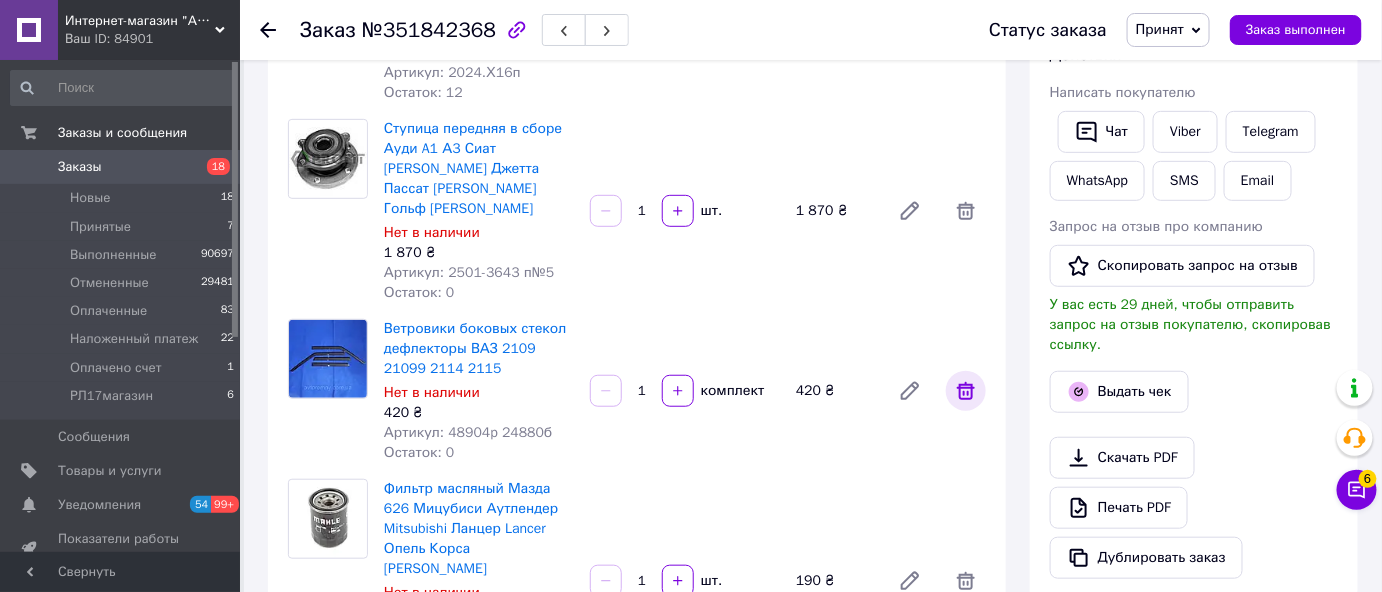 click 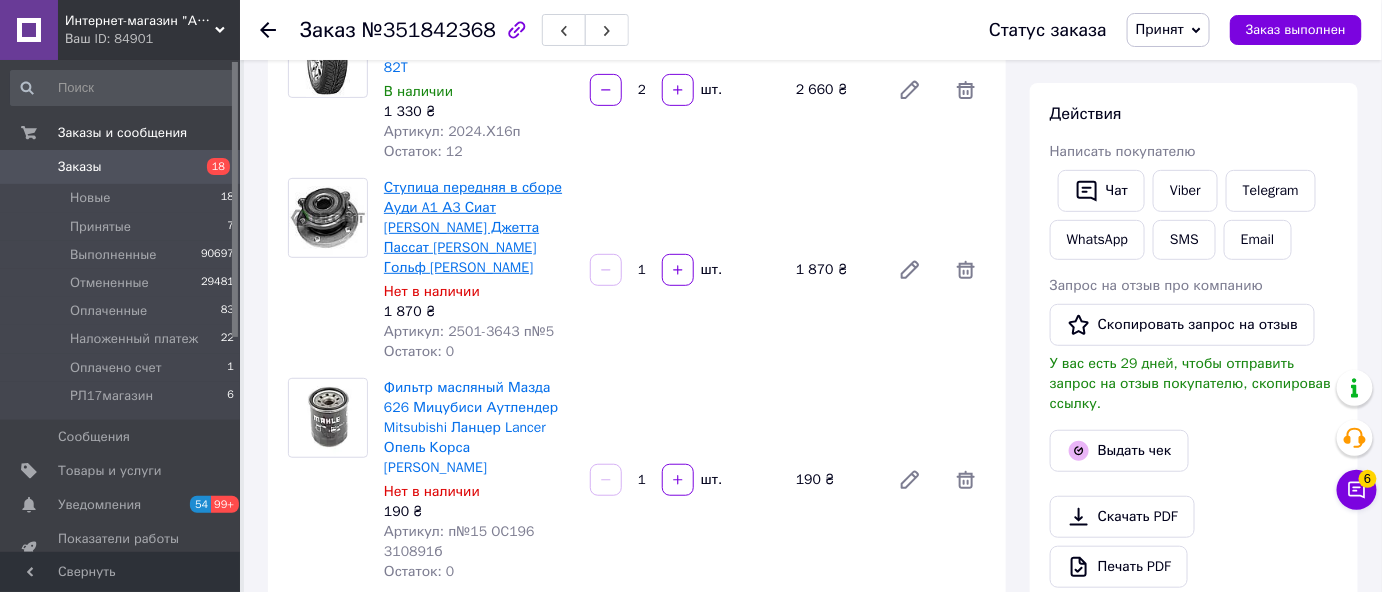 scroll, scrollTop: 181, scrollLeft: 0, axis: vertical 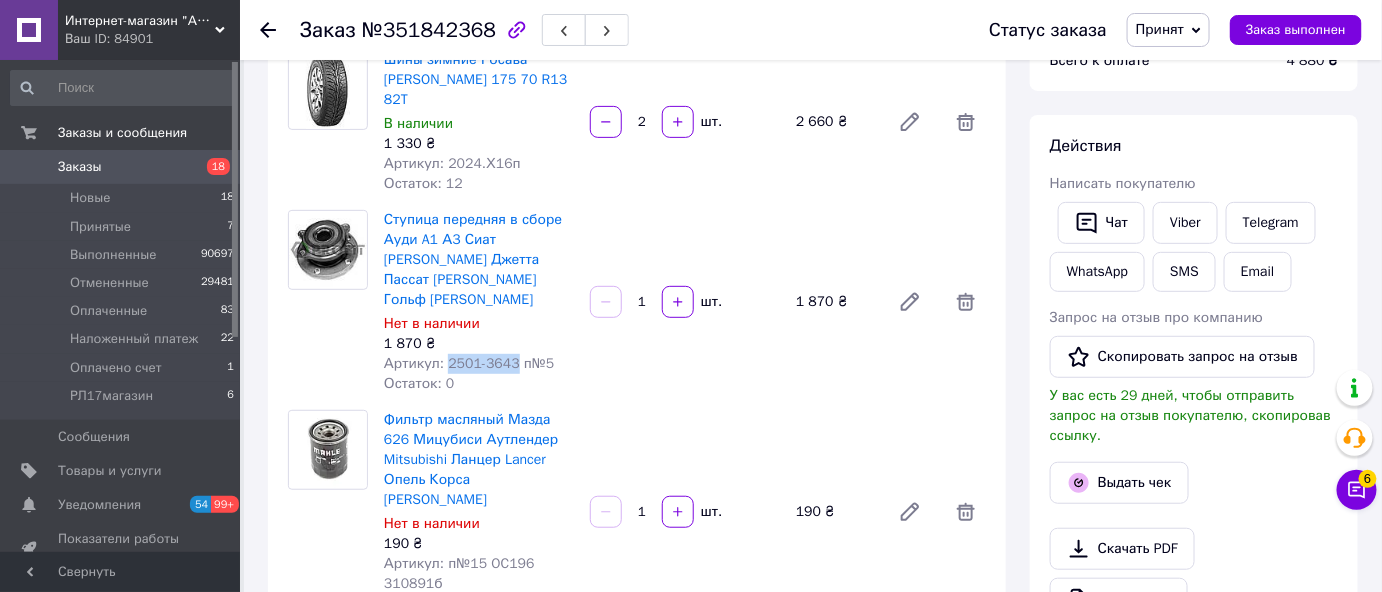 drag, startPoint x: 443, startPoint y: 341, endPoint x: 502, endPoint y: 346, distance: 59.211487 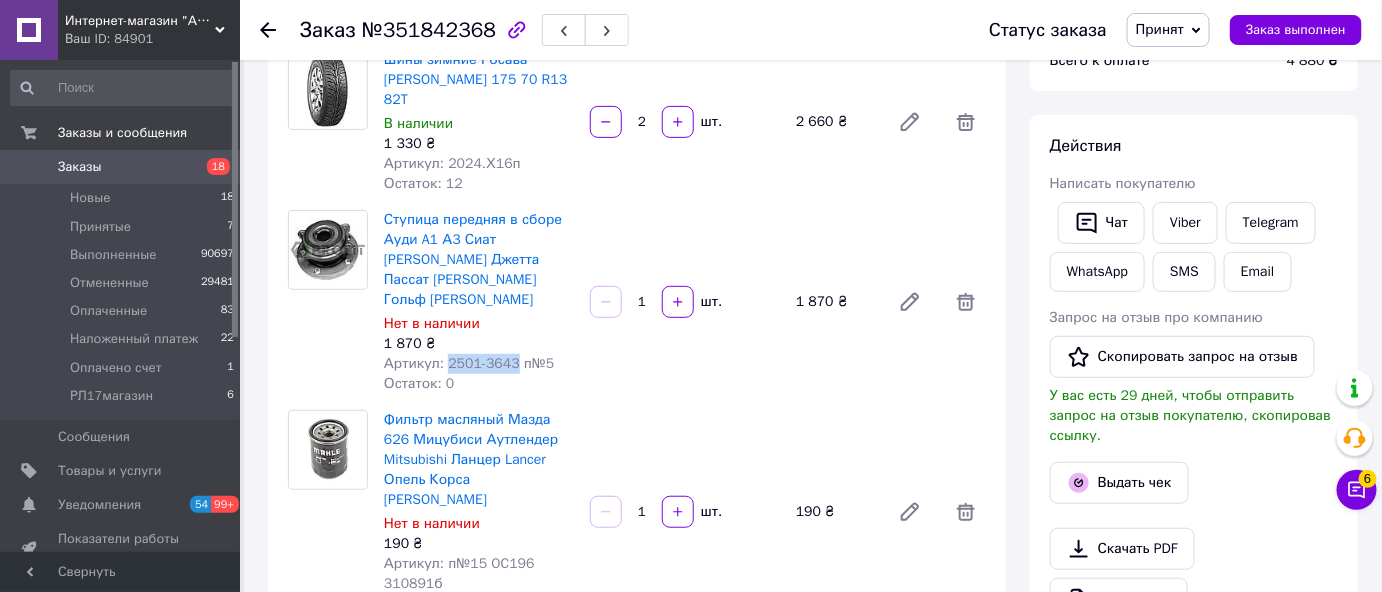 click on "Артикул: 2501-3643 п№5" at bounding box center (469, 363) 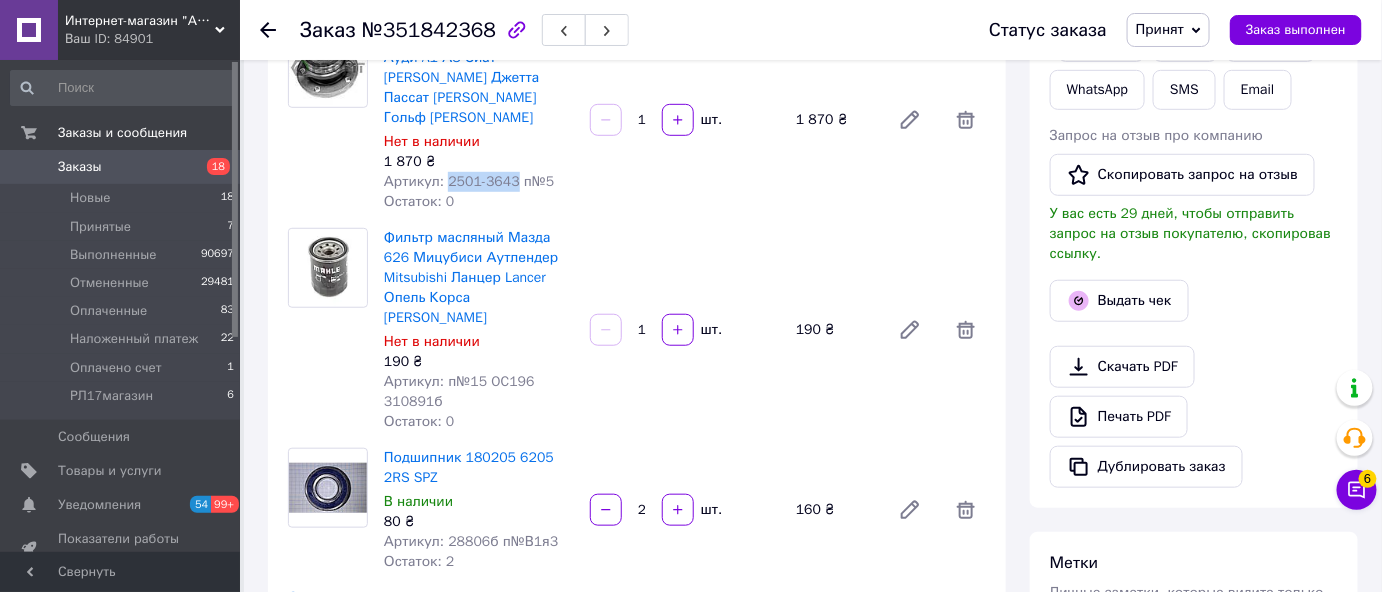 scroll, scrollTop: 181, scrollLeft: 0, axis: vertical 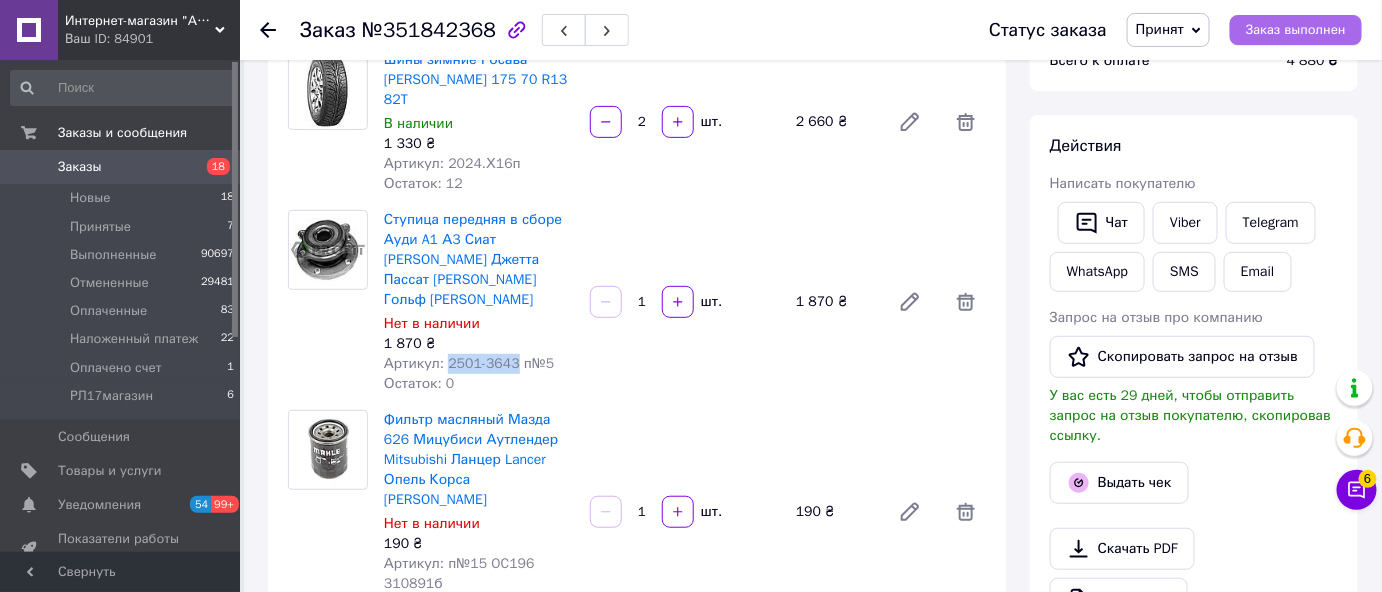 click on "Заказ выполнен" at bounding box center (1296, 30) 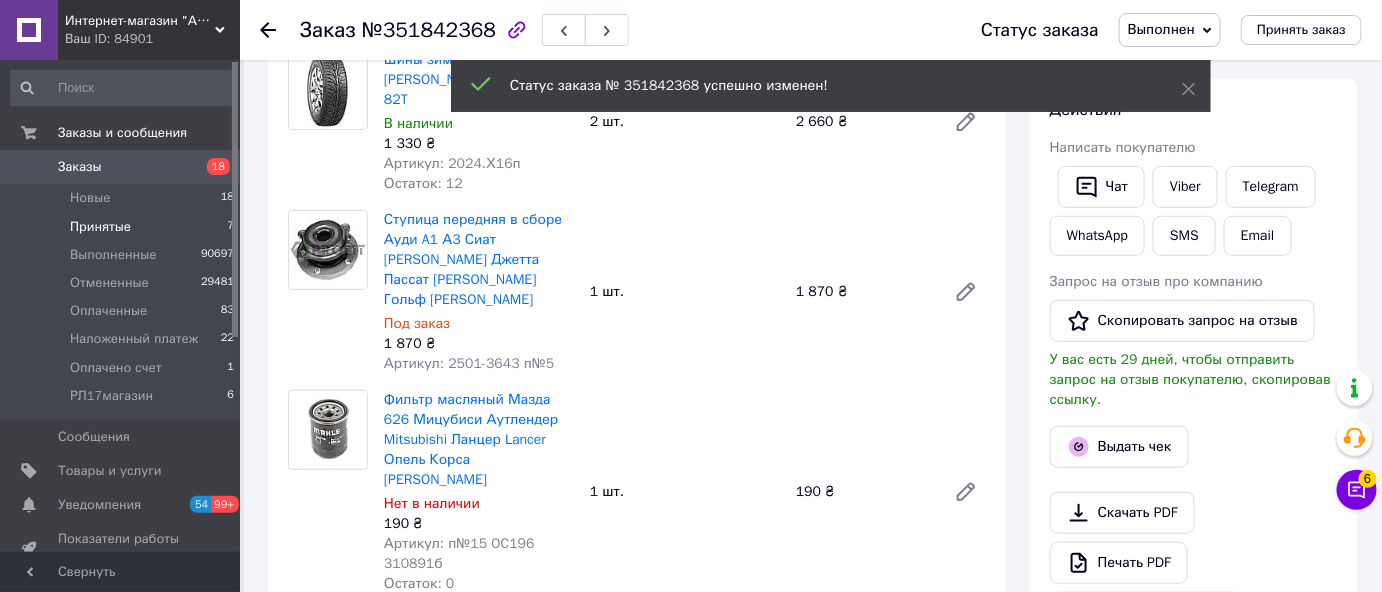 click on "Принятые" at bounding box center [100, 227] 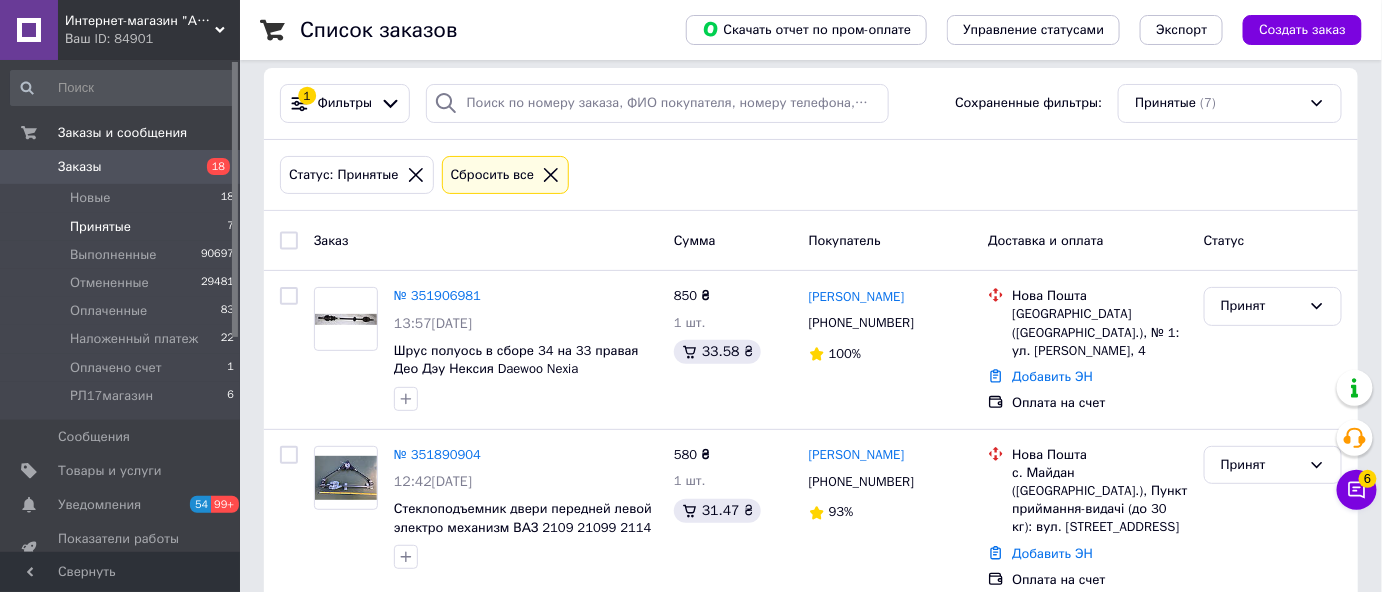 scroll, scrollTop: 0, scrollLeft: 0, axis: both 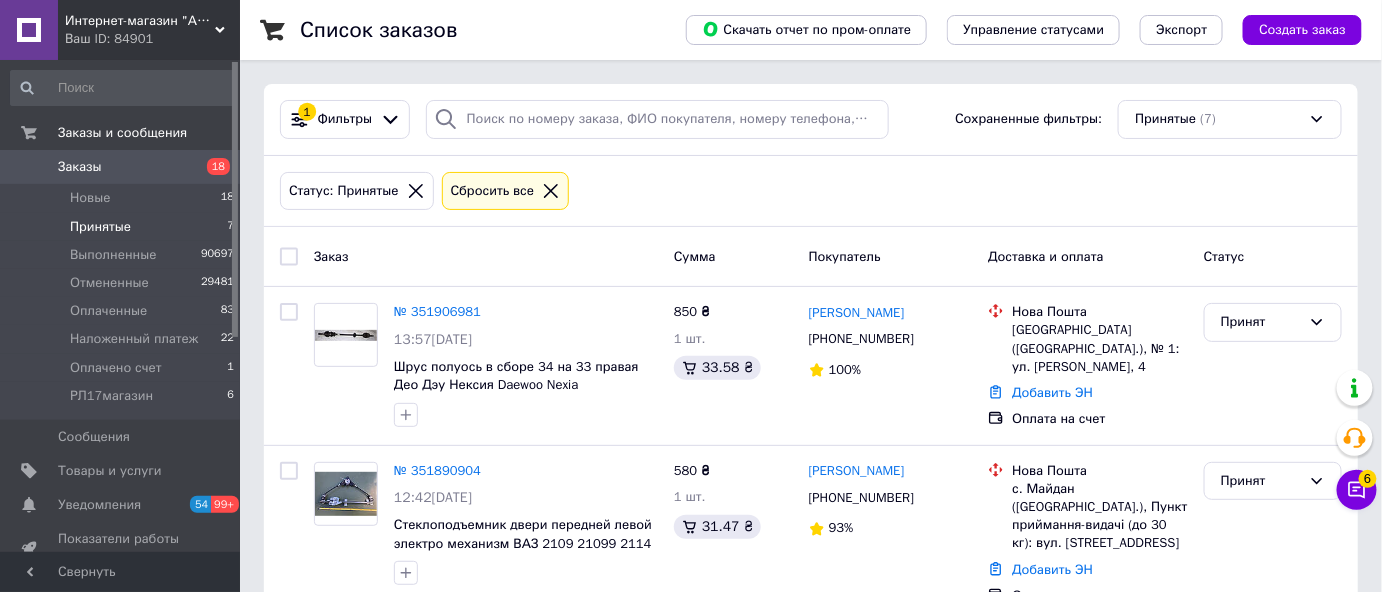 click 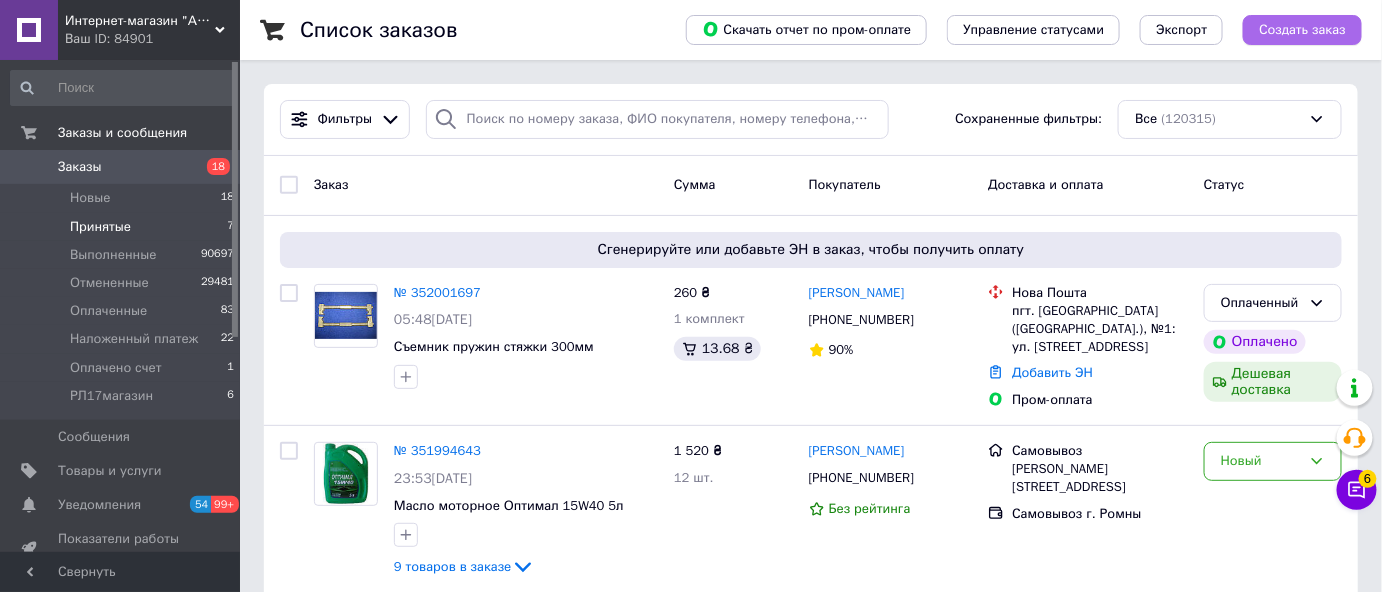 click on "Создать заказ" at bounding box center [1302, 30] 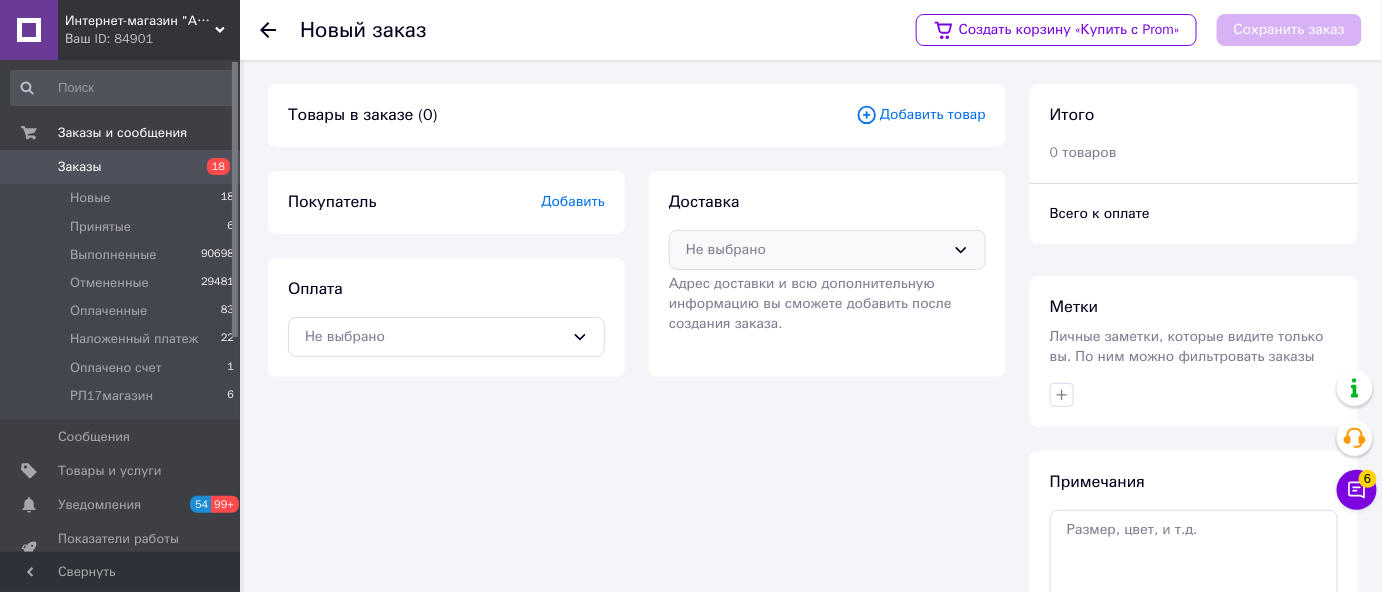 click on "Не выбрано" at bounding box center [815, 250] 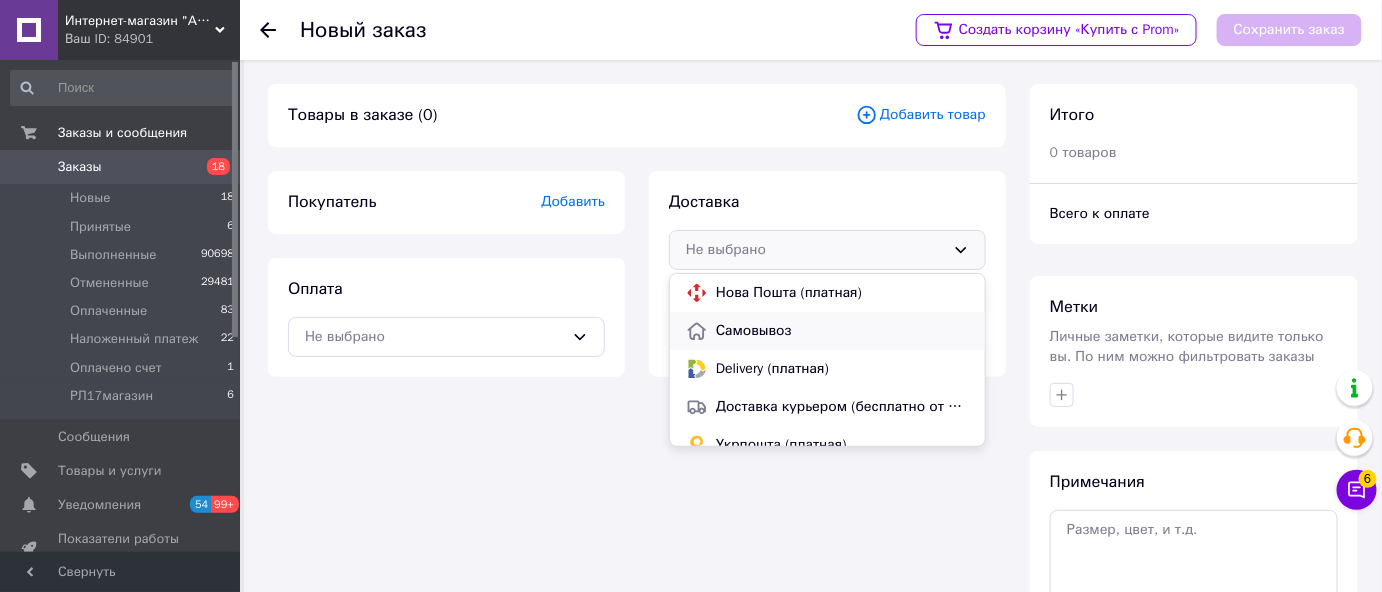 click on "Самовывоз" at bounding box center [842, 331] 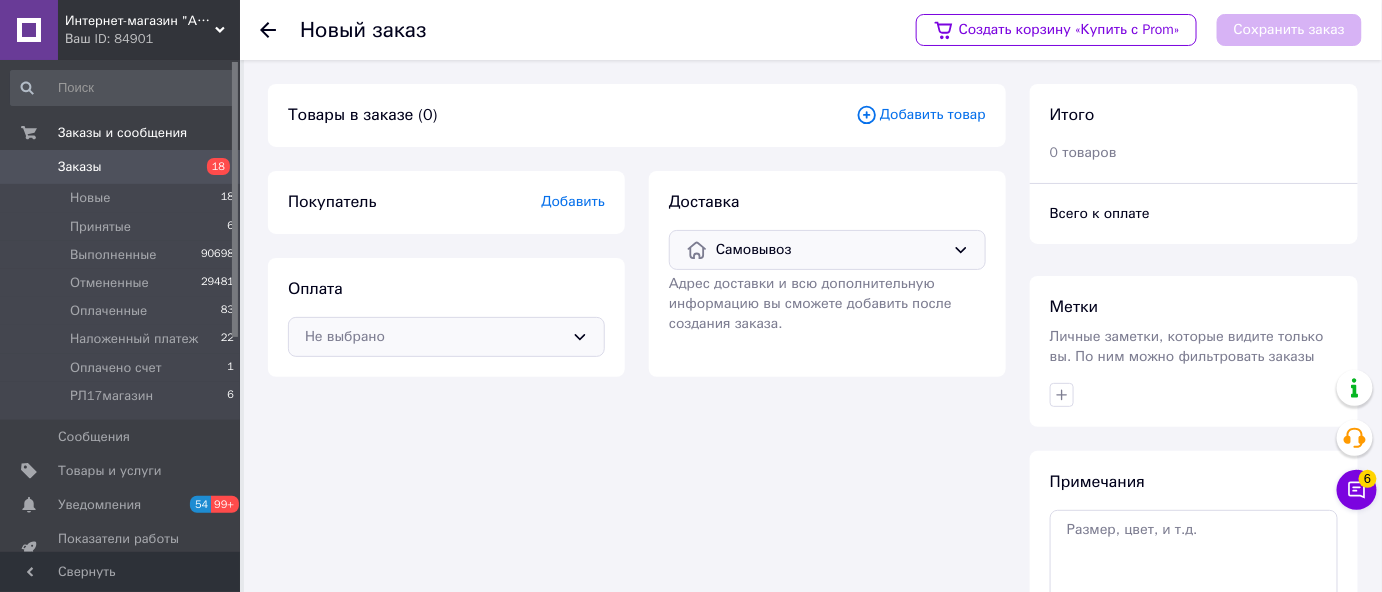 click on "Не выбрано" at bounding box center (446, 337) 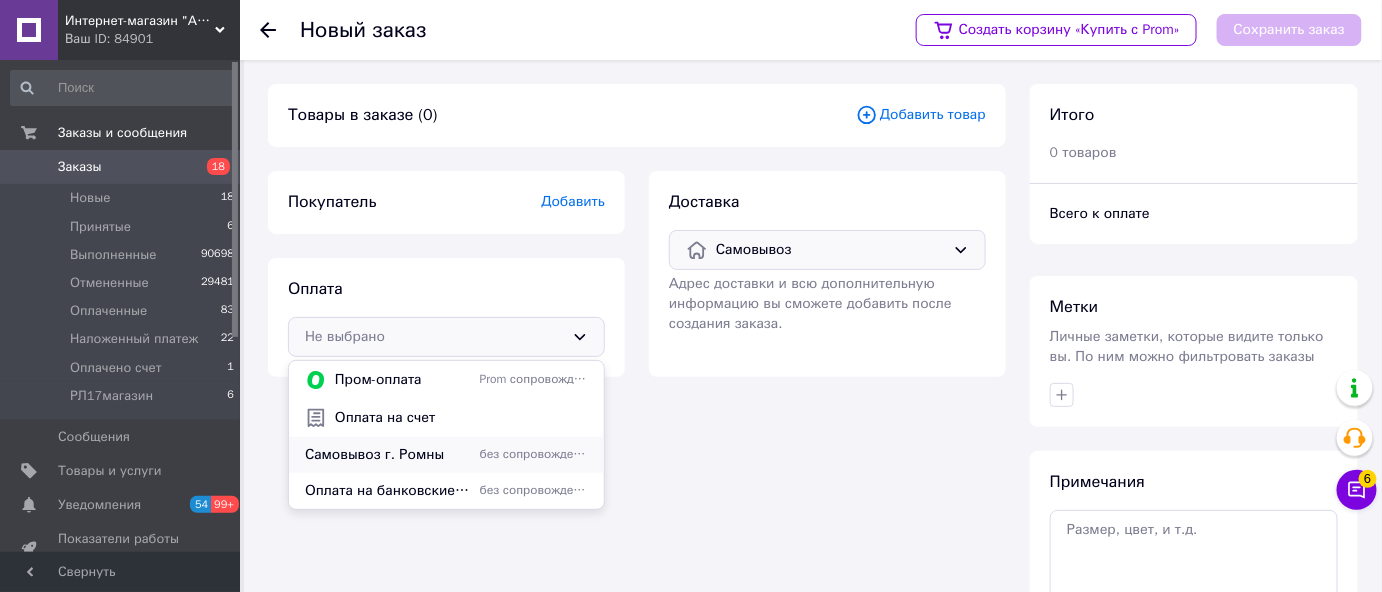 click on "Самовывоз г. Ромны" at bounding box center (388, 455) 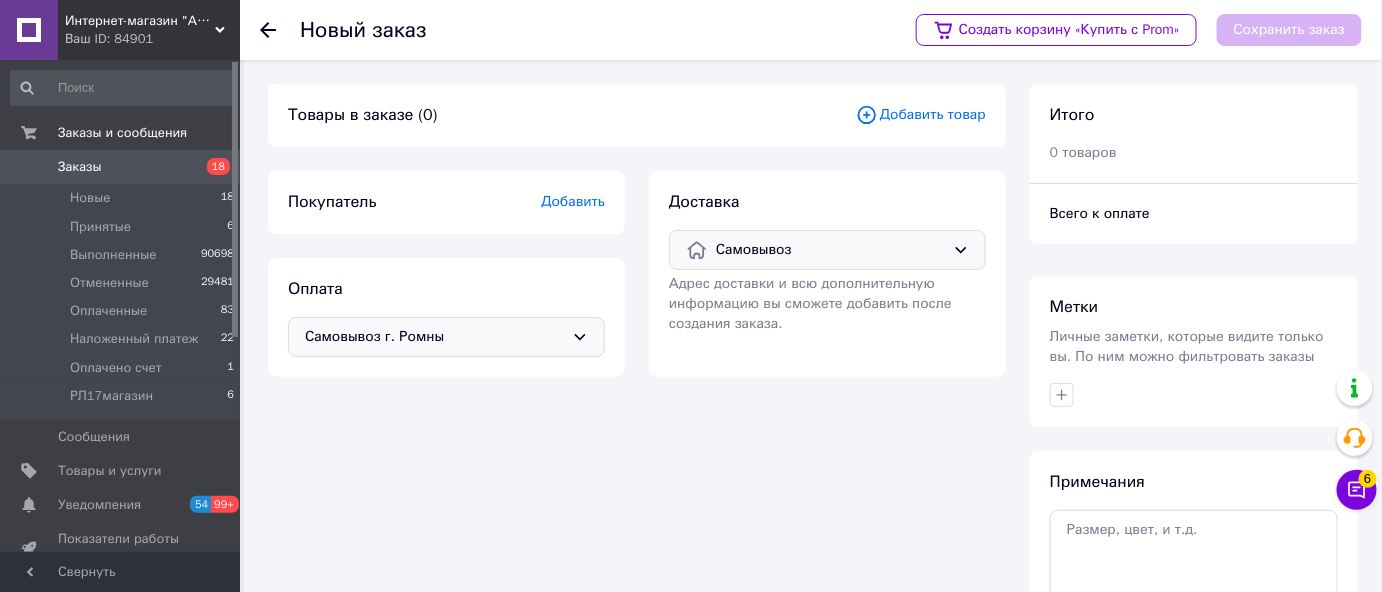click on "Добавить" at bounding box center [573, 201] 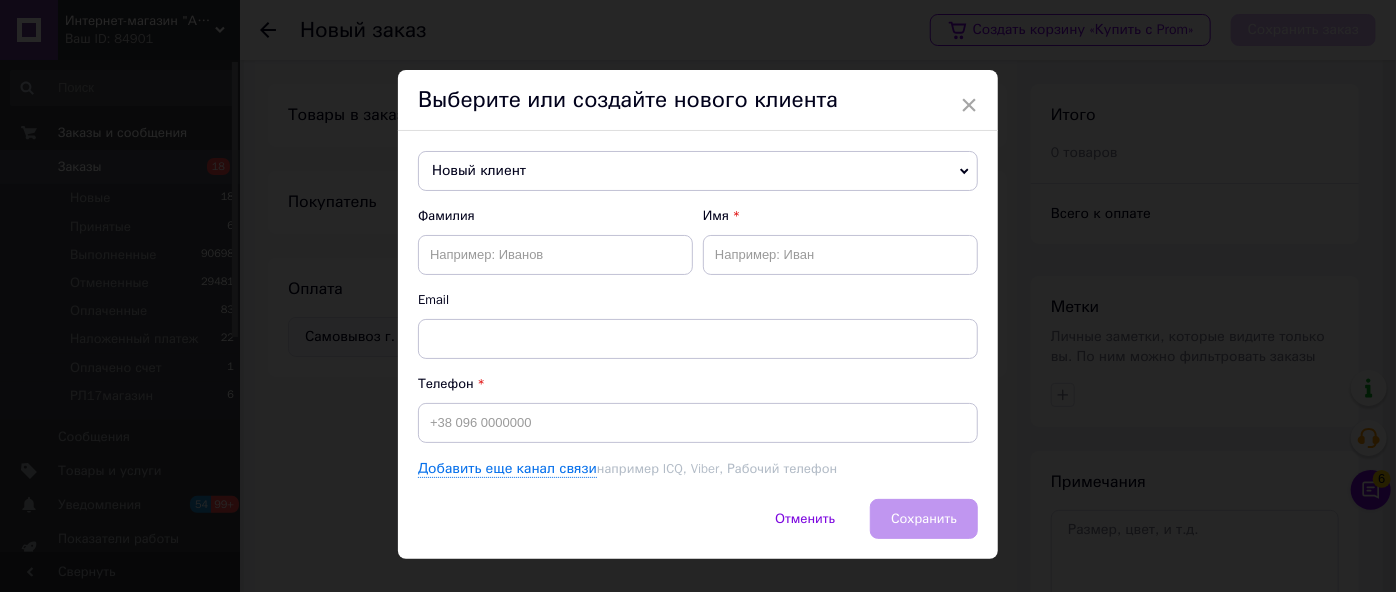 click on "Новый клиент" at bounding box center [698, 171] 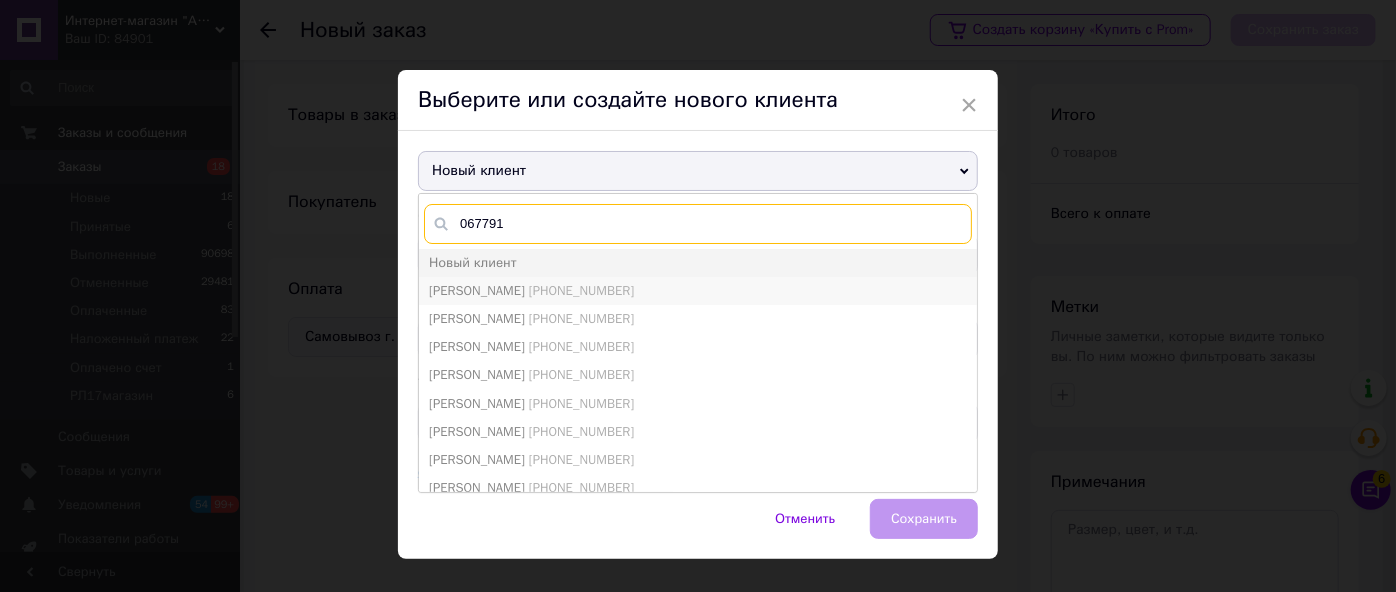 type on "067791" 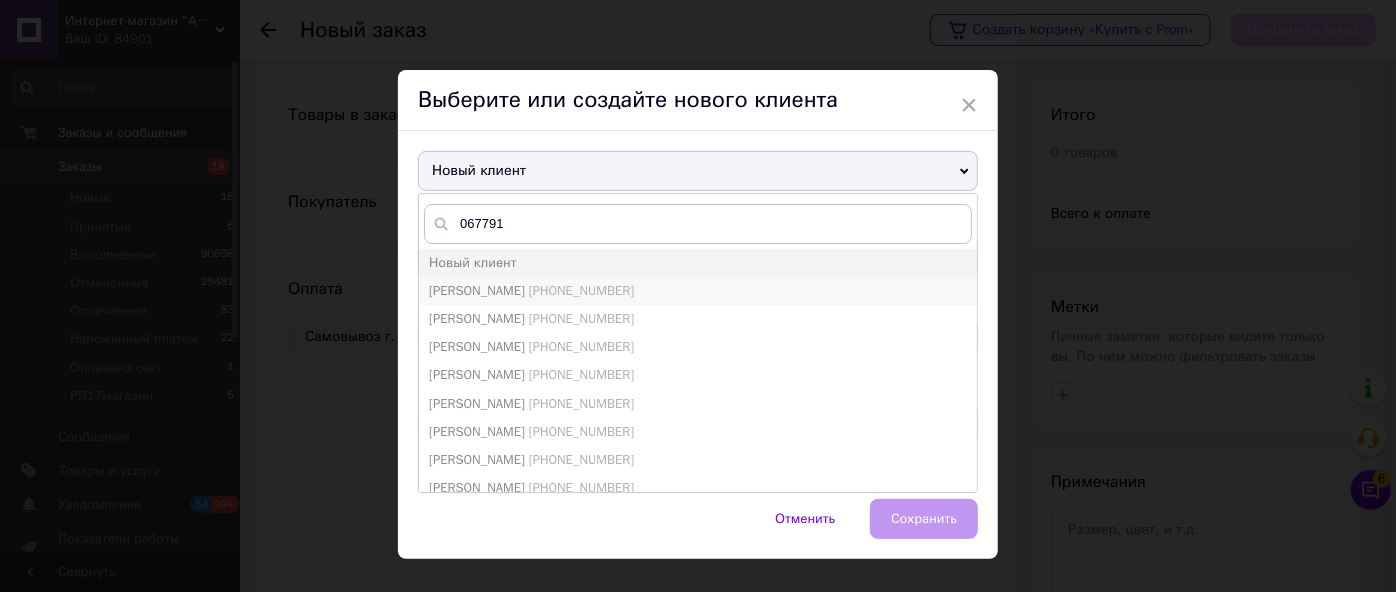 click on "[PHONE_NUMBER]" at bounding box center (581, 290) 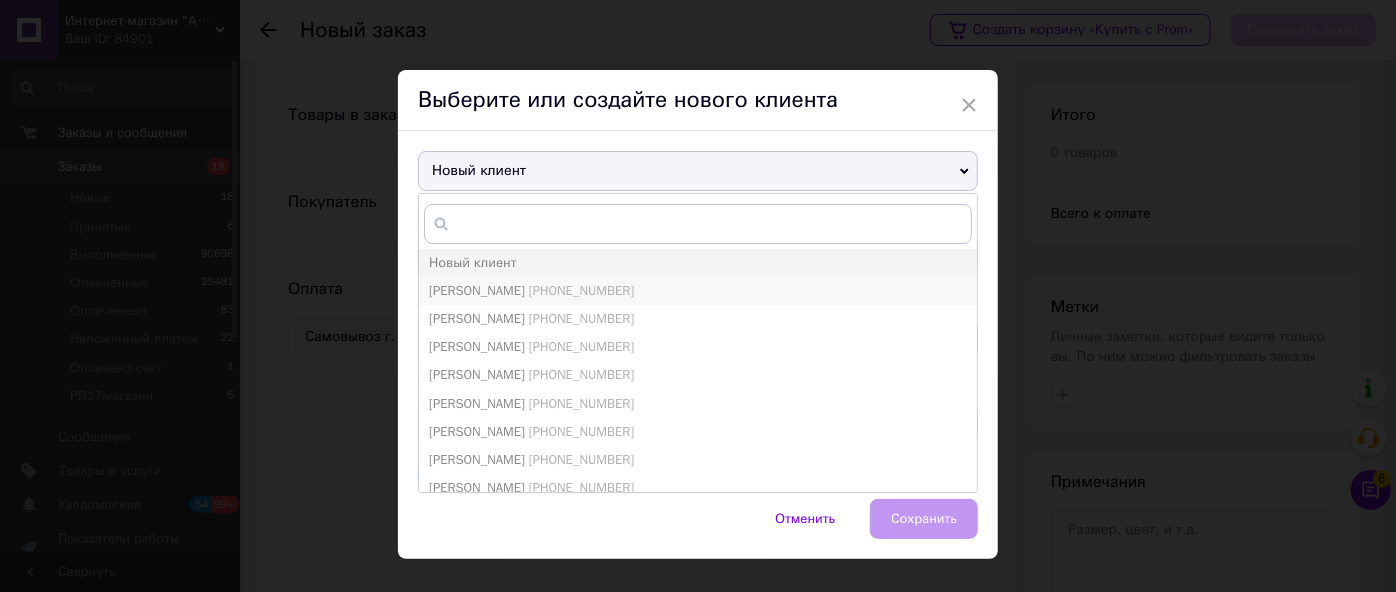 type on "Карпенко Роман" 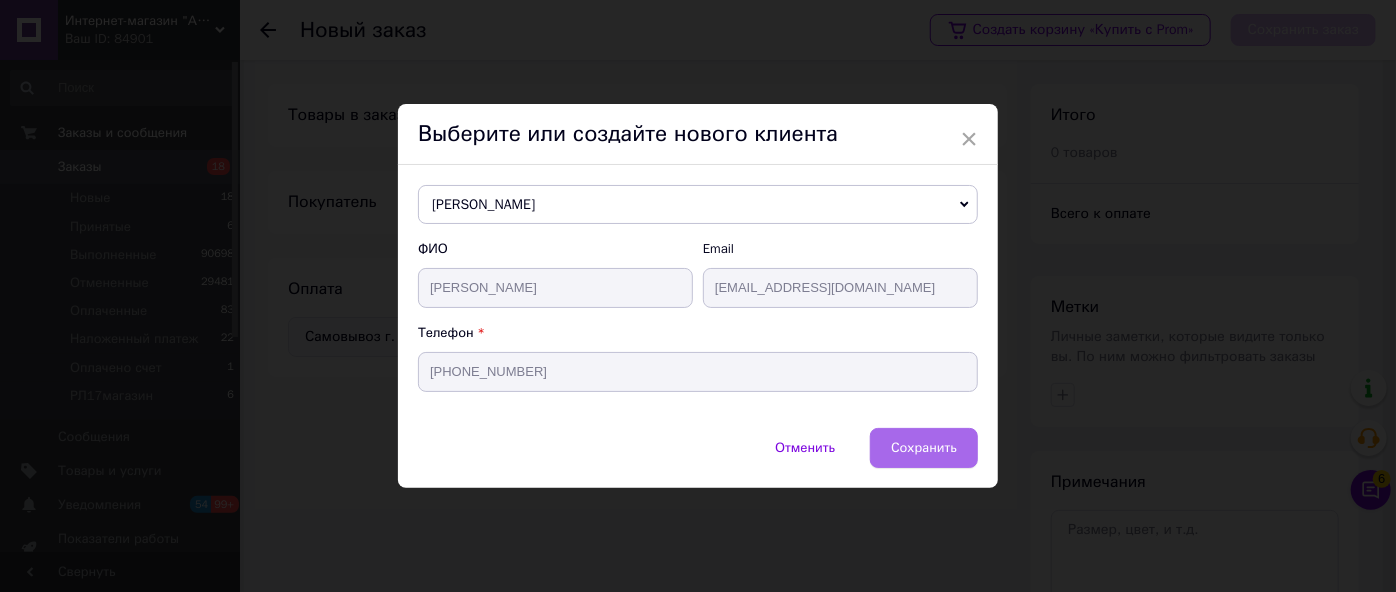 click on "Сохранить" at bounding box center [924, 447] 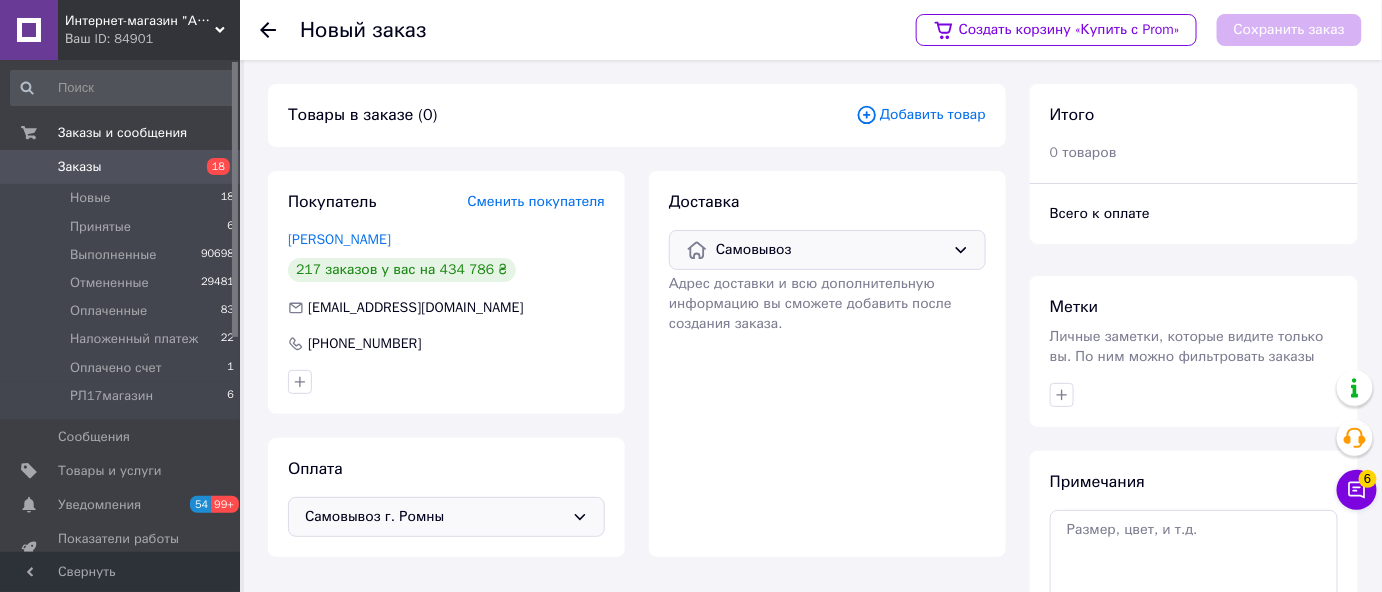 click on "Добавить товар" at bounding box center (921, 115) 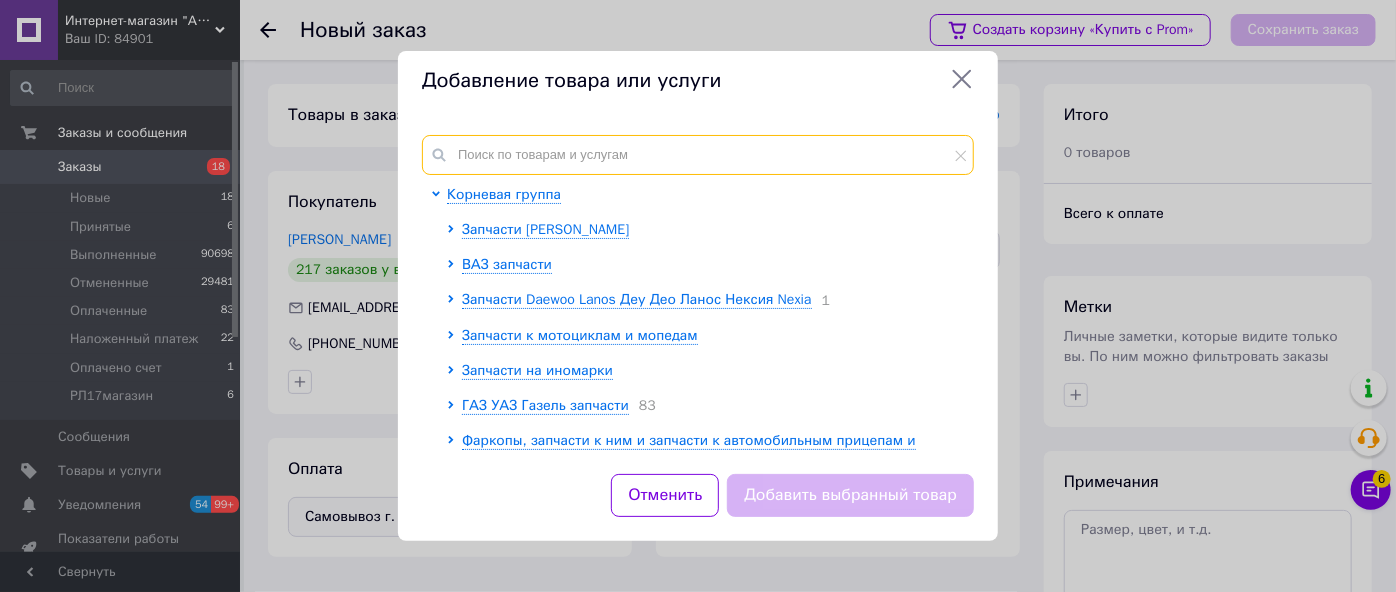 click at bounding box center [698, 155] 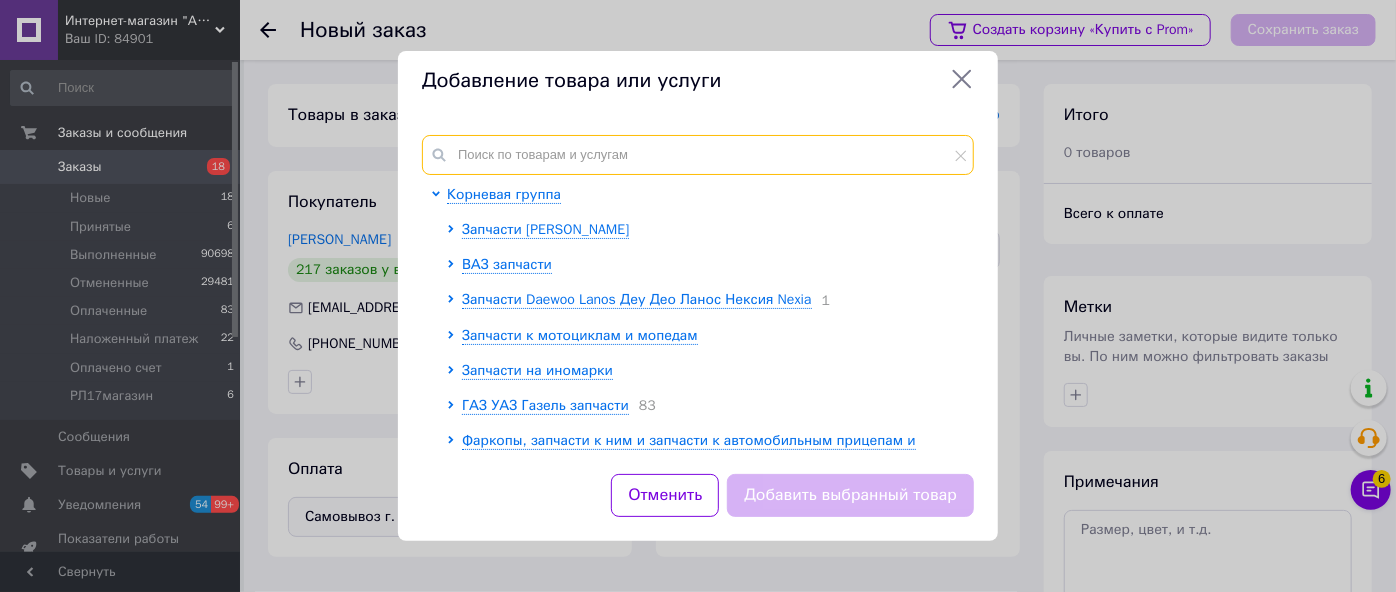 paste on "6PK1153" 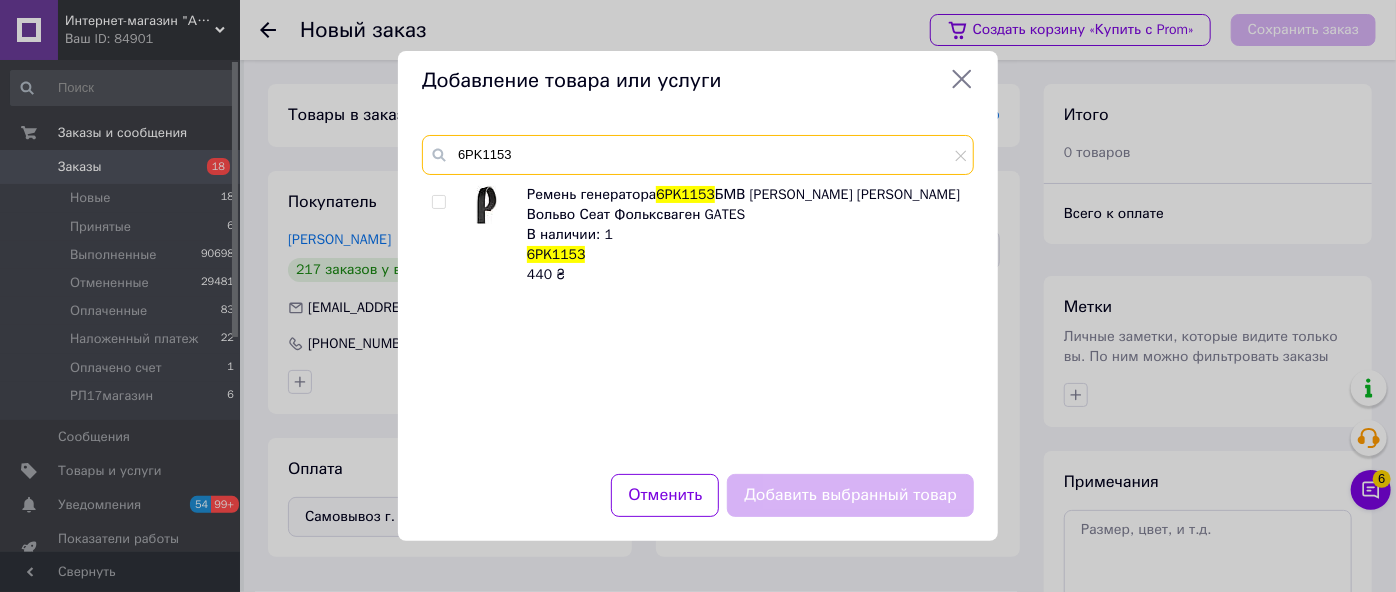 type on "6PK1153" 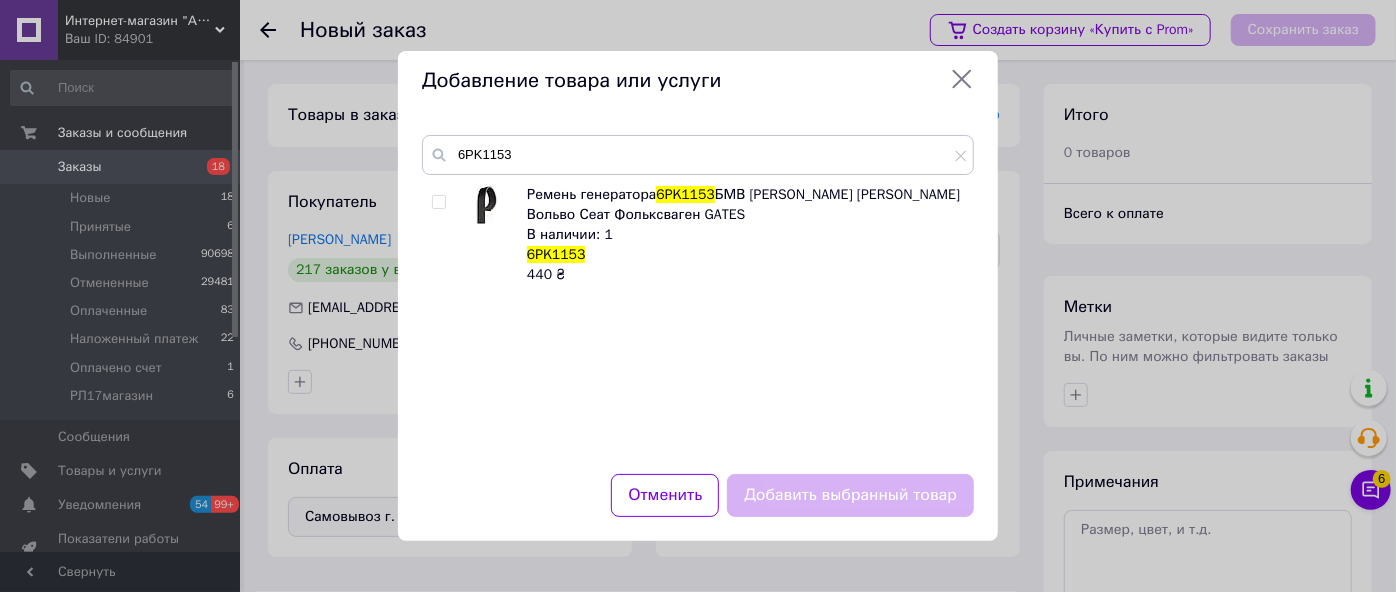 click at bounding box center (438, 202) 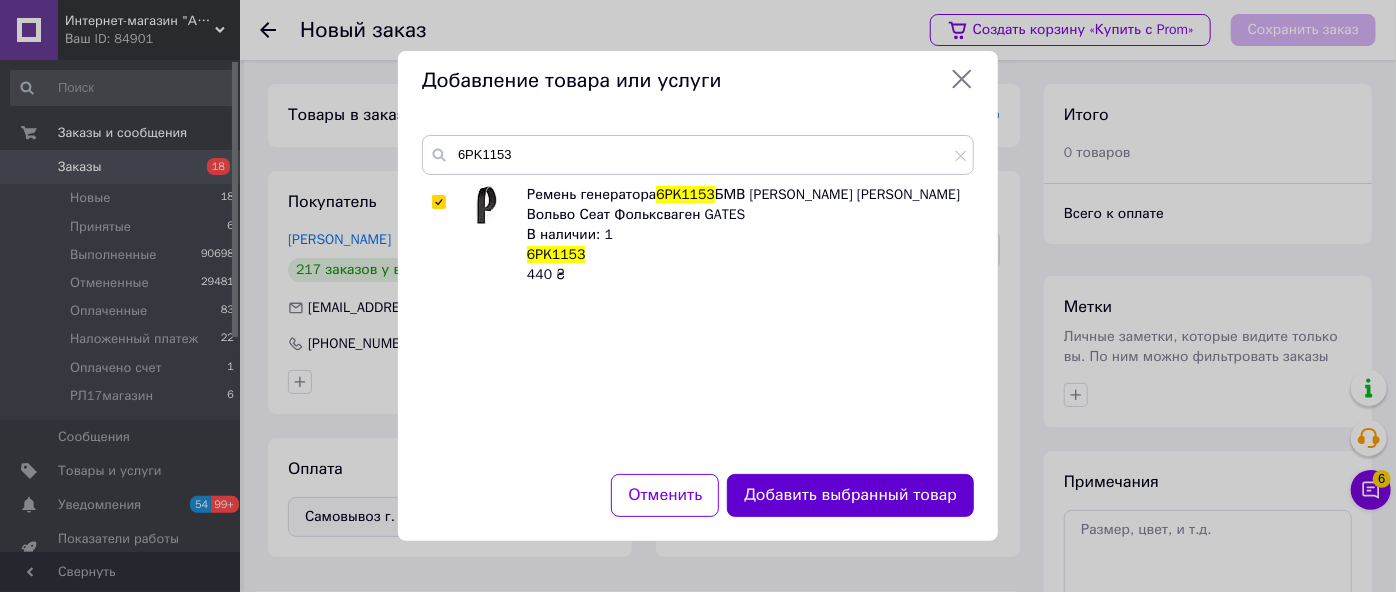 click on "Добавить выбранный товар" at bounding box center (850, 495) 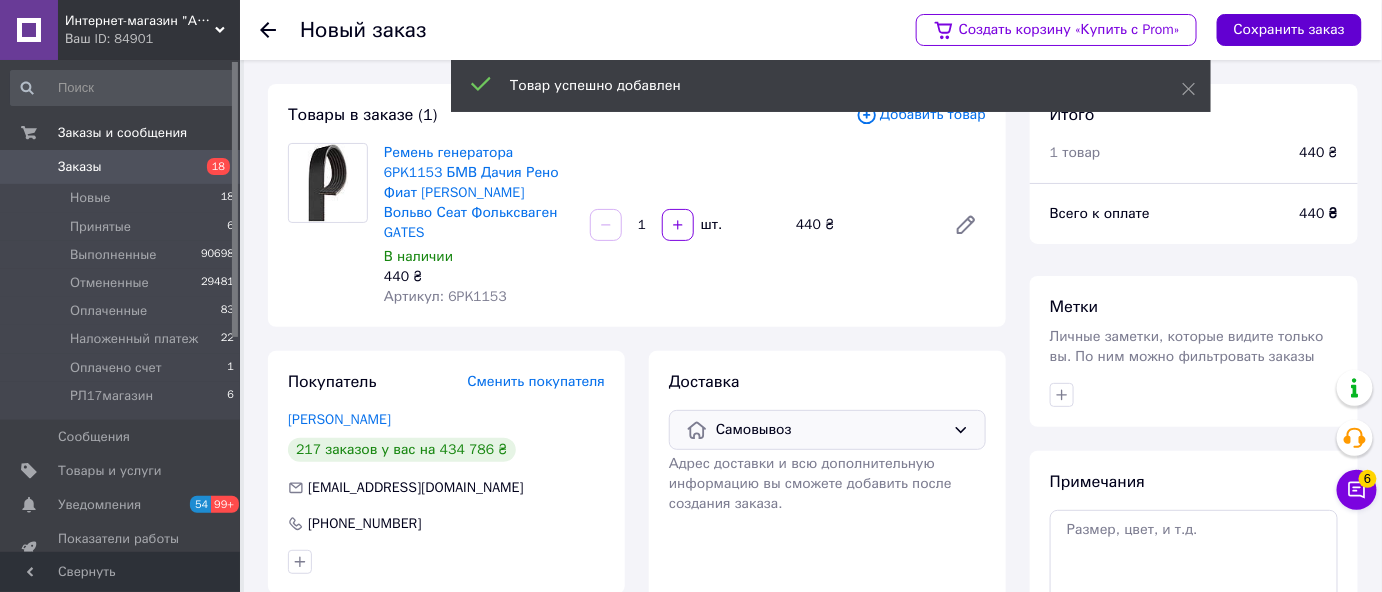 click on "Сохранить заказ" at bounding box center [1289, 30] 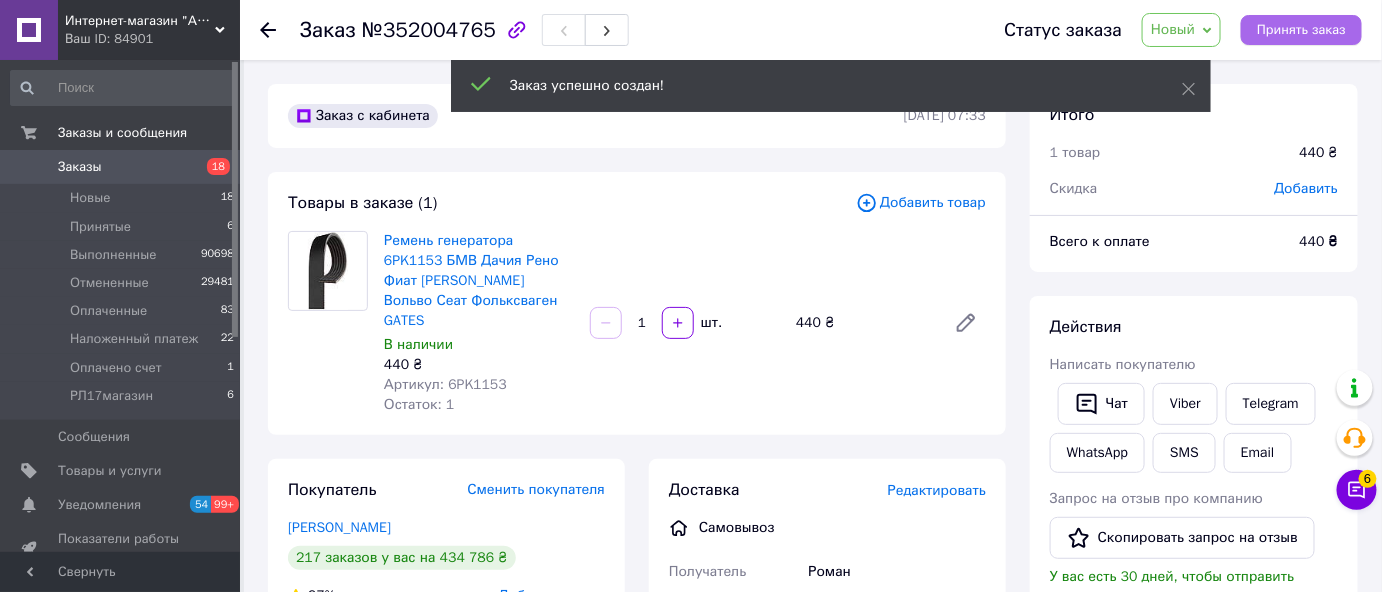 click on "Принять заказ" at bounding box center (1301, 30) 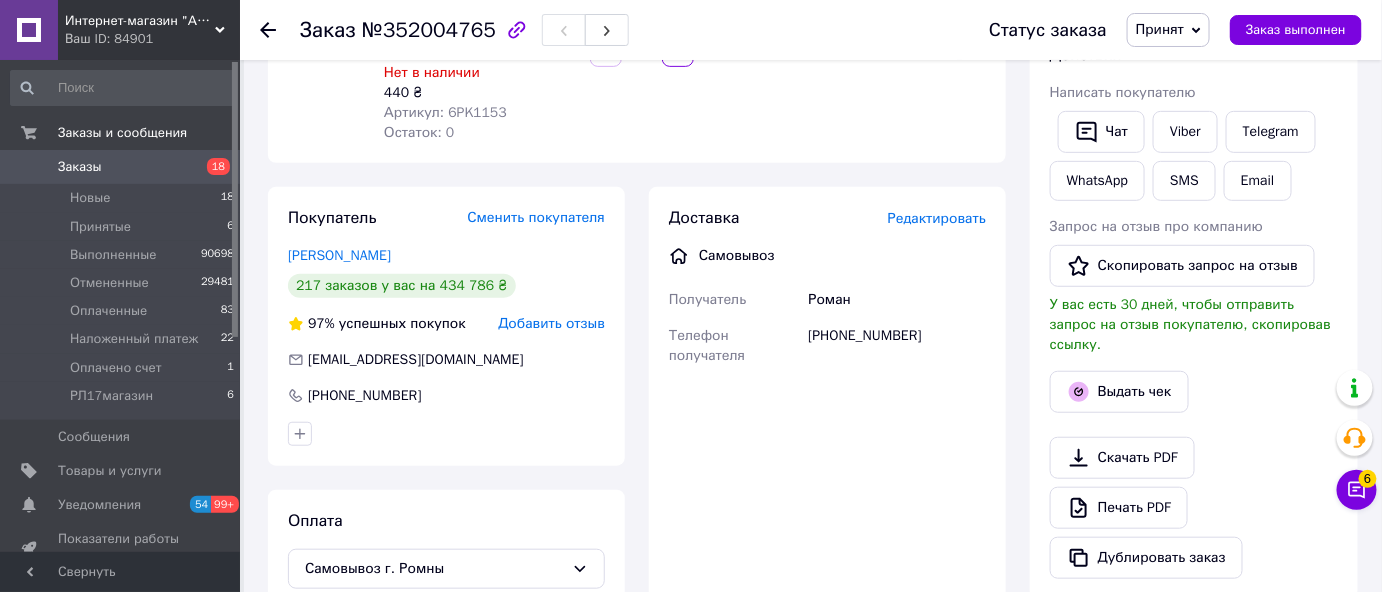 scroll, scrollTop: 0, scrollLeft: 0, axis: both 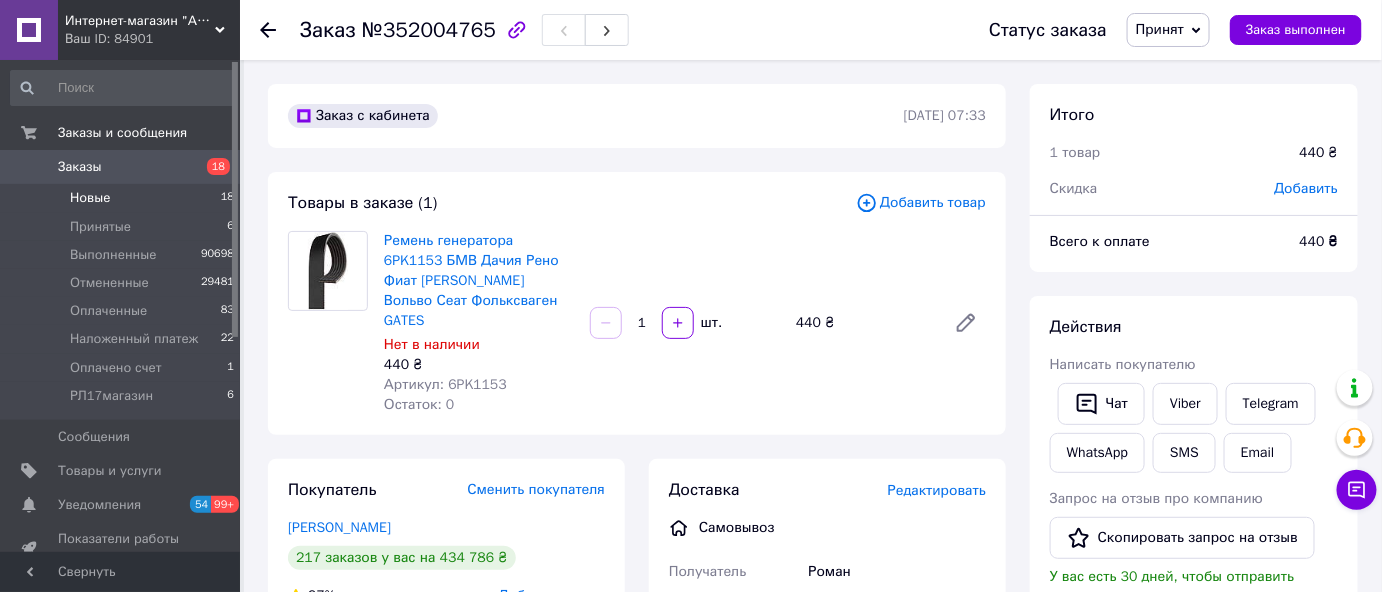 click on "Новые" at bounding box center [90, 198] 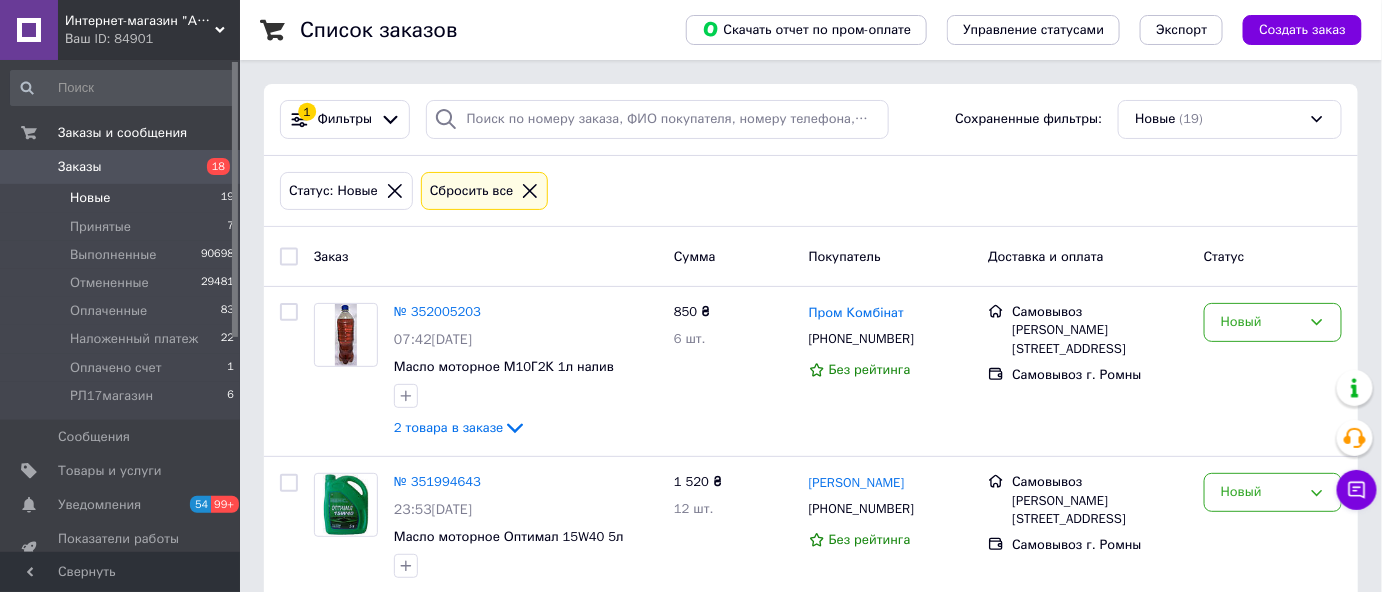 click 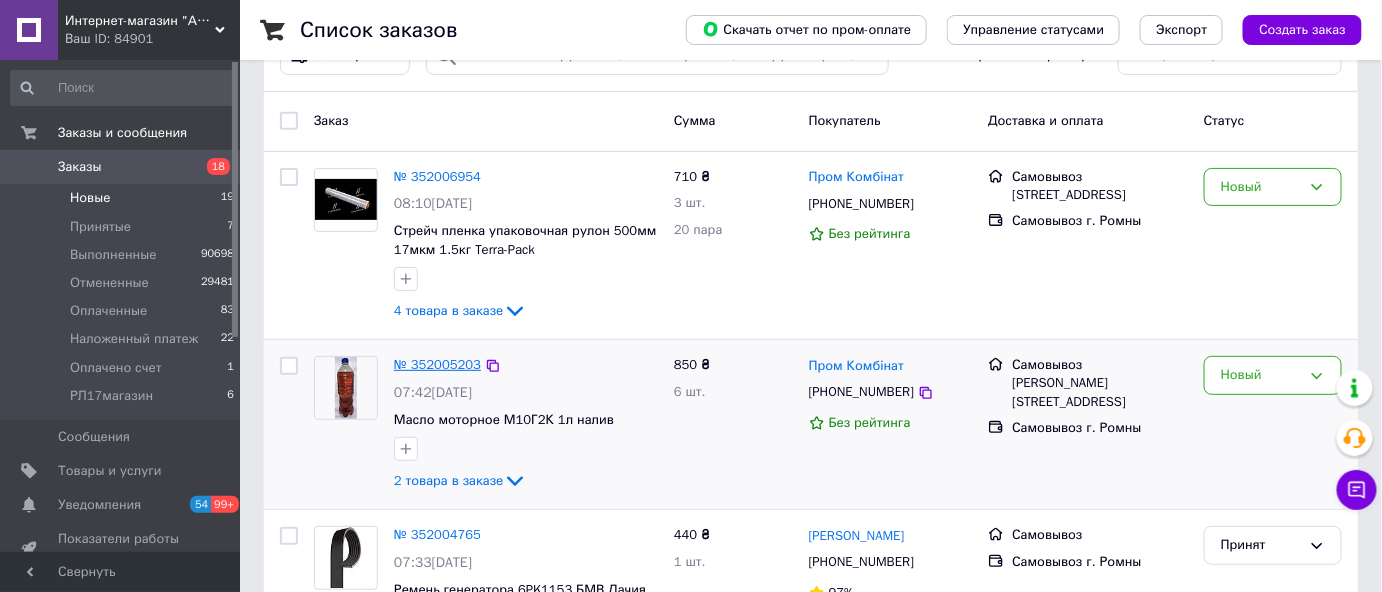 scroll, scrollTop: 90, scrollLeft: 0, axis: vertical 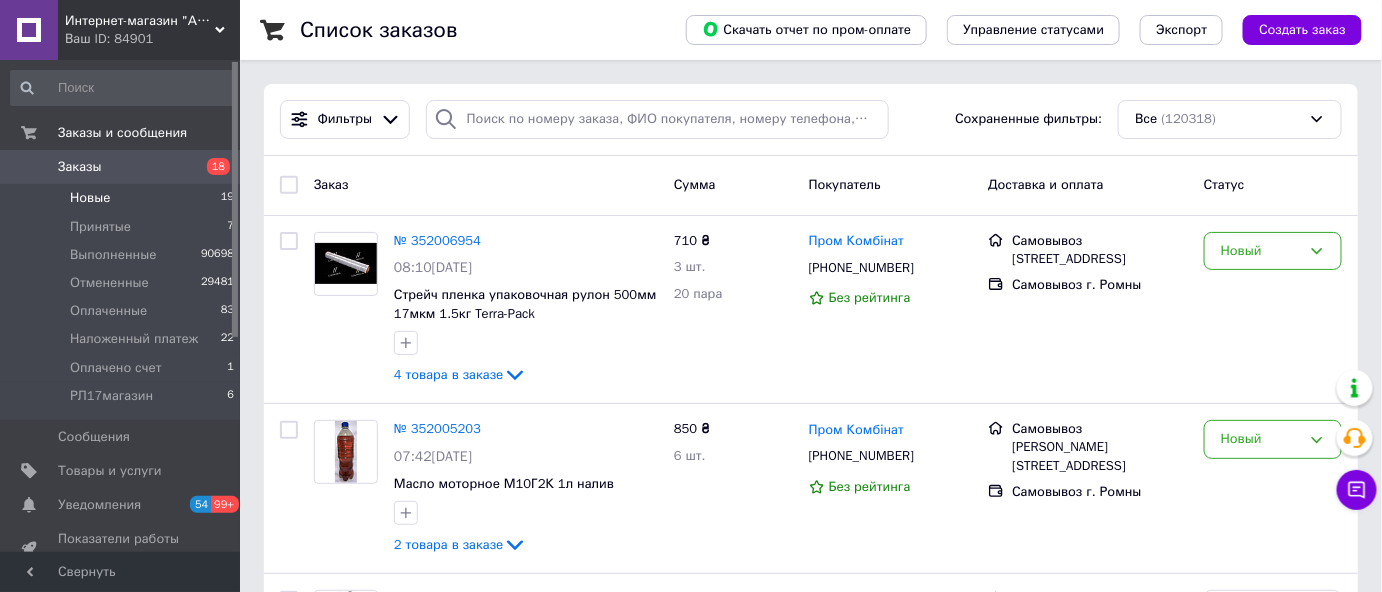 click on "Новые" at bounding box center (90, 198) 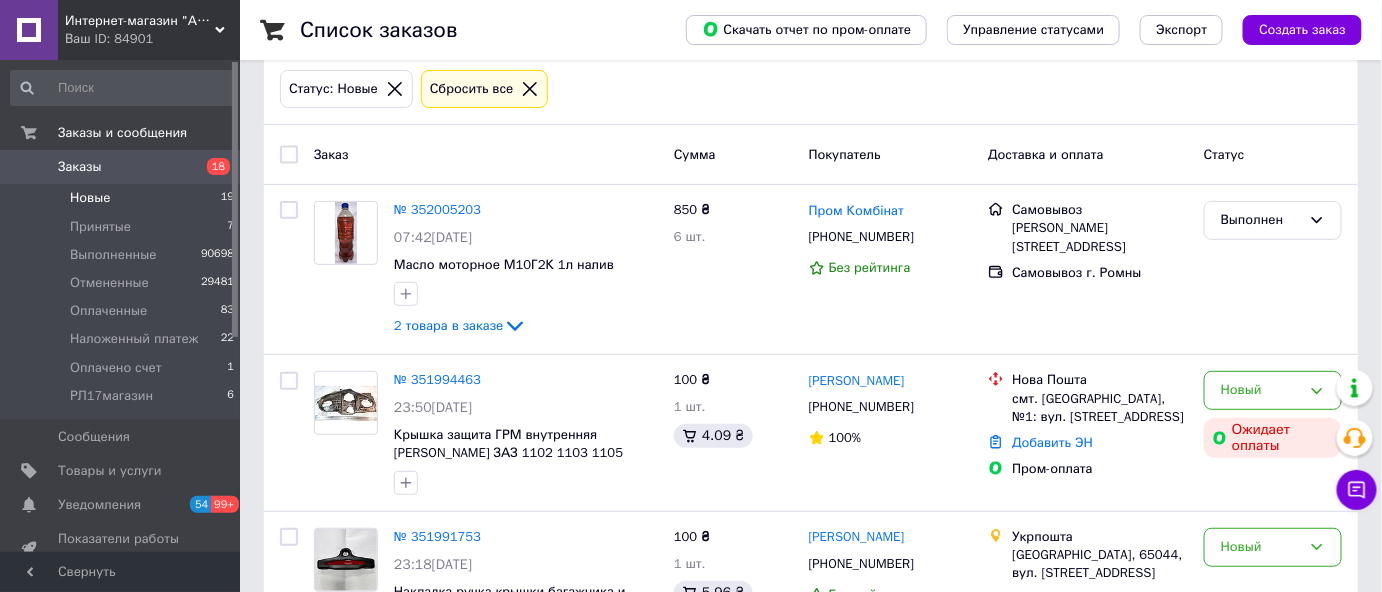 scroll, scrollTop: 0, scrollLeft: 0, axis: both 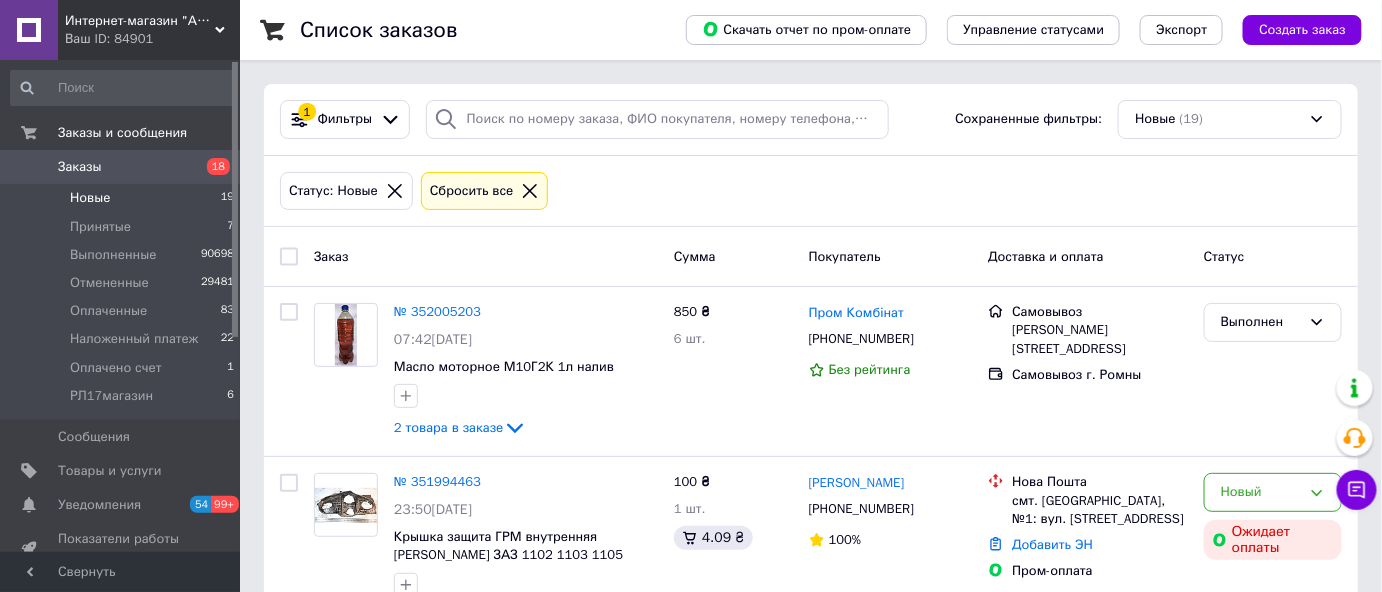 click 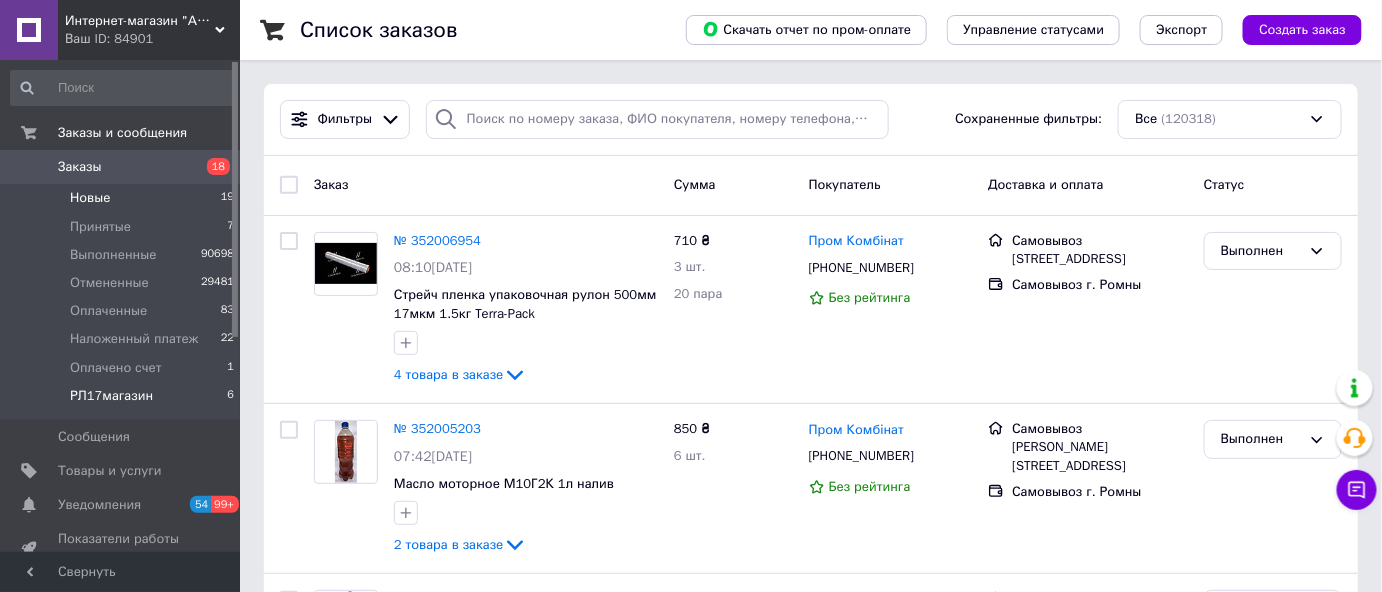click on "РЛ17магазин" at bounding box center [111, 396] 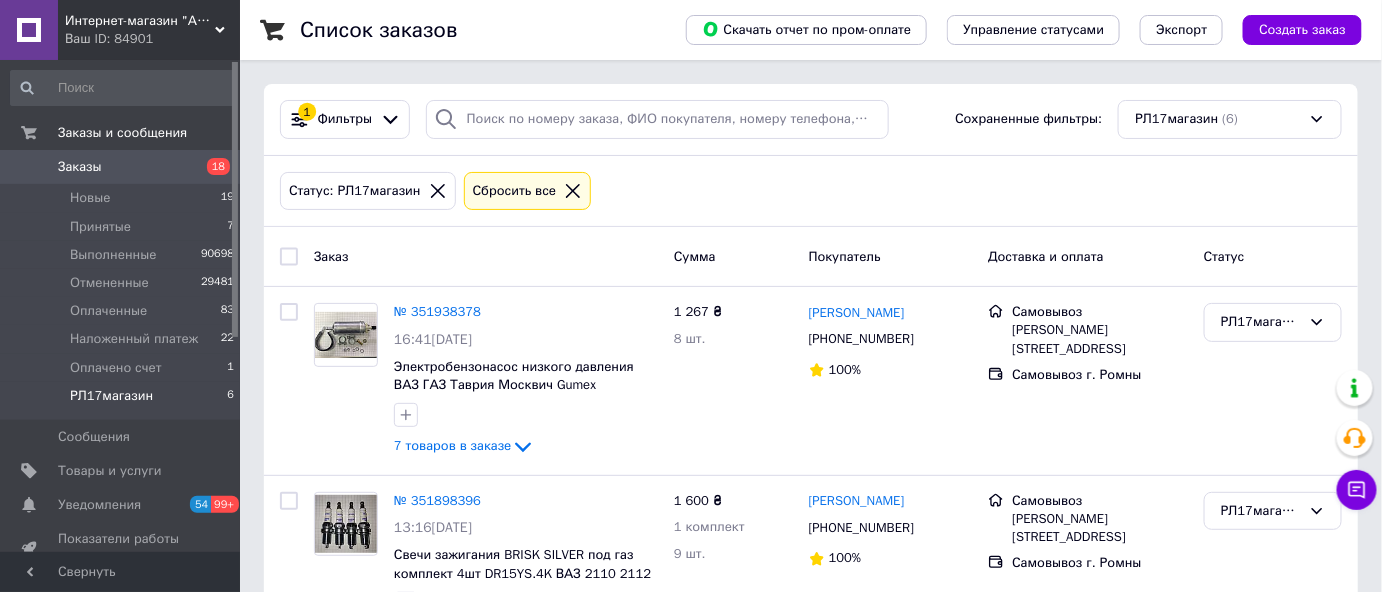 click at bounding box center (289, 257) 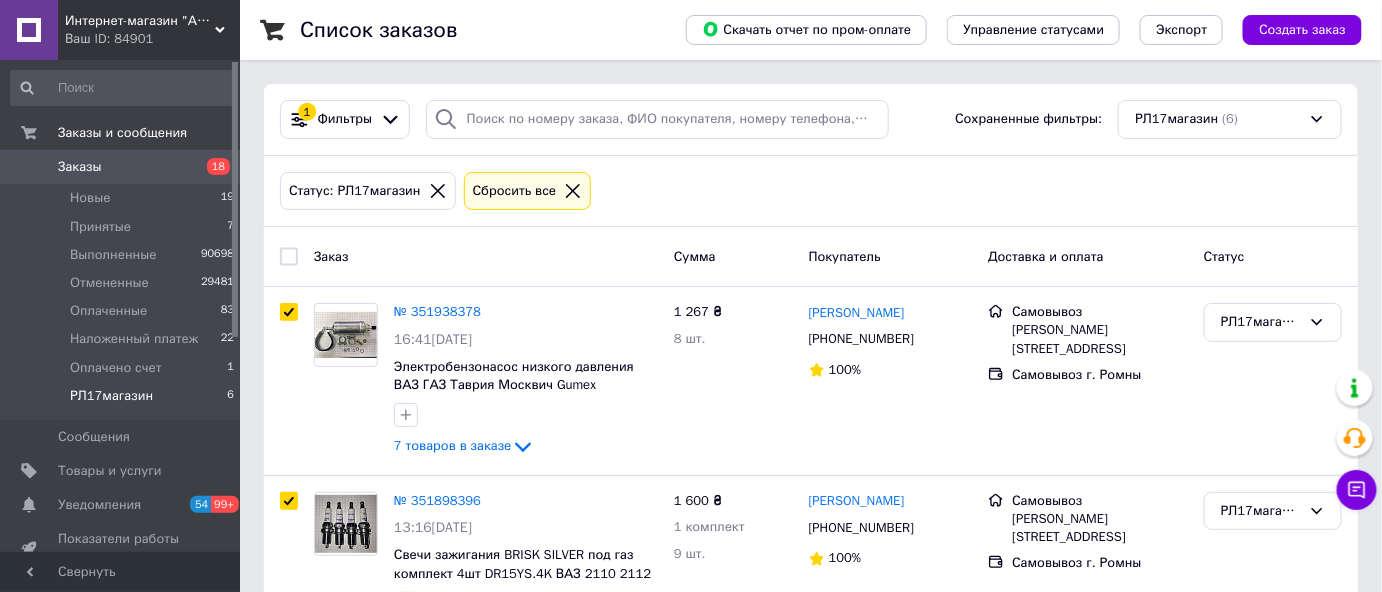 checkbox on "true" 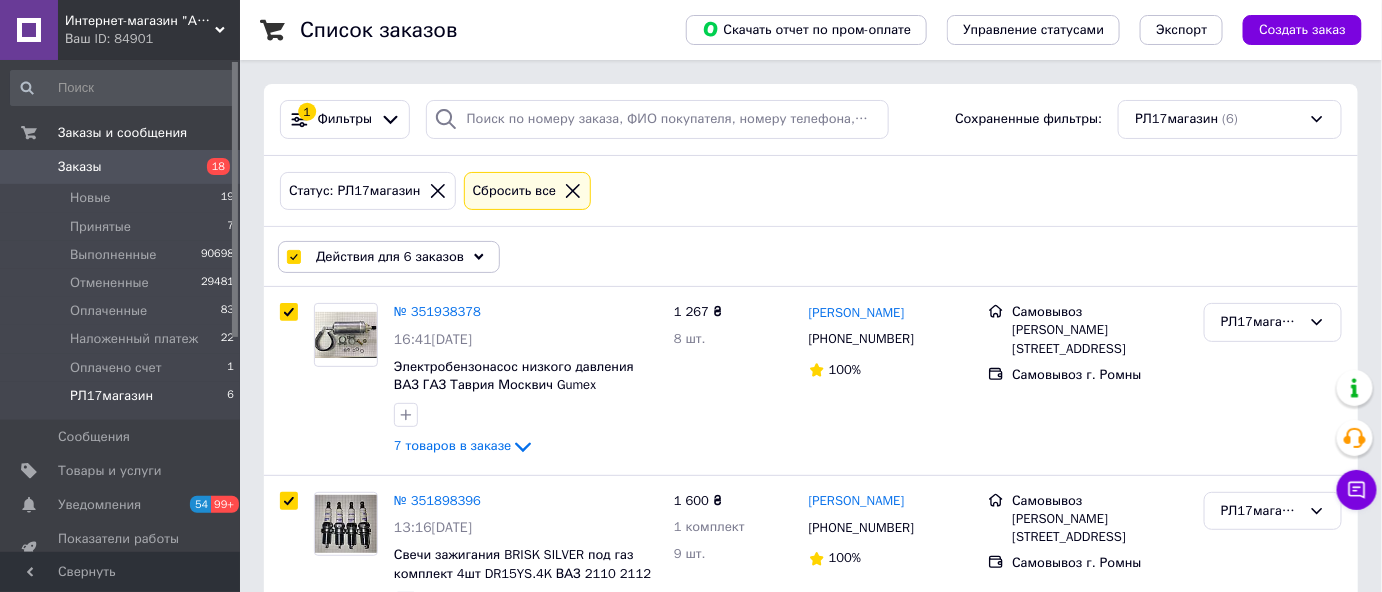 click on "Действия для 6 заказов" at bounding box center (389, 257) 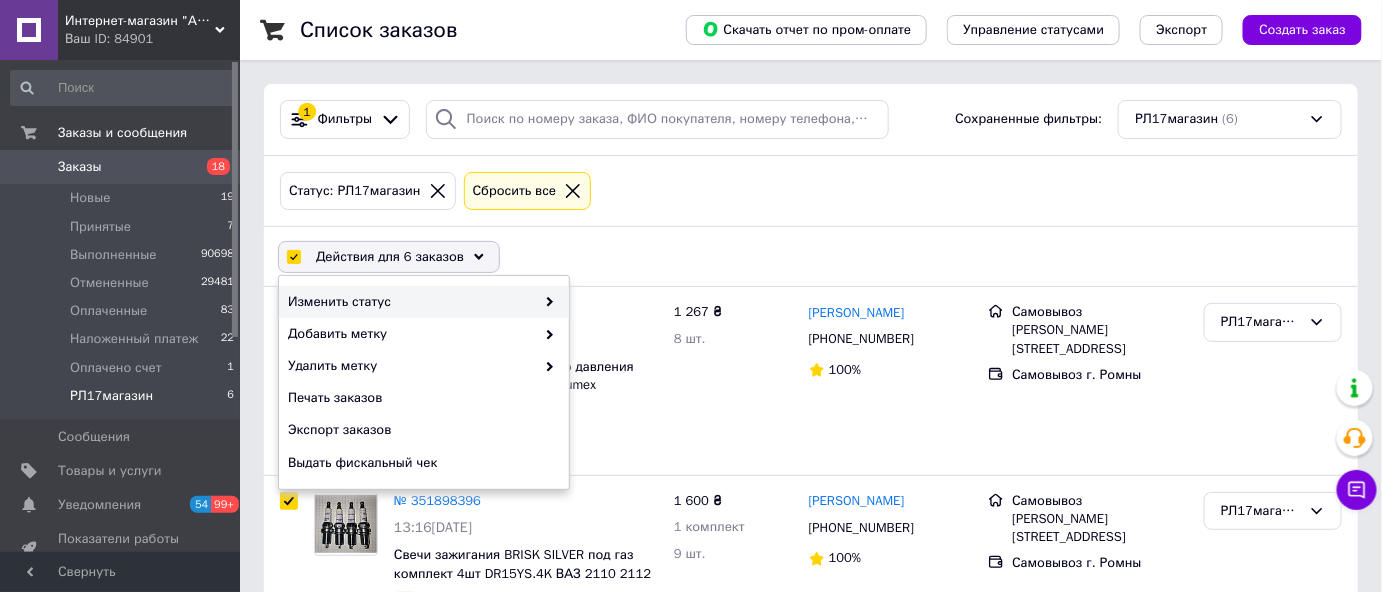 click on "Изменить статус" at bounding box center (411, 302) 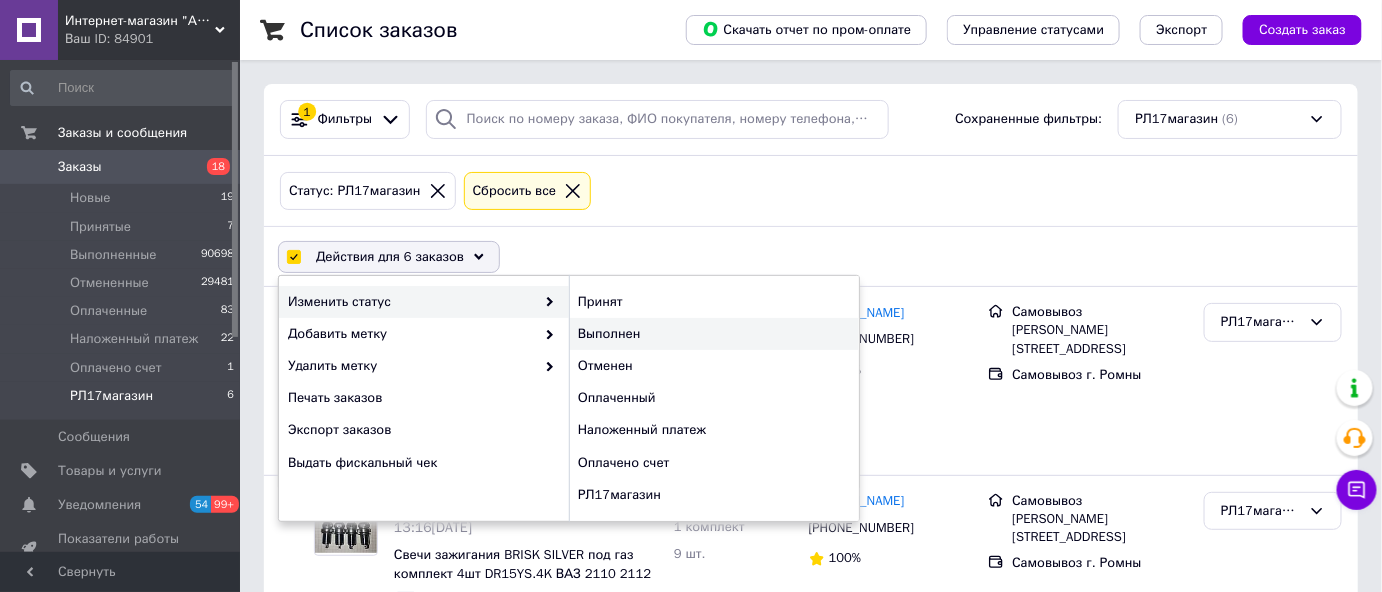 click on "Выполнен" at bounding box center (714, 334) 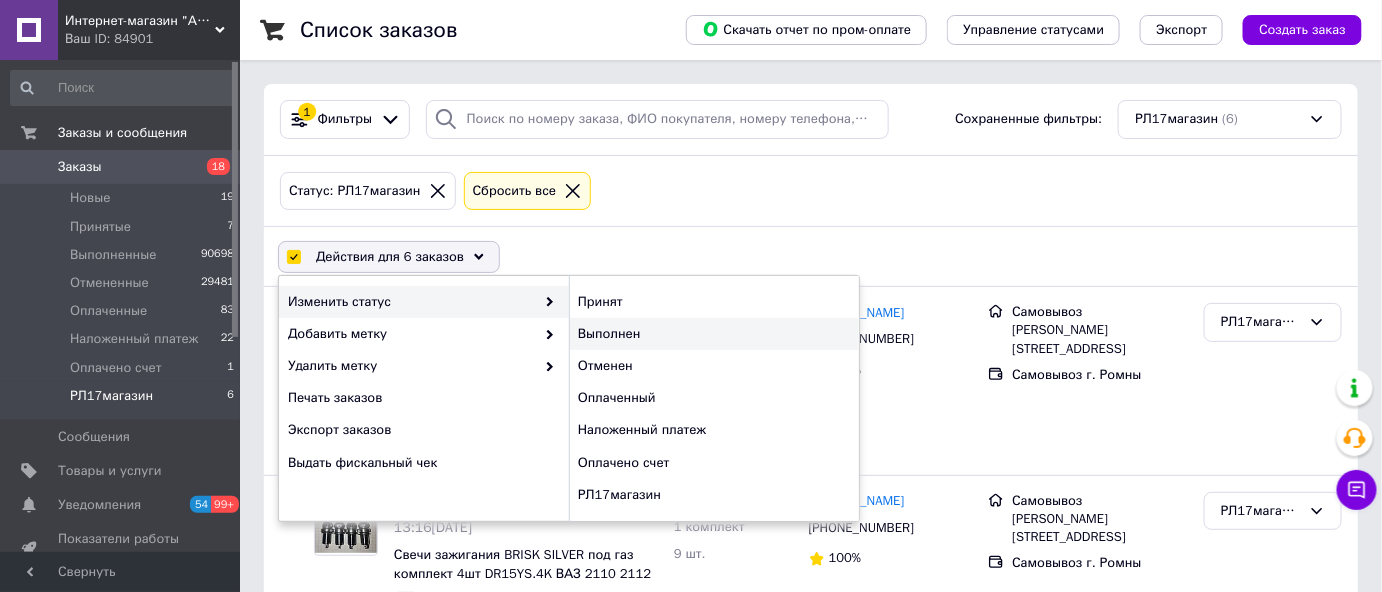 checkbox on "false" 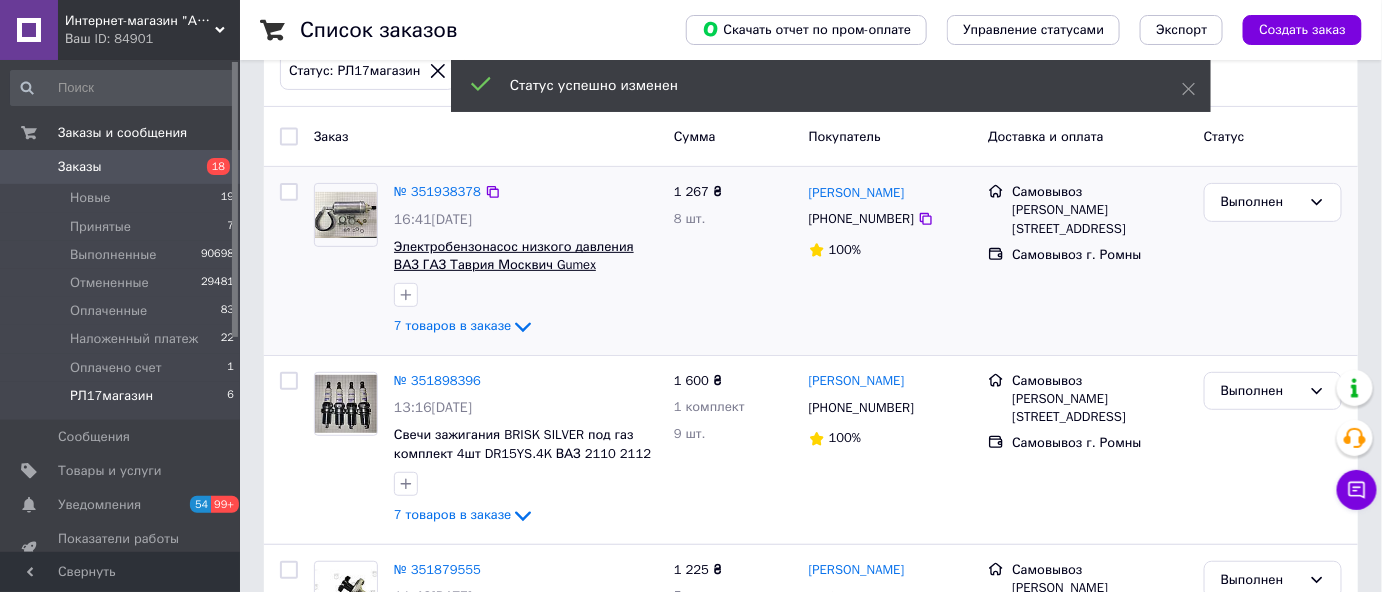scroll, scrollTop: 0, scrollLeft: 0, axis: both 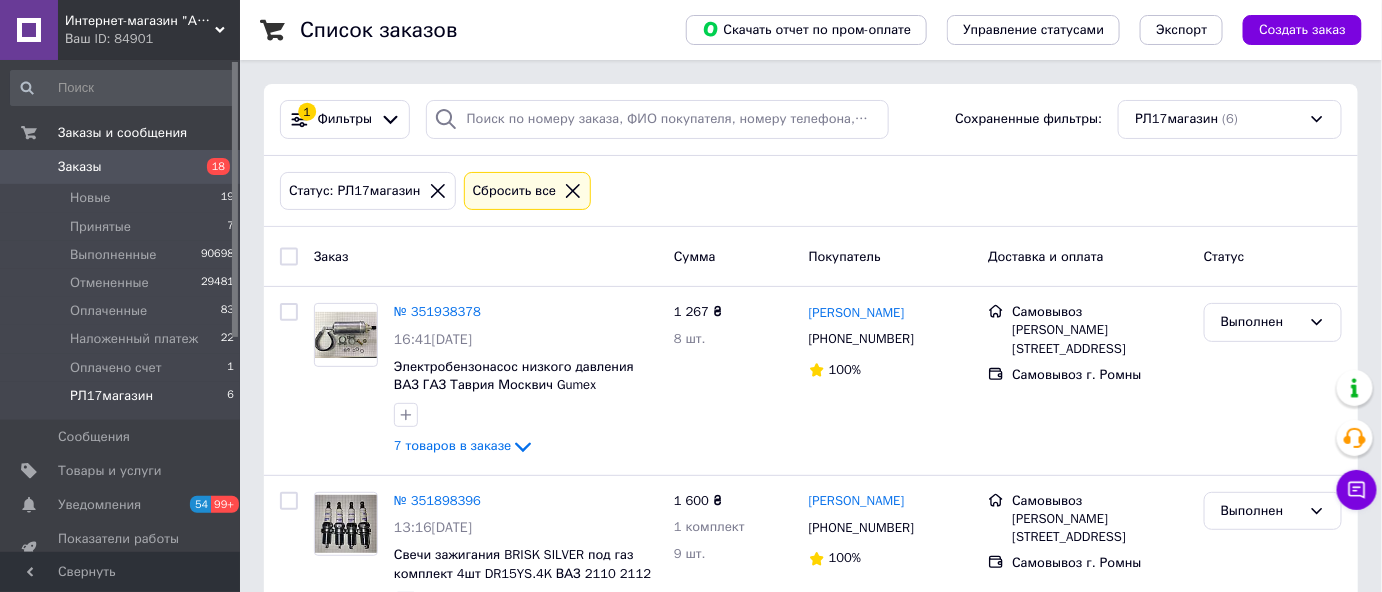 click 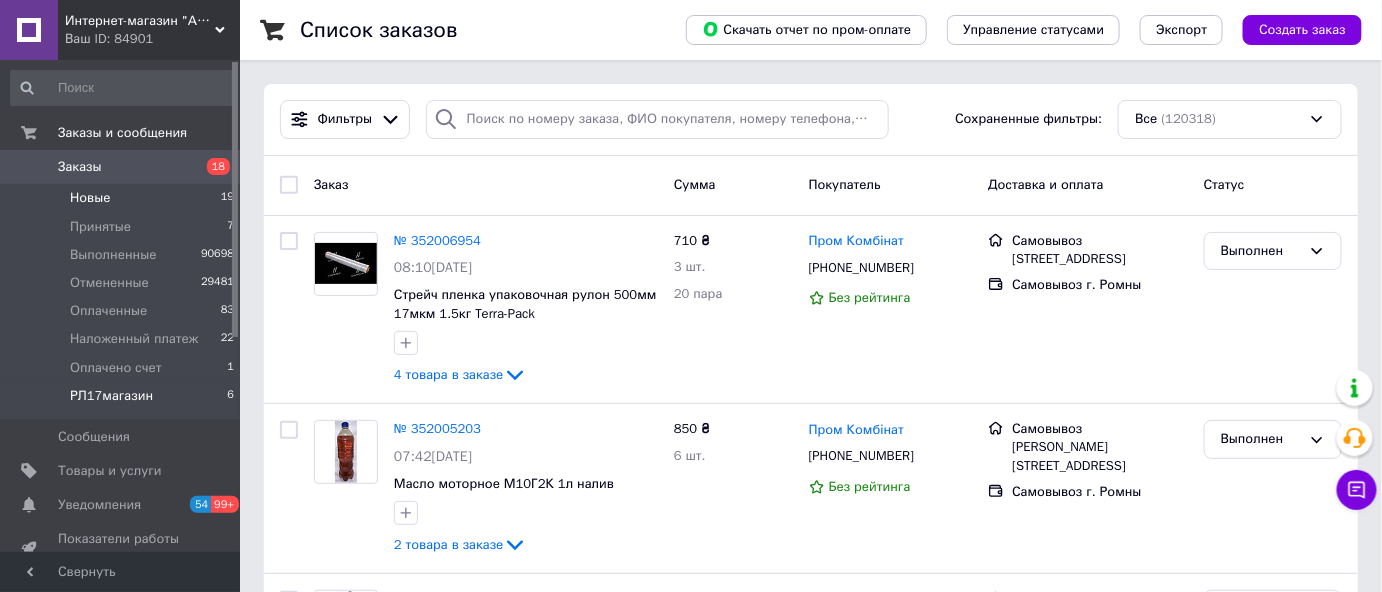click on "Новые" at bounding box center [90, 198] 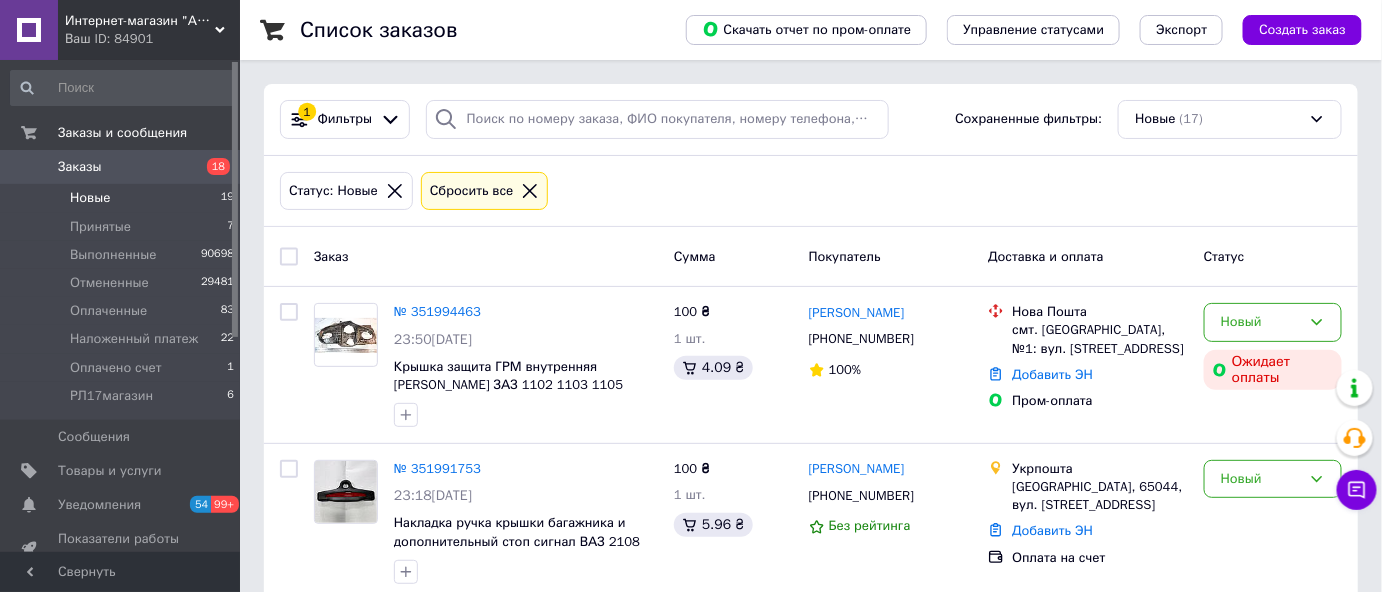 click 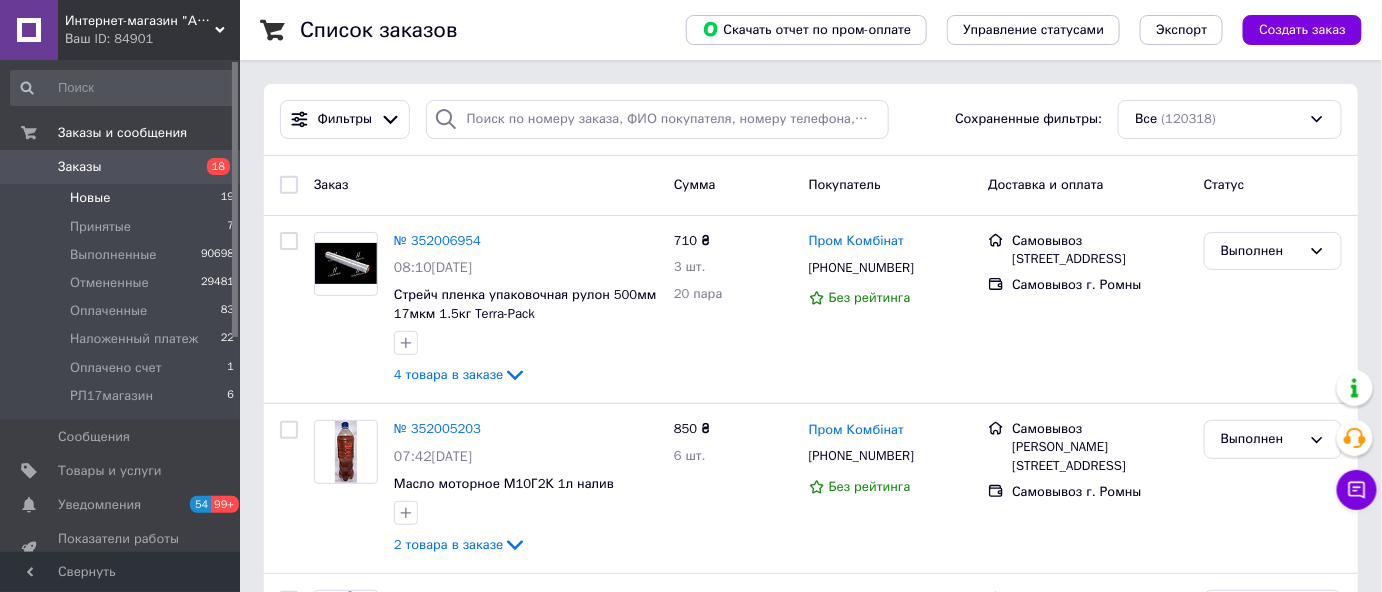 click on "Новые" at bounding box center (90, 198) 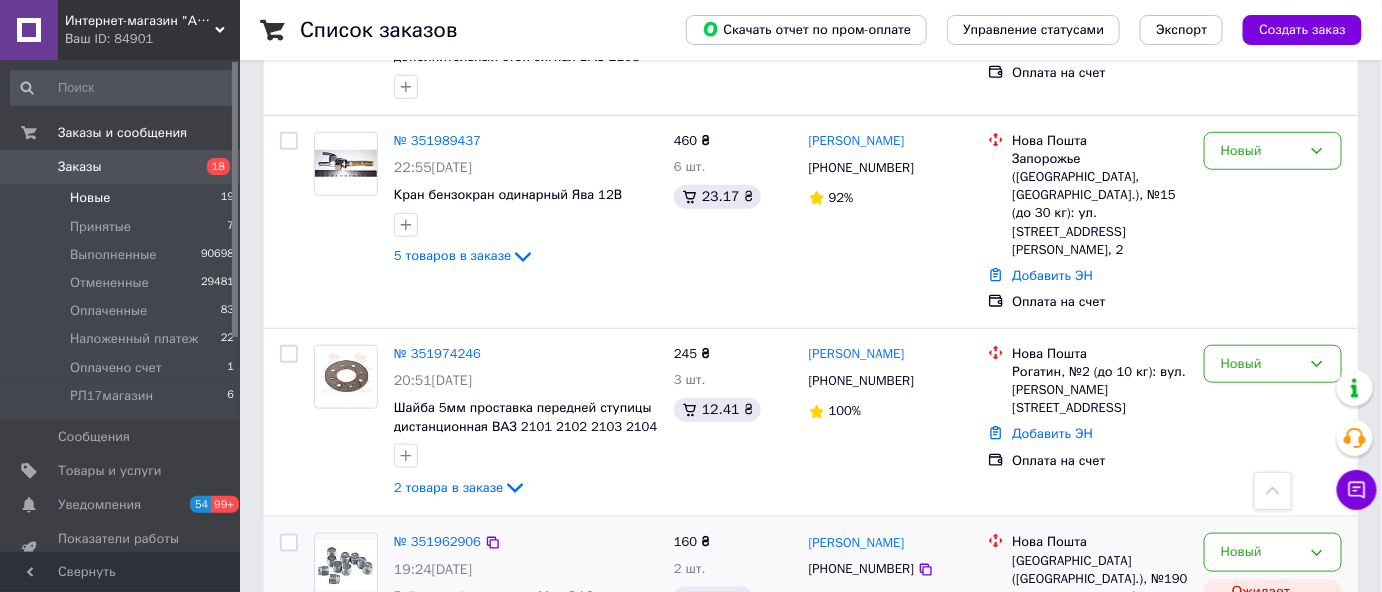 scroll, scrollTop: 454, scrollLeft: 0, axis: vertical 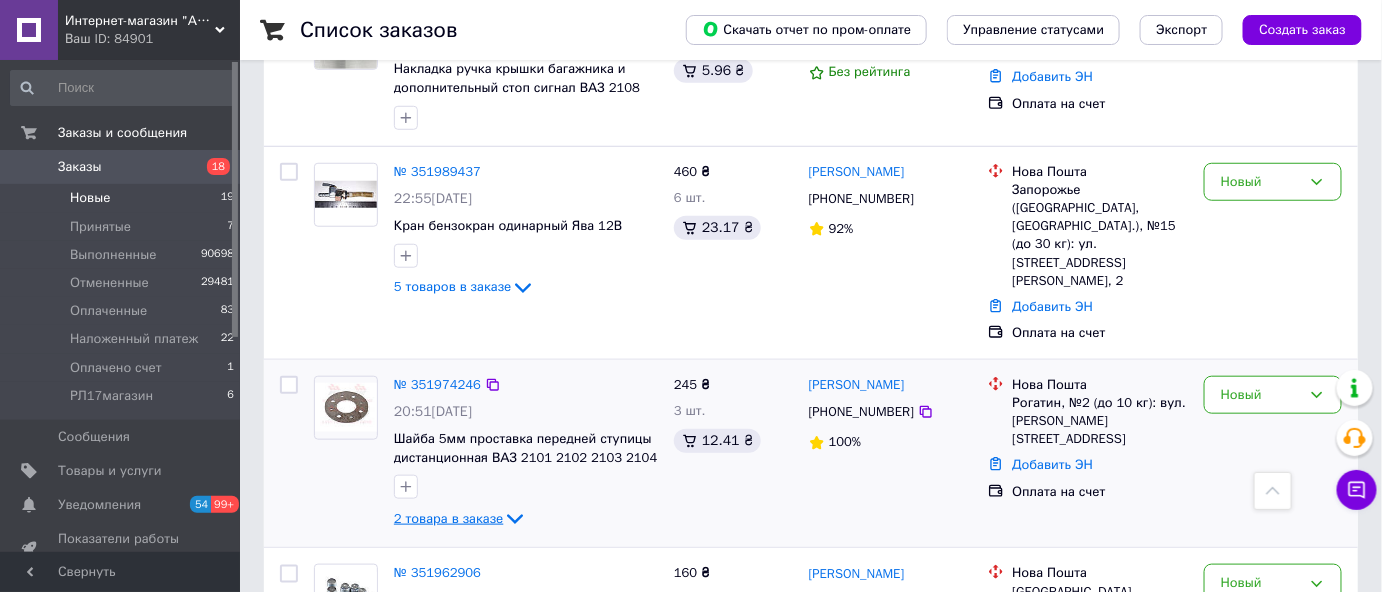 click on "2 товара в заказе" at bounding box center (448, 518) 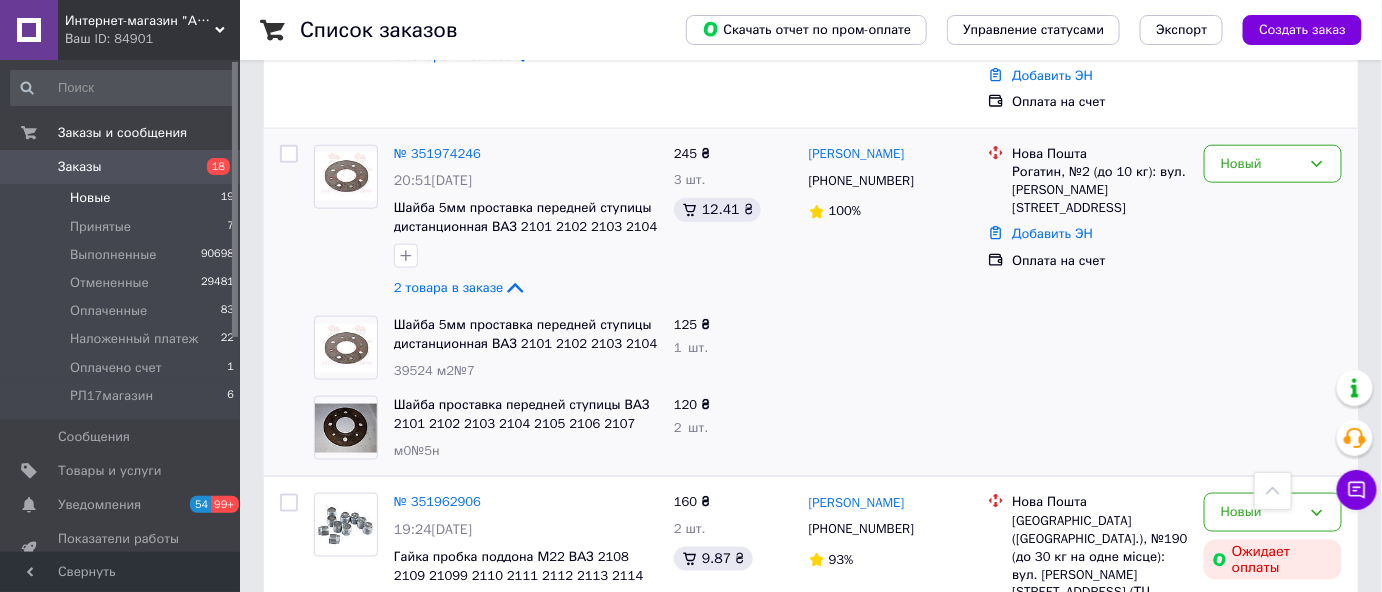 scroll, scrollTop: 727, scrollLeft: 0, axis: vertical 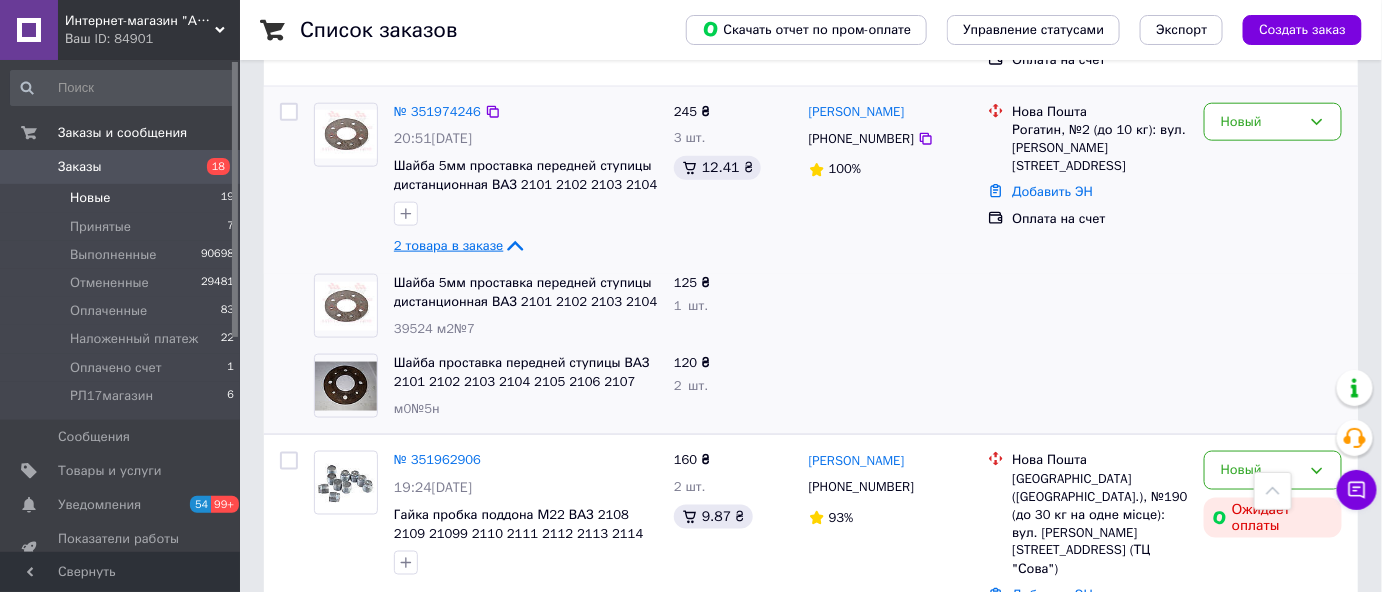 click on "2 товара в заказе" at bounding box center [448, 245] 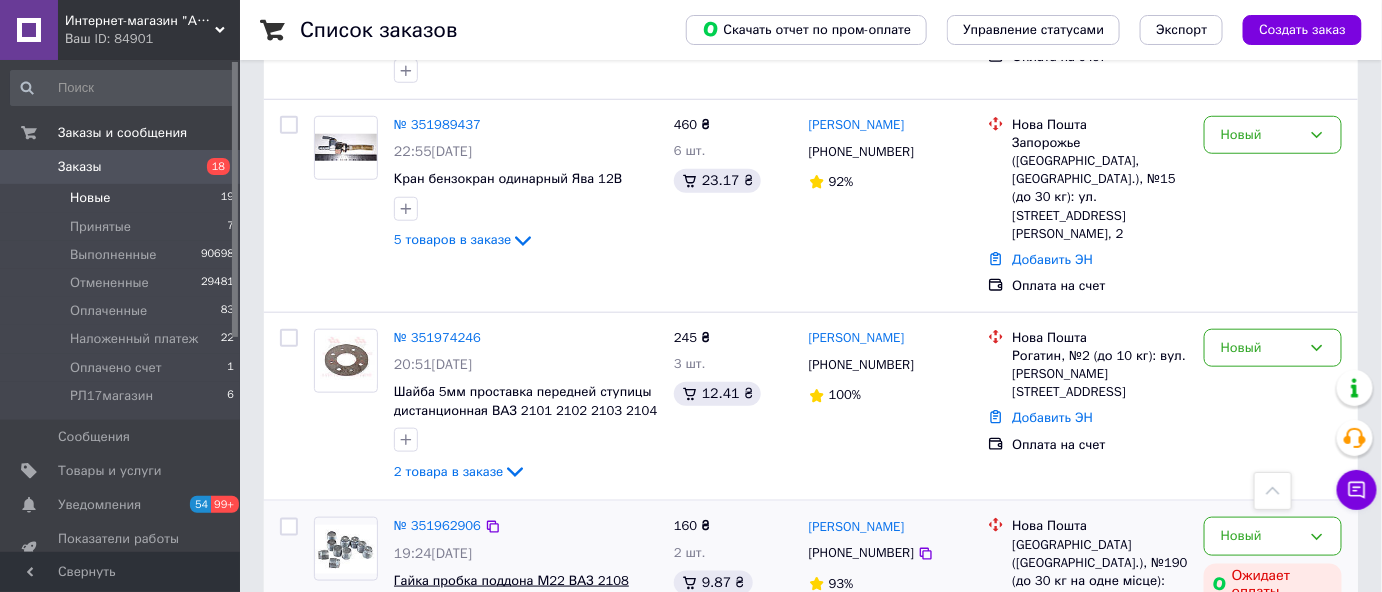 scroll, scrollTop: 0, scrollLeft: 0, axis: both 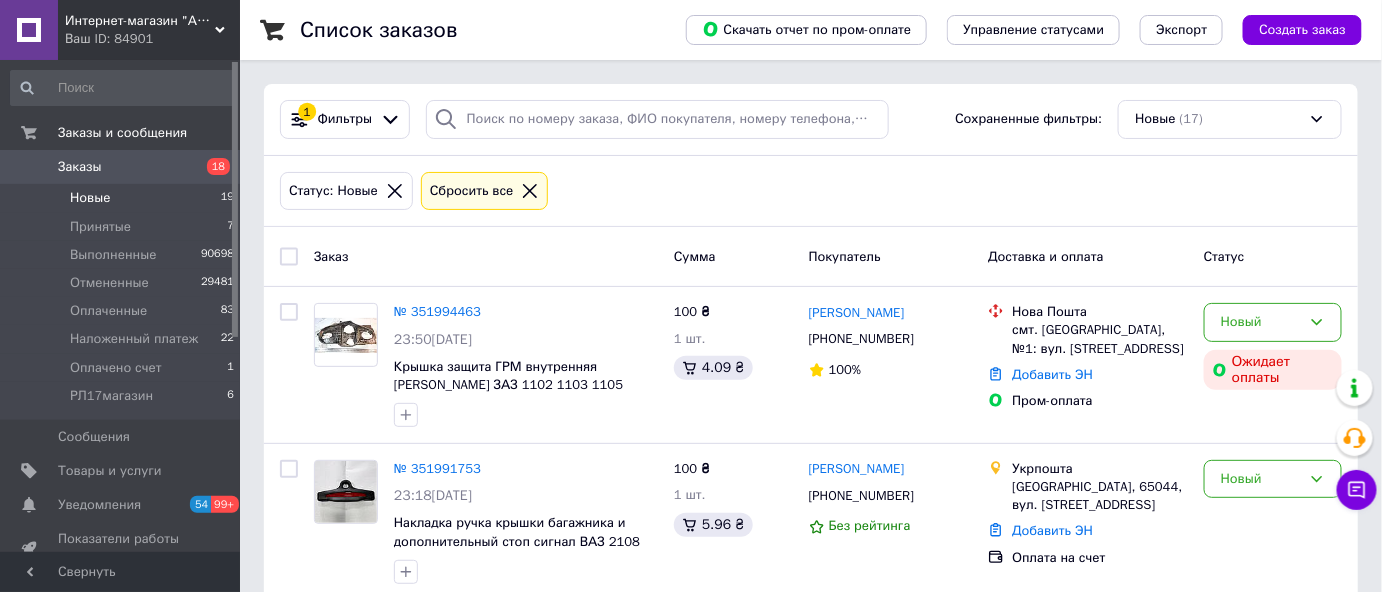 click 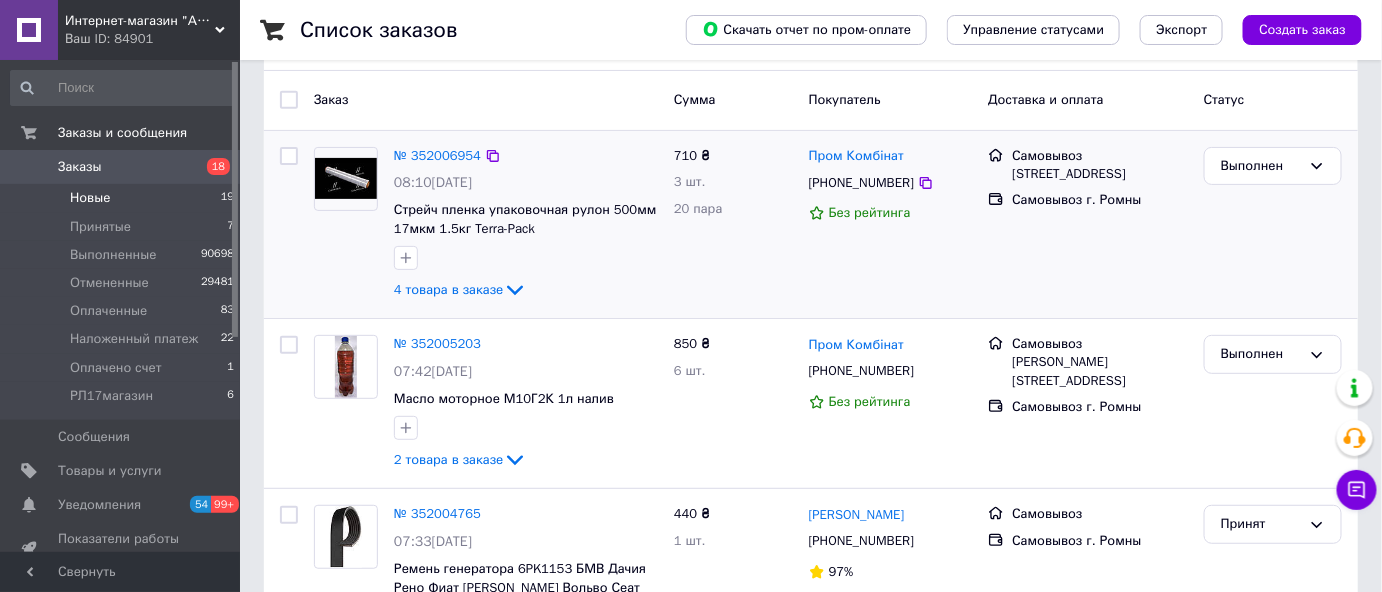 scroll, scrollTop: 0, scrollLeft: 0, axis: both 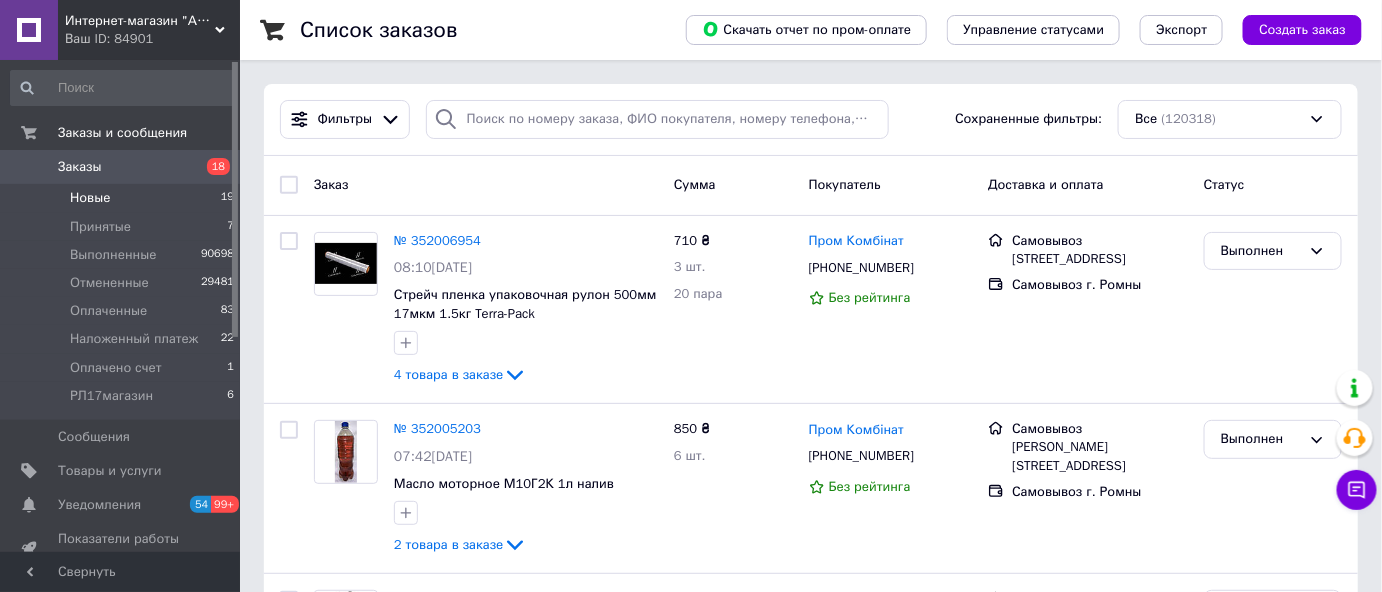 click on "Новые" at bounding box center (90, 198) 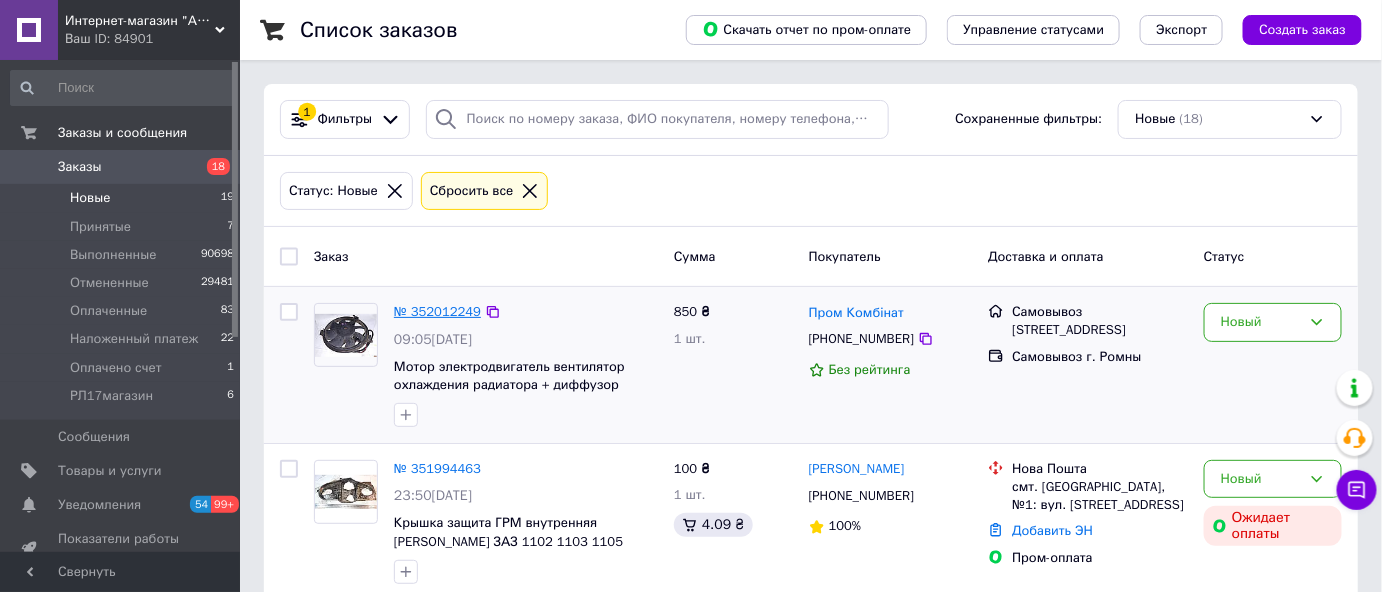 click on "№ 352012249" at bounding box center [437, 311] 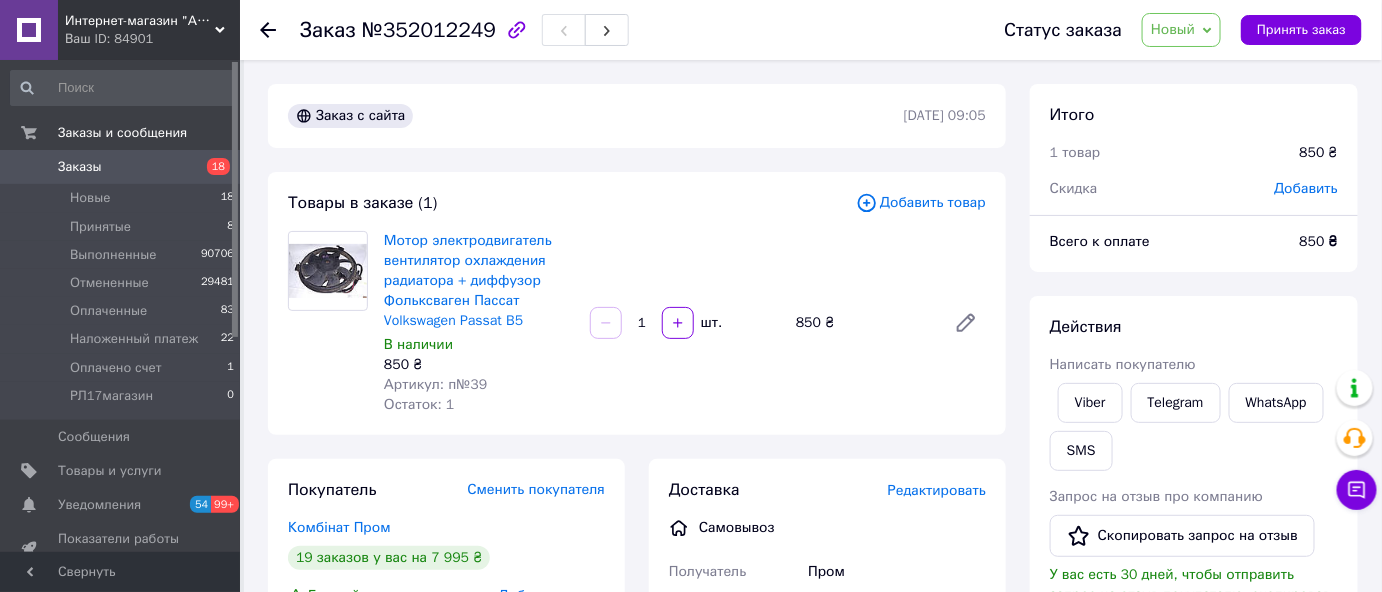 click on "Новый" at bounding box center (1173, 29) 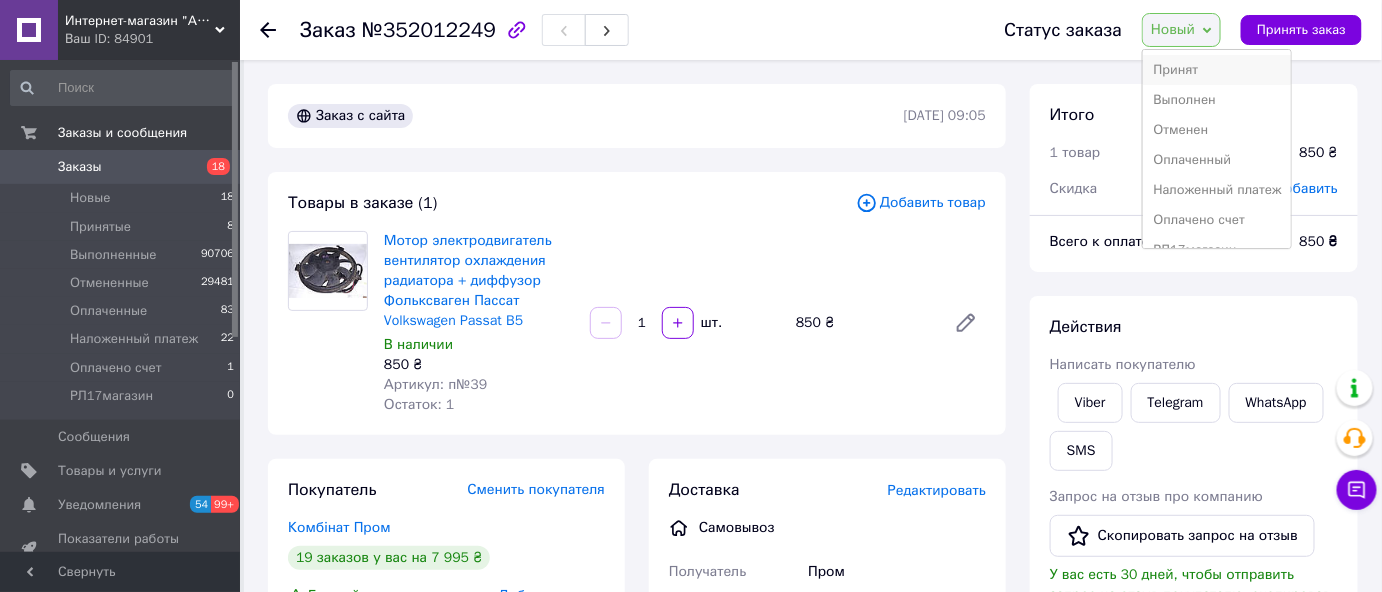 click on "Принят" at bounding box center [1217, 70] 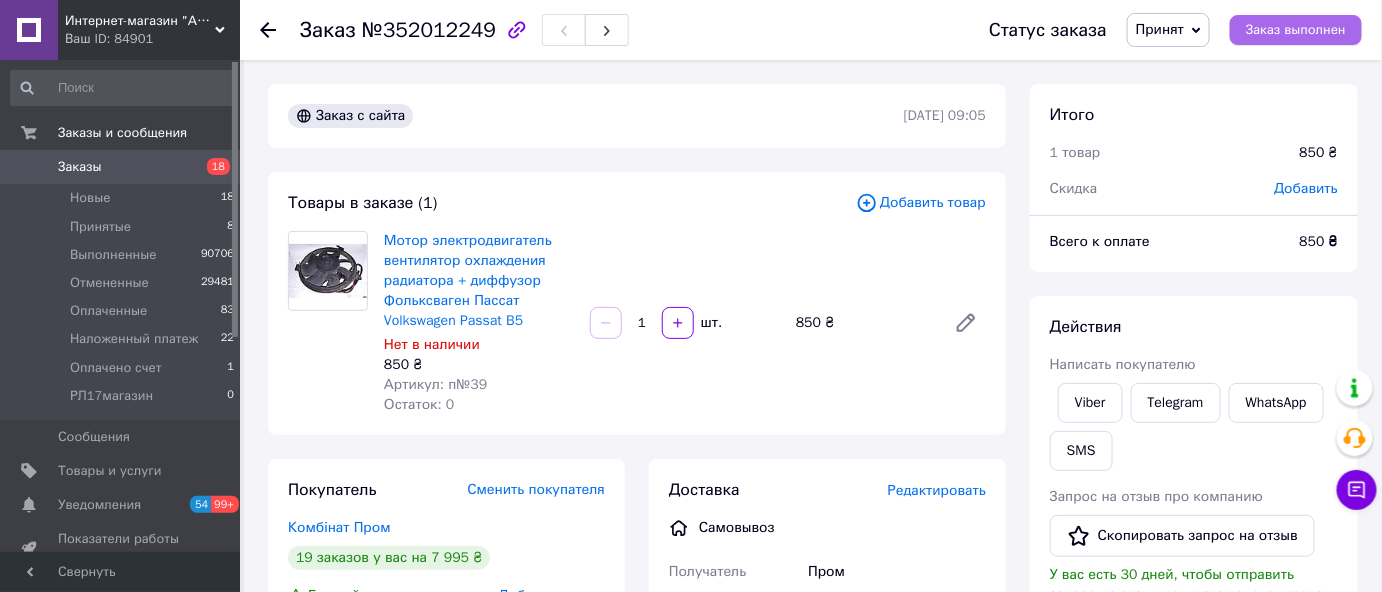 click on "Заказ выполнен" at bounding box center (1296, 30) 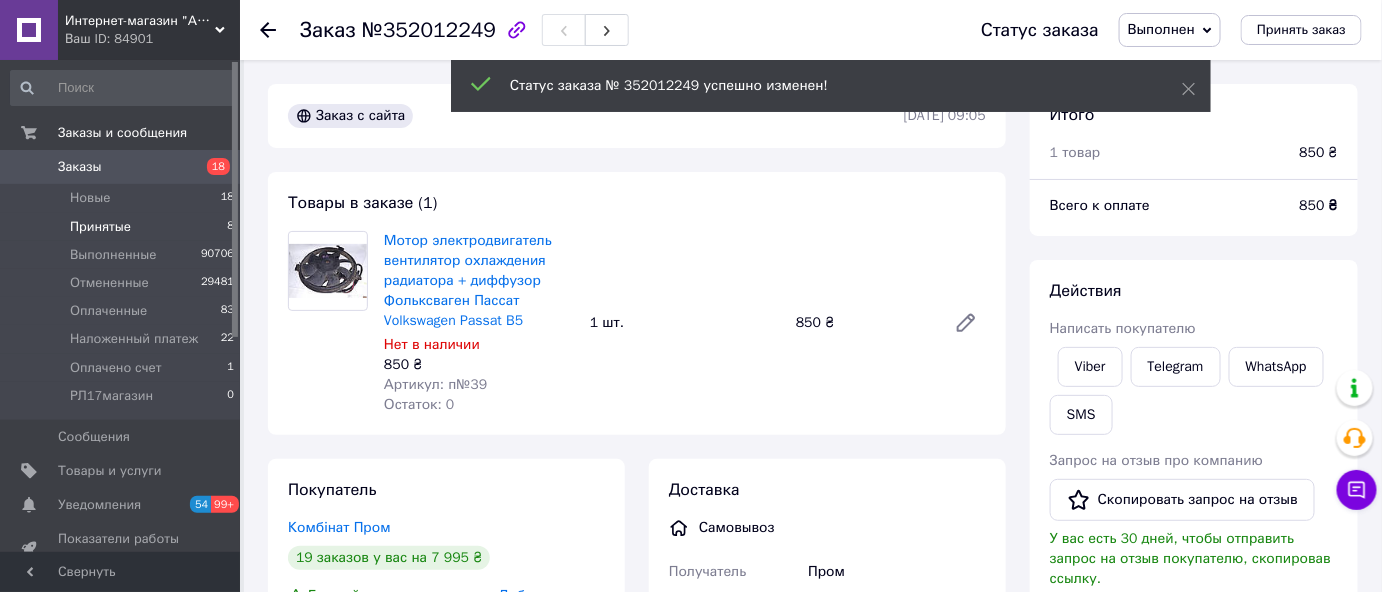 click on "Принятые" at bounding box center (100, 227) 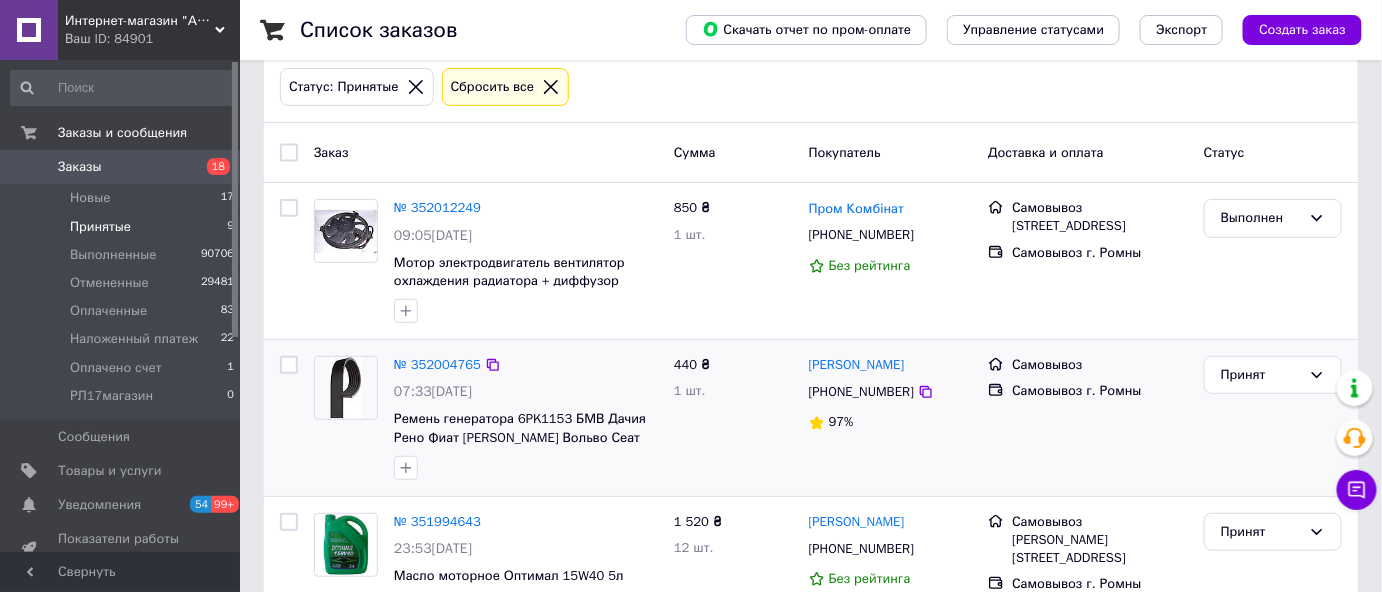 scroll, scrollTop: 0, scrollLeft: 0, axis: both 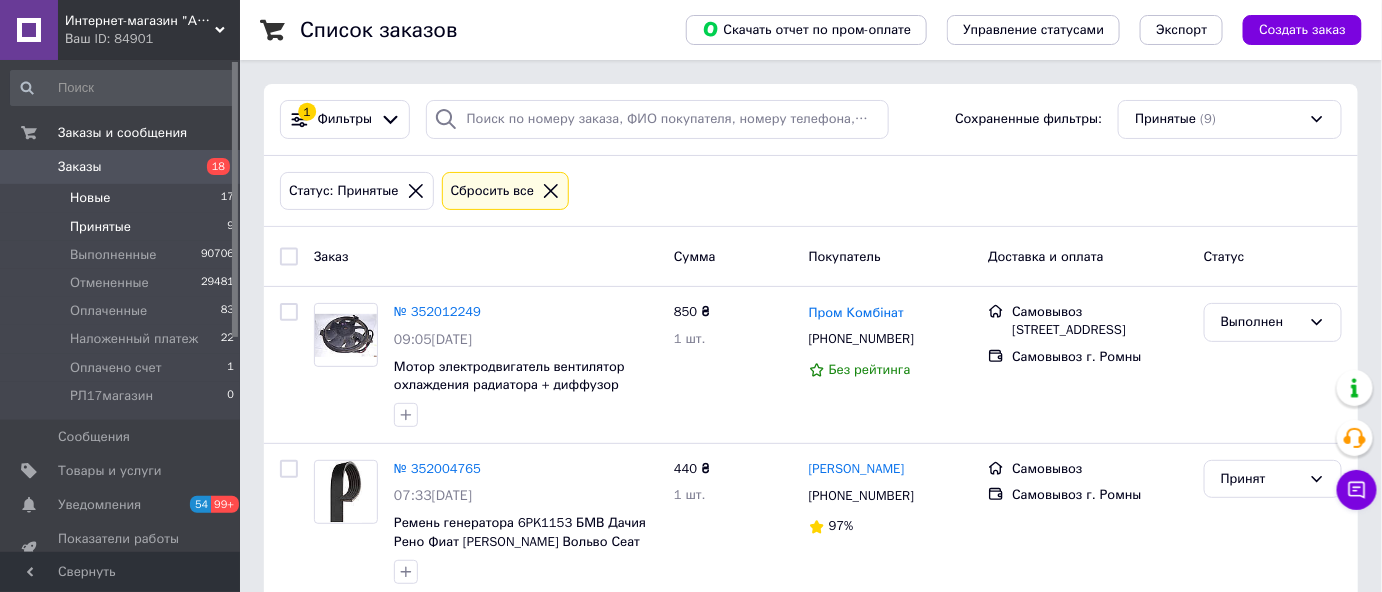 click on "Новые" at bounding box center (90, 198) 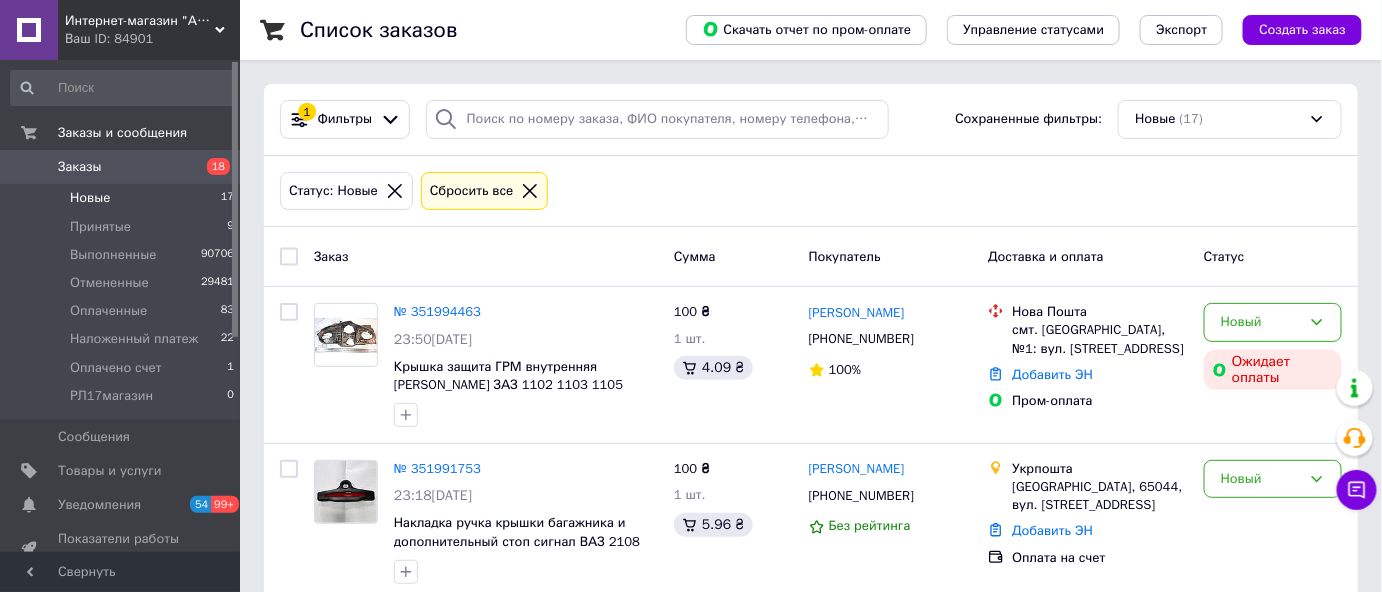 click 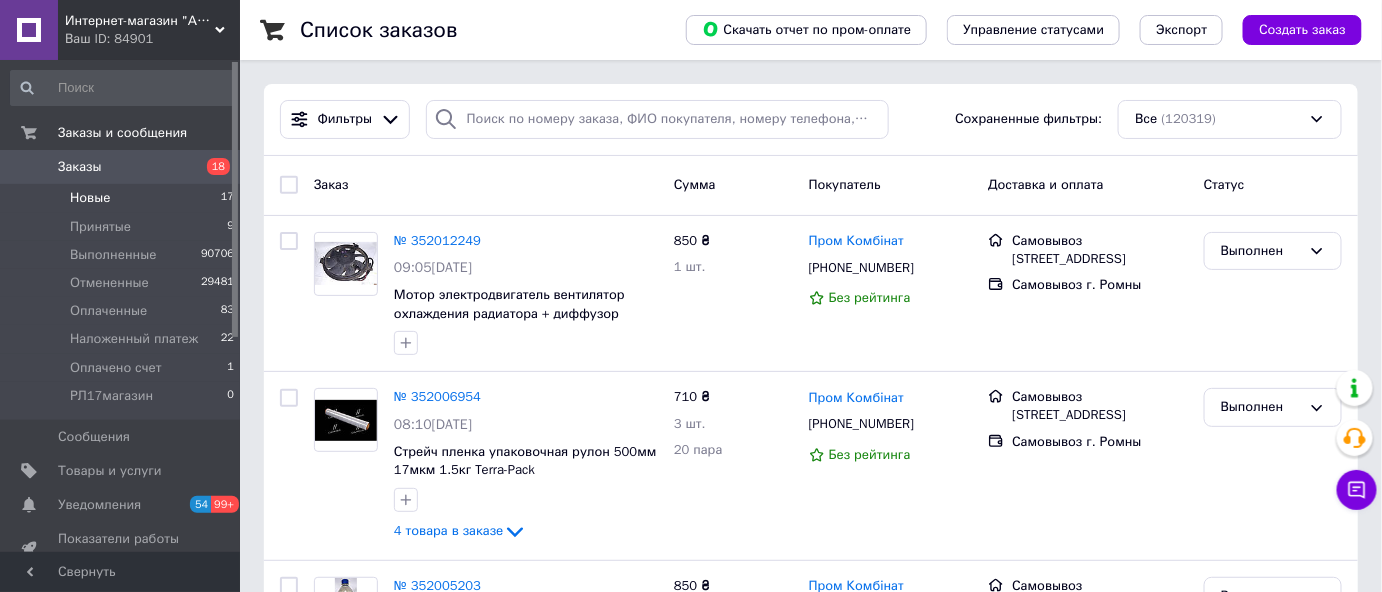 click on "Новые" at bounding box center [90, 198] 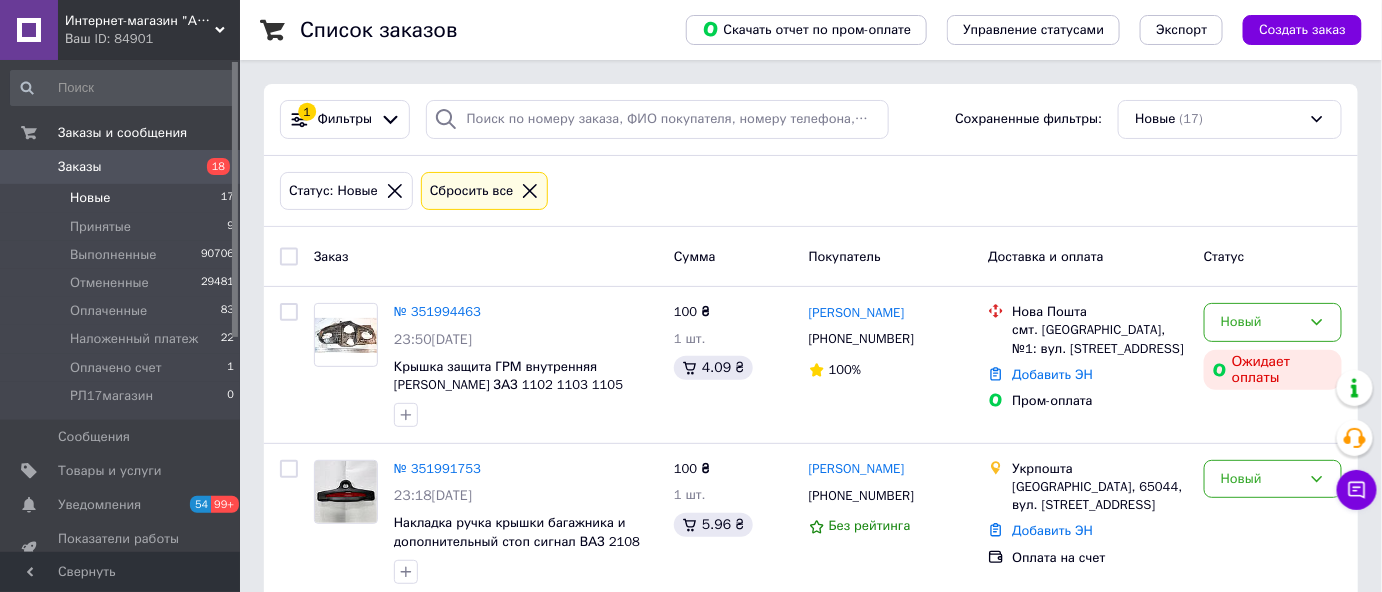 click 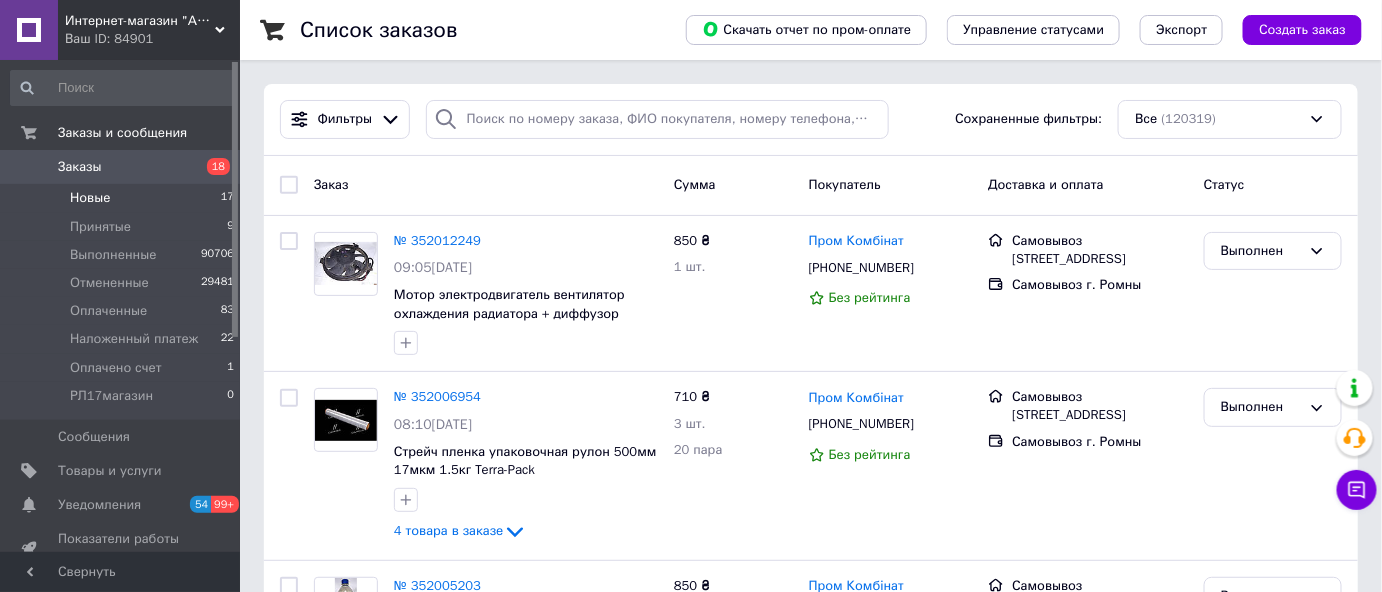 drag, startPoint x: 92, startPoint y: 195, endPoint x: 85, endPoint y: 205, distance: 12.206555 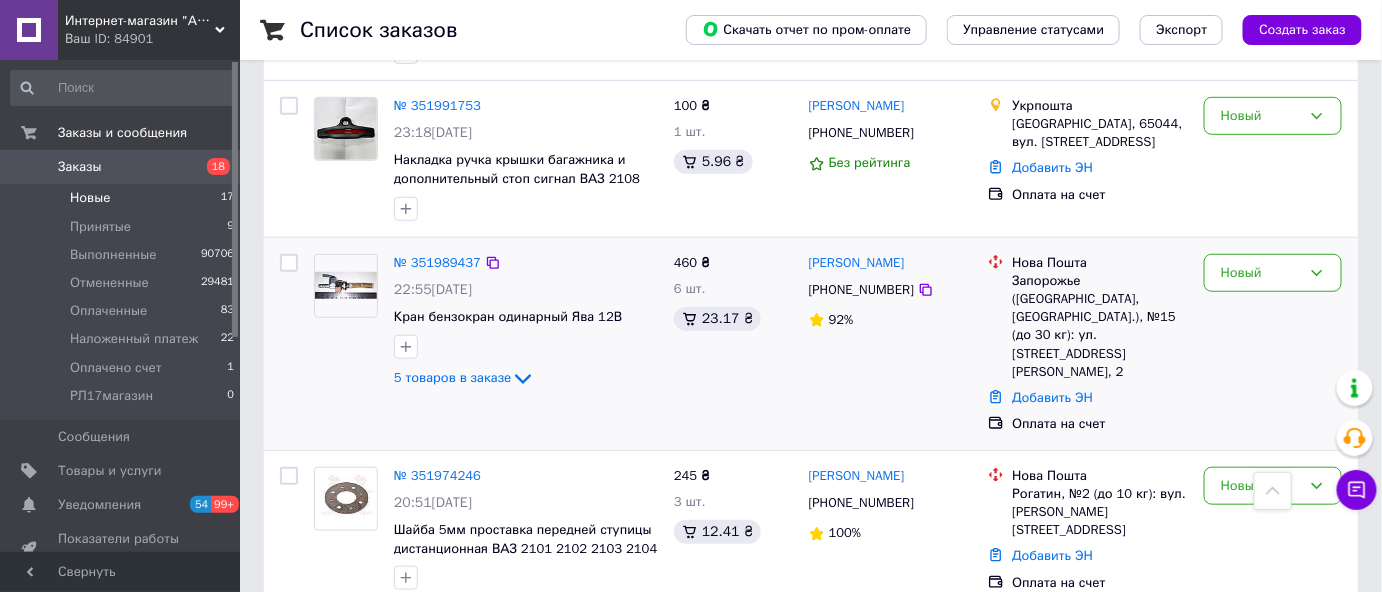 scroll, scrollTop: 0, scrollLeft: 0, axis: both 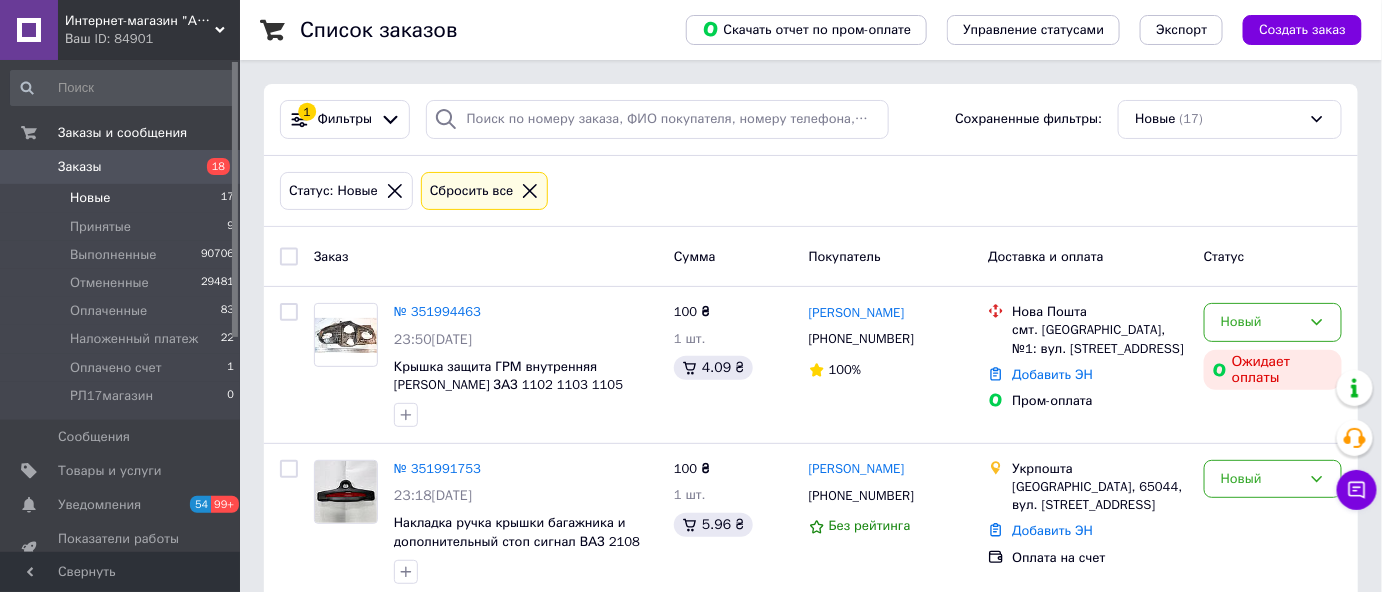 click 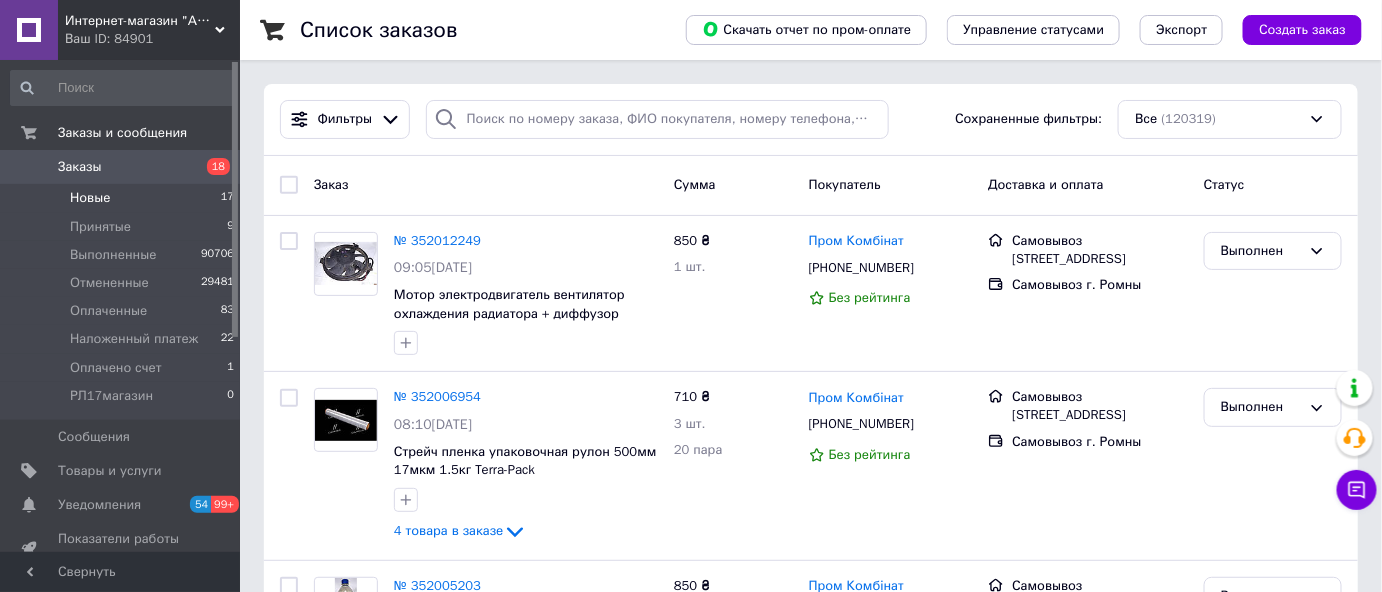 drag, startPoint x: 88, startPoint y: 196, endPoint x: 88, endPoint y: 210, distance: 14 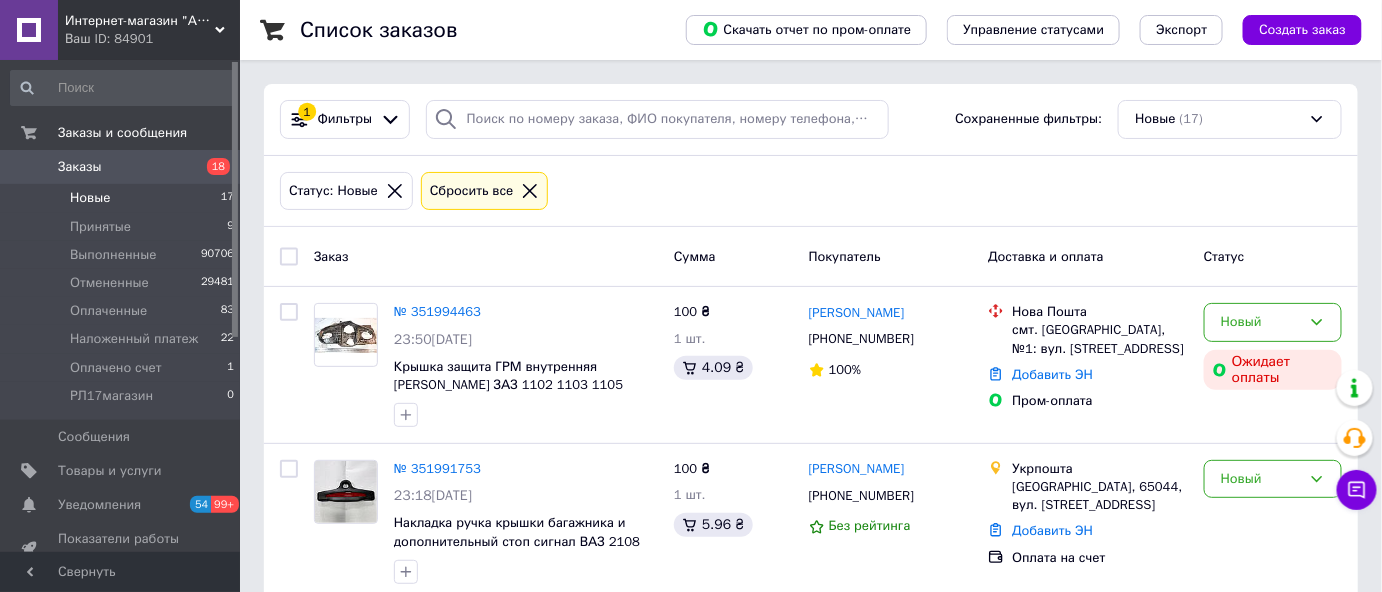 click 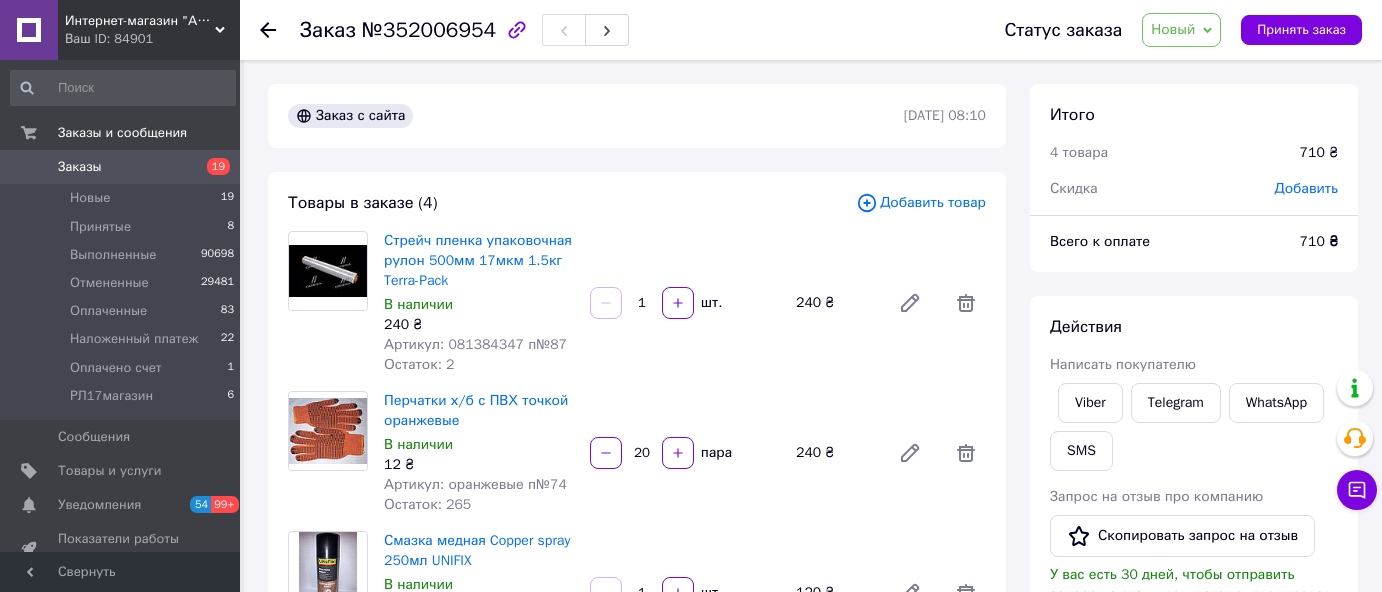 scroll, scrollTop: 0, scrollLeft: 0, axis: both 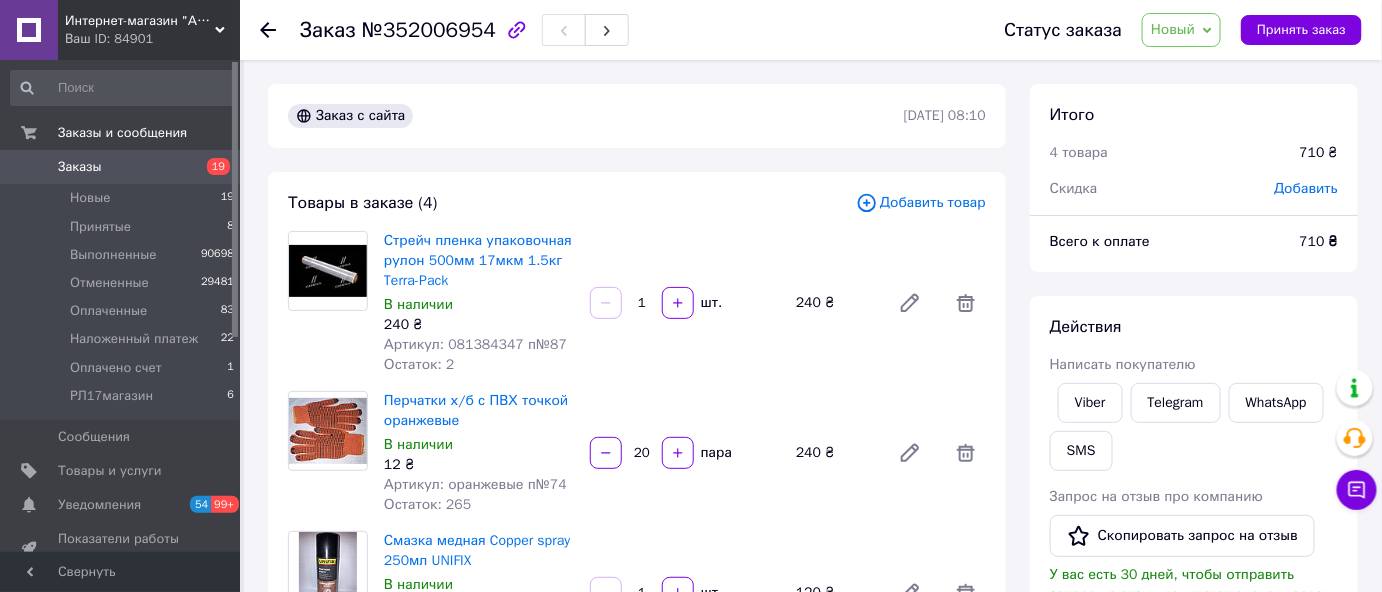 click on "Новый" at bounding box center [1173, 29] 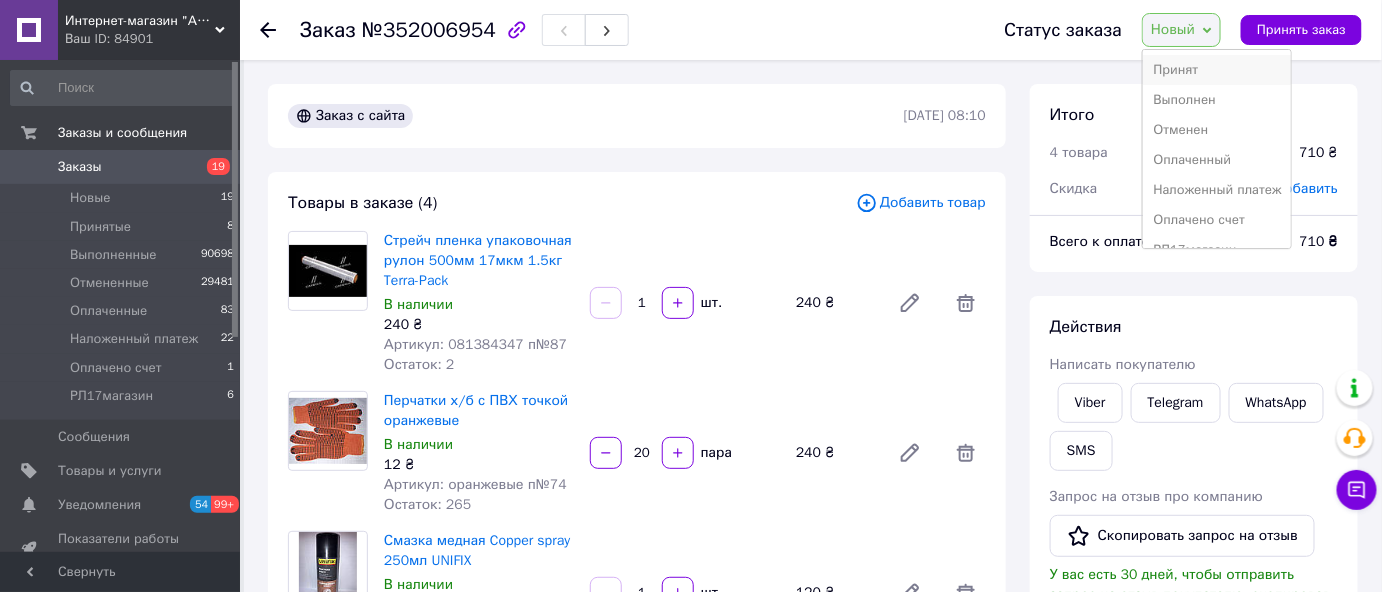 click on "Принят" at bounding box center [1217, 70] 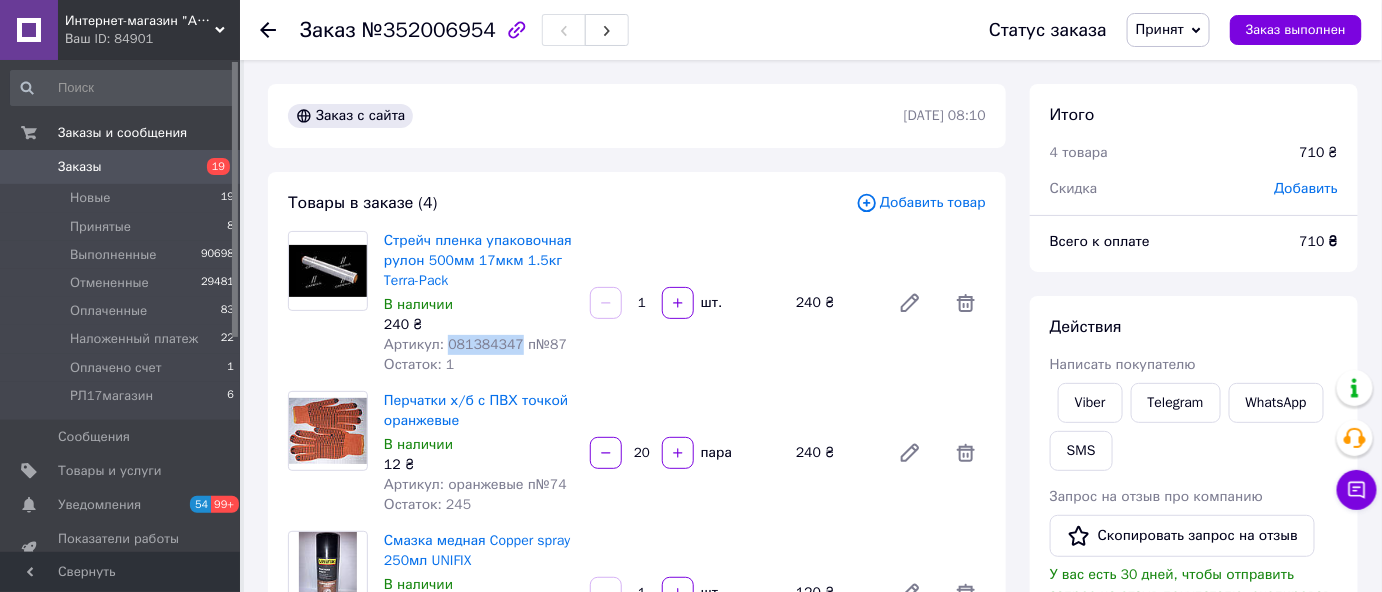 drag, startPoint x: 445, startPoint y: 339, endPoint x: 507, endPoint y: 343, distance: 62.1289 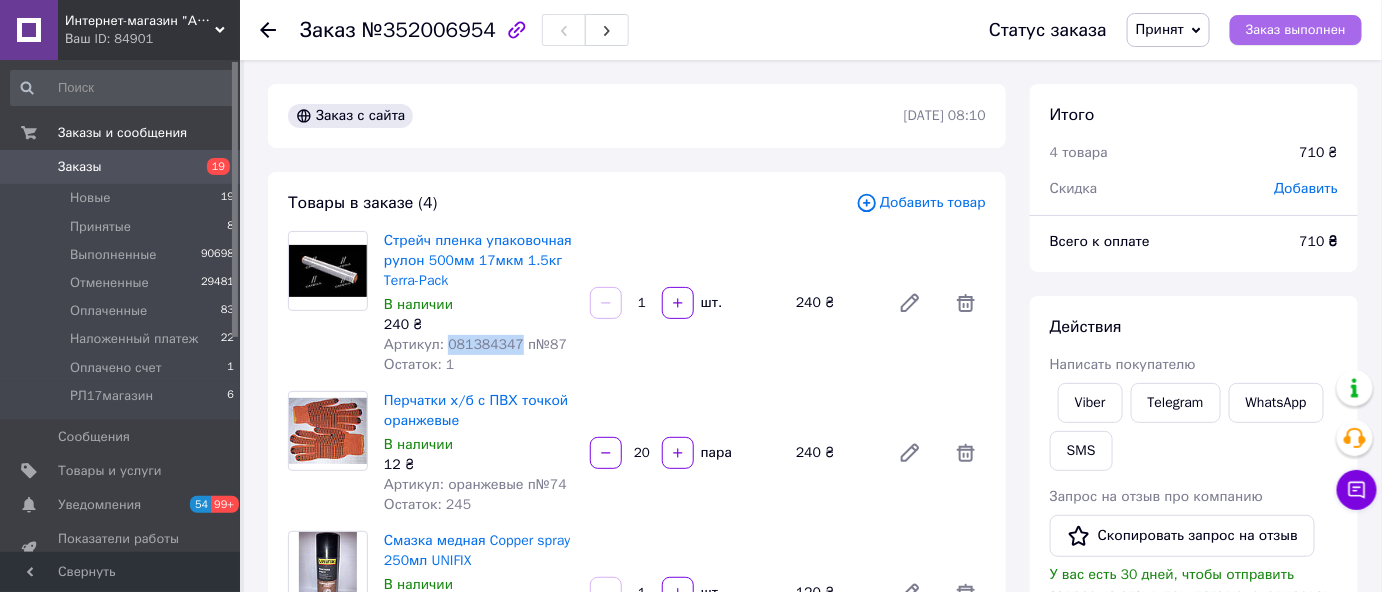 click on "Заказ выполнен" at bounding box center (1296, 30) 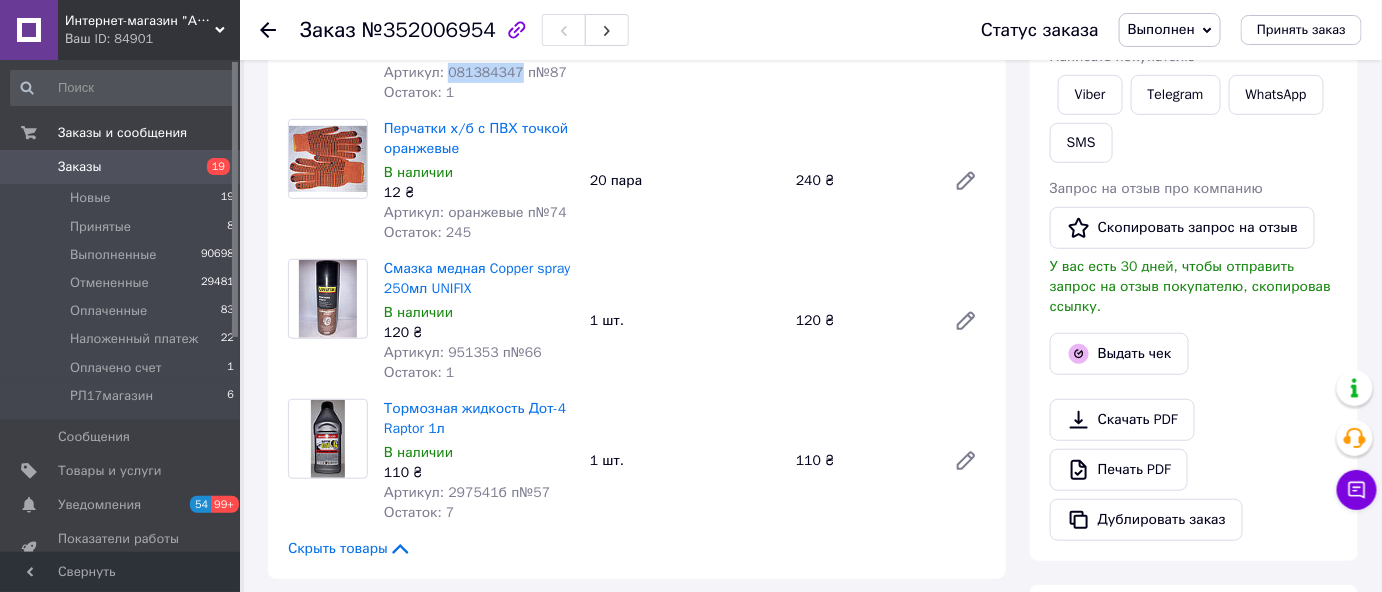 scroll, scrollTop: 363, scrollLeft: 0, axis: vertical 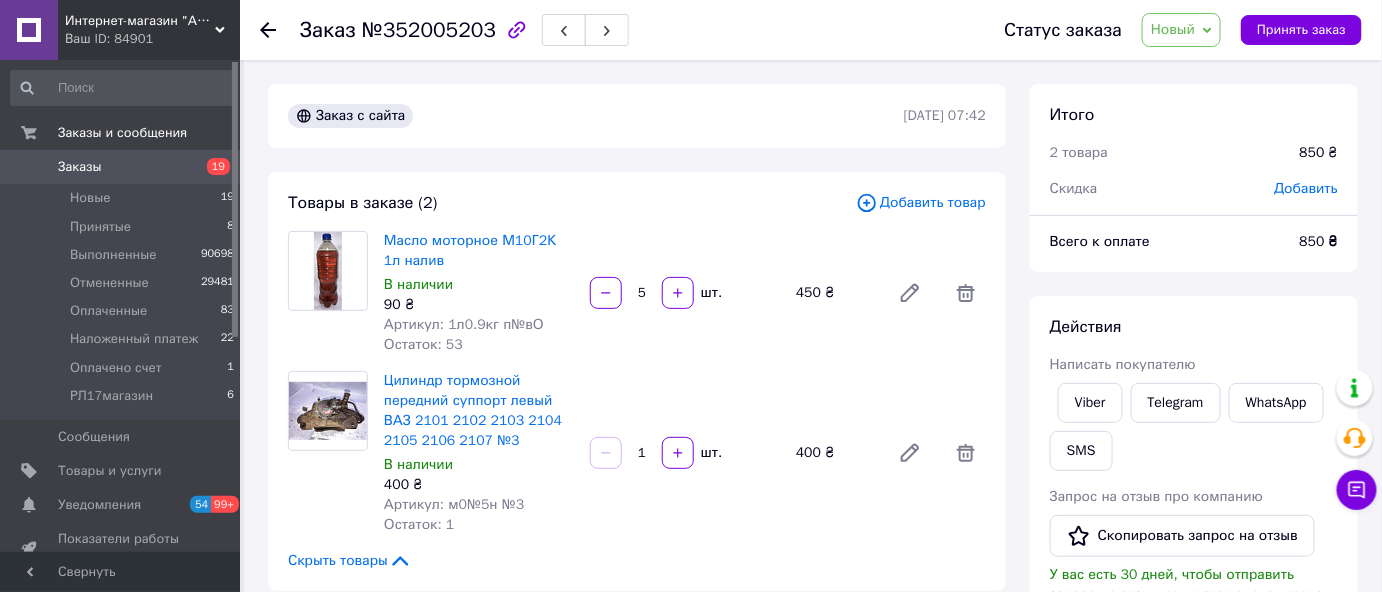 click on "Новый" at bounding box center [1173, 29] 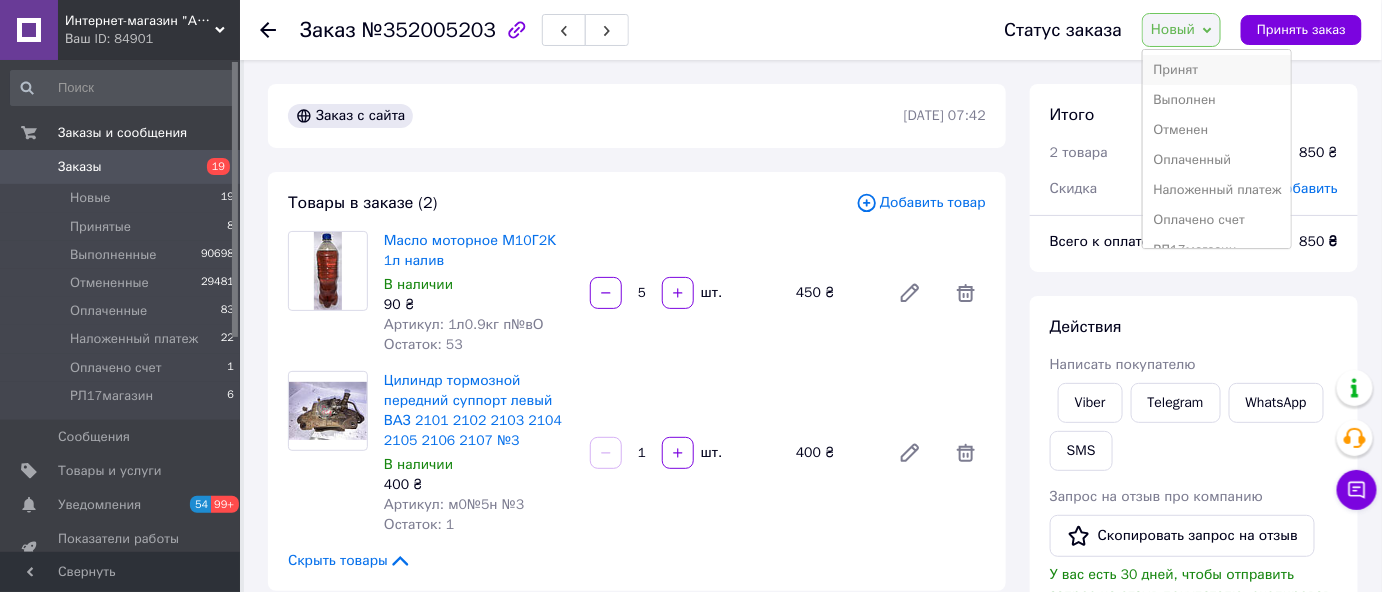 click on "Принят" at bounding box center [1217, 70] 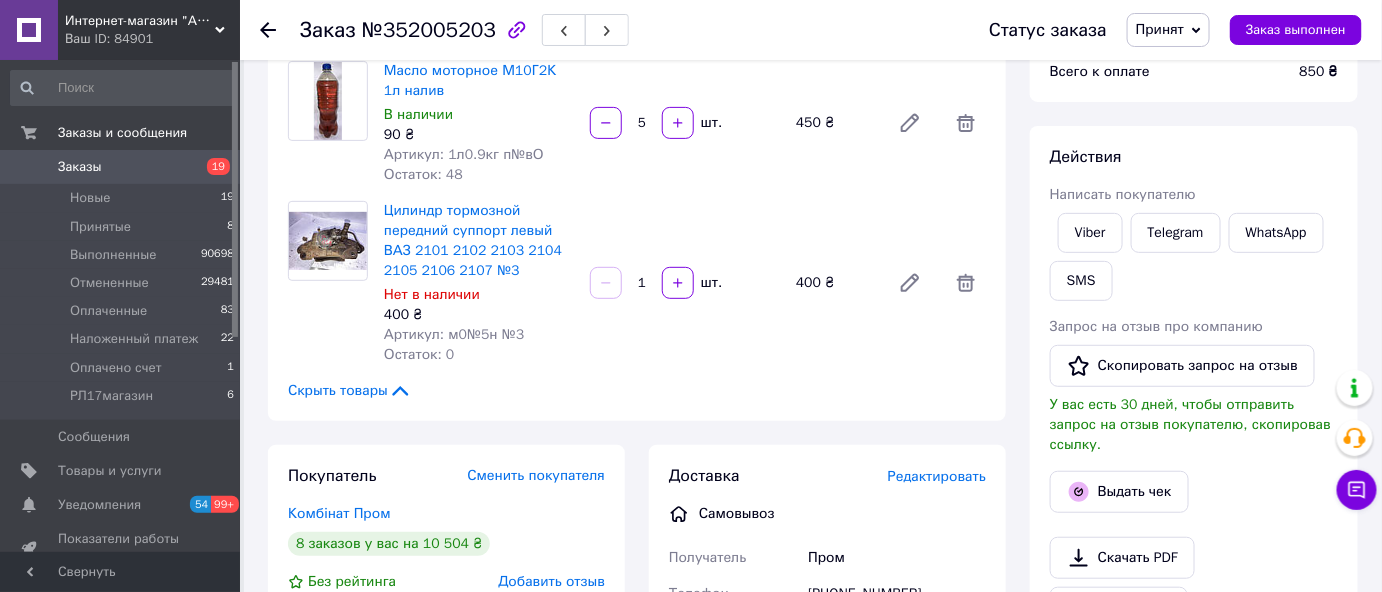 scroll, scrollTop: 181, scrollLeft: 0, axis: vertical 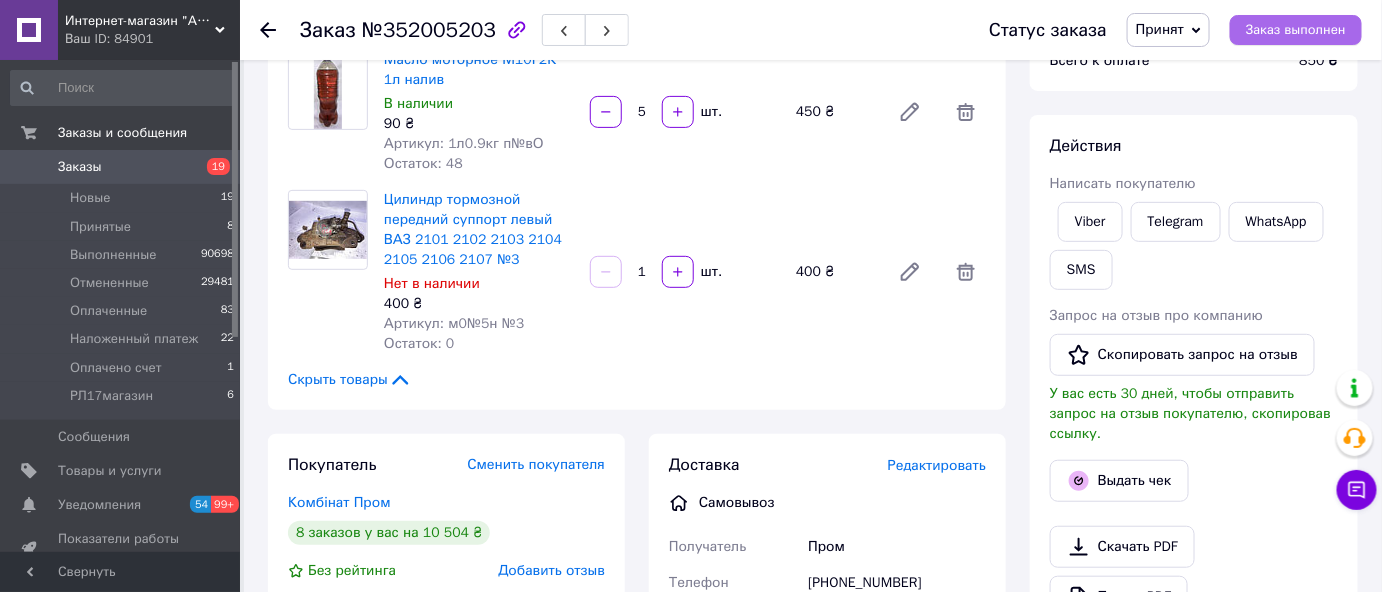 click on "Заказ выполнен" at bounding box center (1296, 30) 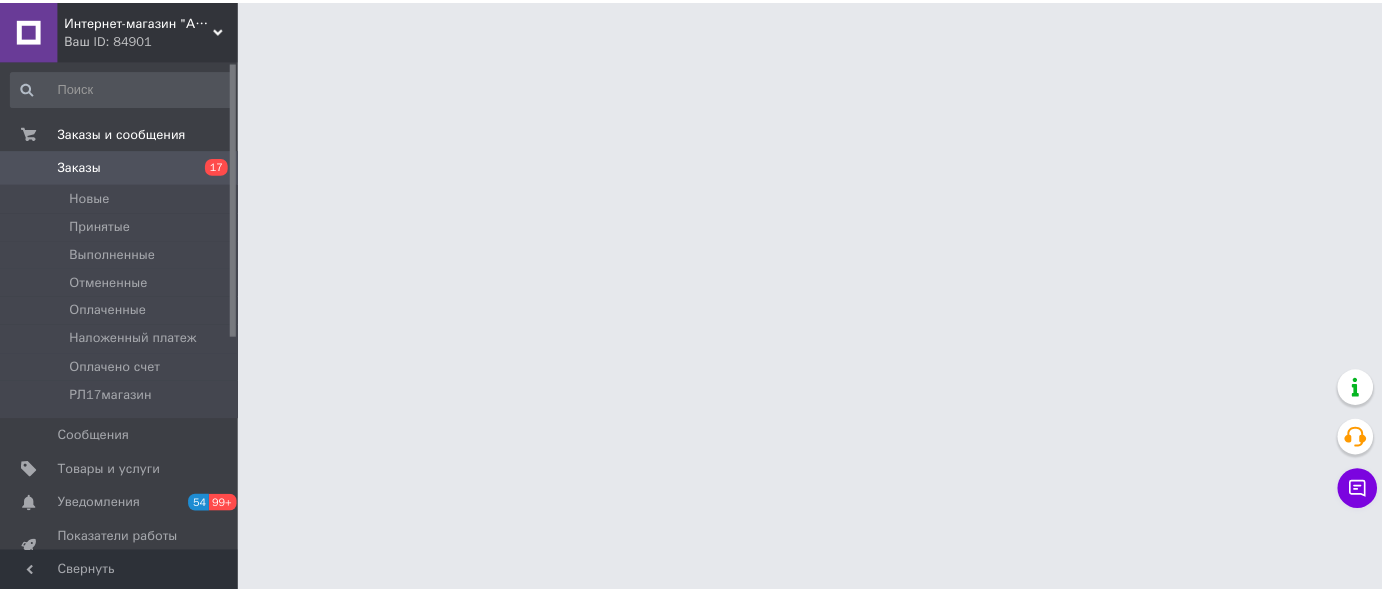 scroll, scrollTop: 0, scrollLeft: 0, axis: both 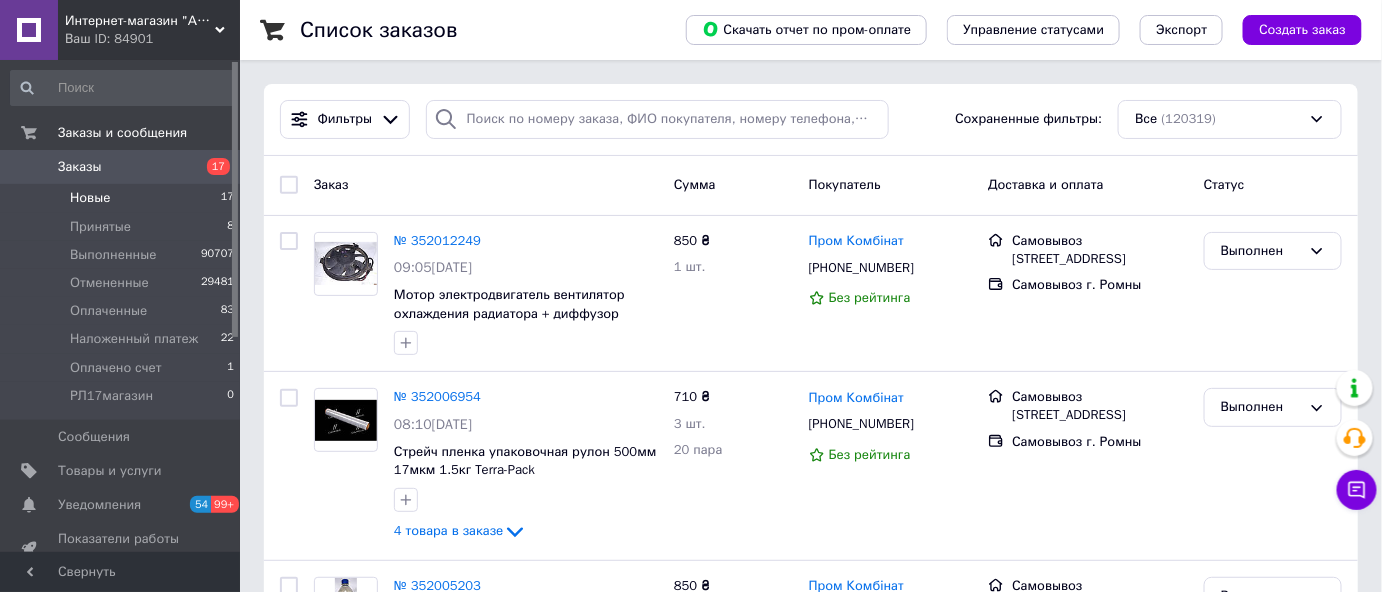 click on "Новые" at bounding box center (90, 198) 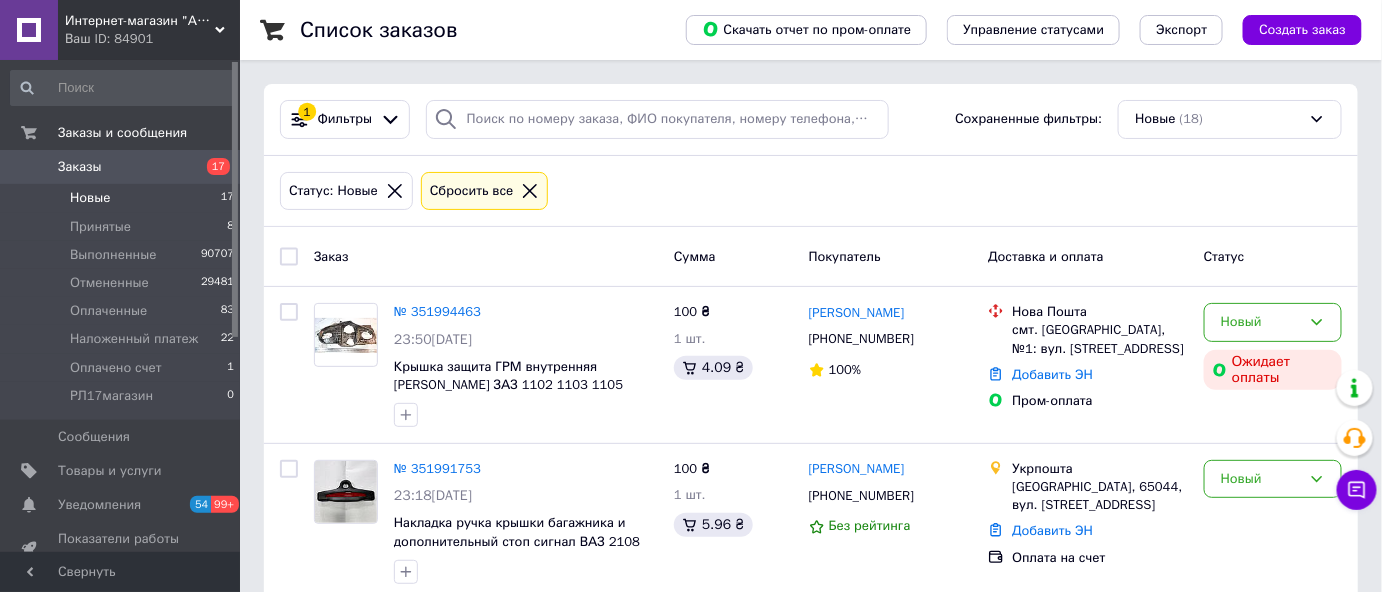 click 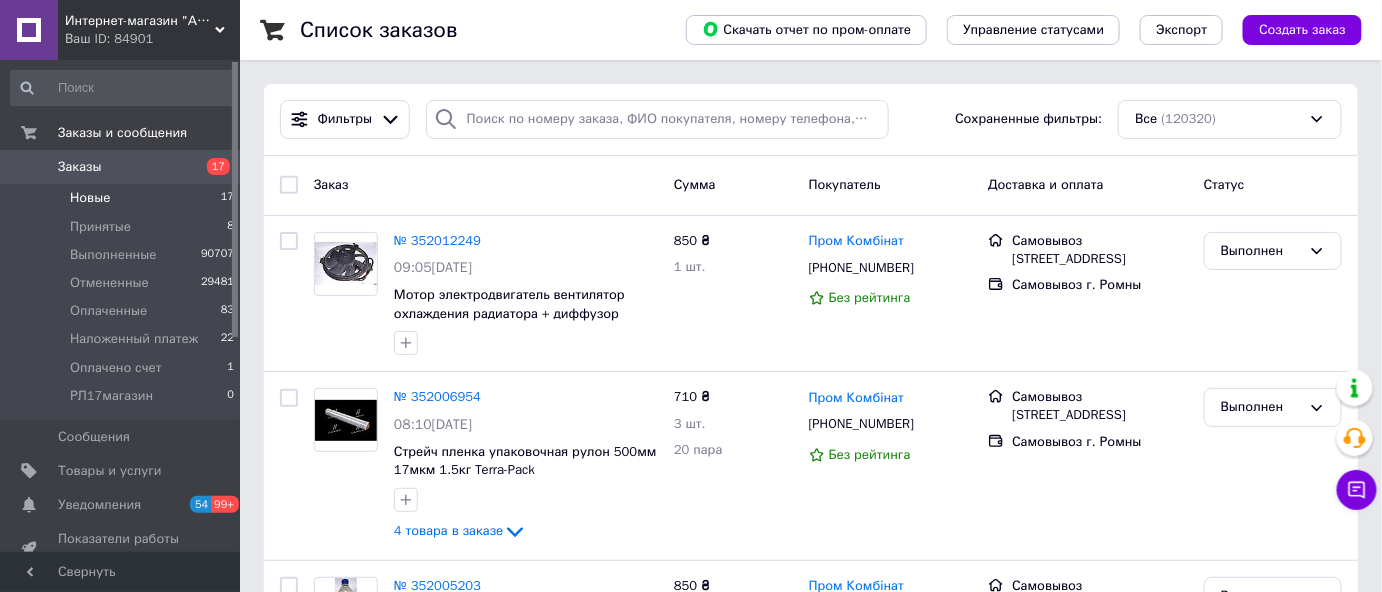 click on "Новые" at bounding box center [90, 198] 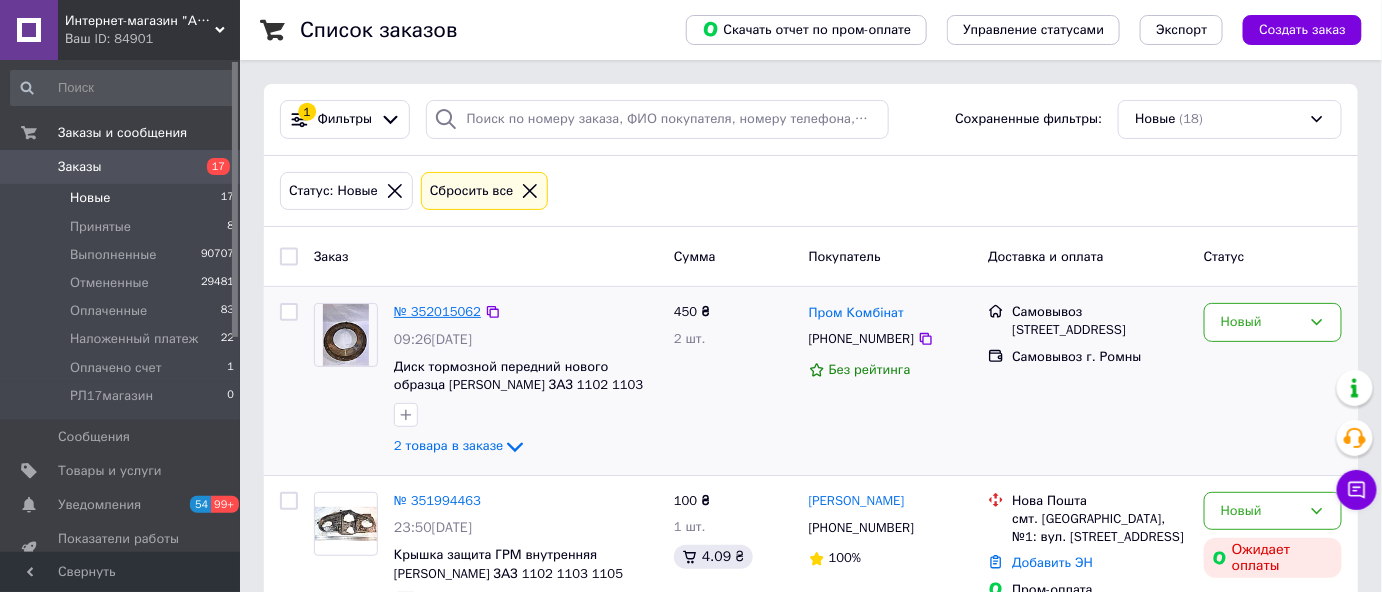 click on "№ 352015062" at bounding box center (437, 311) 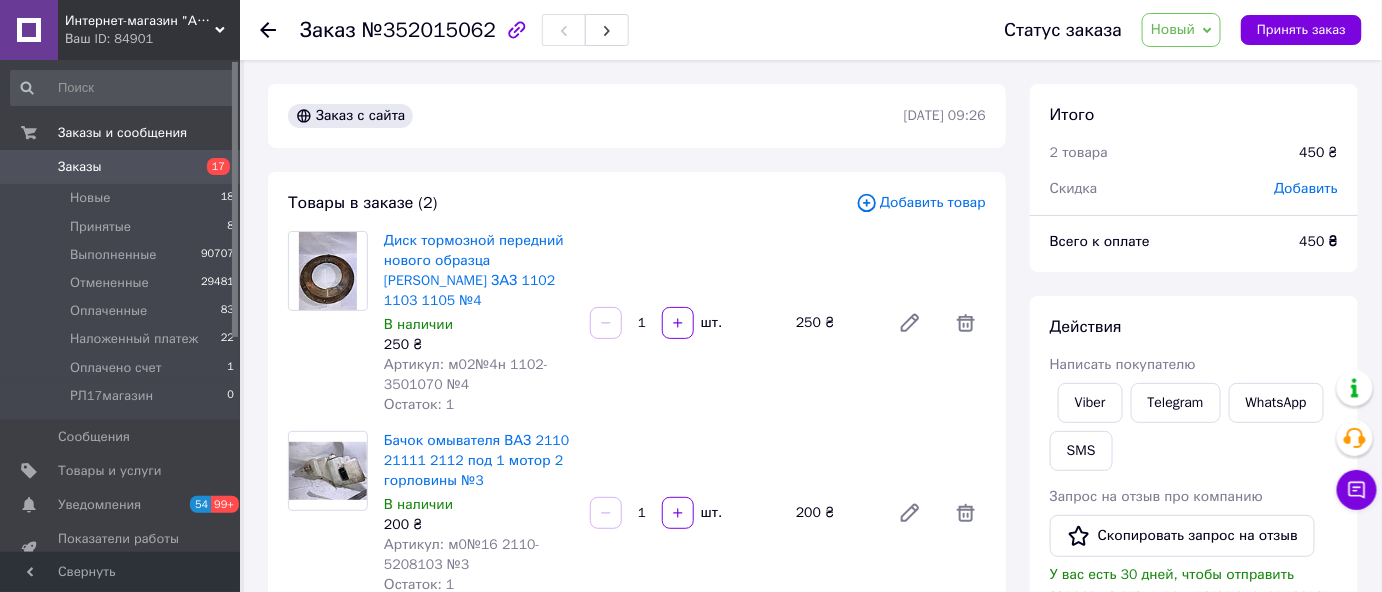 click on "Новый" at bounding box center [1173, 29] 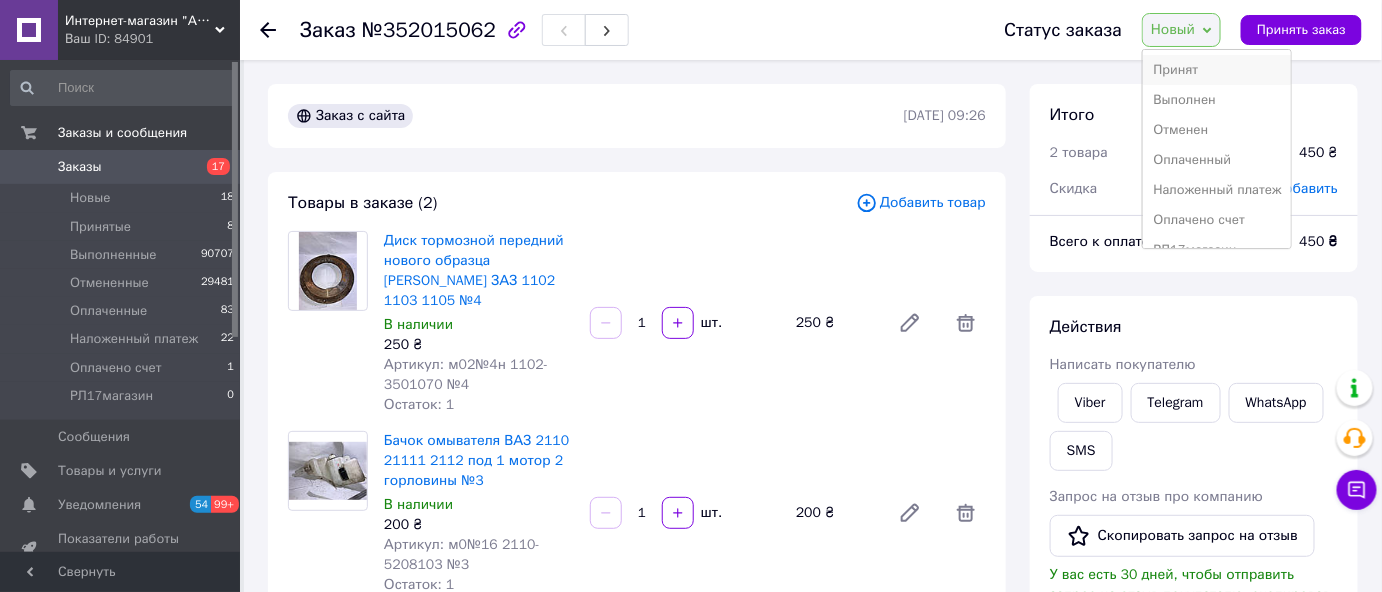 click on "Принят" at bounding box center [1217, 70] 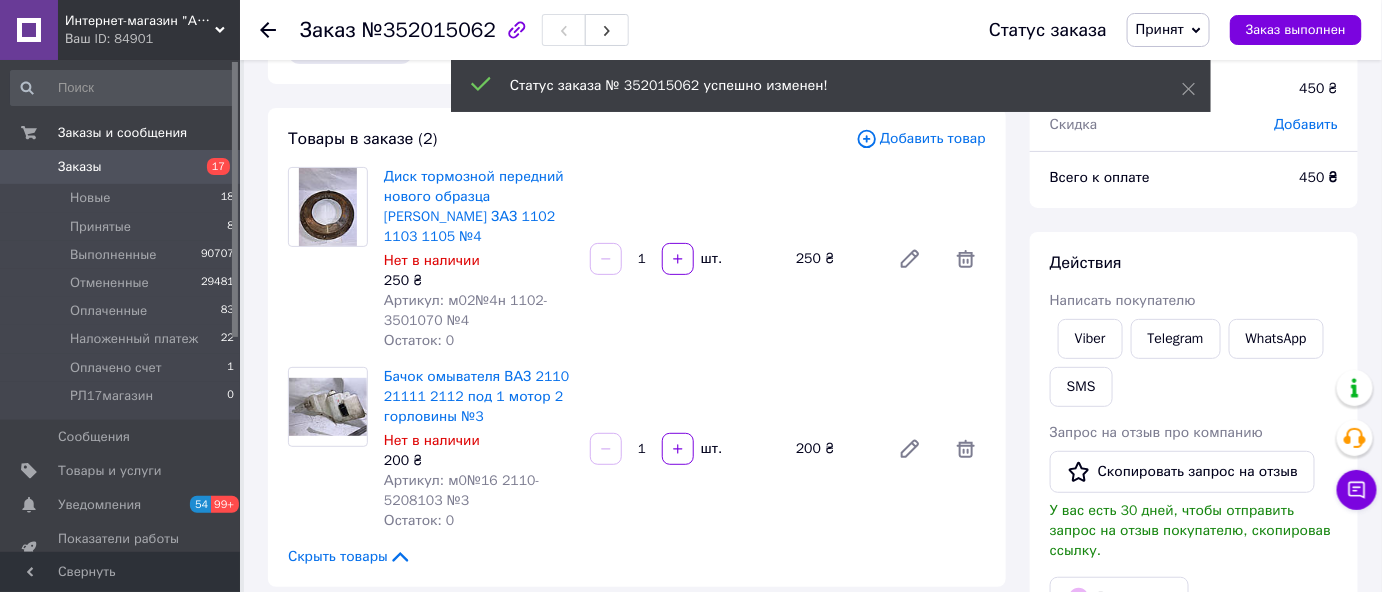 scroll, scrollTop: 0, scrollLeft: 0, axis: both 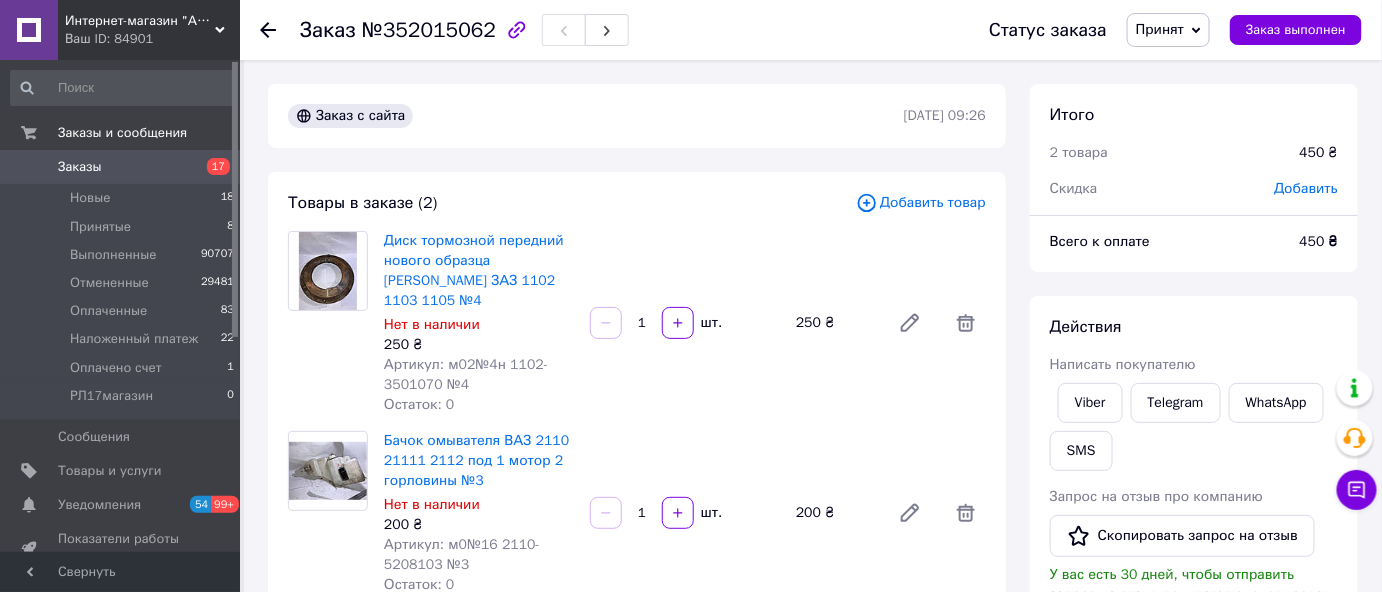 drag, startPoint x: 1273, startPoint y: 24, endPoint x: 1220, endPoint y: 46, distance: 57.384666 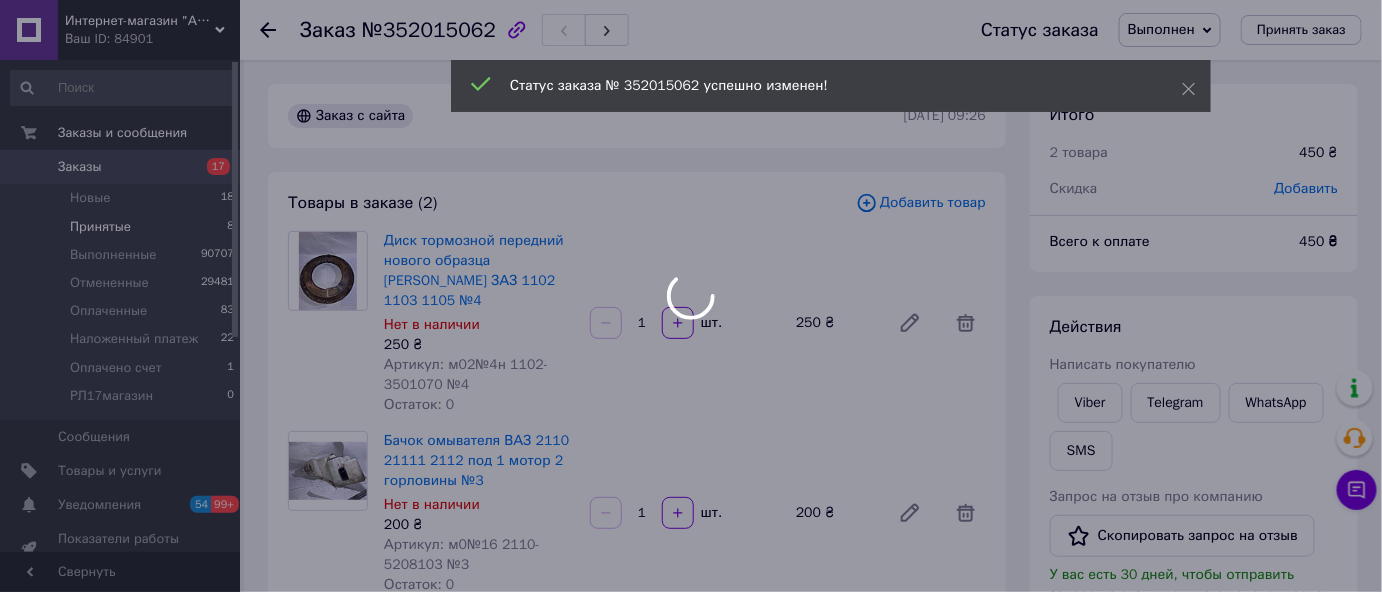 click at bounding box center [691, 296] 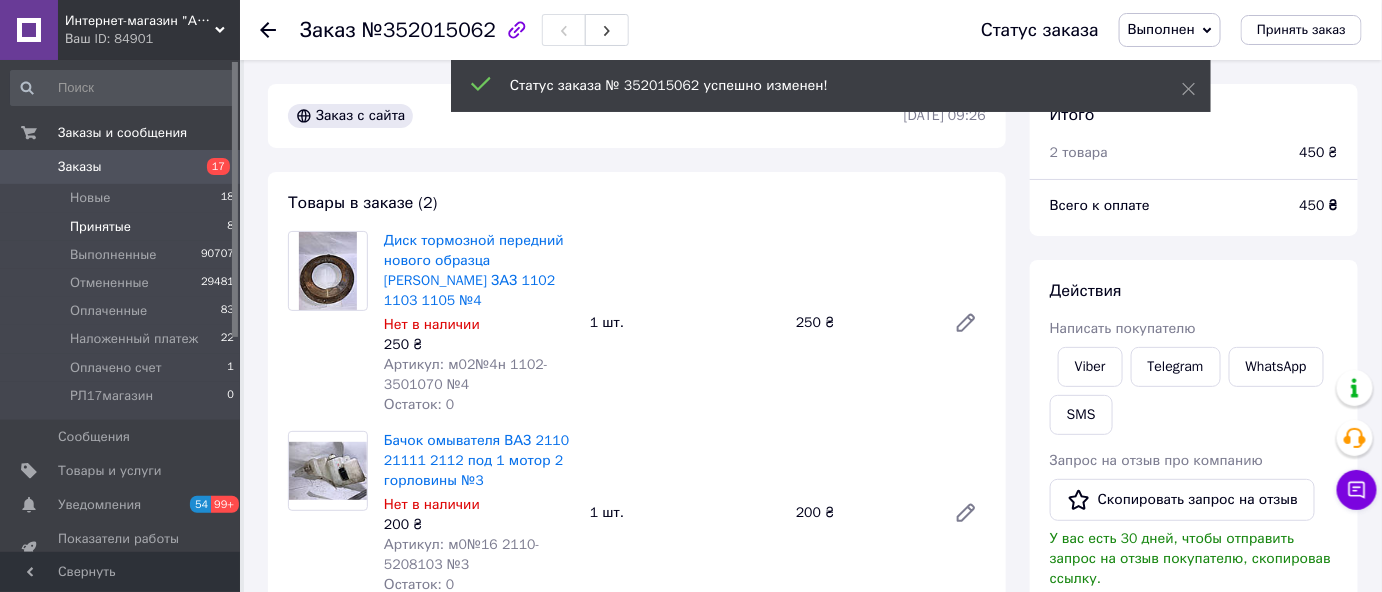 click on "Принятые" at bounding box center (100, 227) 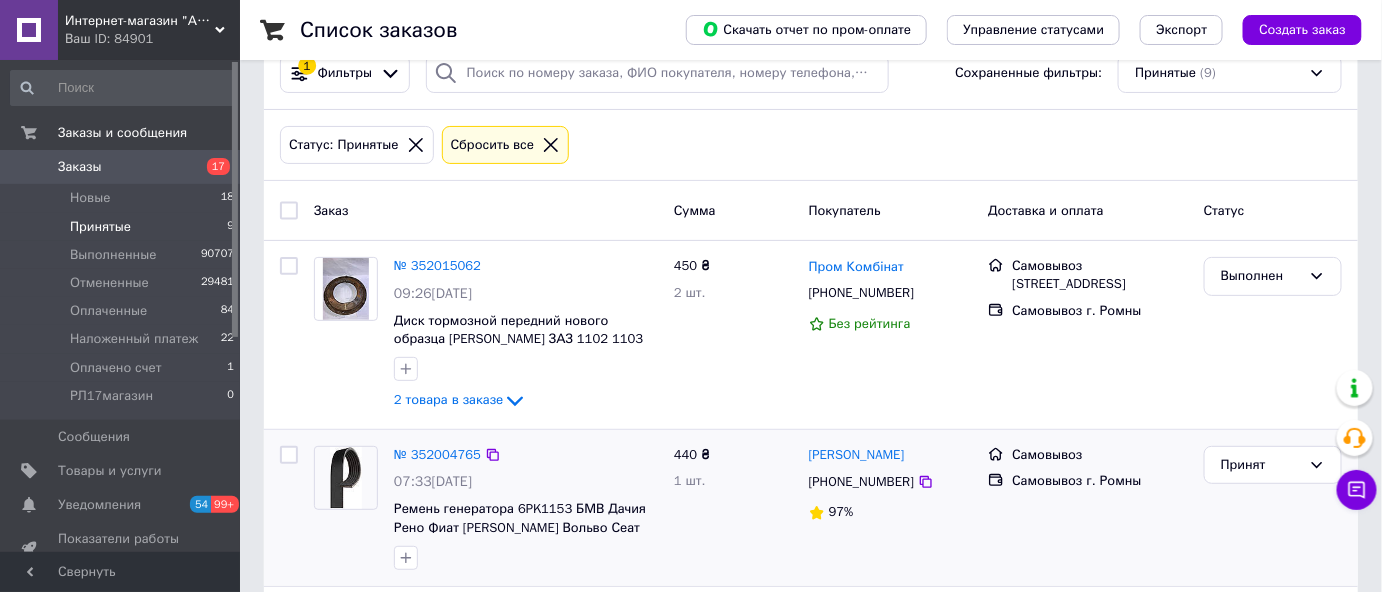 scroll, scrollTop: 90, scrollLeft: 0, axis: vertical 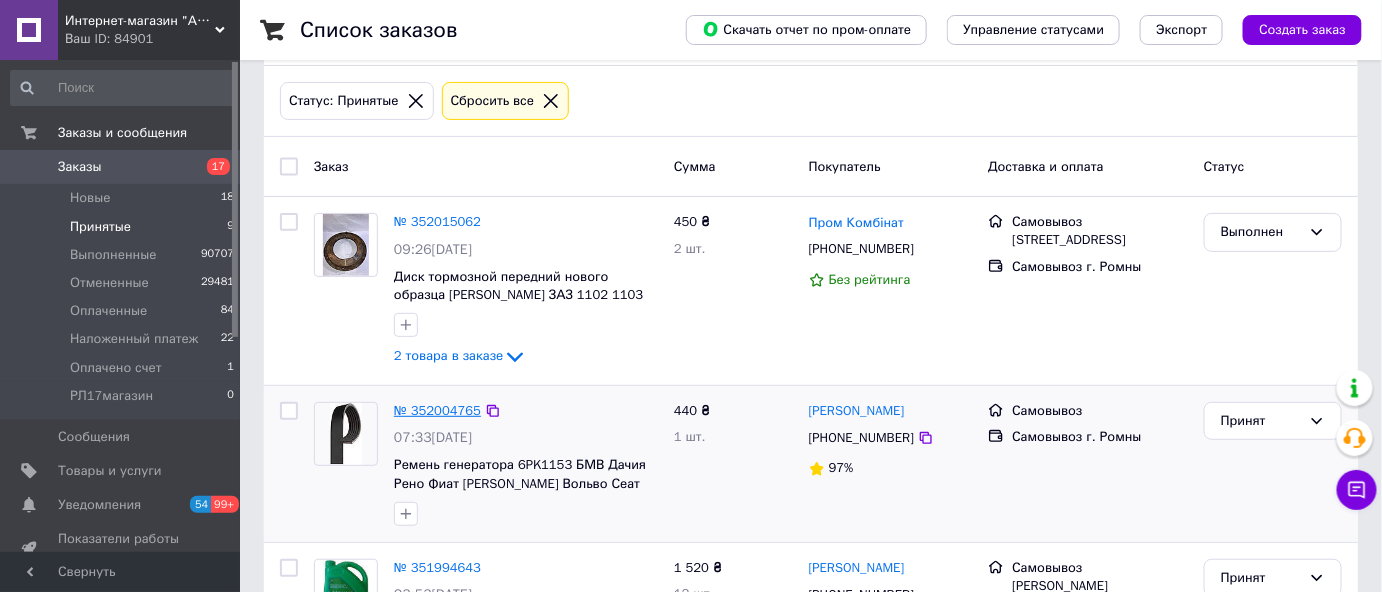 click on "№ 352004765" at bounding box center (437, 410) 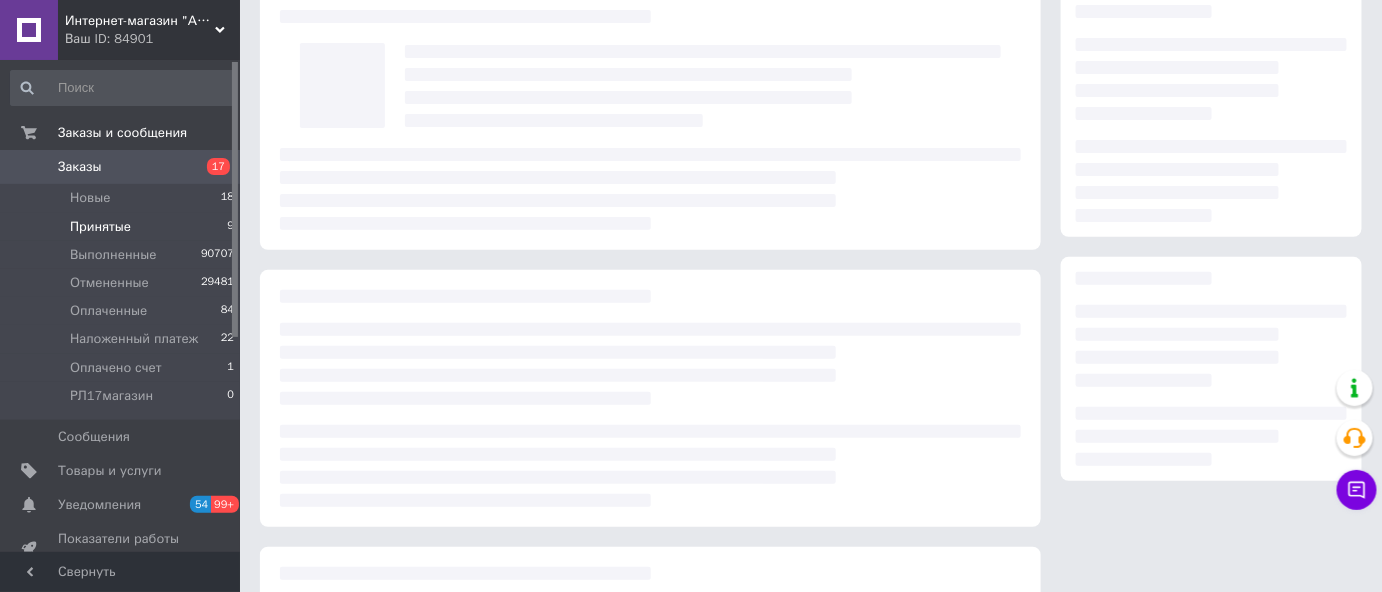 scroll, scrollTop: 0, scrollLeft: 0, axis: both 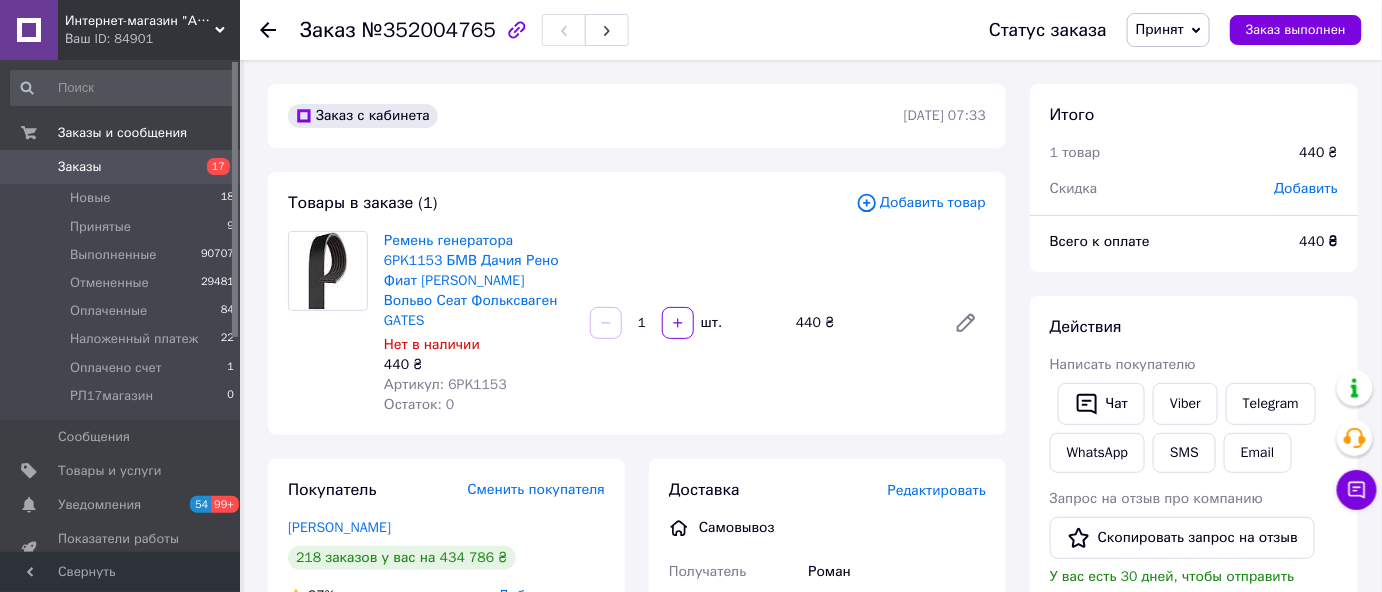 click on "Добавить товар" at bounding box center (921, 203) 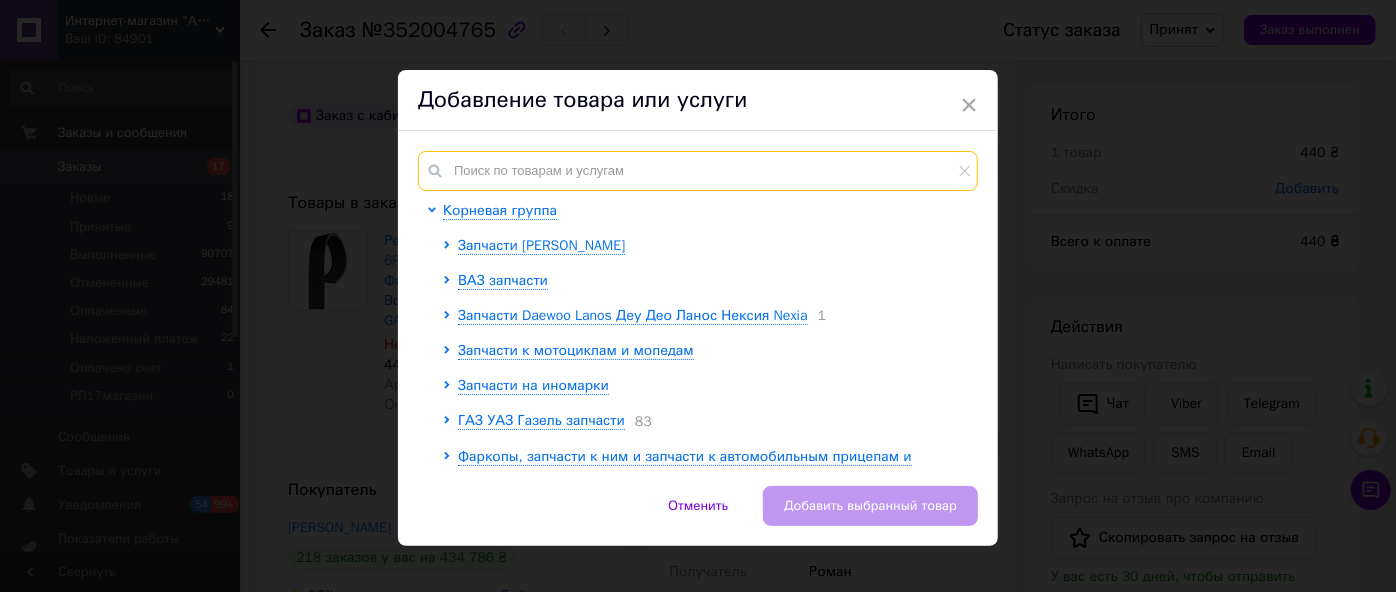 click at bounding box center [698, 171] 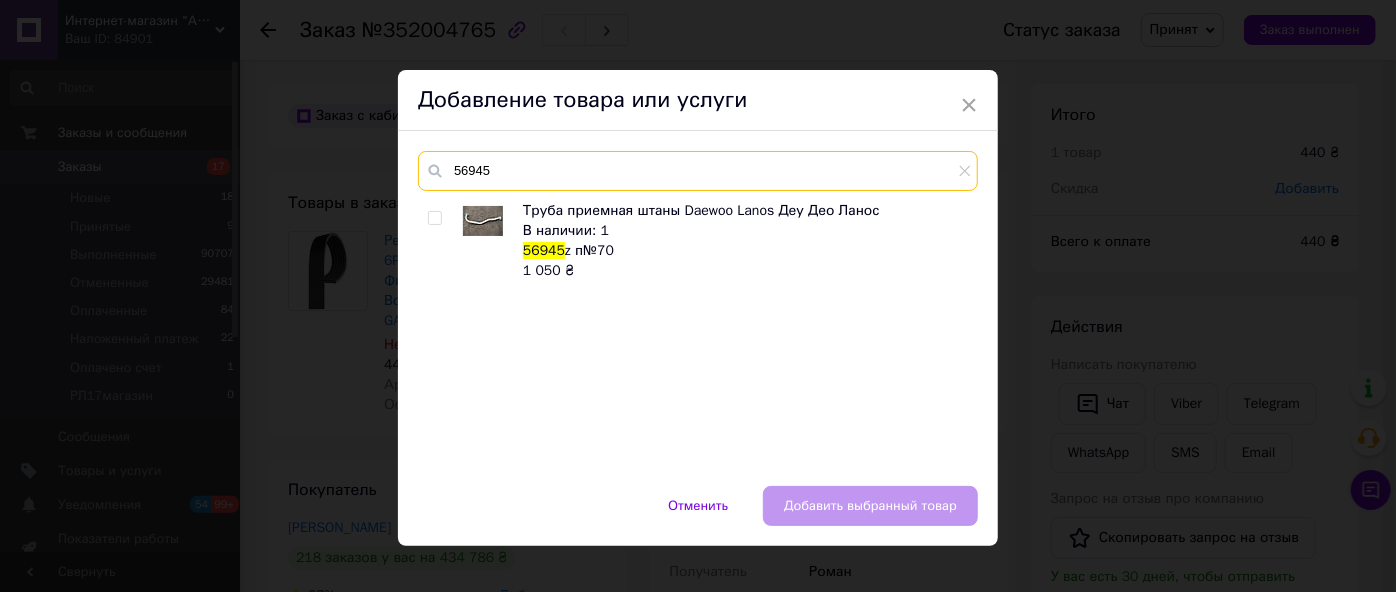 type on "56945" 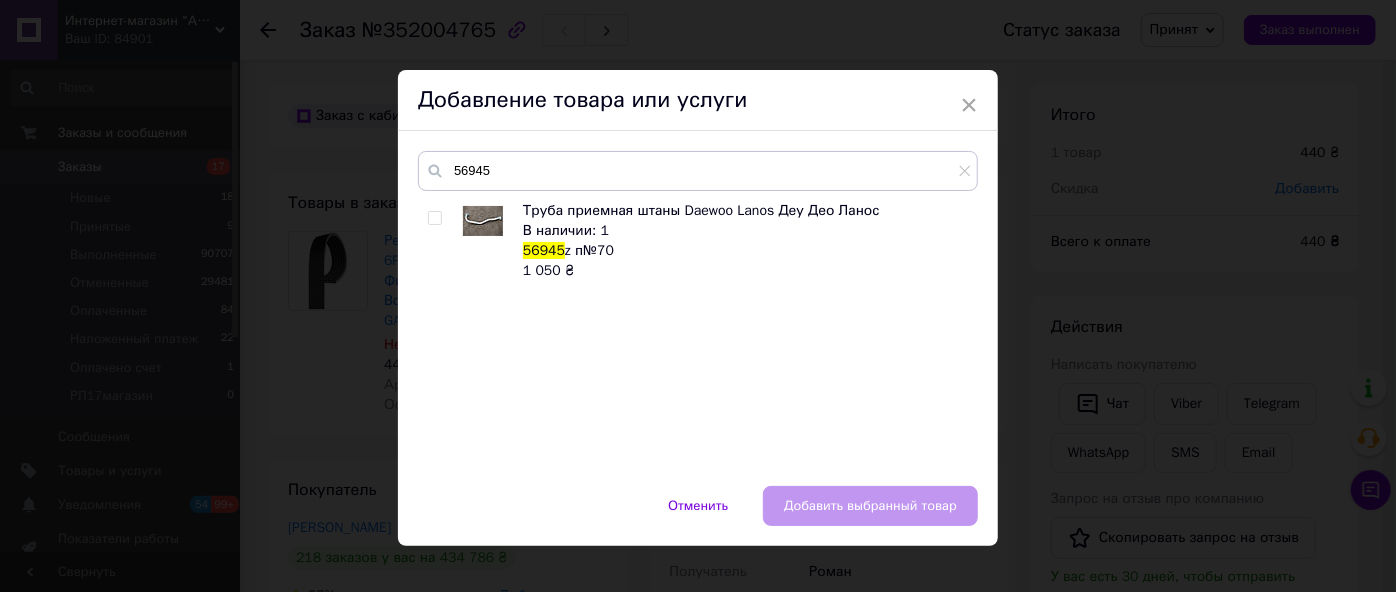 click at bounding box center [434, 218] 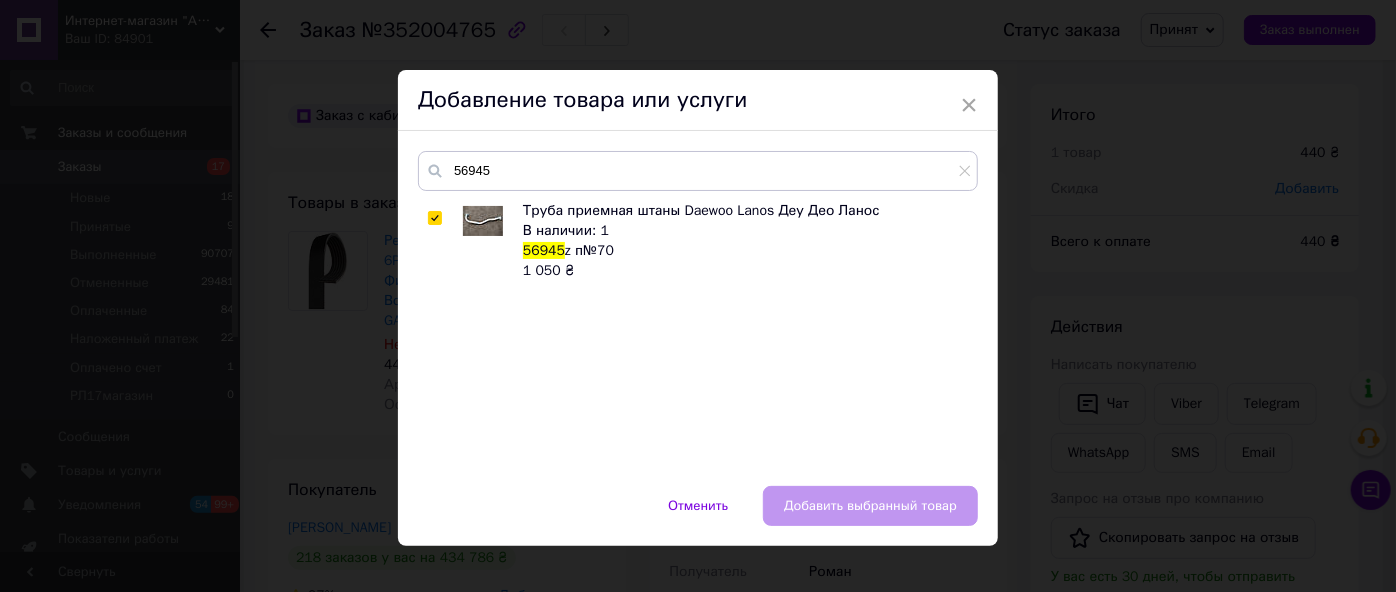 checkbox on "true" 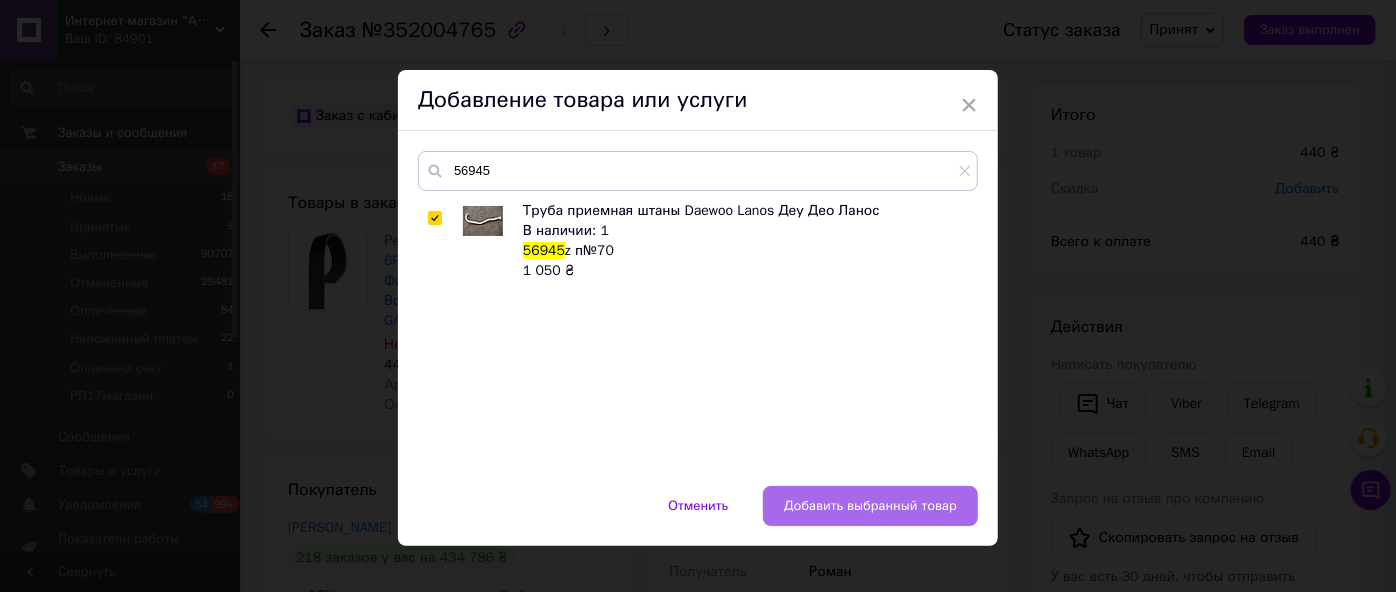 click on "Добавить выбранный товар" at bounding box center (870, 506) 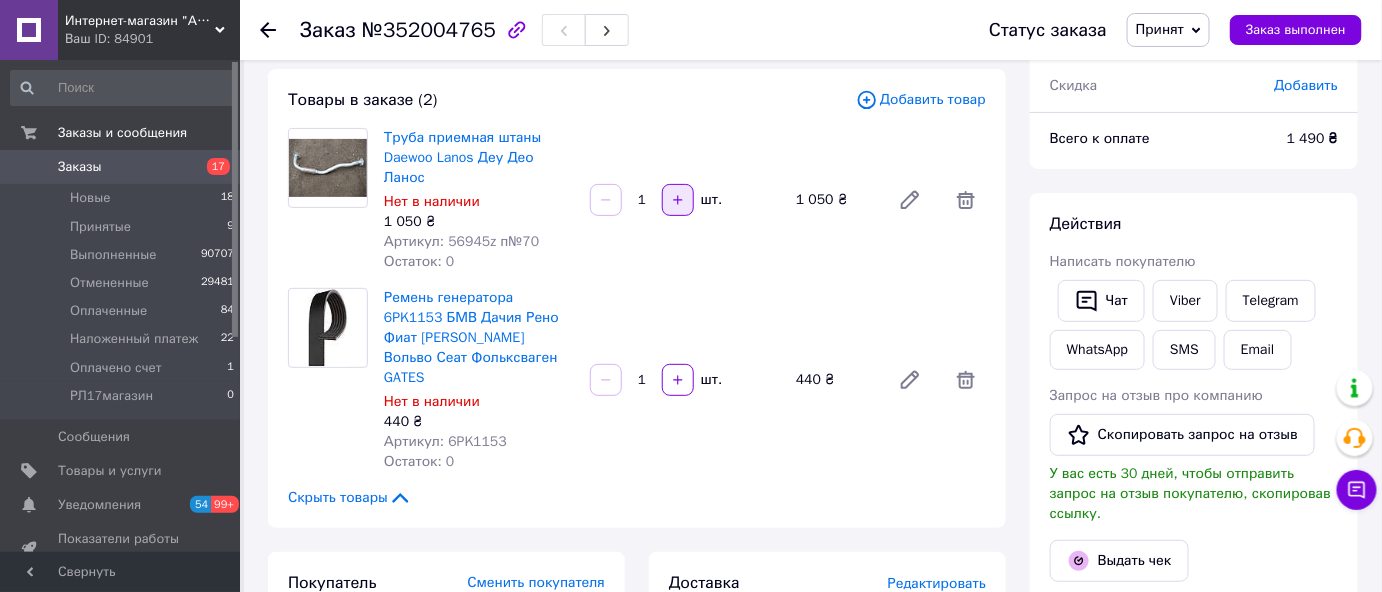 scroll, scrollTop: 0, scrollLeft: 0, axis: both 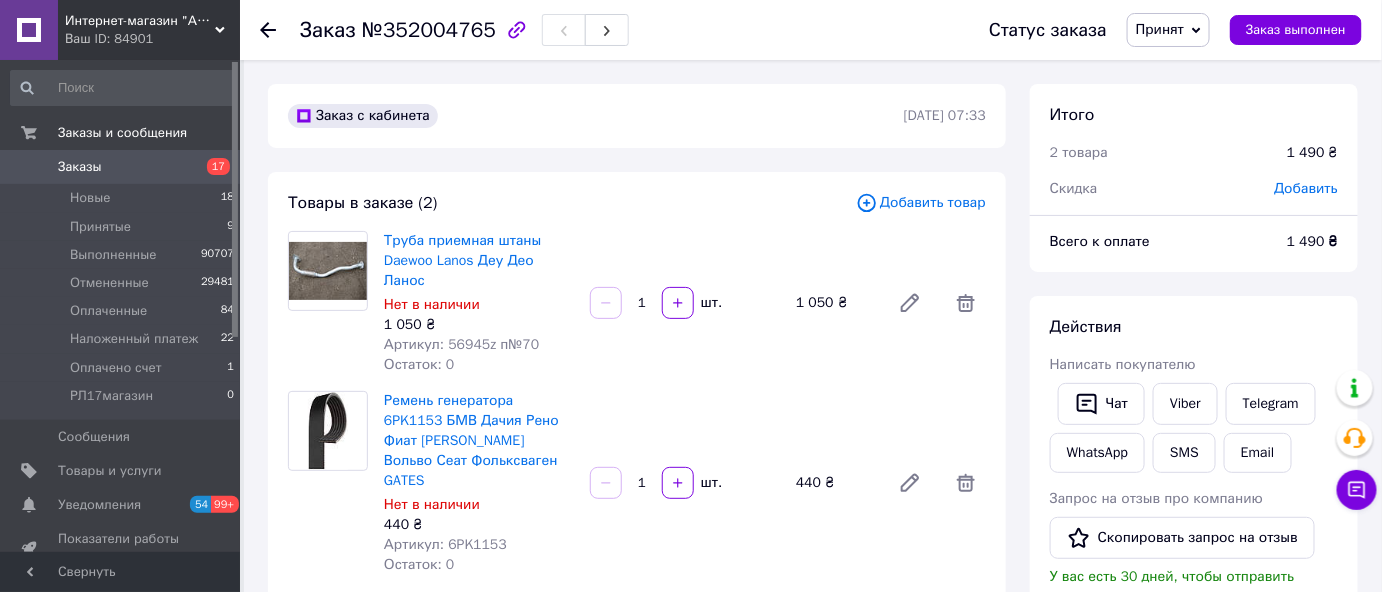 click on "Добавить товар" at bounding box center [921, 203] 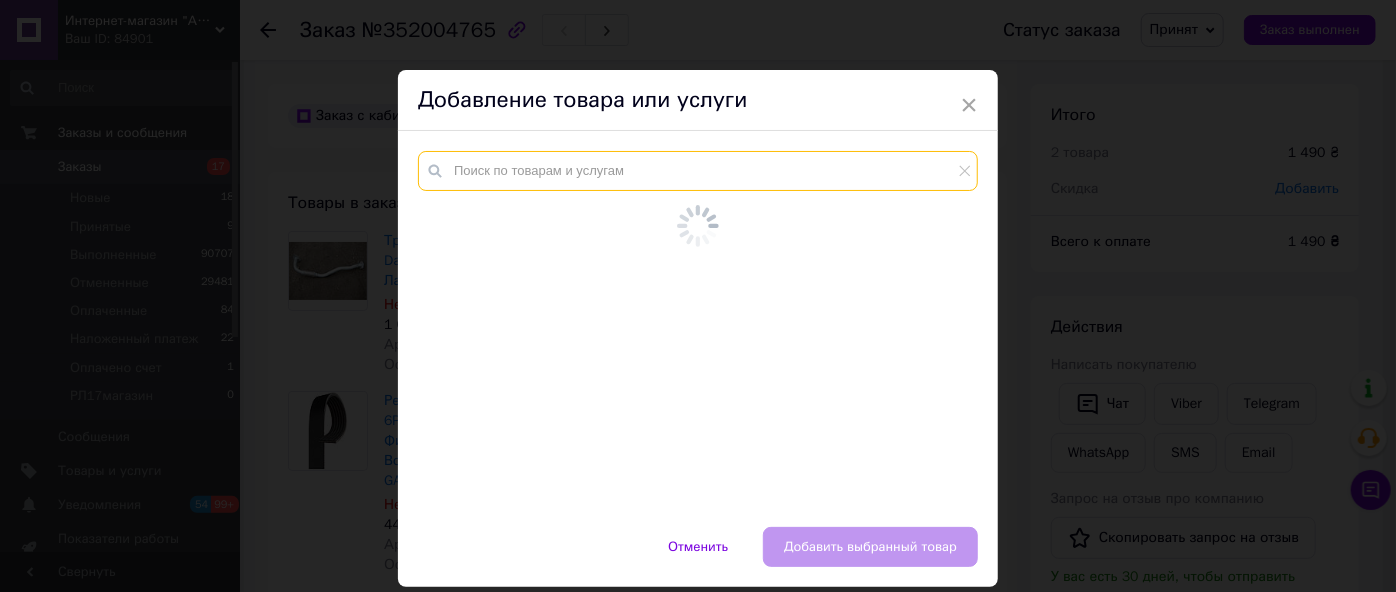 click at bounding box center [698, 171] 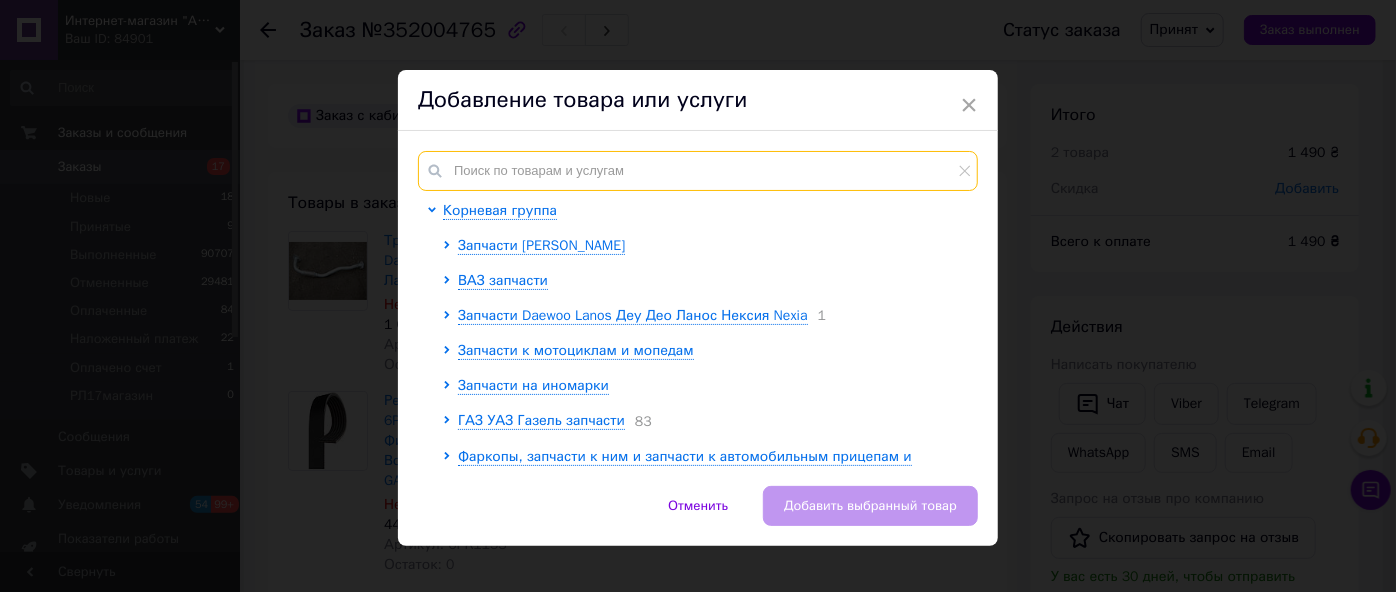 paste on "48391113007" 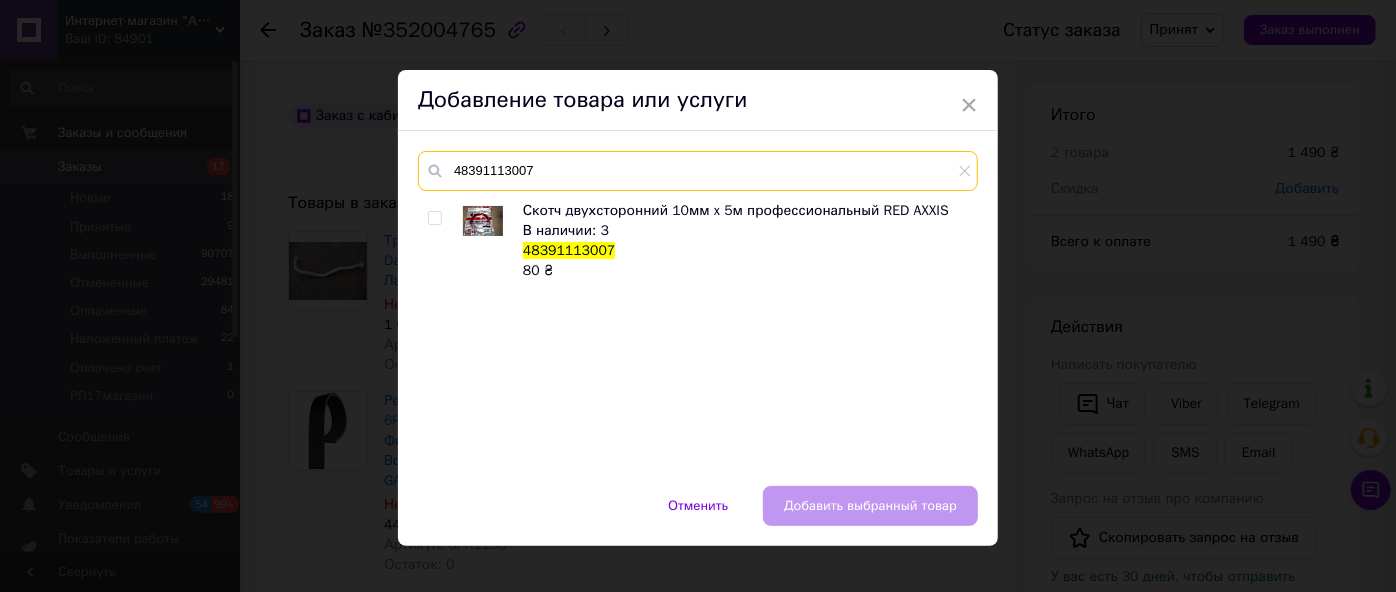 type on "48391113007" 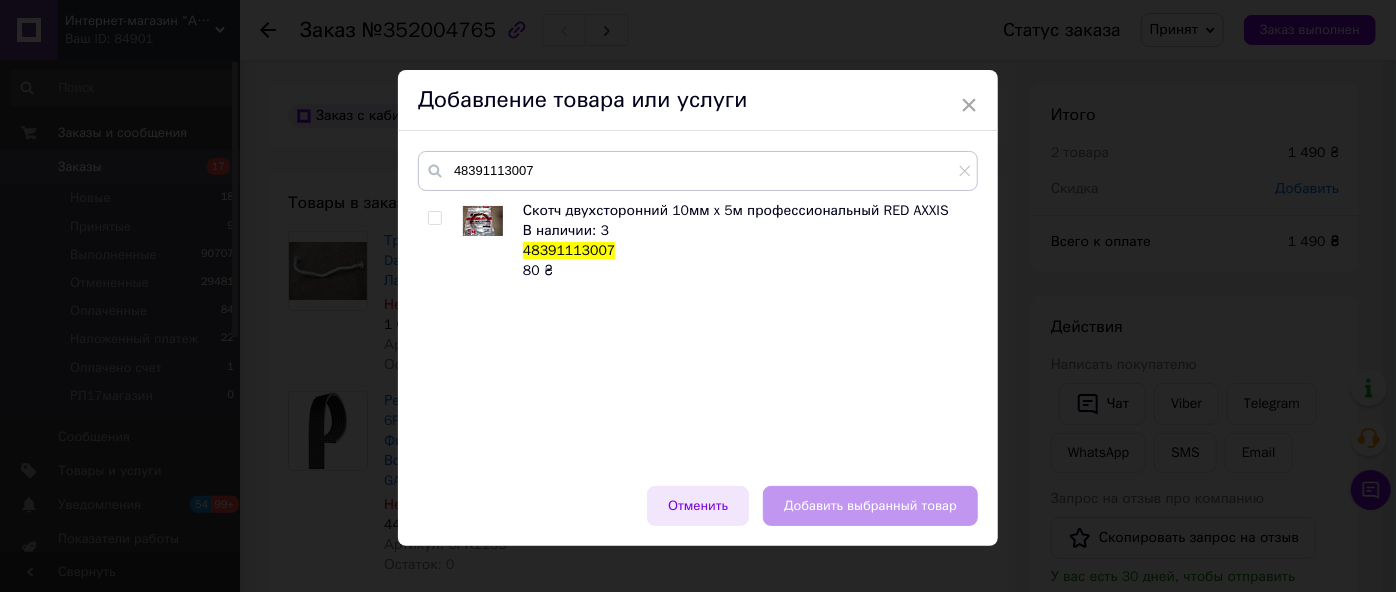 drag, startPoint x: 429, startPoint y: 211, endPoint x: 728, endPoint y: 492, distance: 410.3194 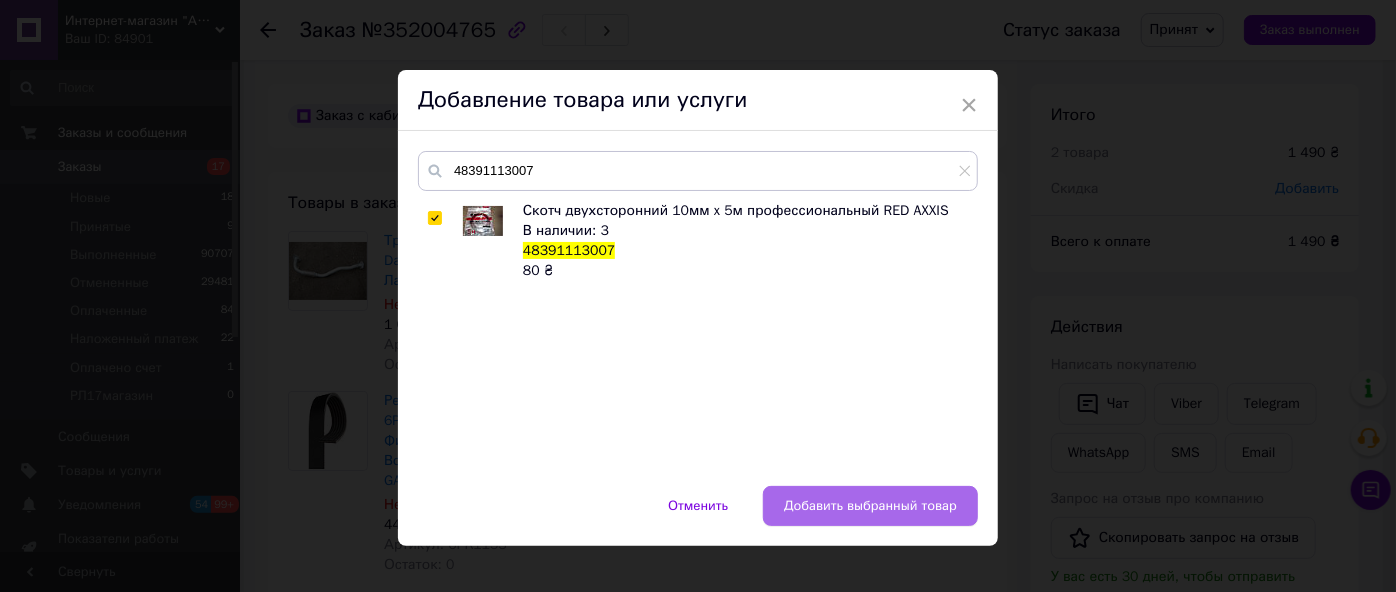 click on "Добавить выбранный товар" at bounding box center [870, 506] 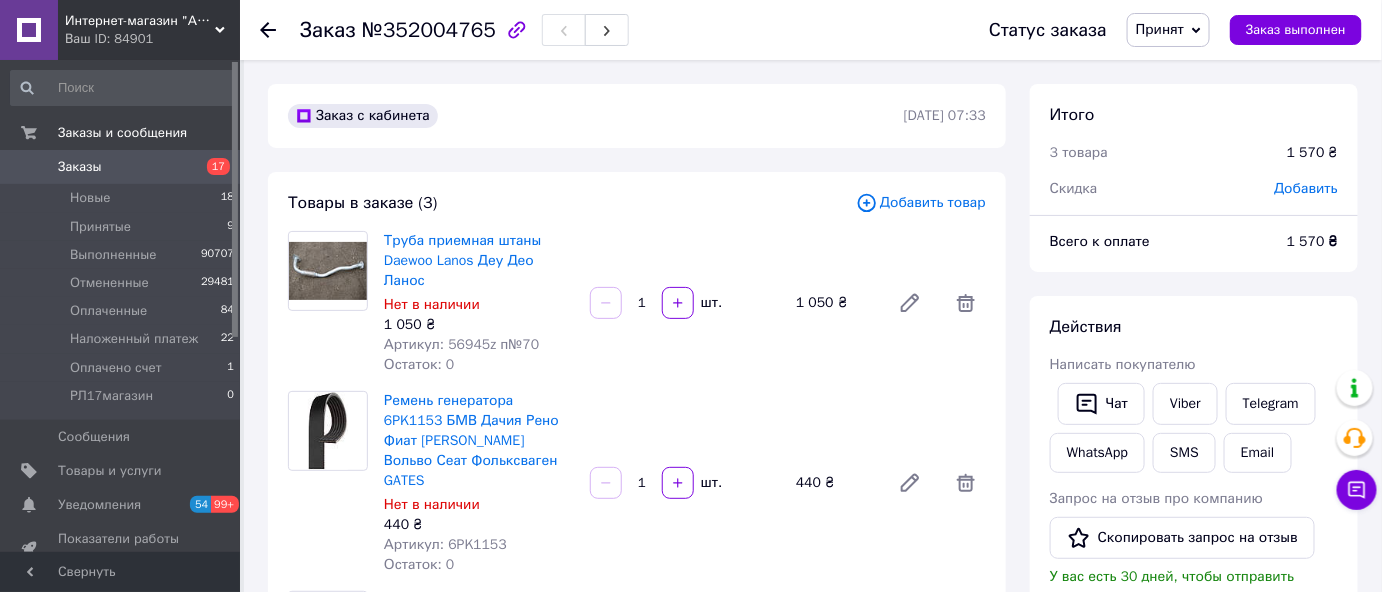 click on "Добавить товар" at bounding box center (921, 203) 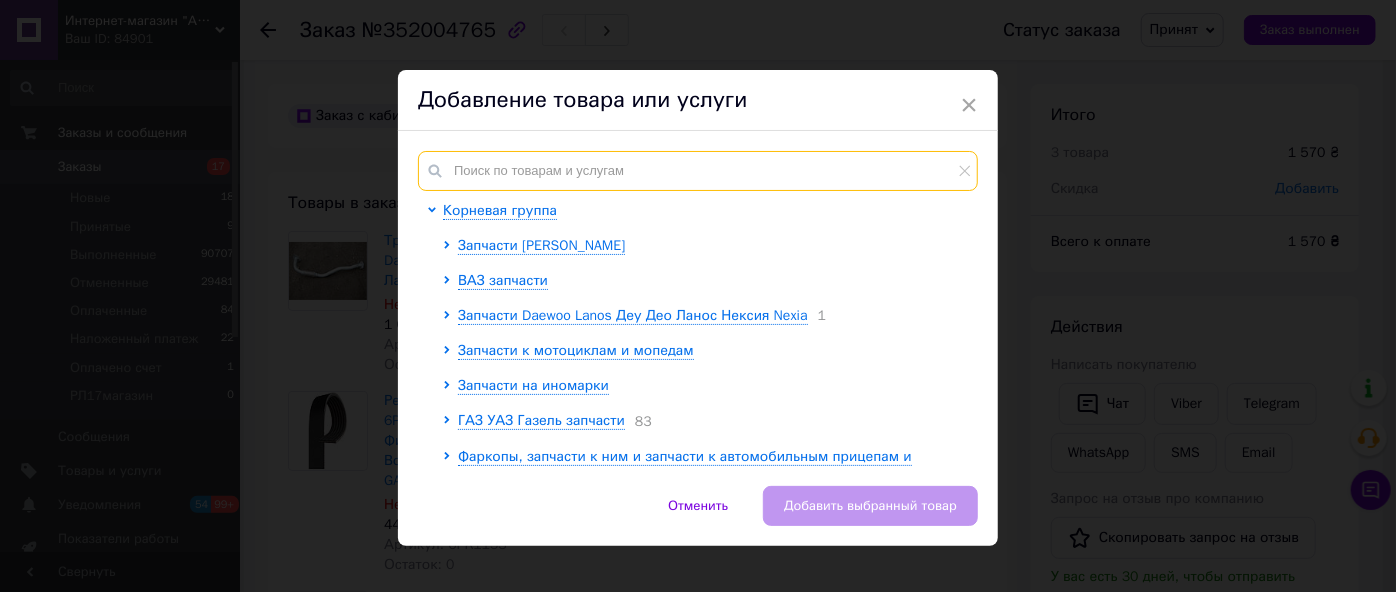 click at bounding box center (698, 171) 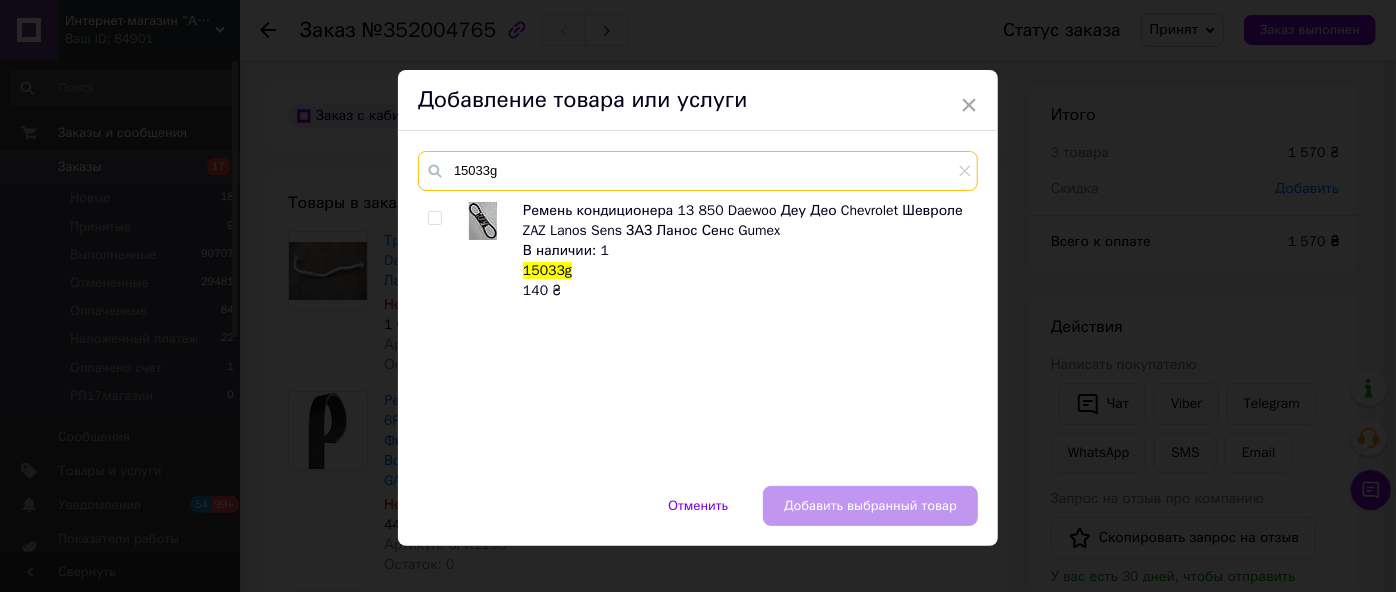 type on "15033g" 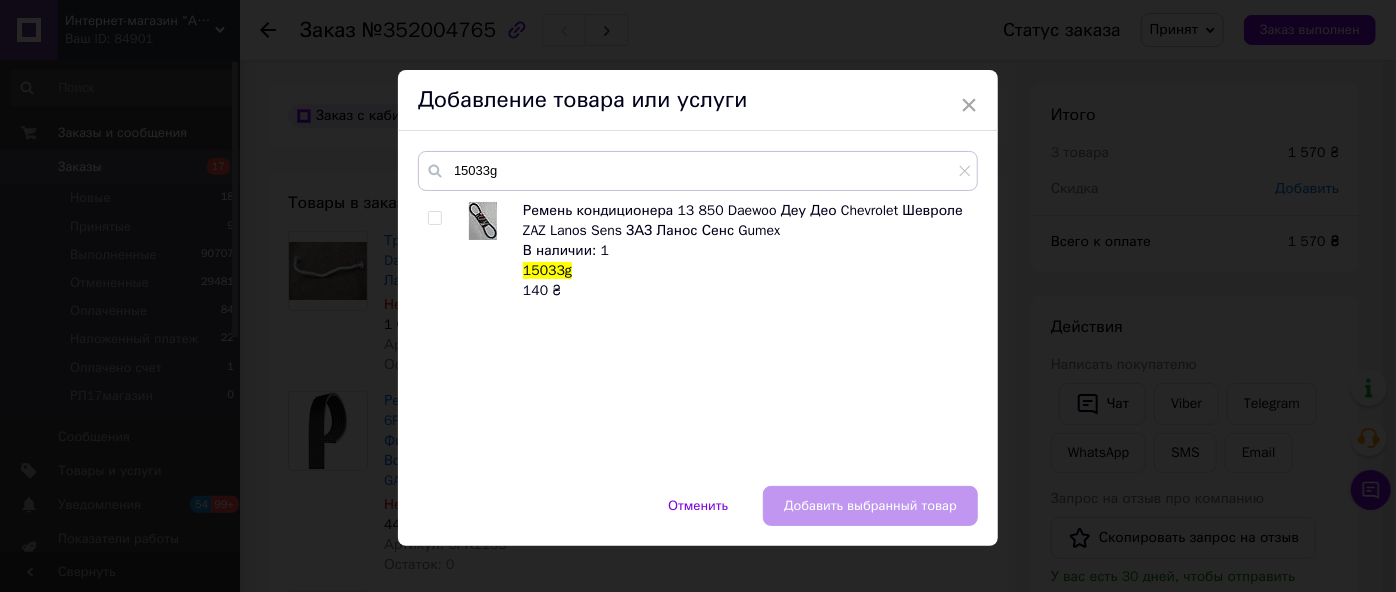 click at bounding box center [434, 218] 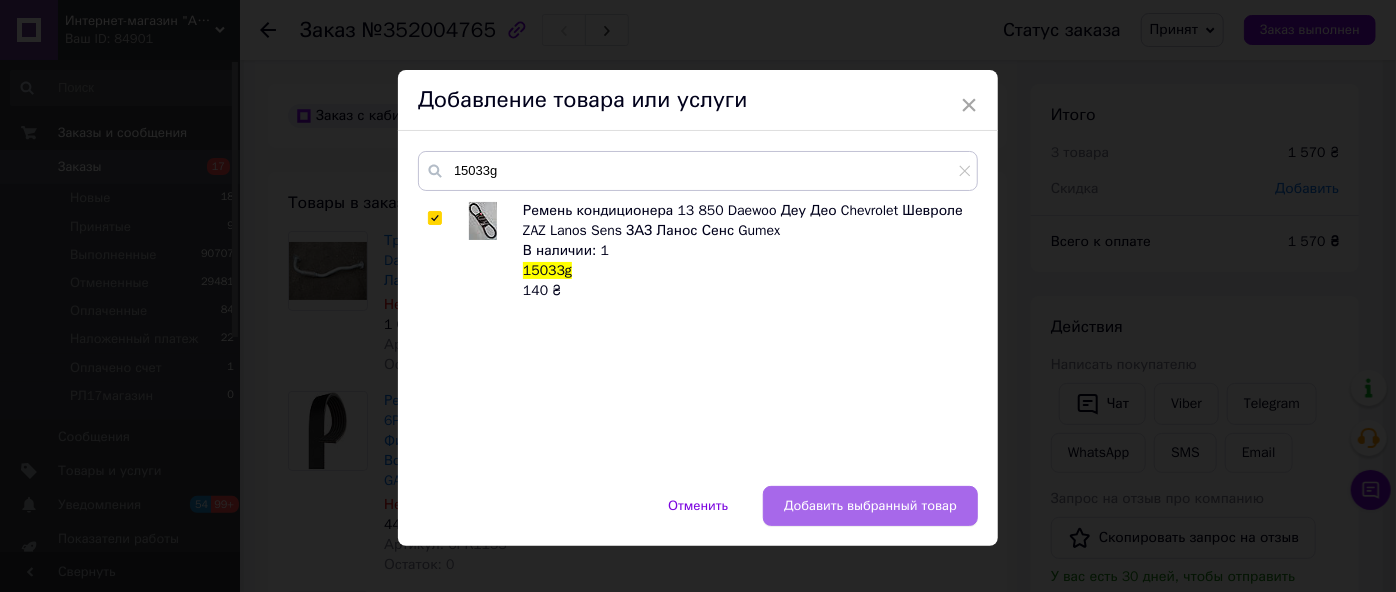 click on "Добавить выбранный товар" at bounding box center (870, 506) 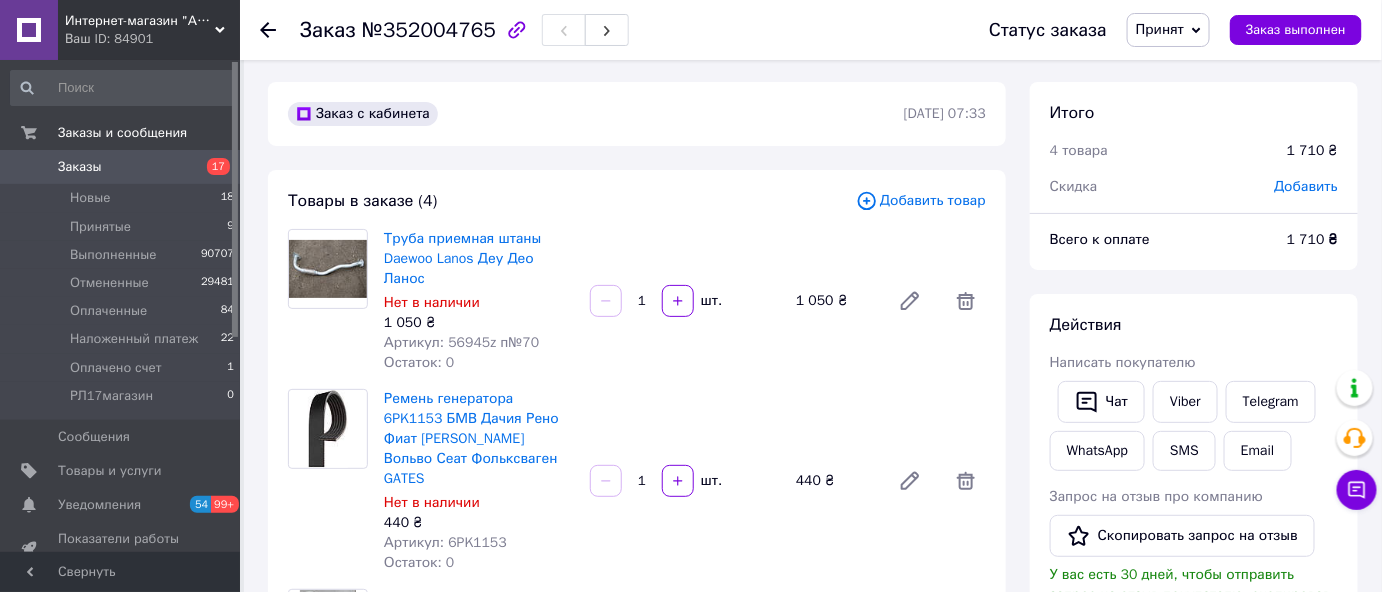 scroll, scrollTop: 0, scrollLeft: 0, axis: both 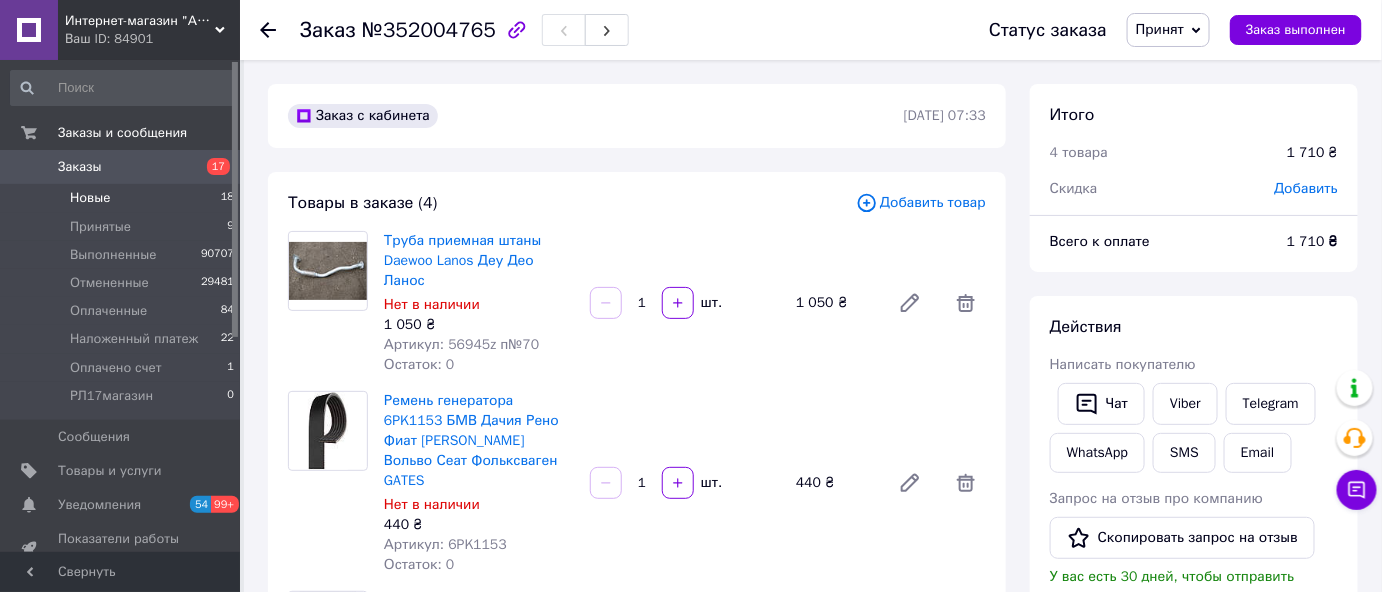 click on "Новые" at bounding box center [90, 198] 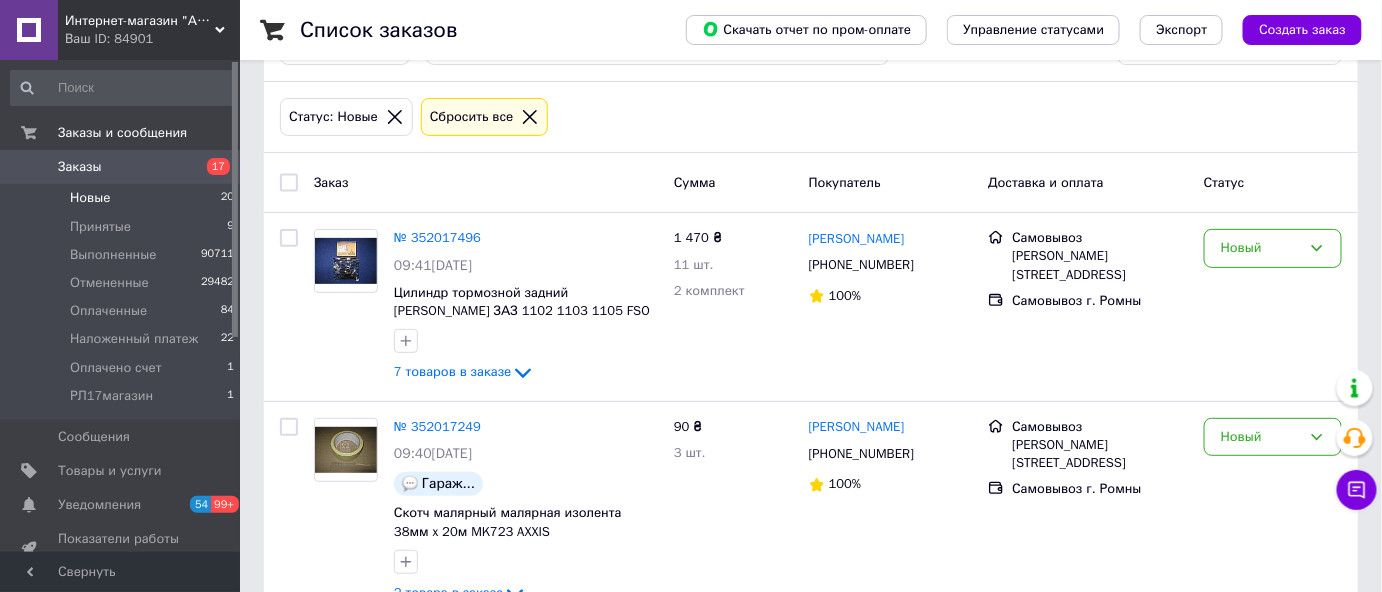 scroll, scrollTop: 181, scrollLeft: 0, axis: vertical 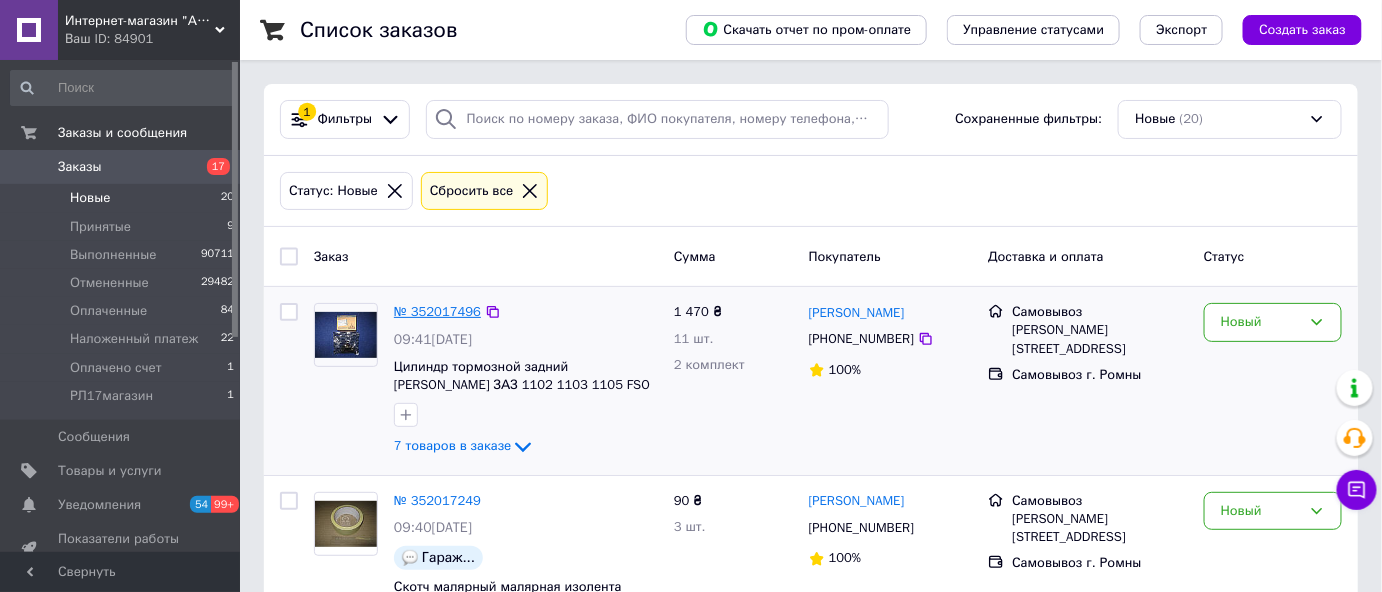 click on "№ 352017496" at bounding box center [437, 311] 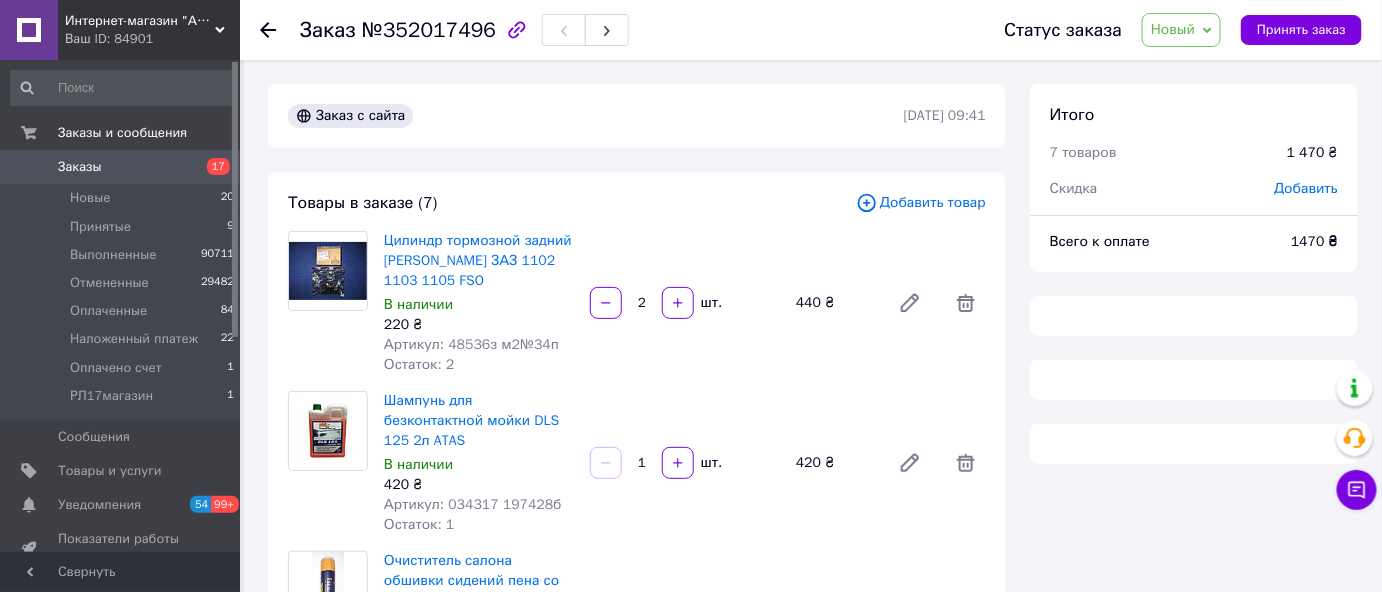 click on "Новый" at bounding box center (1173, 29) 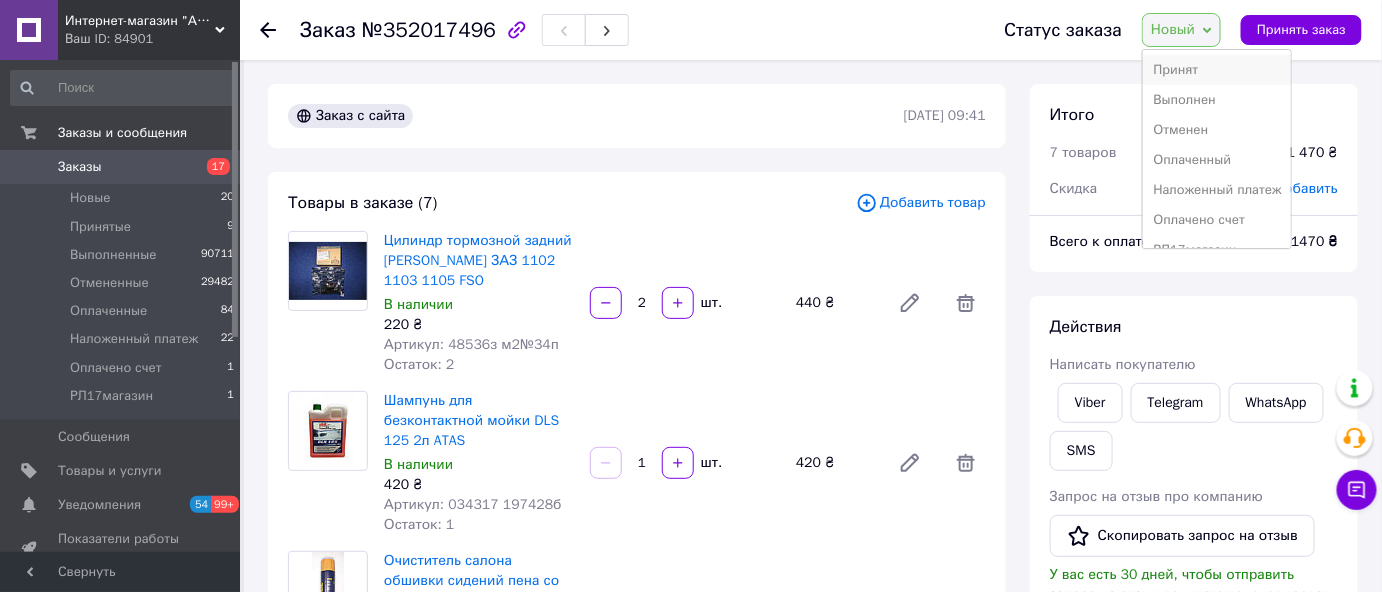 click on "Принят" at bounding box center [1217, 70] 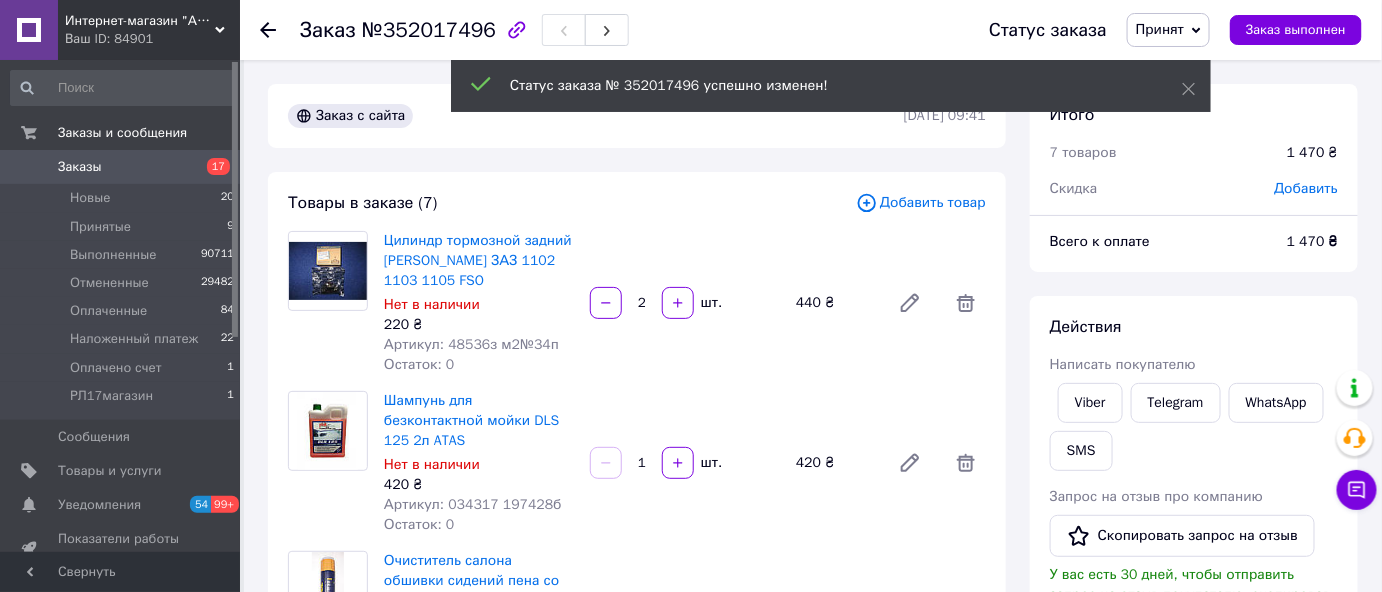 click on "Принят" at bounding box center (1160, 29) 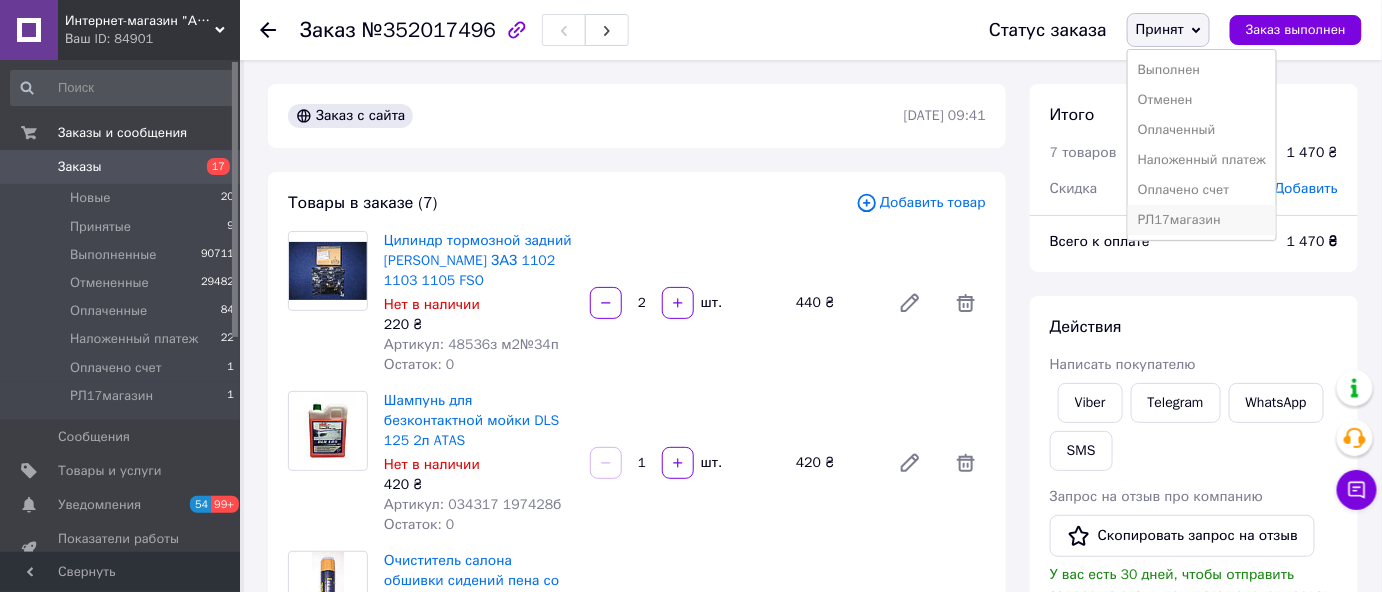 click on "РЛ17магазин" at bounding box center (1202, 220) 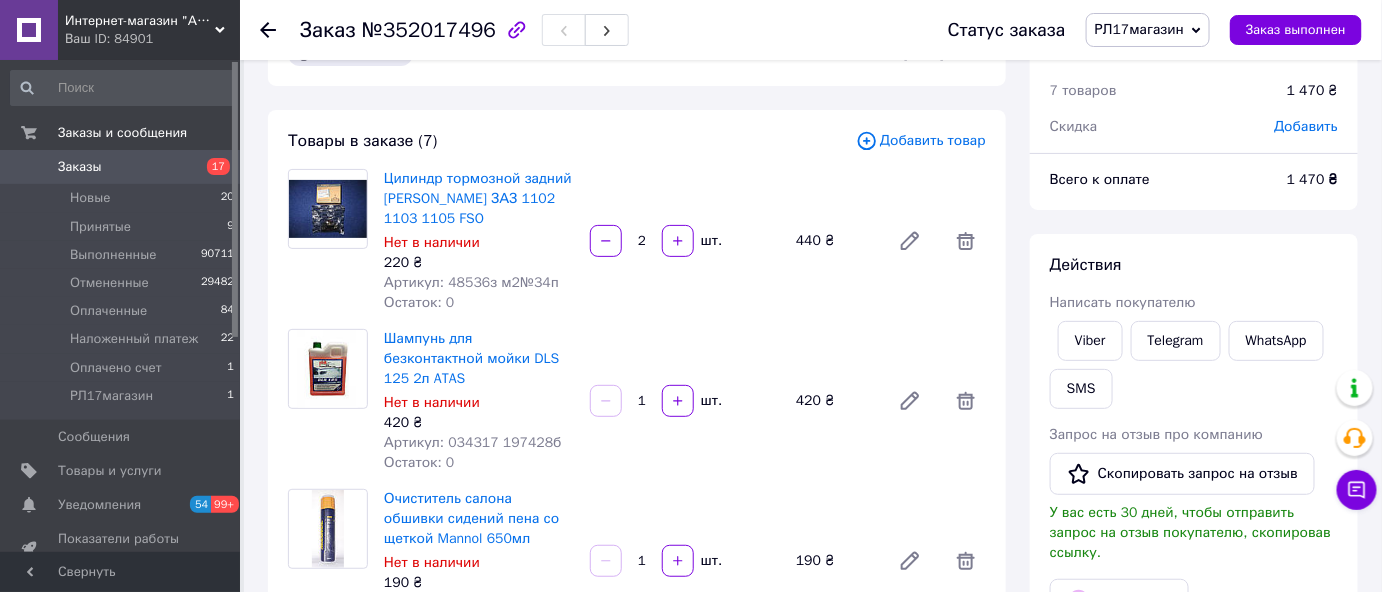 scroll, scrollTop: 90, scrollLeft: 0, axis: vertical 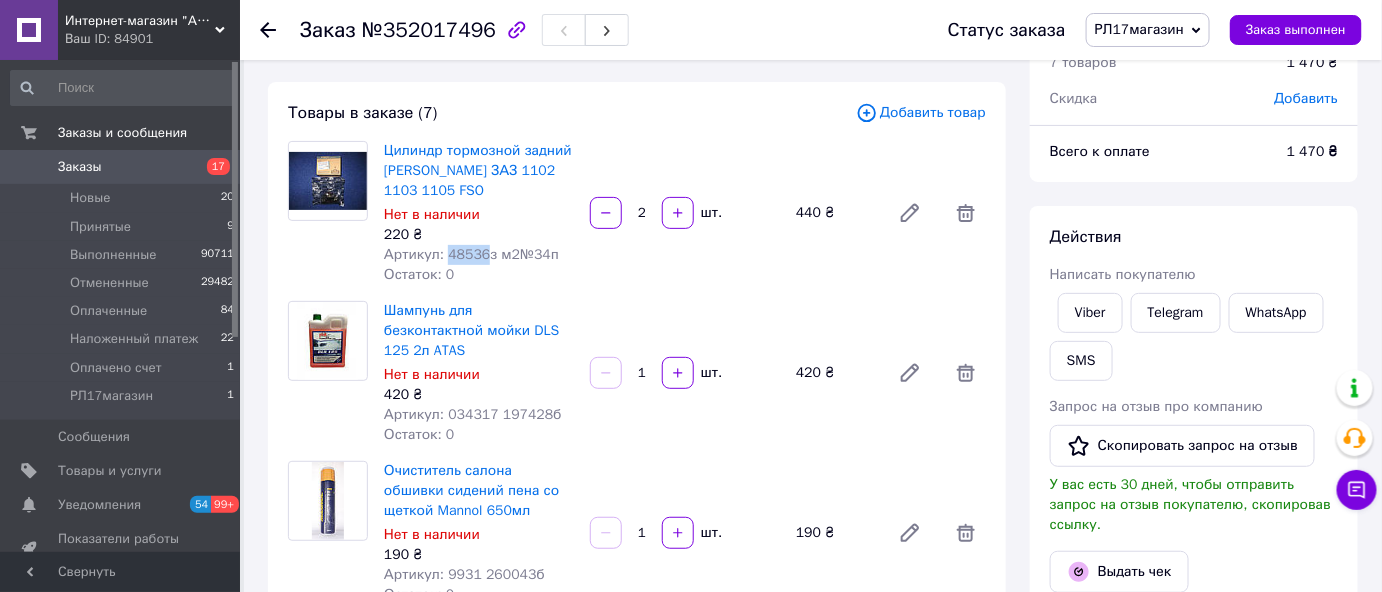 drag, startPoint x: 444, startPoint y: 246, endPoint x: 483, endPoint y: 255, distance: 40.024994 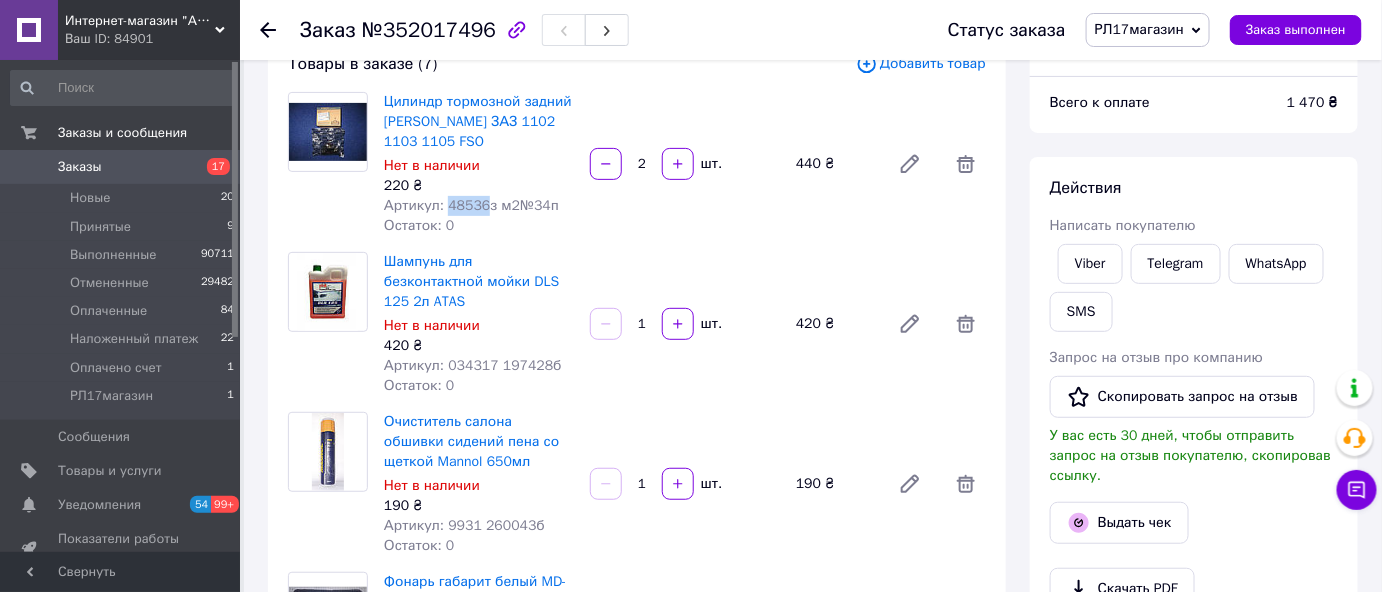 scroll, scrollTop: 181, scrollLeft: 0, axis: vertical 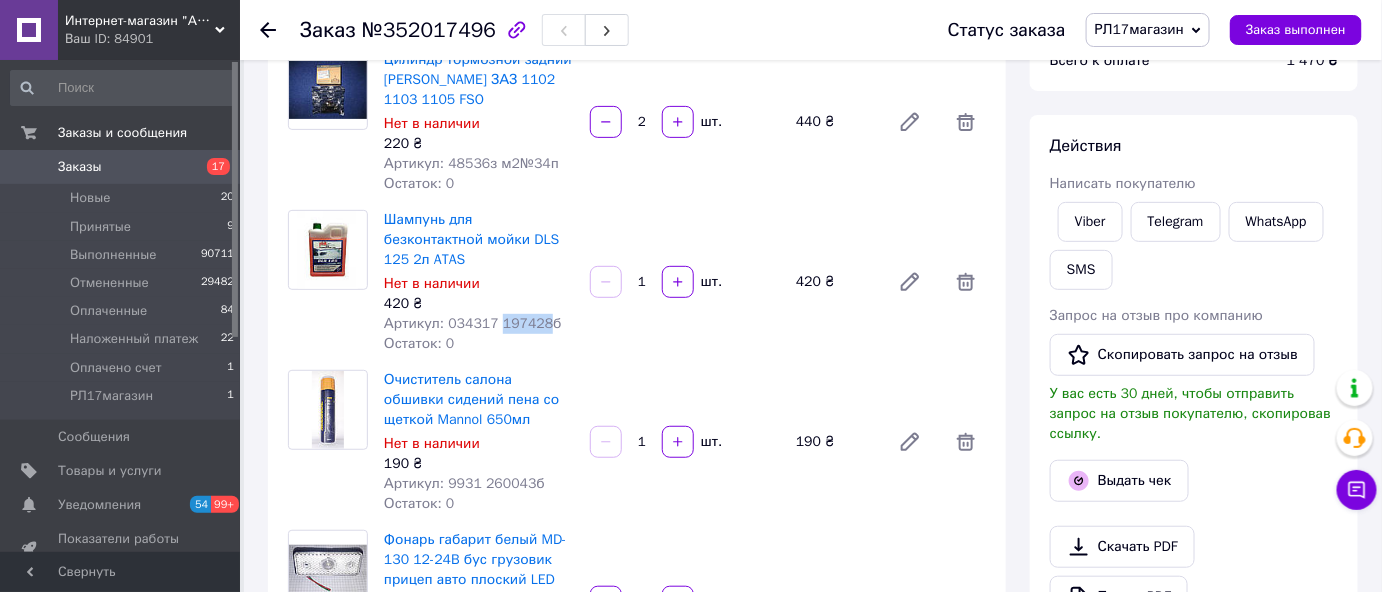 drag, startPoint x: 495, startPoint y: 299, endPoint x: 540, endPoint y: 308, distance: 45.891174 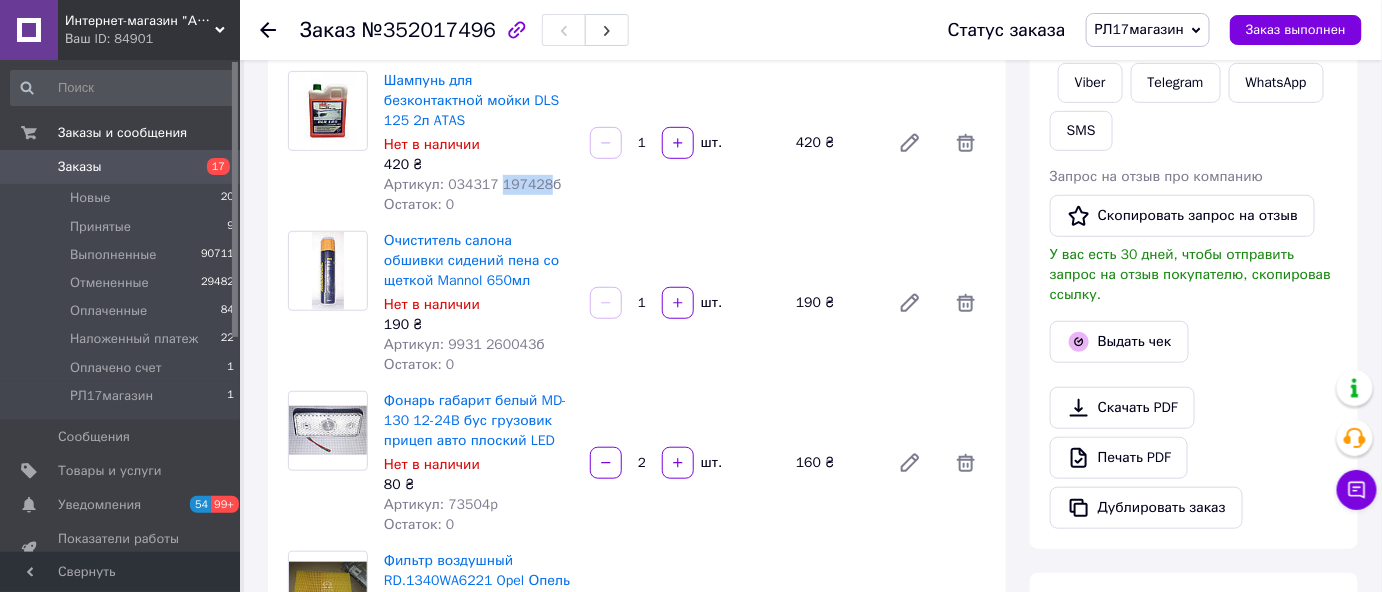 scroll, scrollTop: 363, scrollLeft: 0, axis: vertical 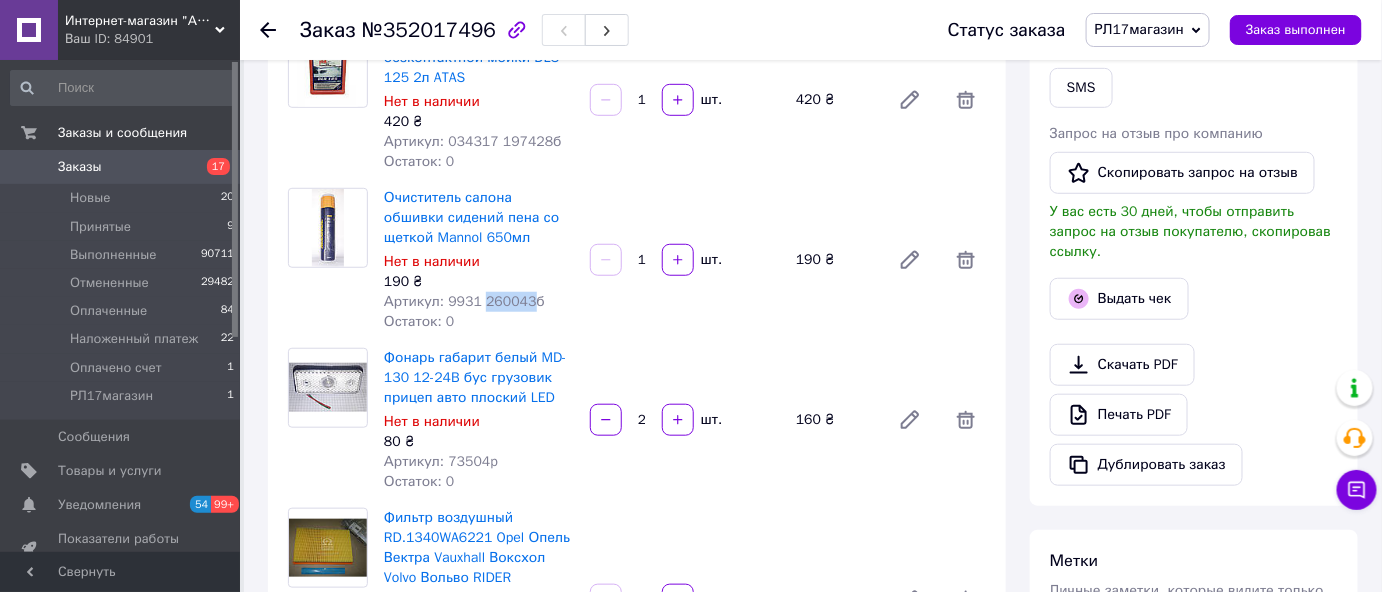 drag, startPoint x: 480, startPoint y: 279, endPoint x: 522, endPoint y: 283, distance: 42.190044 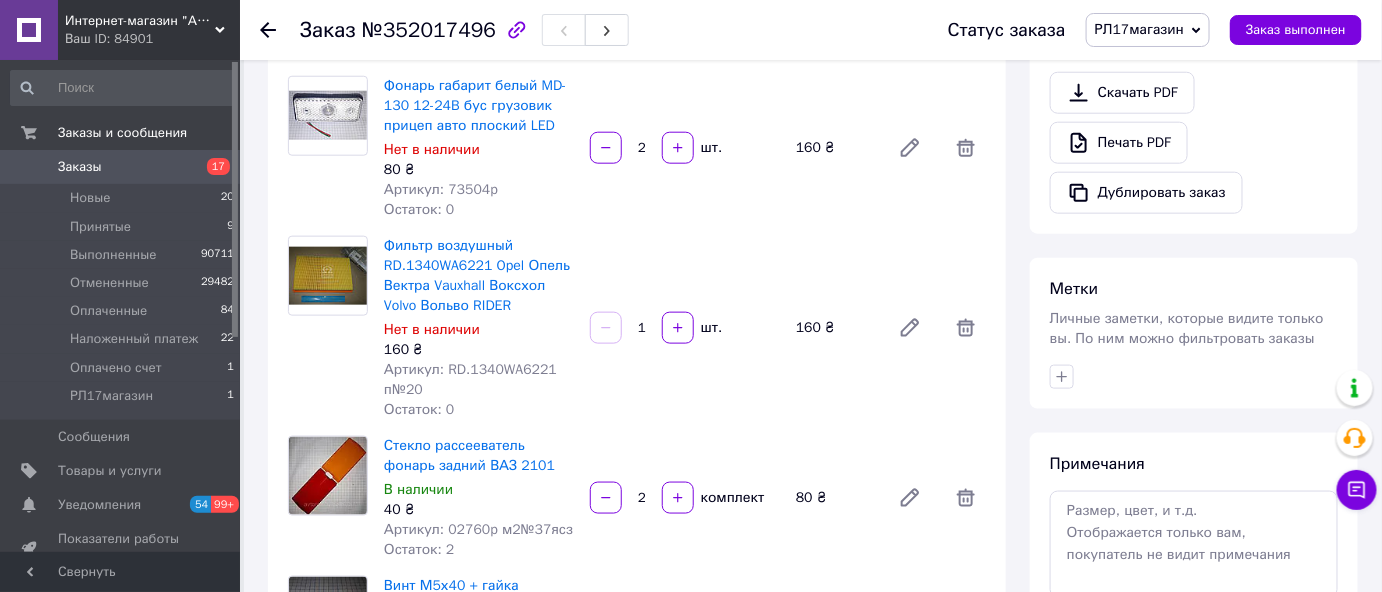 scroll, scrollTop: 636, scrollLeft: 0, axis: vertical 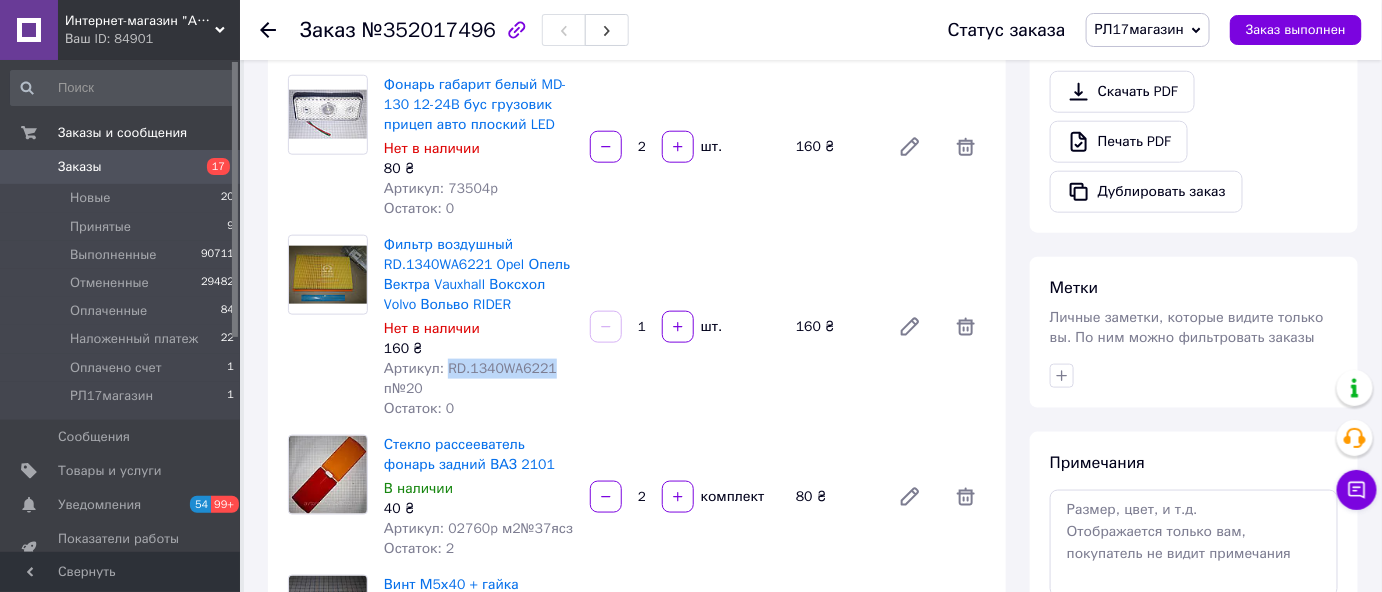 drag, startPoint x: 442, startPoint y: 345, endPoint x: 548, endPoint y: 348, distance: 106.04244 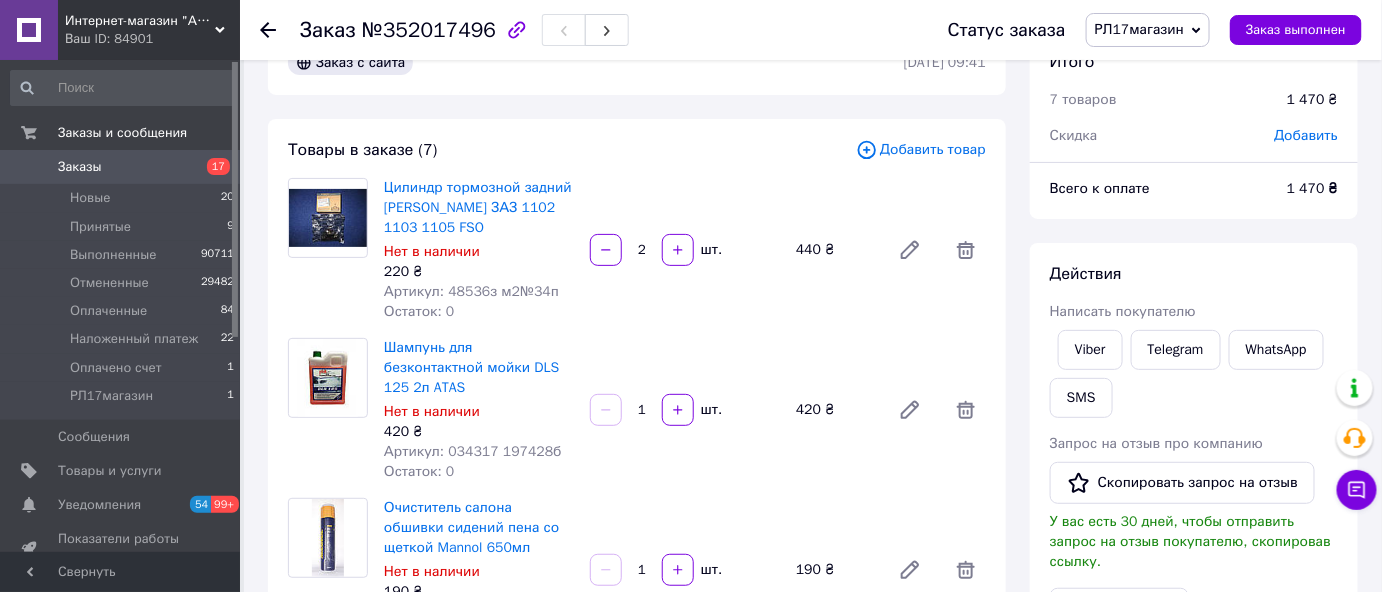 scroll, scrollTop: 0, scrollLeft: 0, axis: both 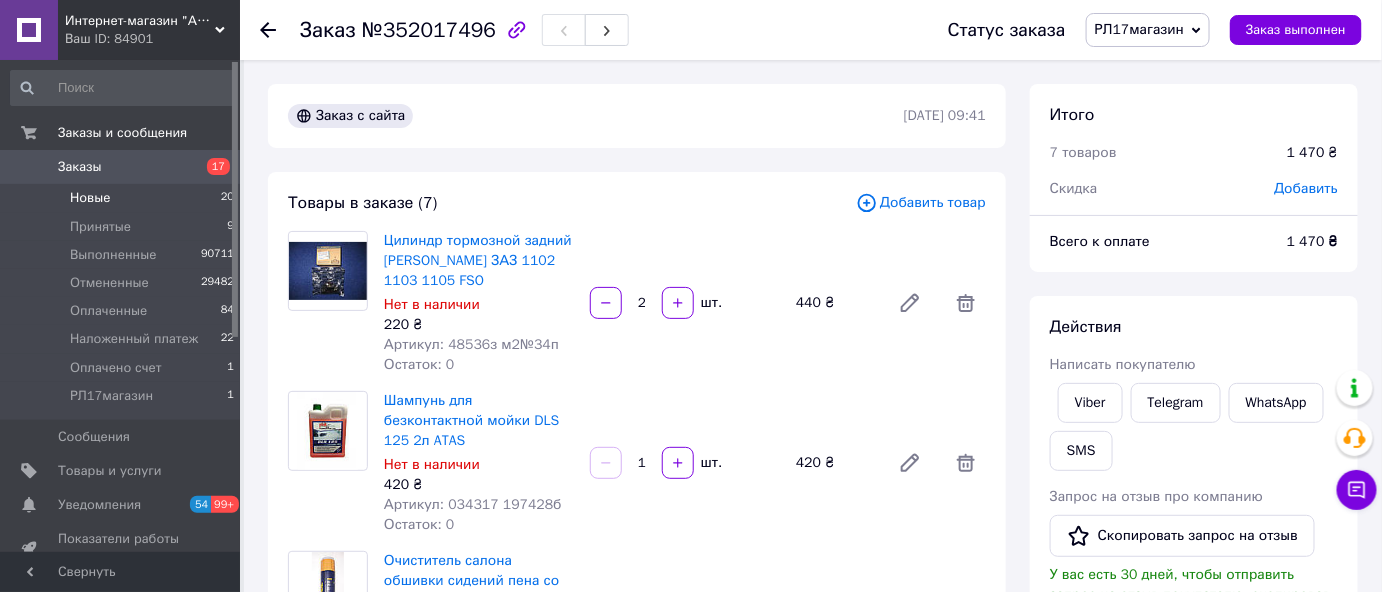click on "Новые" at bounding box center (90, 198) 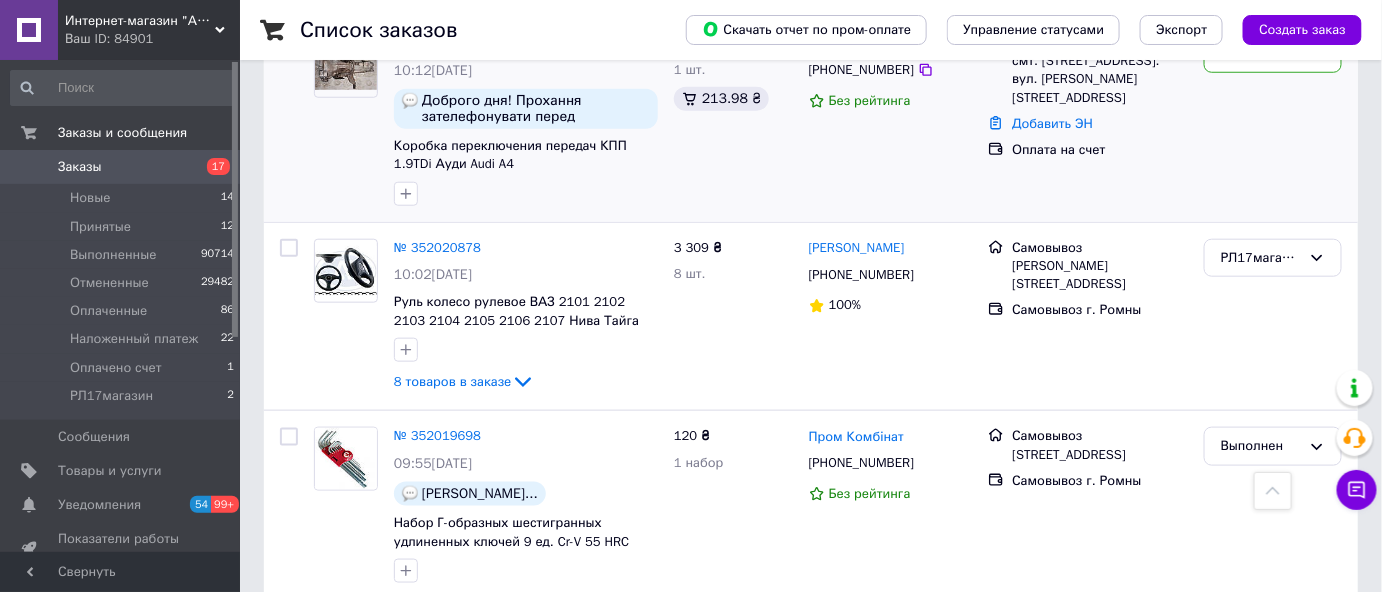 scroll, scrollTop: 545, scrollLeft: 0, axis: vertical 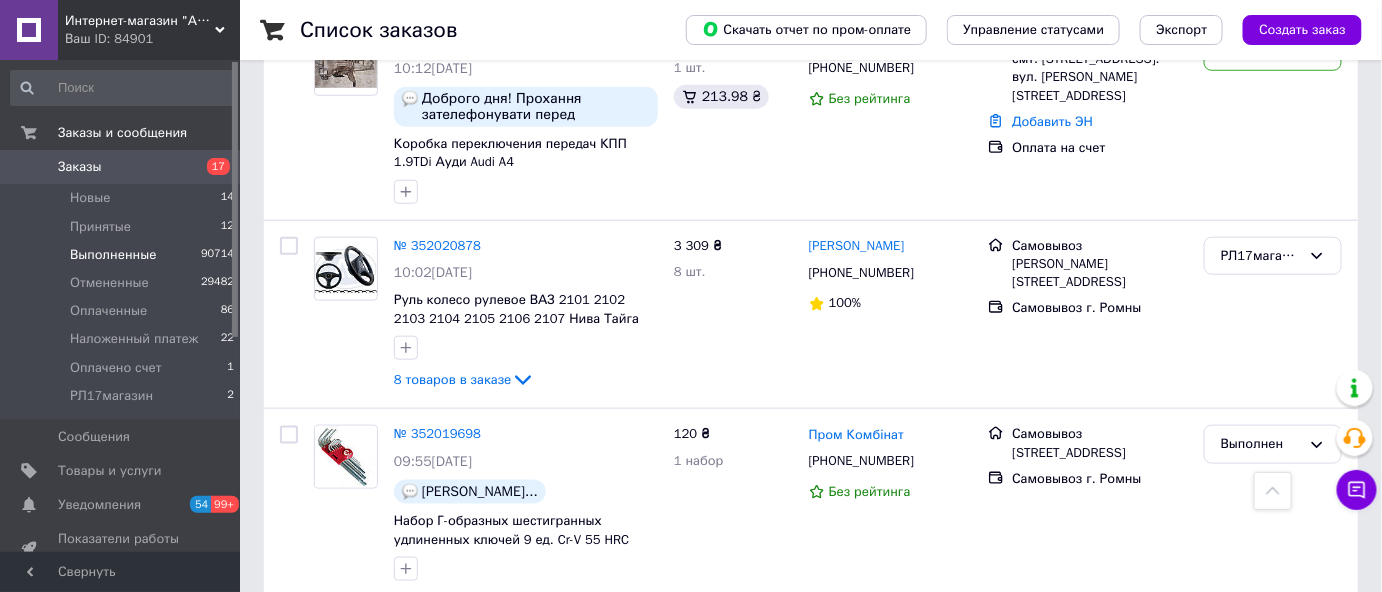 click on "Принятые" at bounding box center (100, 227) 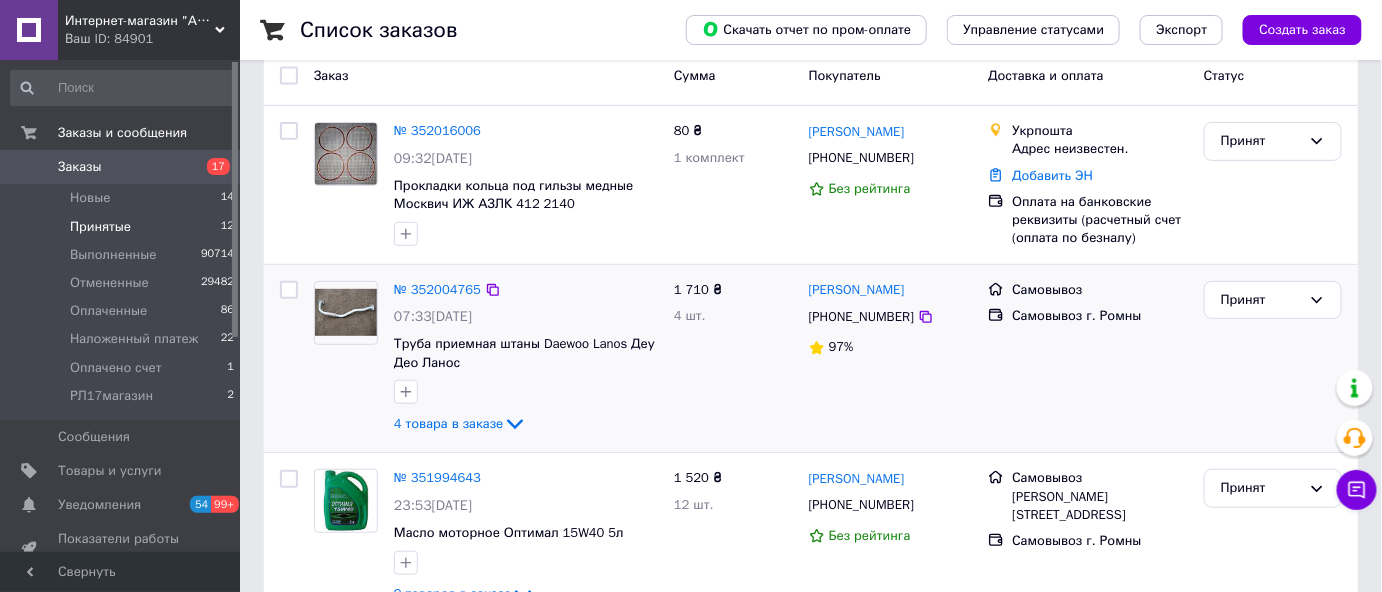 scroll, scrollTop: 181, scrollLeft: 0, axis: vertical 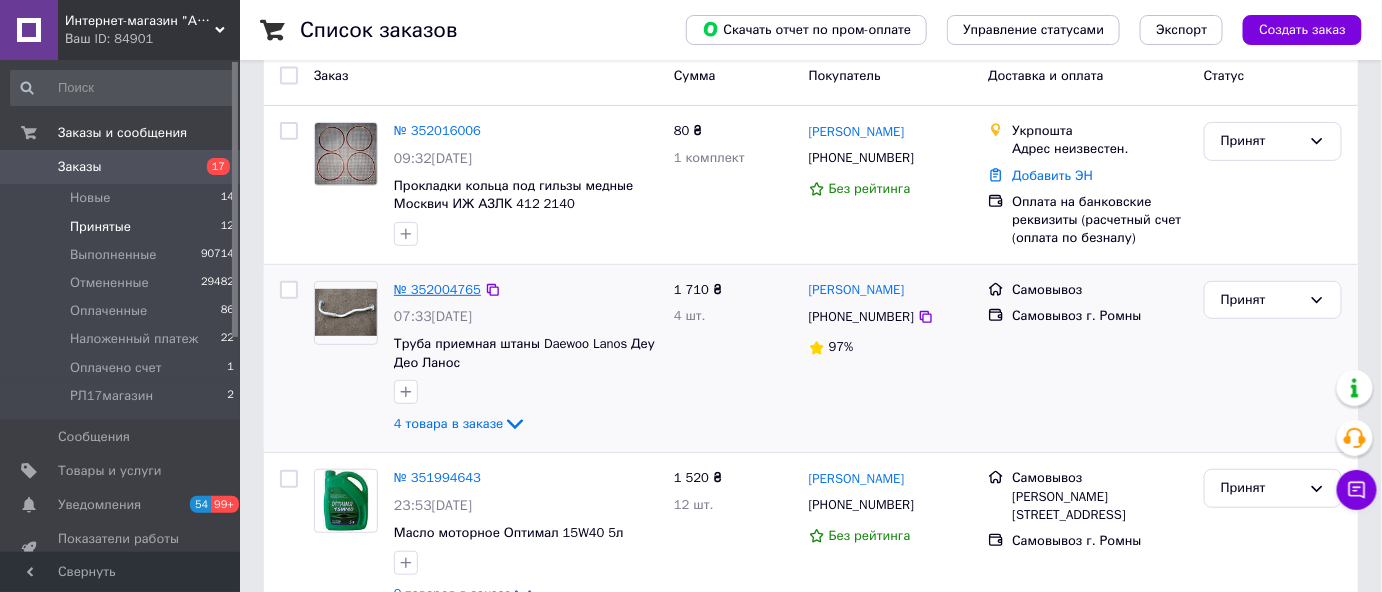 click on "№ 352004765" at bounding box center (437, 289) 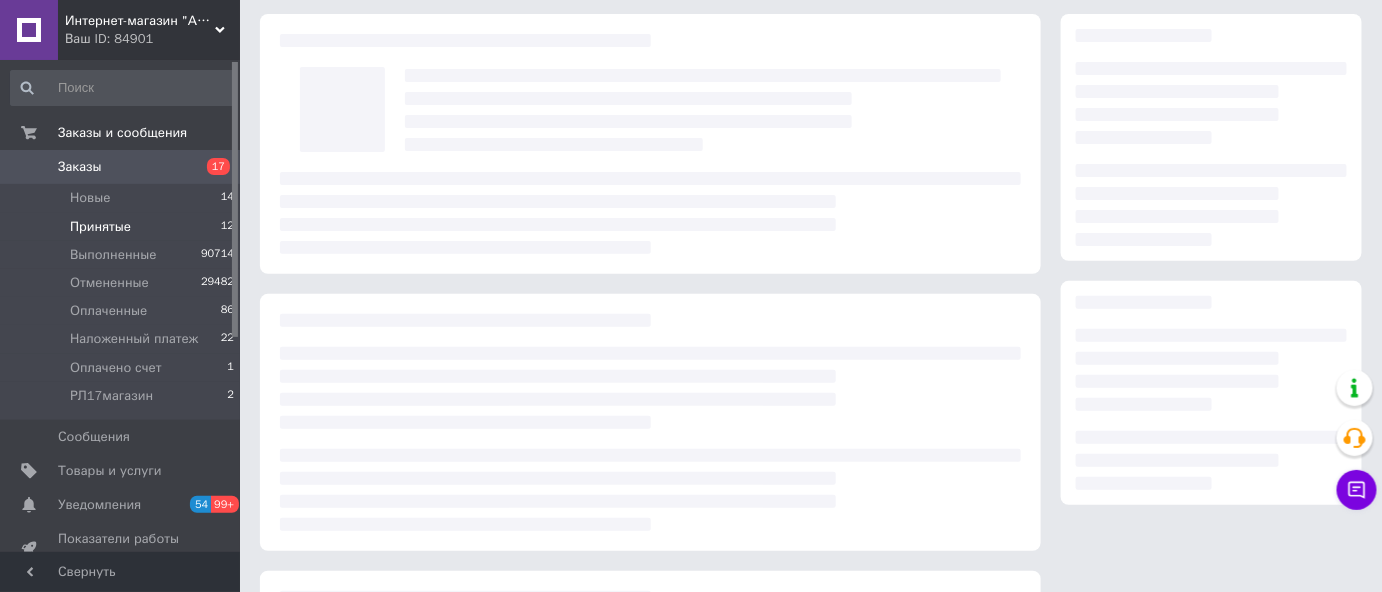 scroll, scrollTop: 0, scrollLeft: 0, axis: both 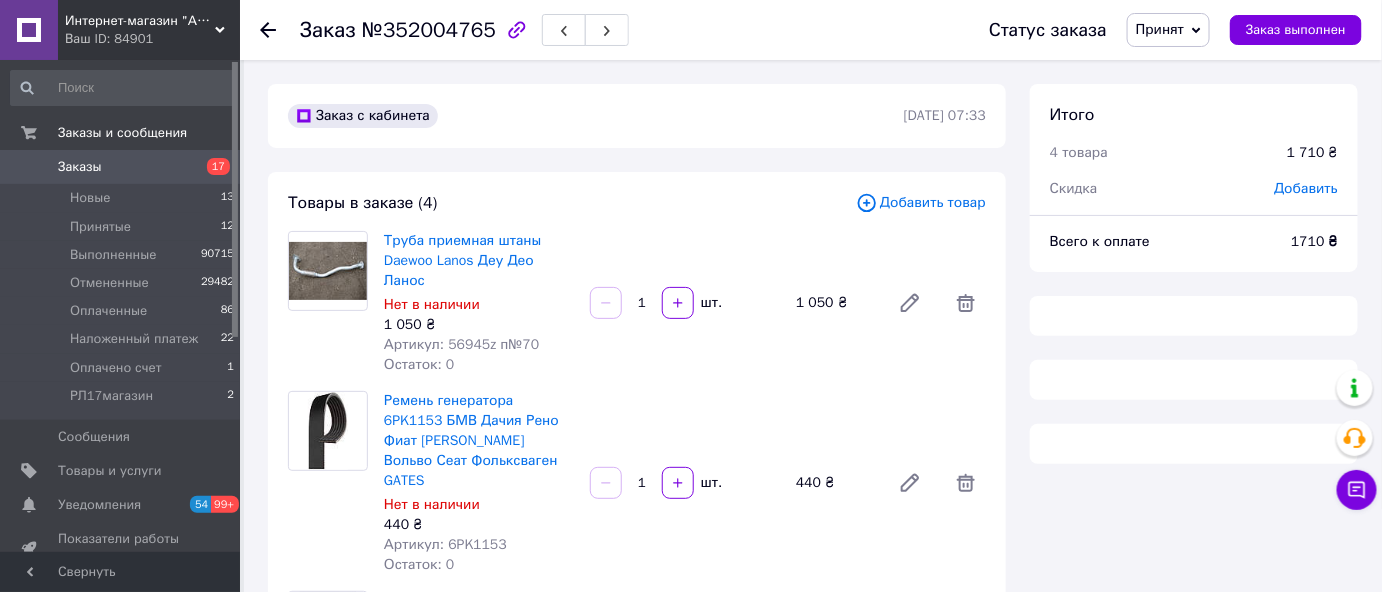 click on "Добавить товар" at bounding box center (921, 203) 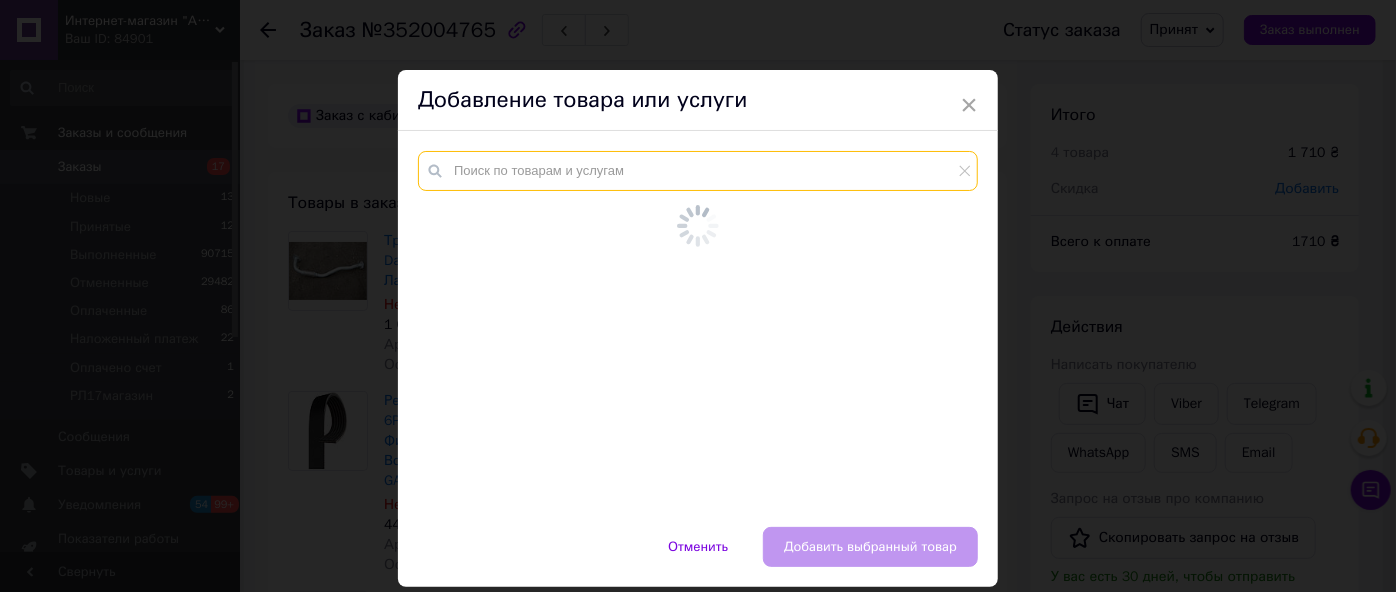 click at bounding box center [698, 171] 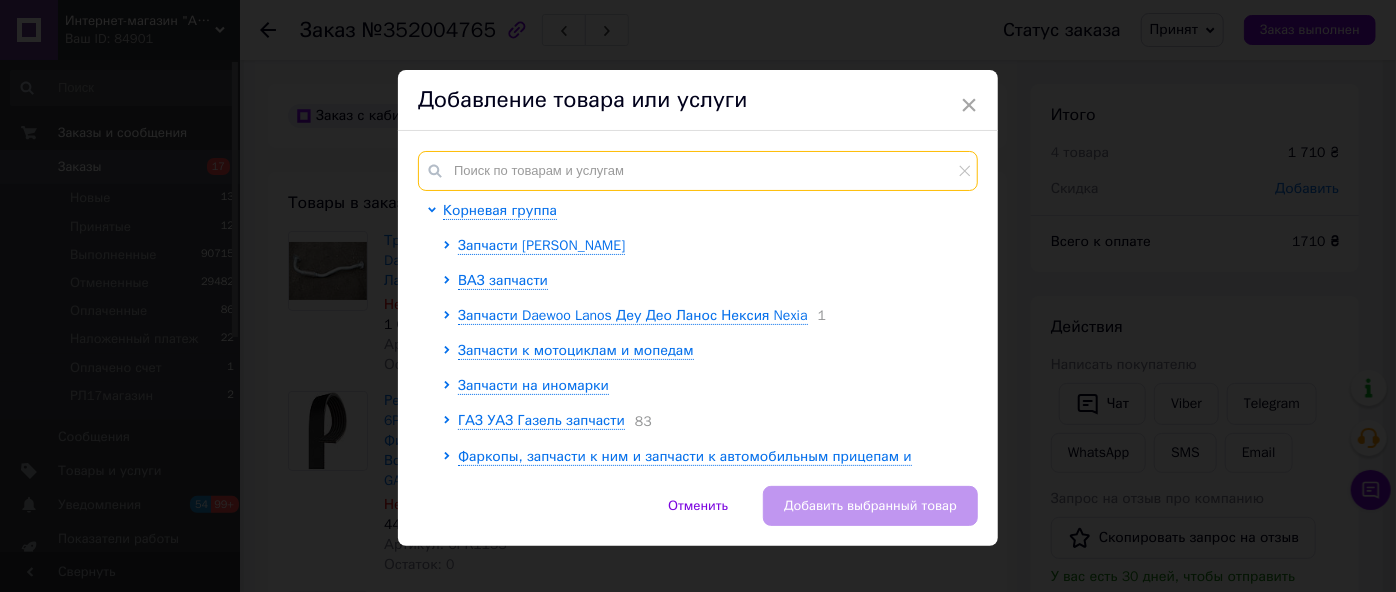 paste on "30419" 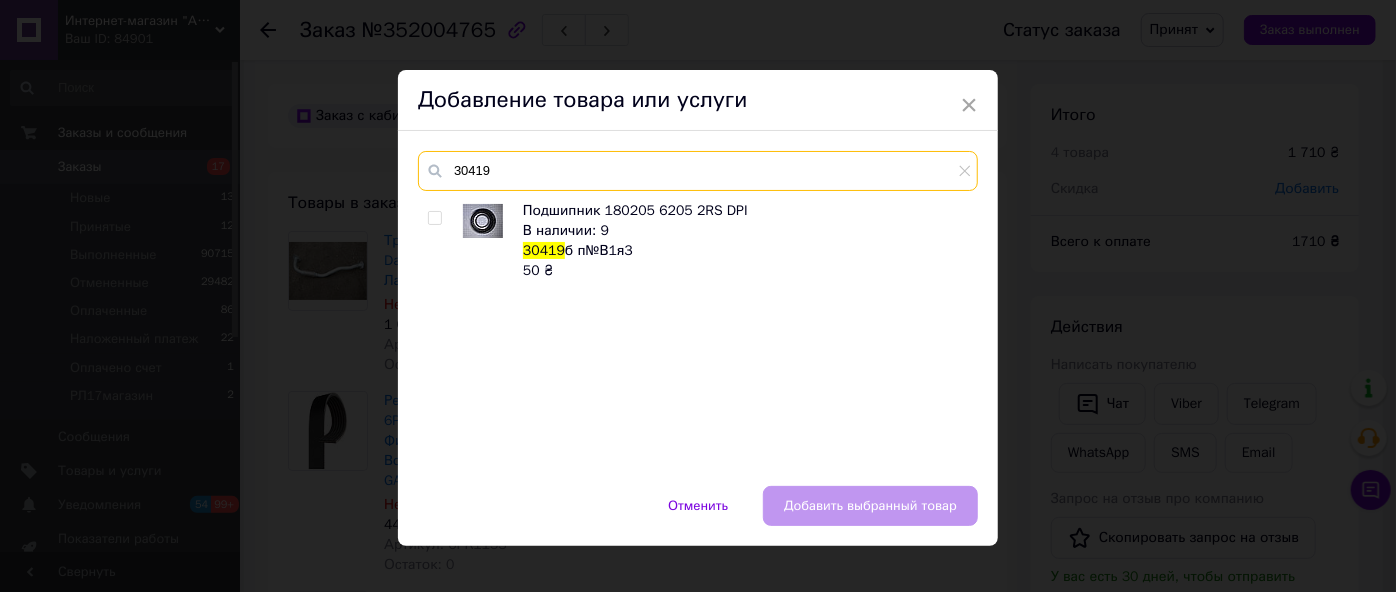 type on "30419" 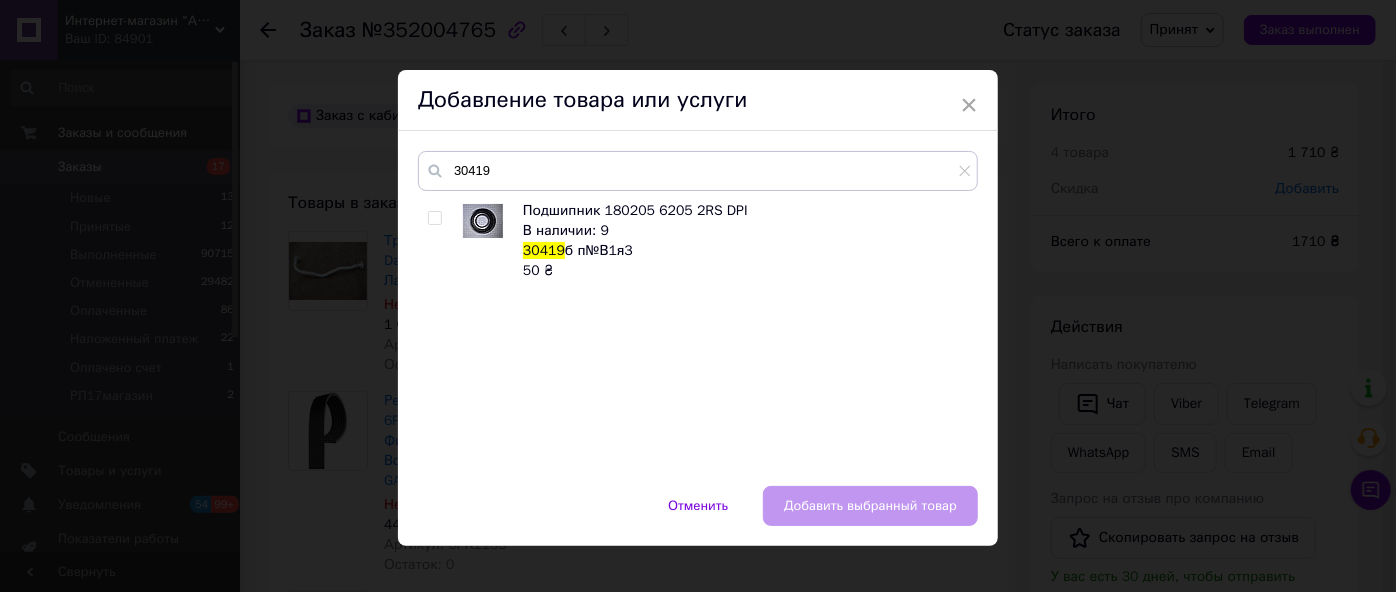 drag, startPoint x: 434, startPoint y: 212, endPoint x: 429, endPoint y: 263, distance: 51.24451 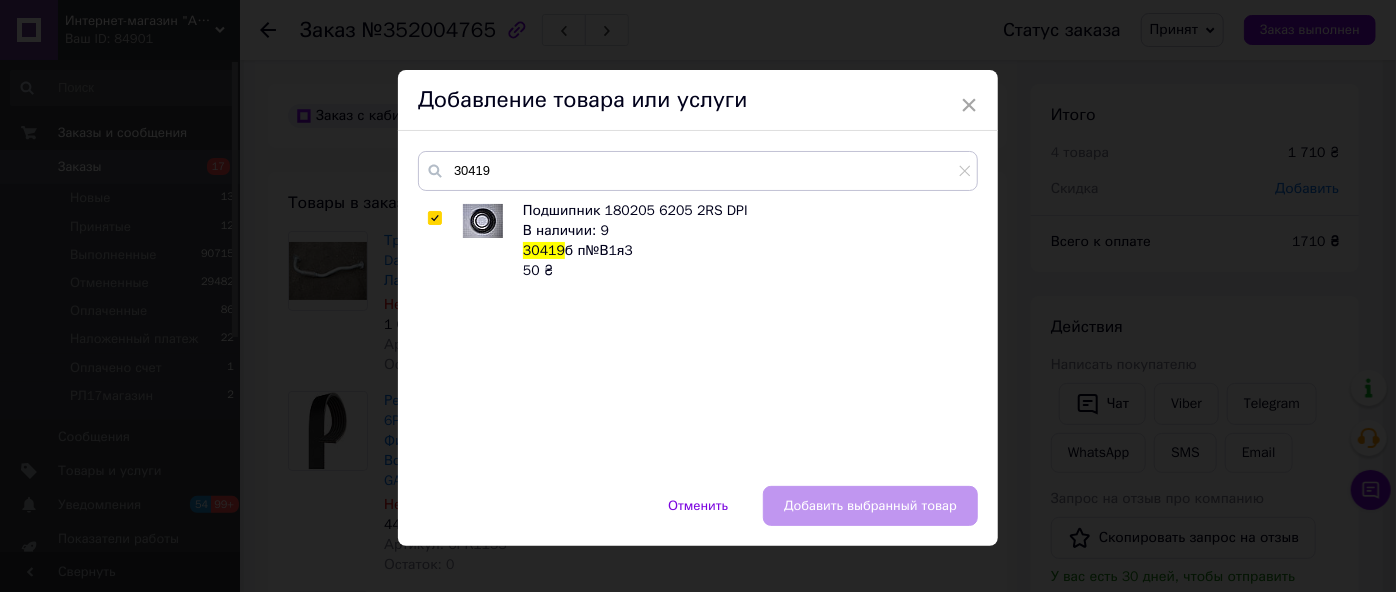 checkbox on "true" 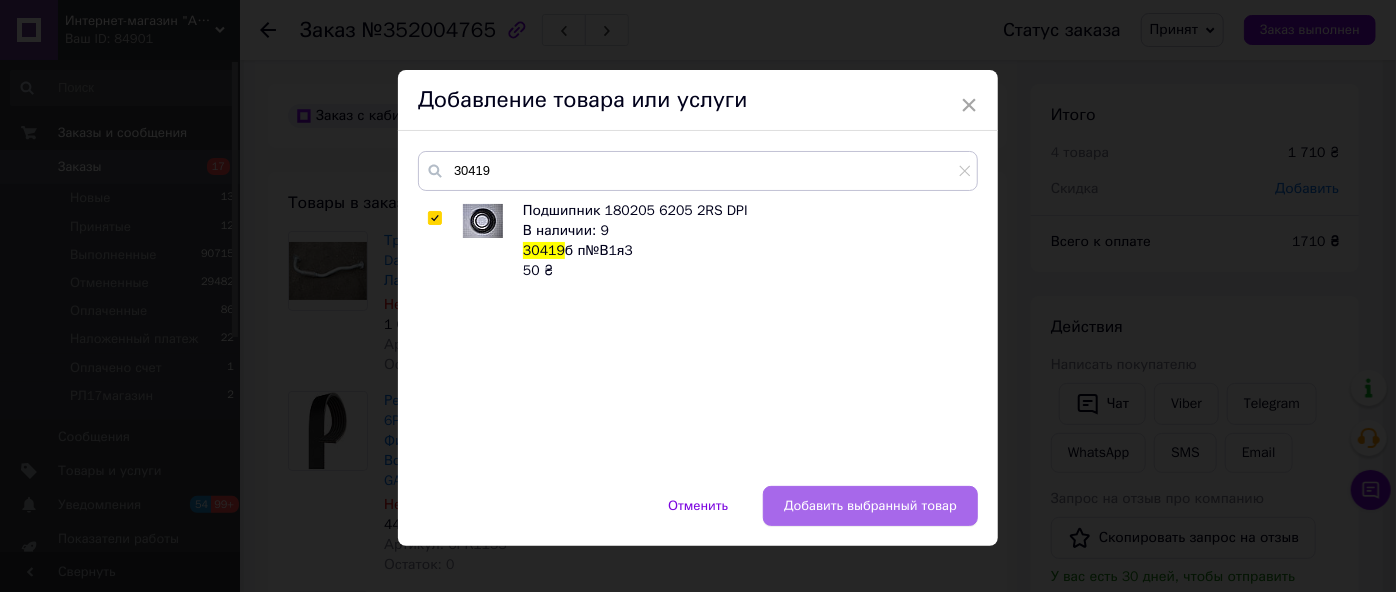 click on "Добавить выбранный товар" at bounding box center (870, 506) 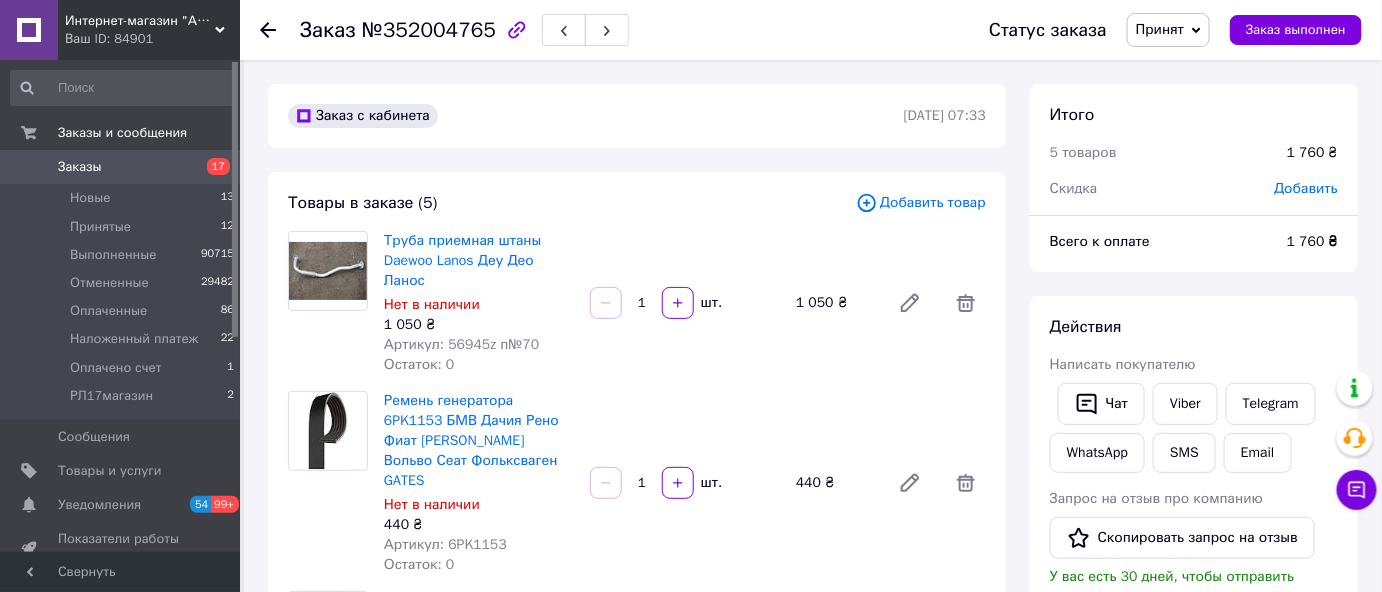 click on "Добавить товар" at bounding box center [921, 203] 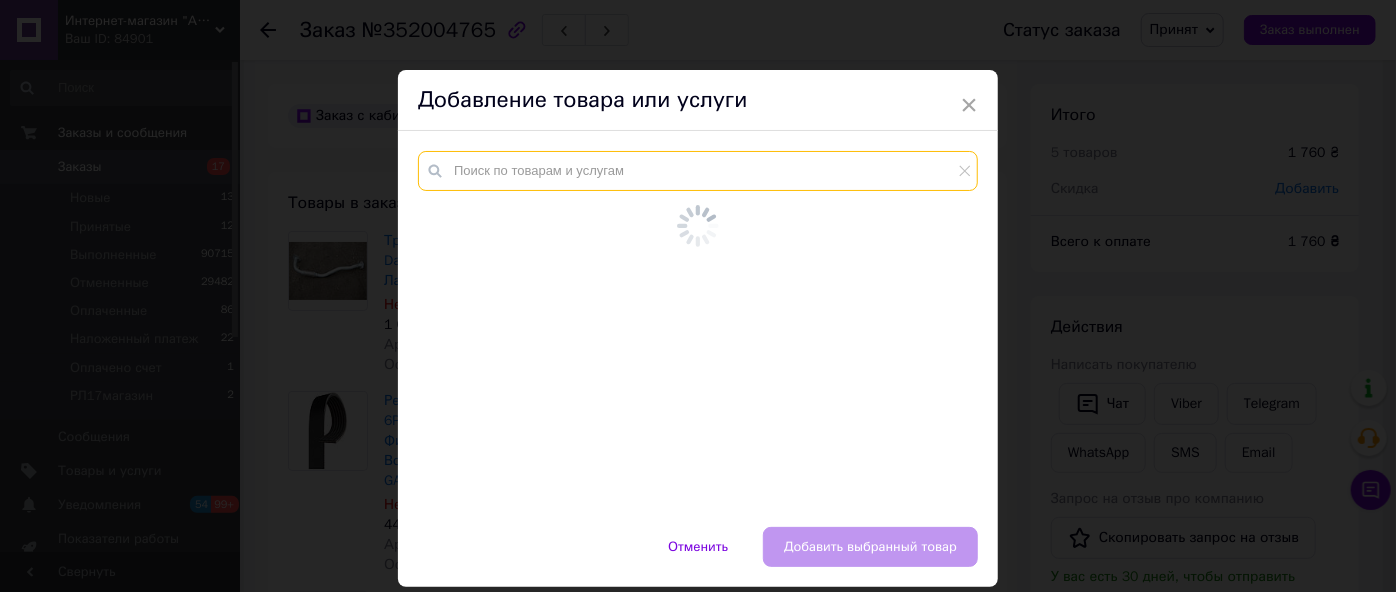 click at bounding box center [698, 171] 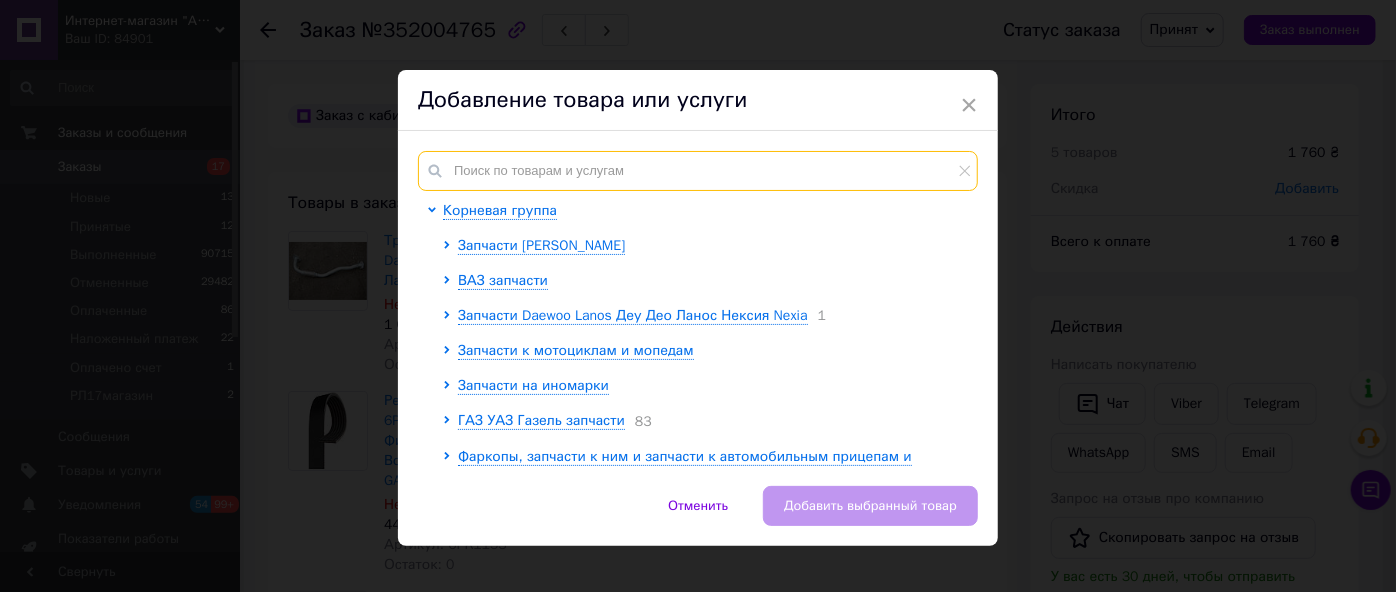 paste on "26072" 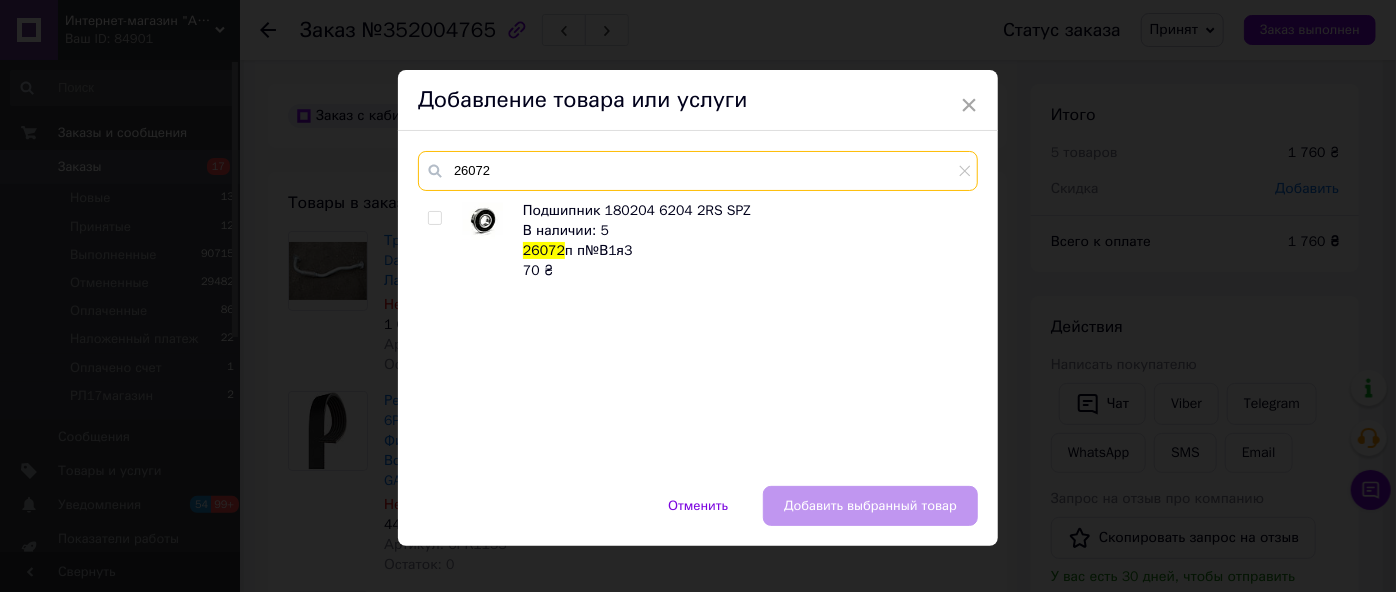type on "26072" 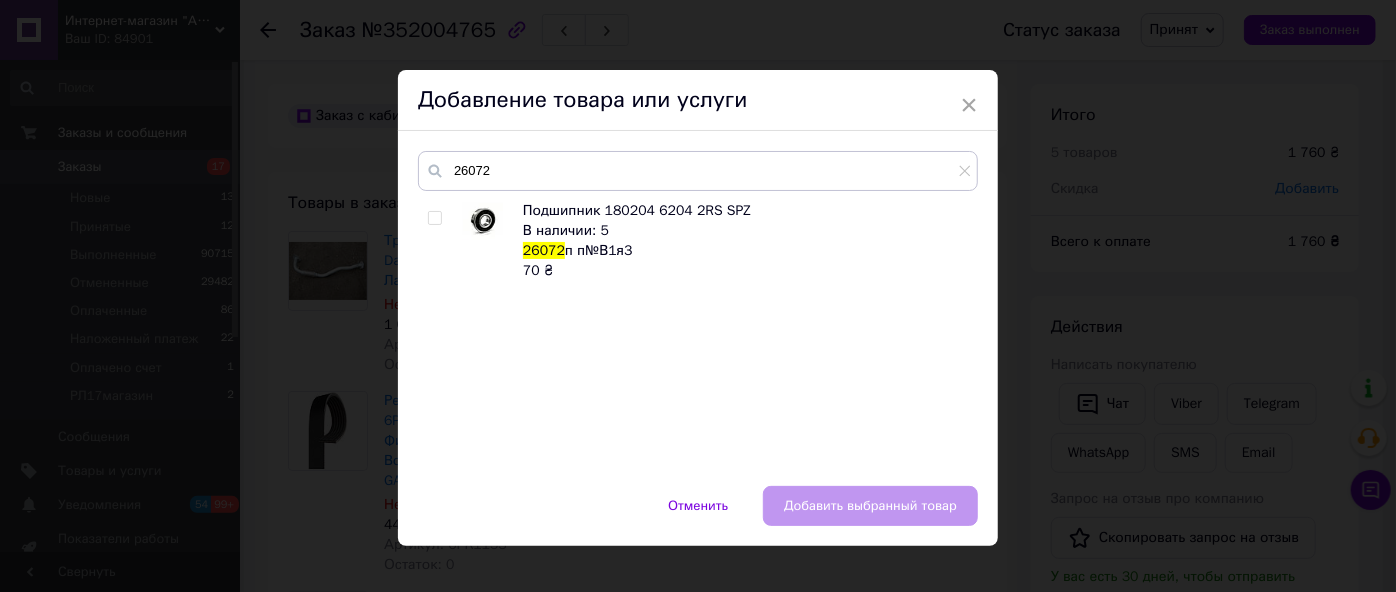 click at bounding box center [434, 218] 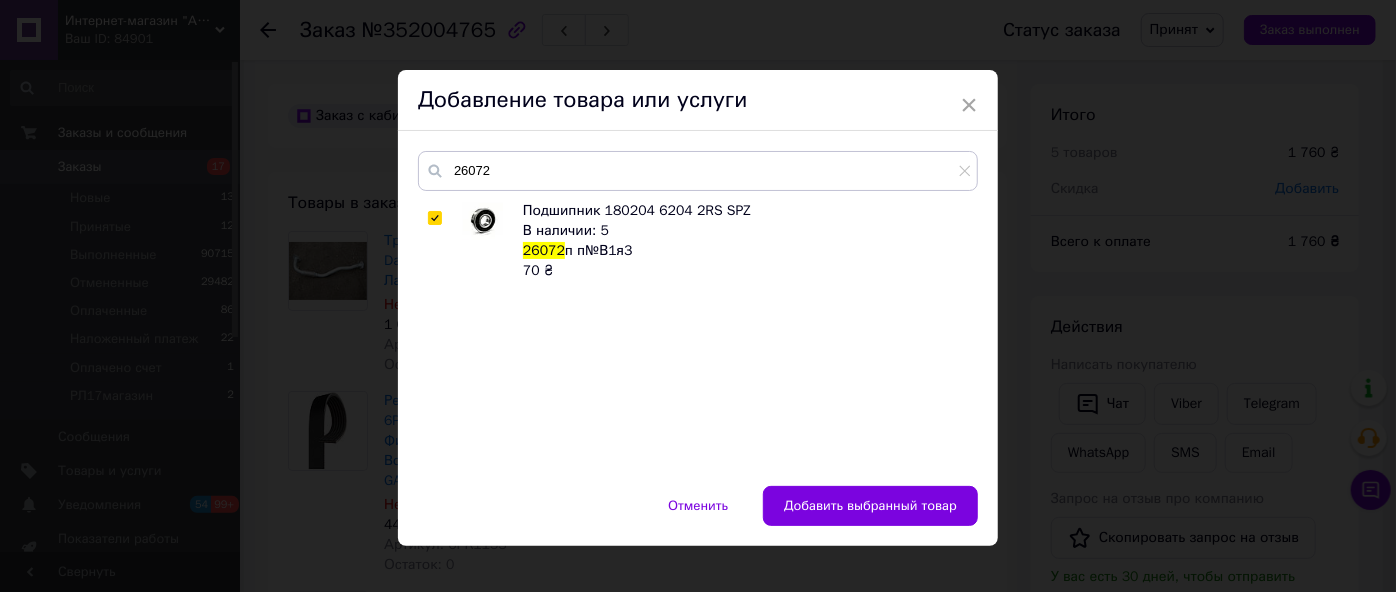 click on "Добавить выбранный товар" at bounding box center (870, 506) 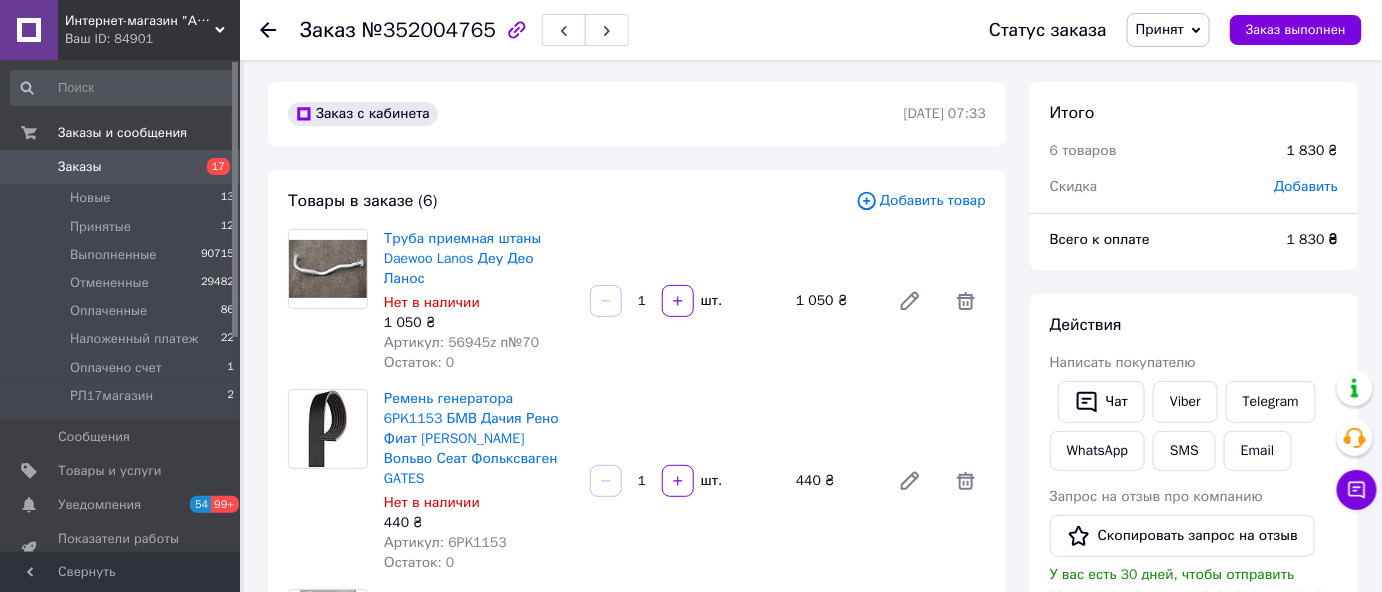 scroll, scrollTop: 0, scrollLeft: 0, axis: both 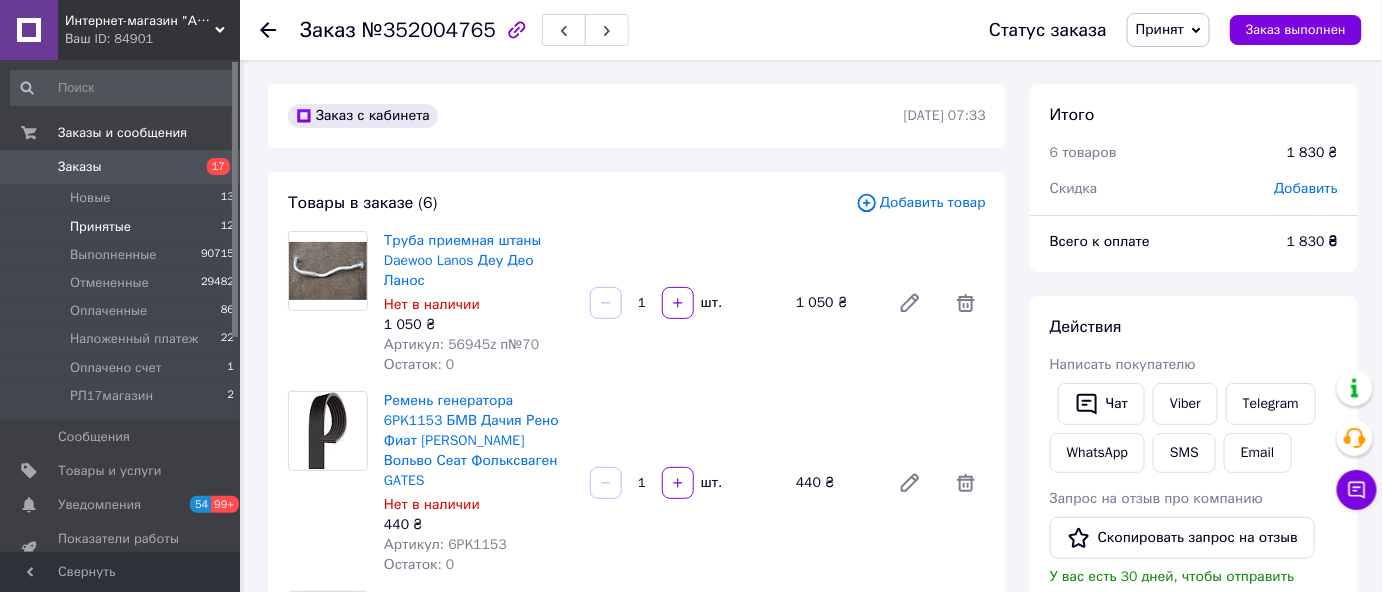 click on "Принятые" at bounding box center (100, 227) 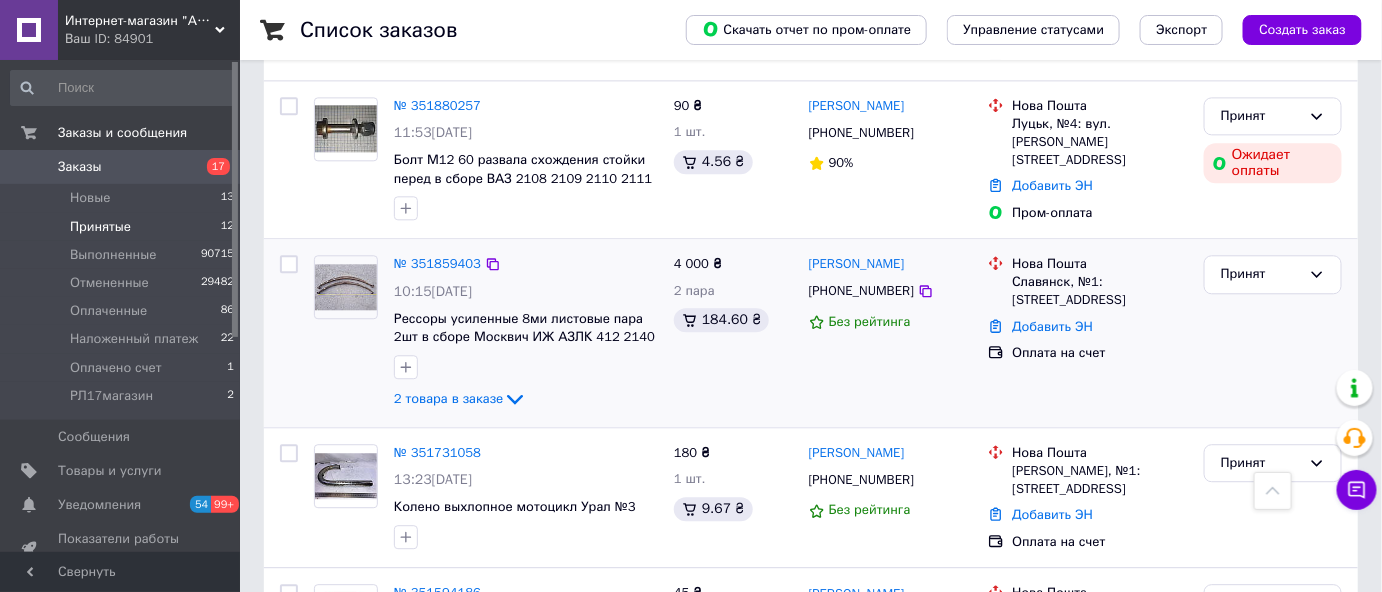 scroll, scrollTop: 1545, scrollLeft: 0, axis: vertical 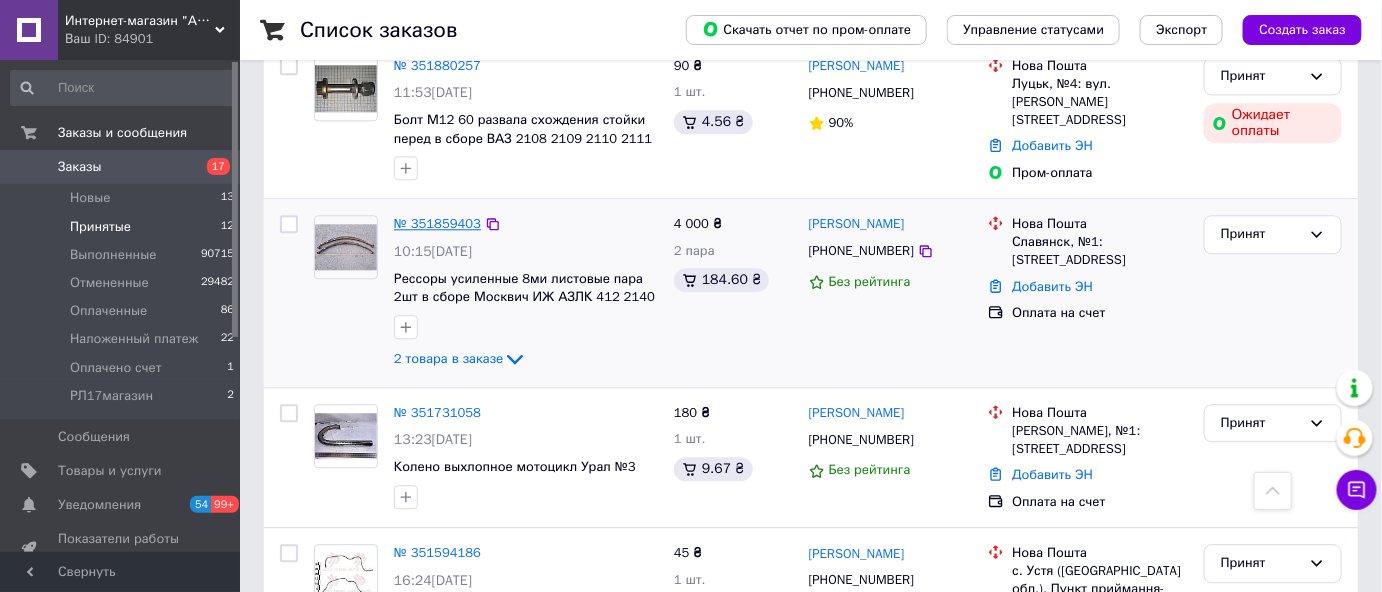 click on "№ 351859403" at bounding box center [437, 223] 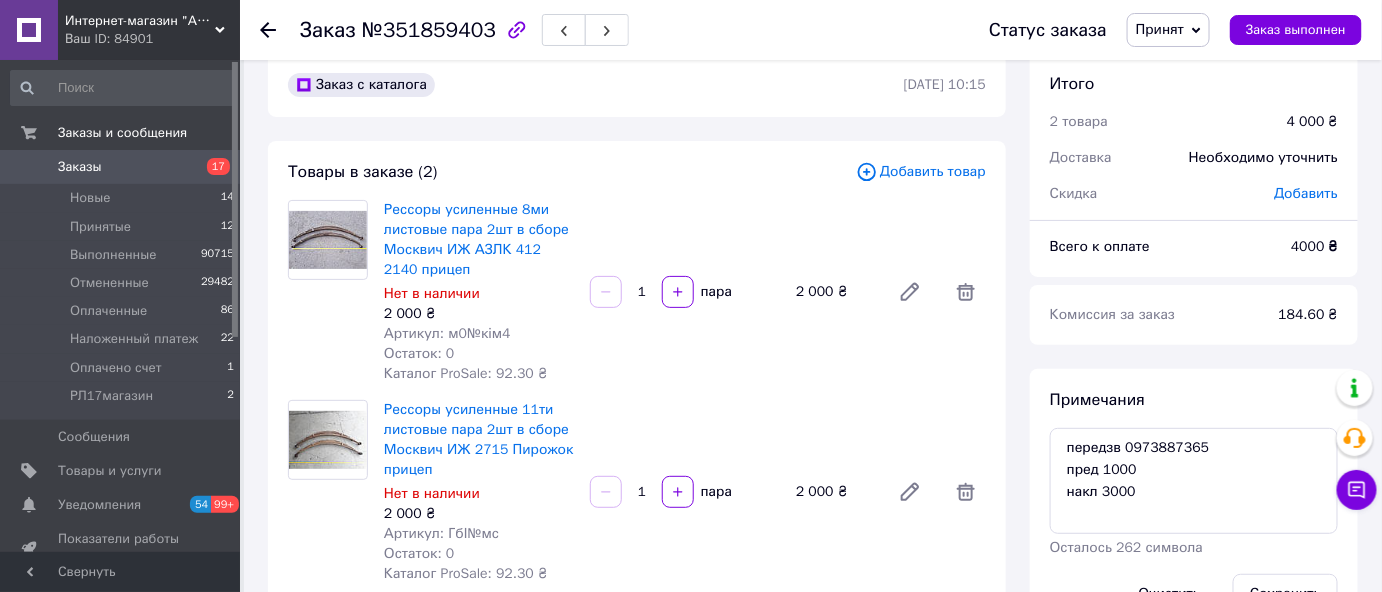 scroll, scrollTop: 0, scrollLeft: 0, axis: both 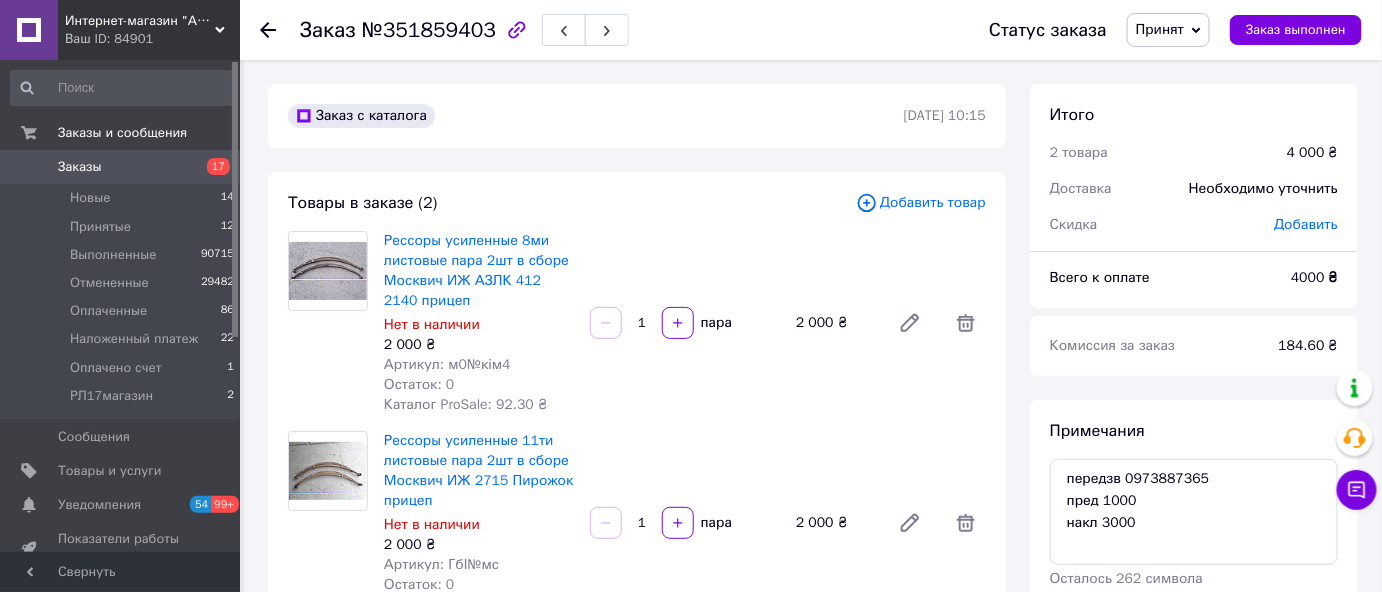 click on "Принят" at bounding box center [1160, 29] 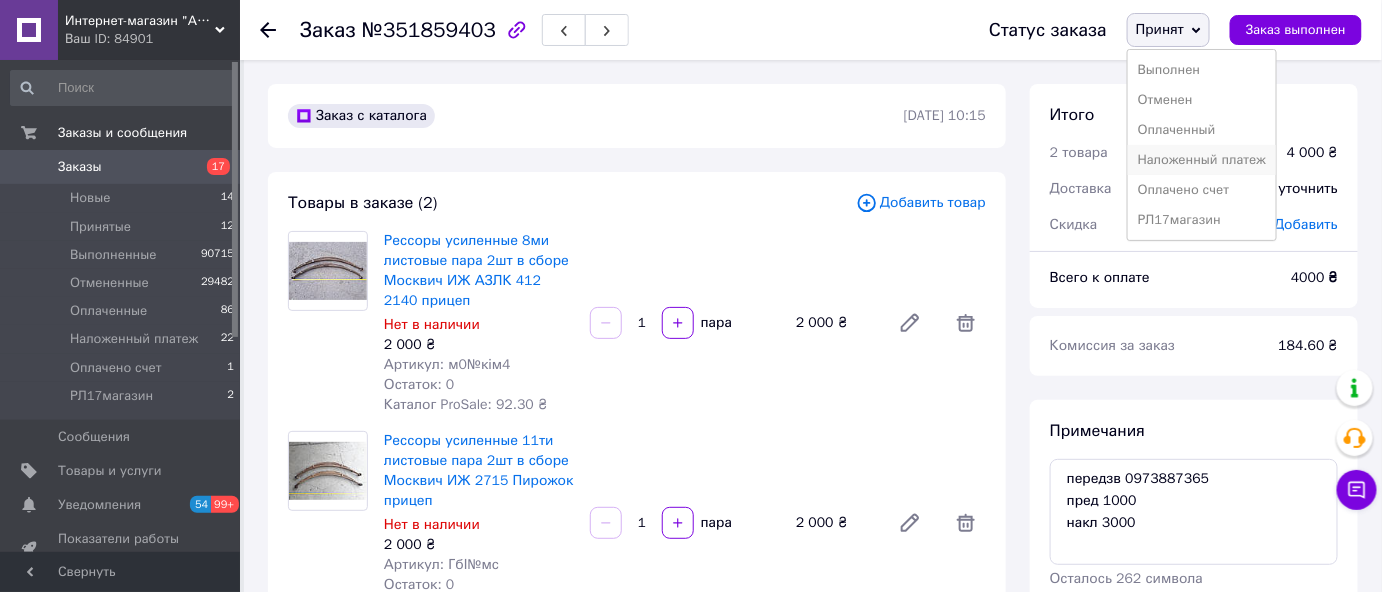click on "Наложенный платеж" at bounding box center (1202, 160) 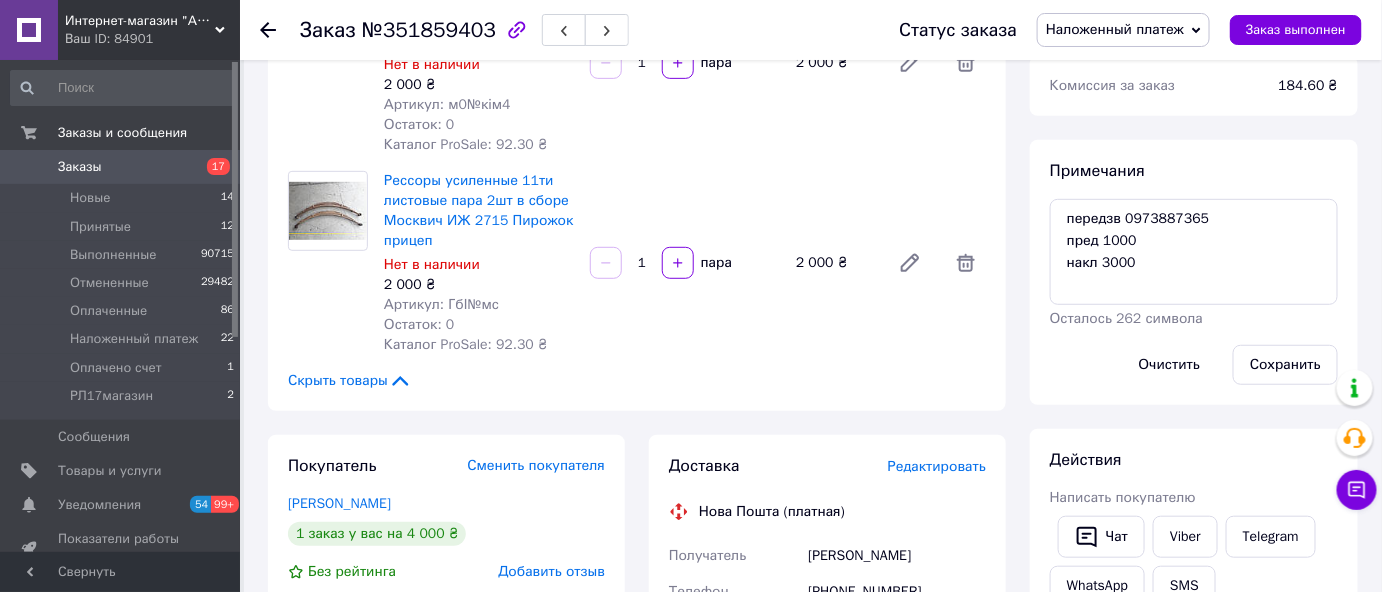 scroll, scrollTop: 0, scrollLeft: 0, axis: both 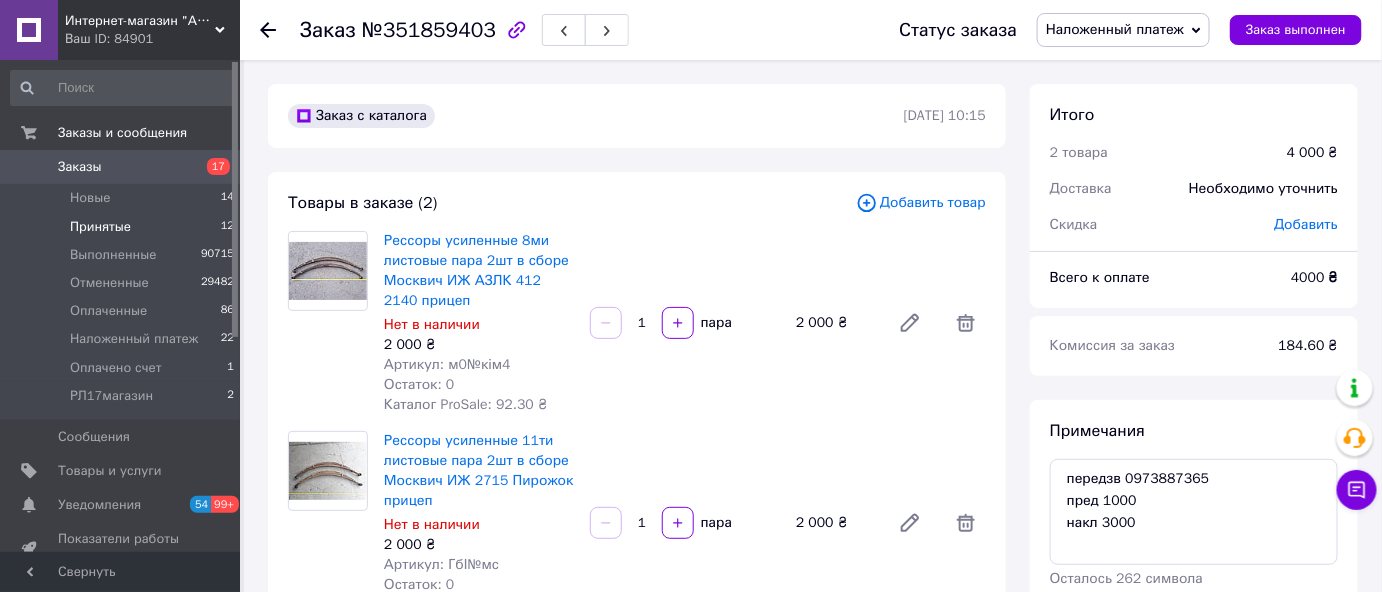 click on "Принятые" at bounding box center (100, 227) 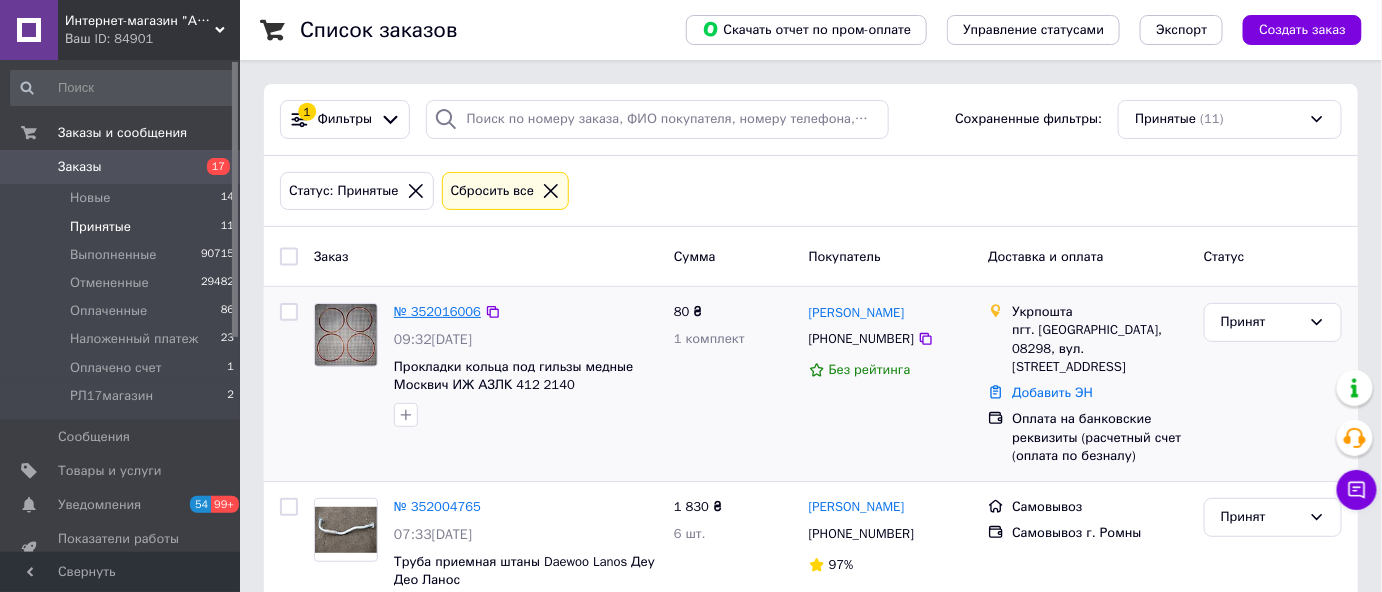 click on "№ 352016006" at bounding box center [437, 311] 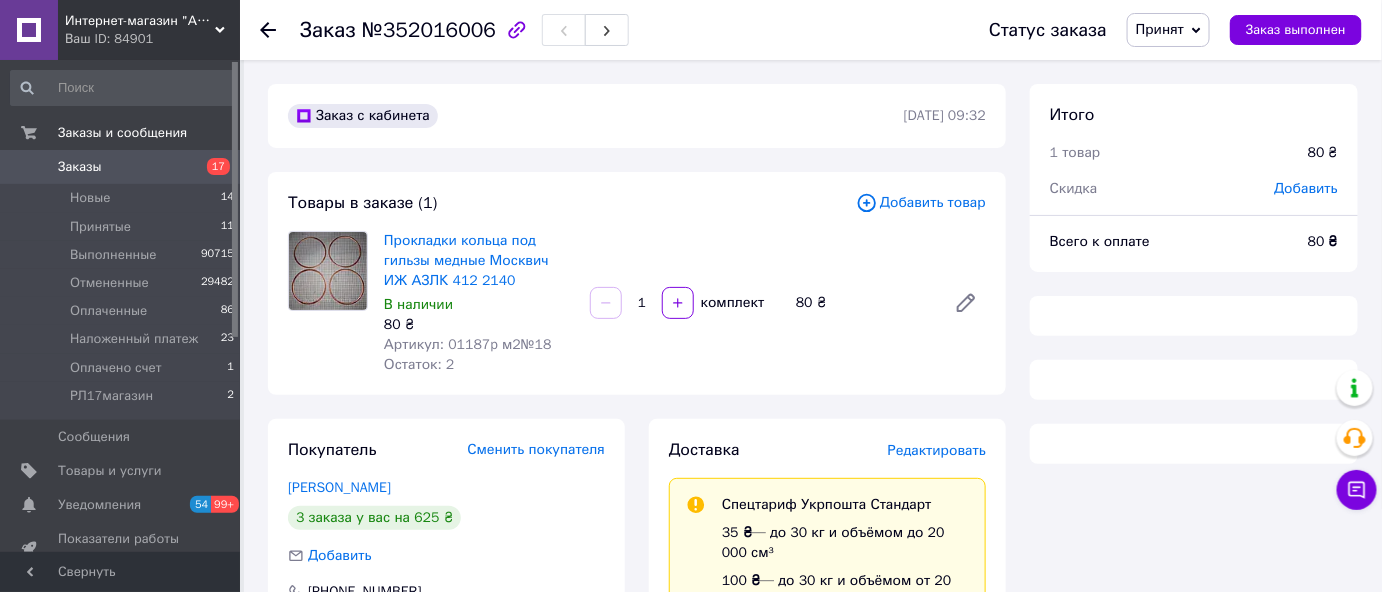 click on "Принят" at bounding box center [1168, 30] 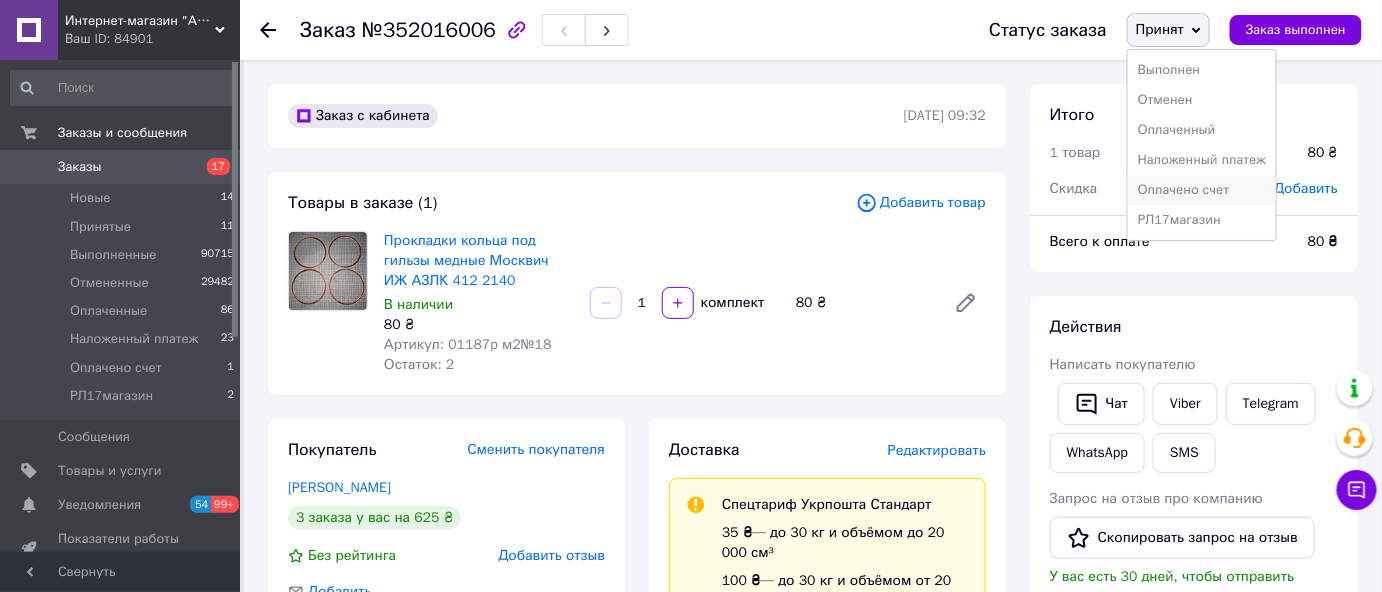 click on "Оплачено счет" at bounding box center (1202, 190) 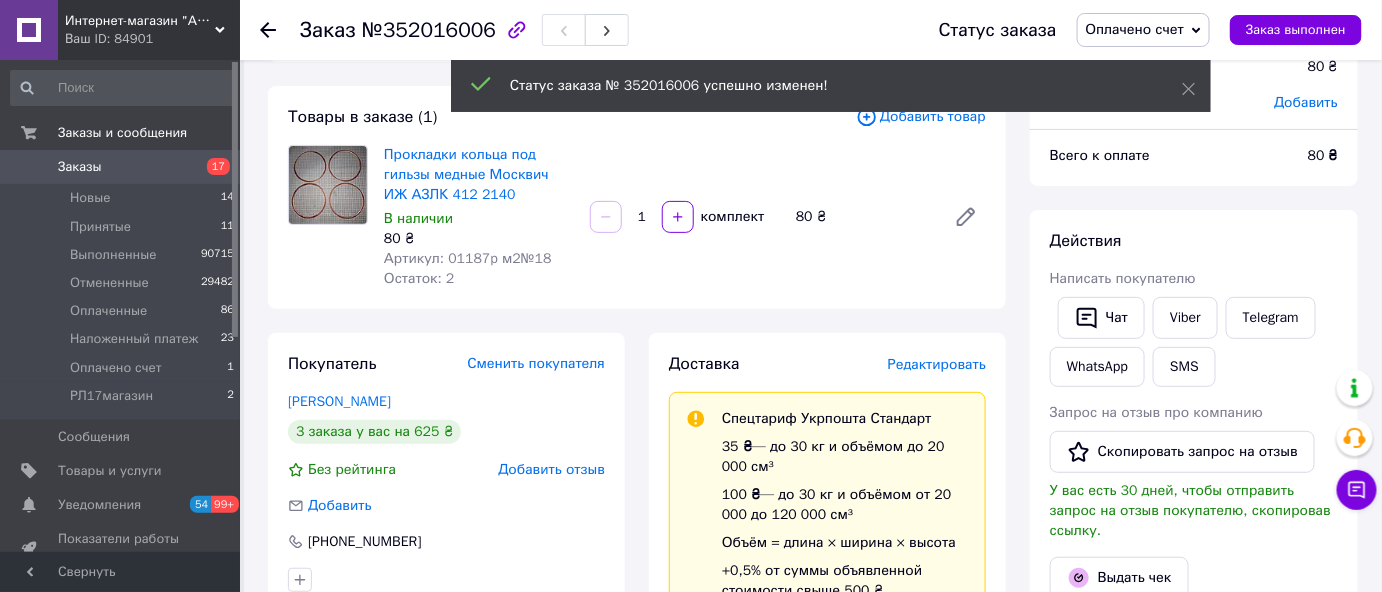 scroll, scrollTop: 0, scrollLeft: 0, axis: both 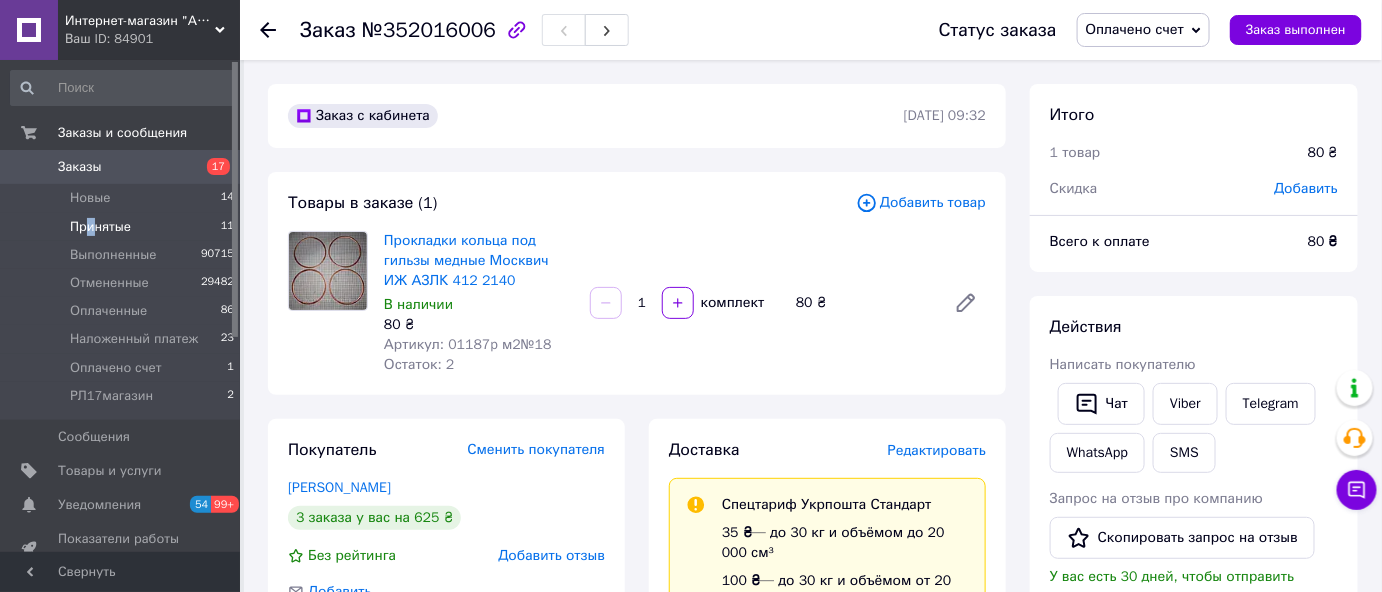 click on "Принятые" at bounding box center [100, 227] 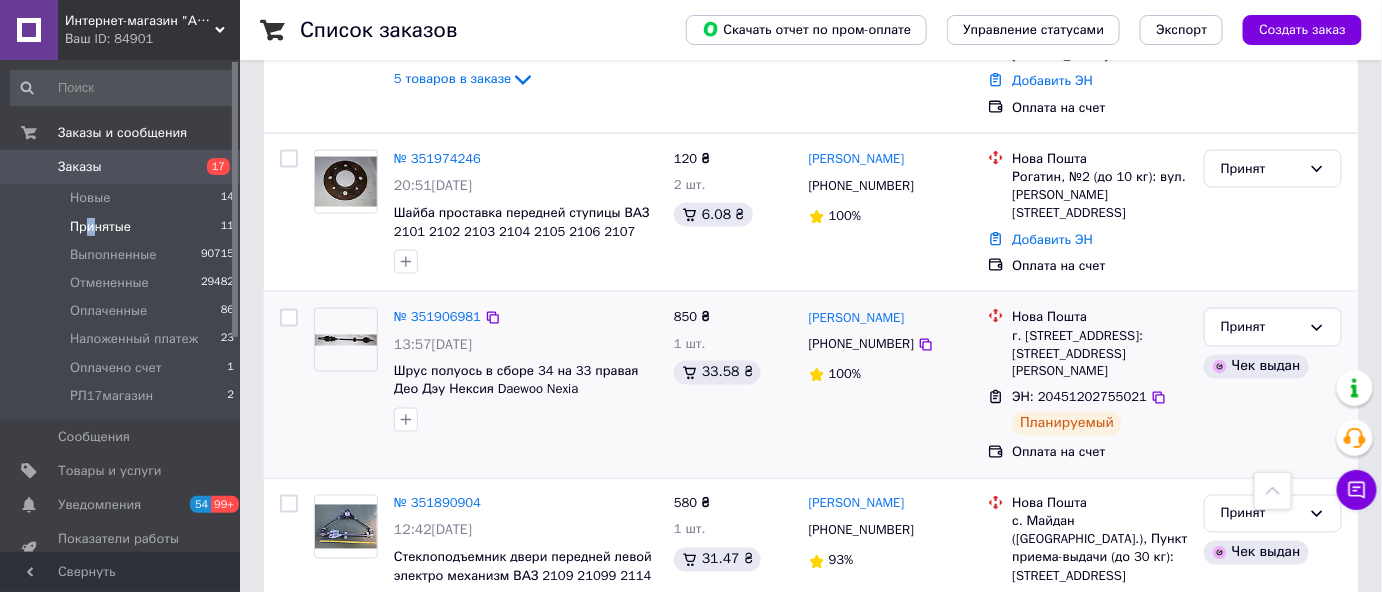 scroll, scrollTop: 1000, scrollLeft: 0, axis: vertical 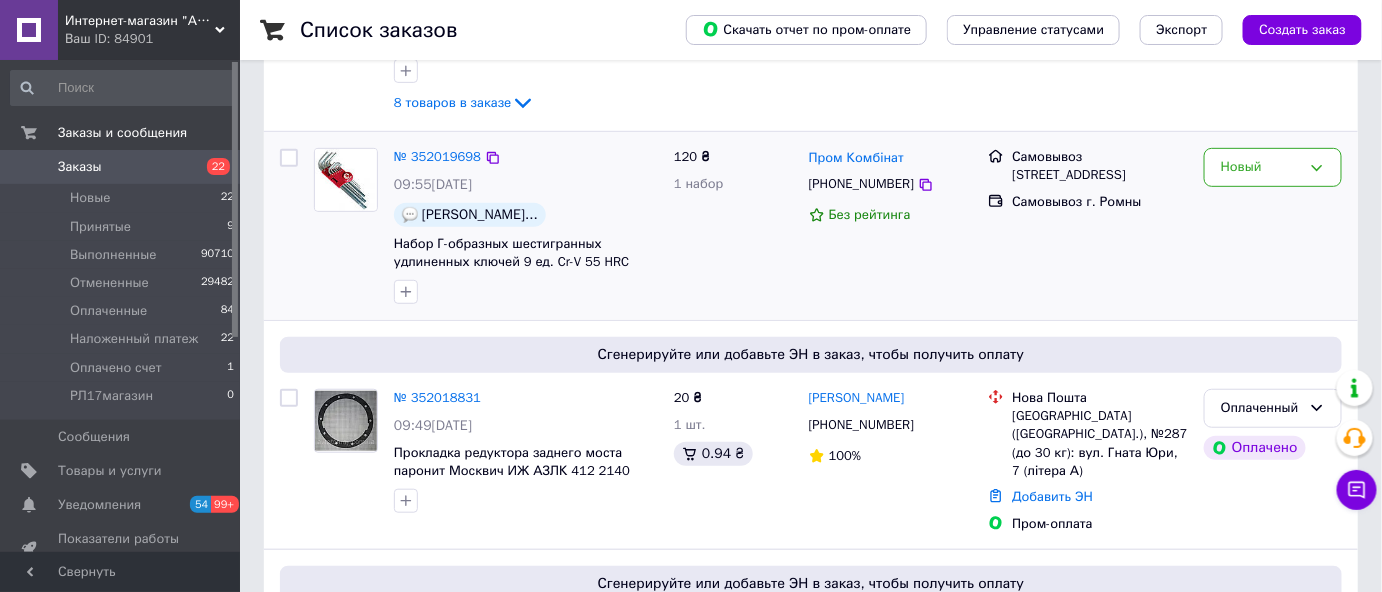 click on "№ 352019698" at bounding box center (437, 157) 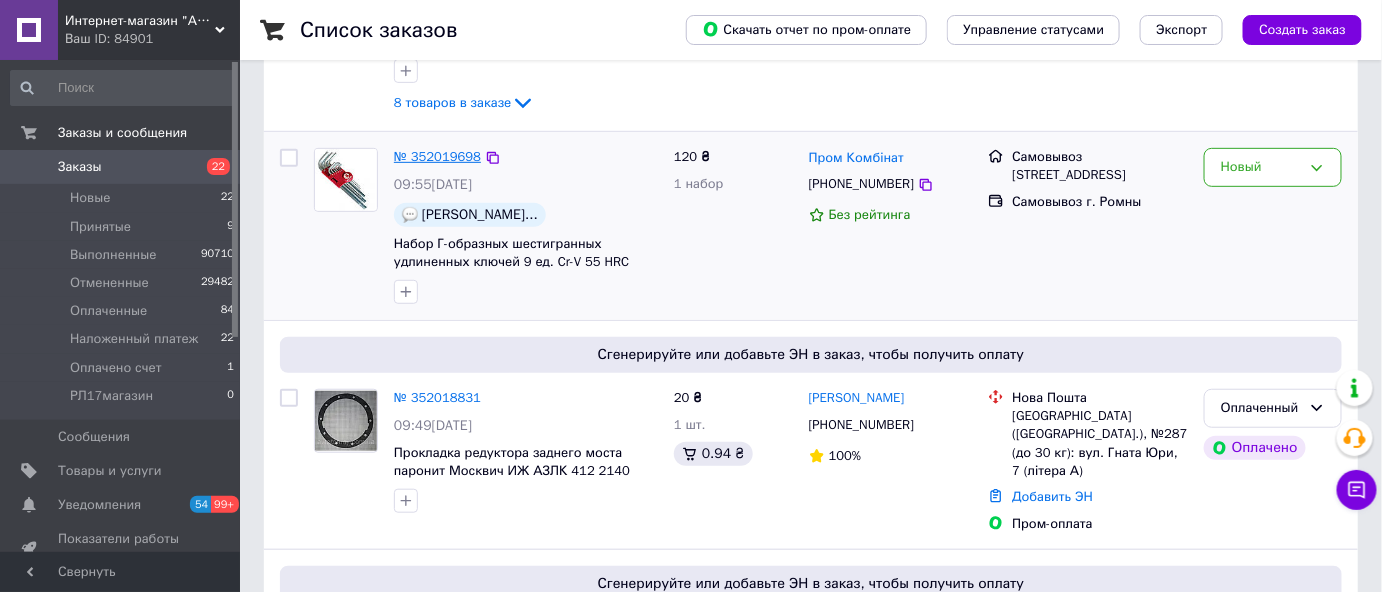click on "№ 352019698" at bounding box center [437, 156] 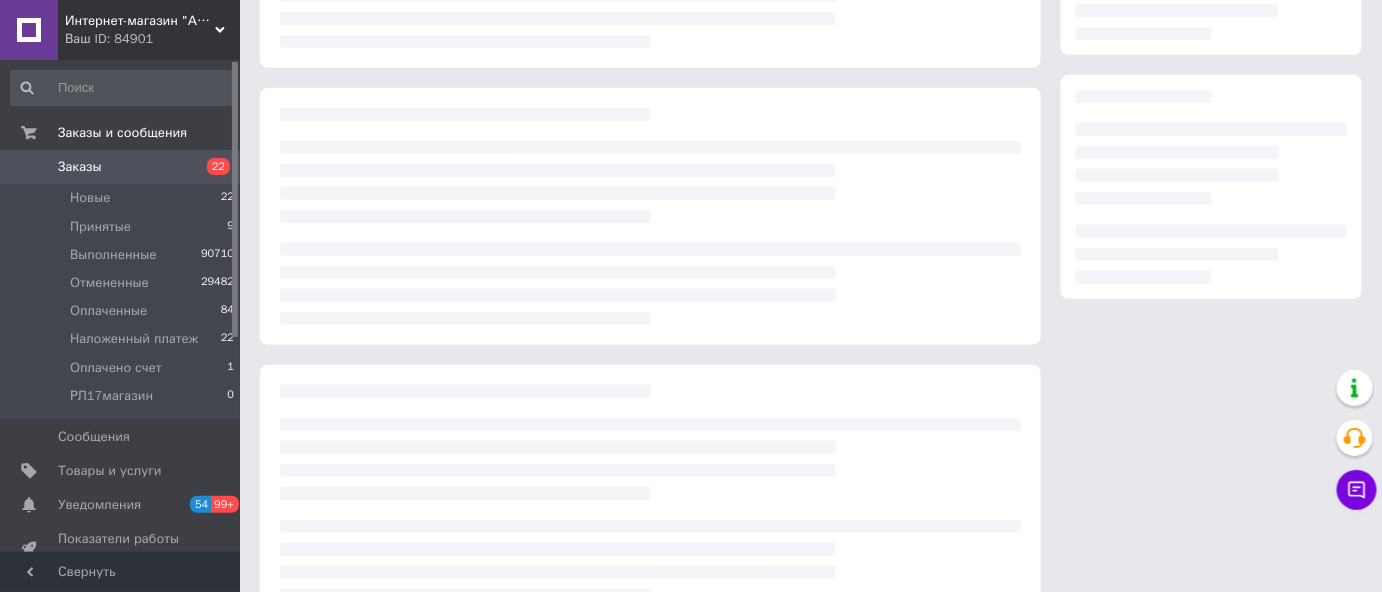 scroll, scrollTop: 0, scrollLeft: 0, axis: both 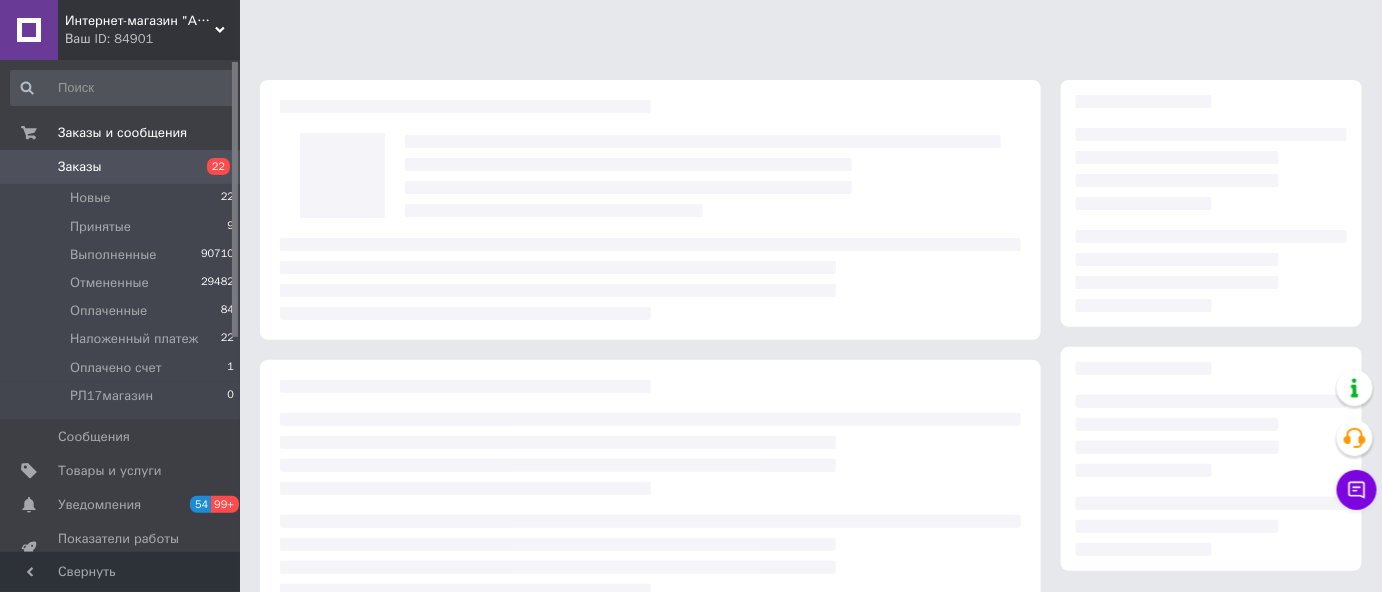 click on "Интернет-магазин "Автозапчасти Ромен" Ваш ID: 84901 Сайт Интернет-магазин "Автозапчасти Роме... Кабинет покупателя Проверить состояние системы Страница на портале Справка Выйти Заказы и сообщения Заказы 22 Новые 22 Принятые 9 Выполненные 90710 Отмененные 29482 Оплаченные 84 Наложенный платеж 22 Оплачено счет 1 РЛ17магазин 0 Сообщения 0 Товары и услуги Уведомления 54 99+ Показатели работы компании Панель управления Отзывы Клиенты Каталог ProSale Аналитика Управление сайтом Кошелек компании Маркет Настройки Тарифы и счета" at bounding box center (691, 457) 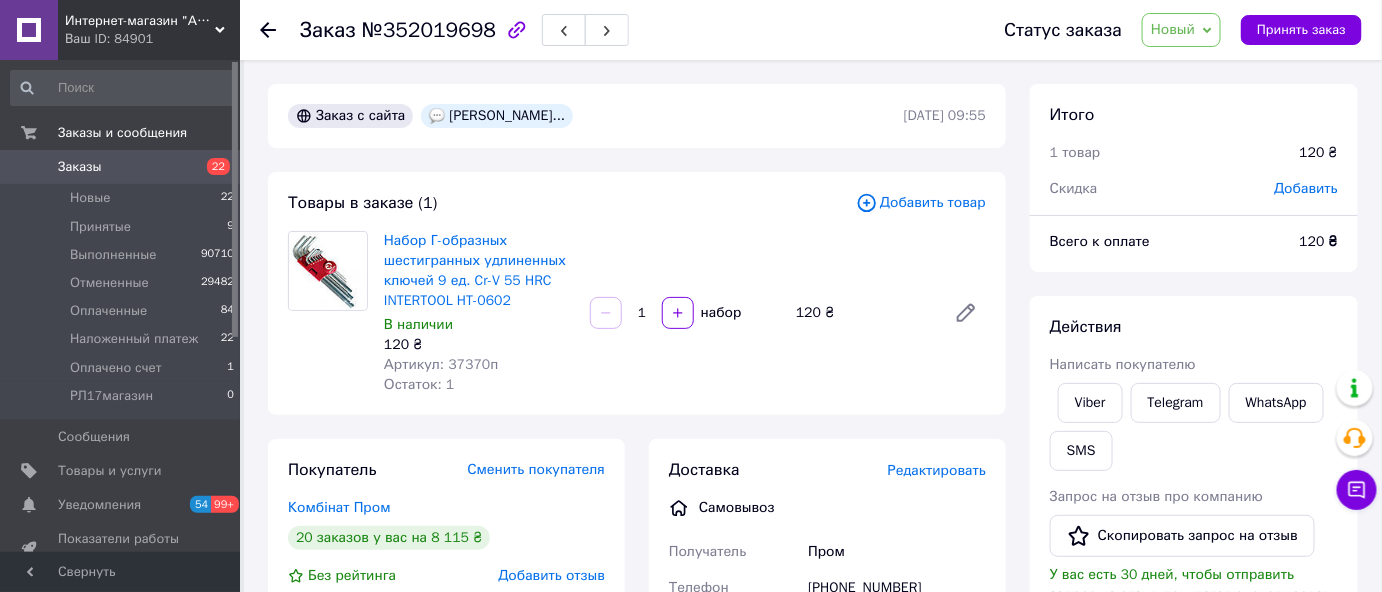 click on "Новый" at bounding box center [1173, 29] 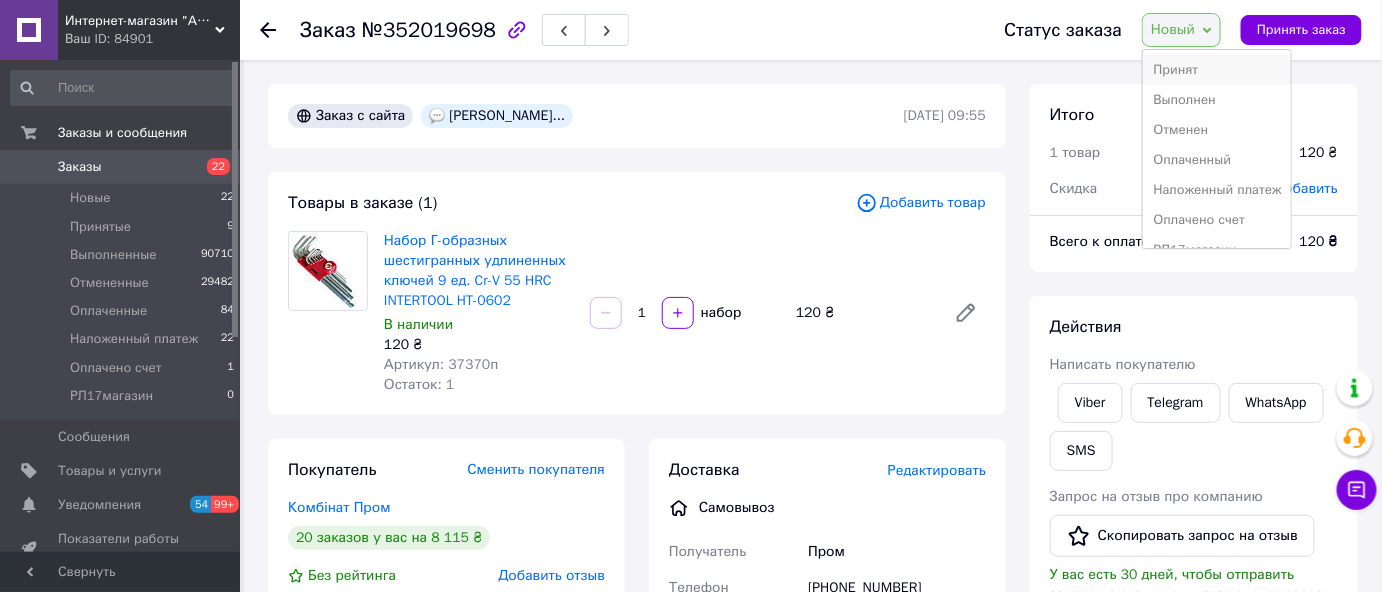 click on "Принят" at bounding box center [1217, 70] 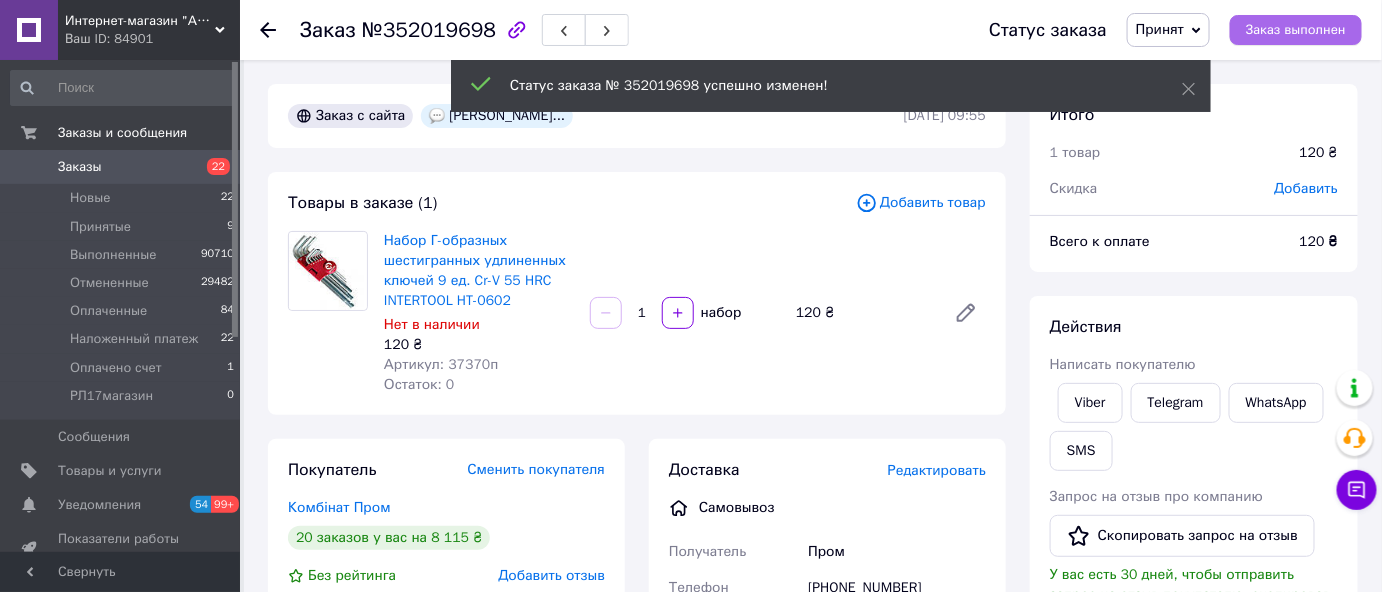 click on "Заказ выполнен" at bounding box center (1296, 30) 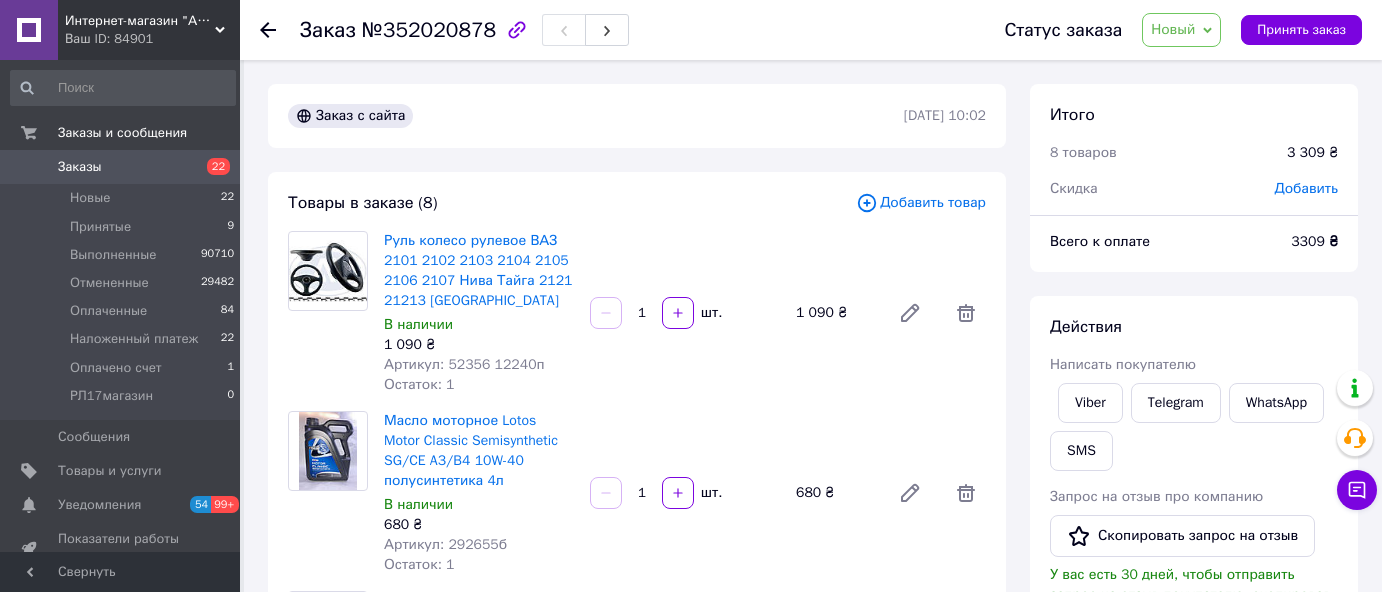 scroll, scrollTop: 0, scrollLeft: 0, axis: both 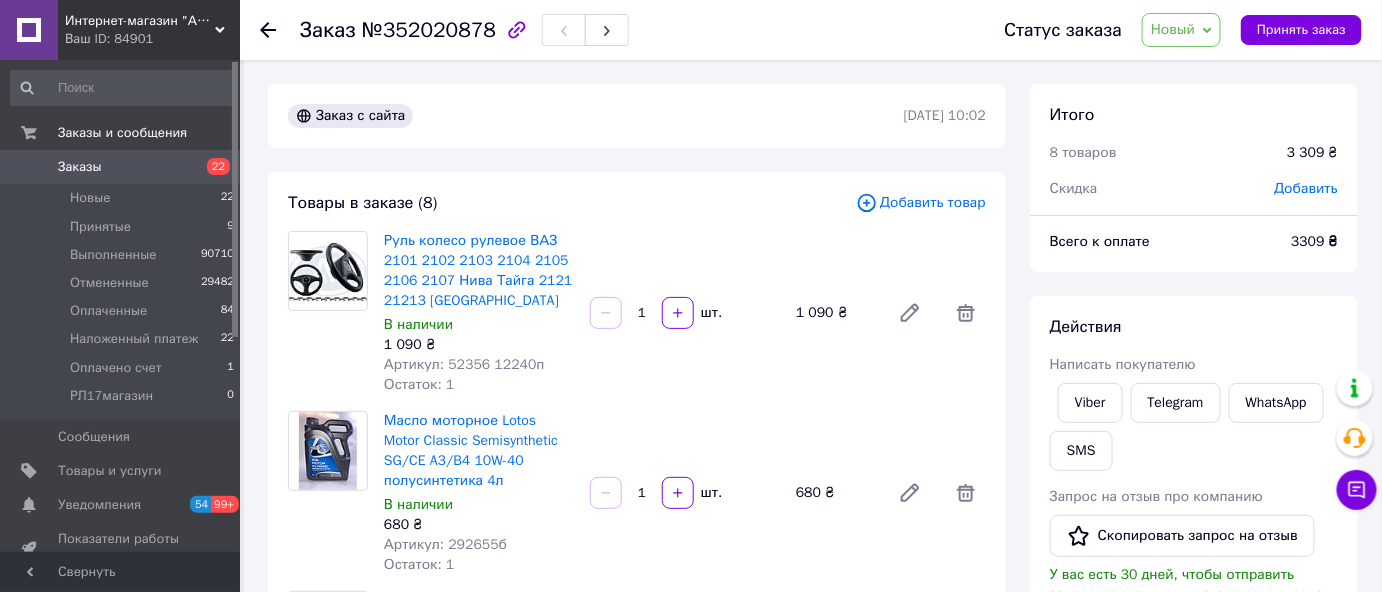 click on "Новый" at bounding box center (1173, 29) 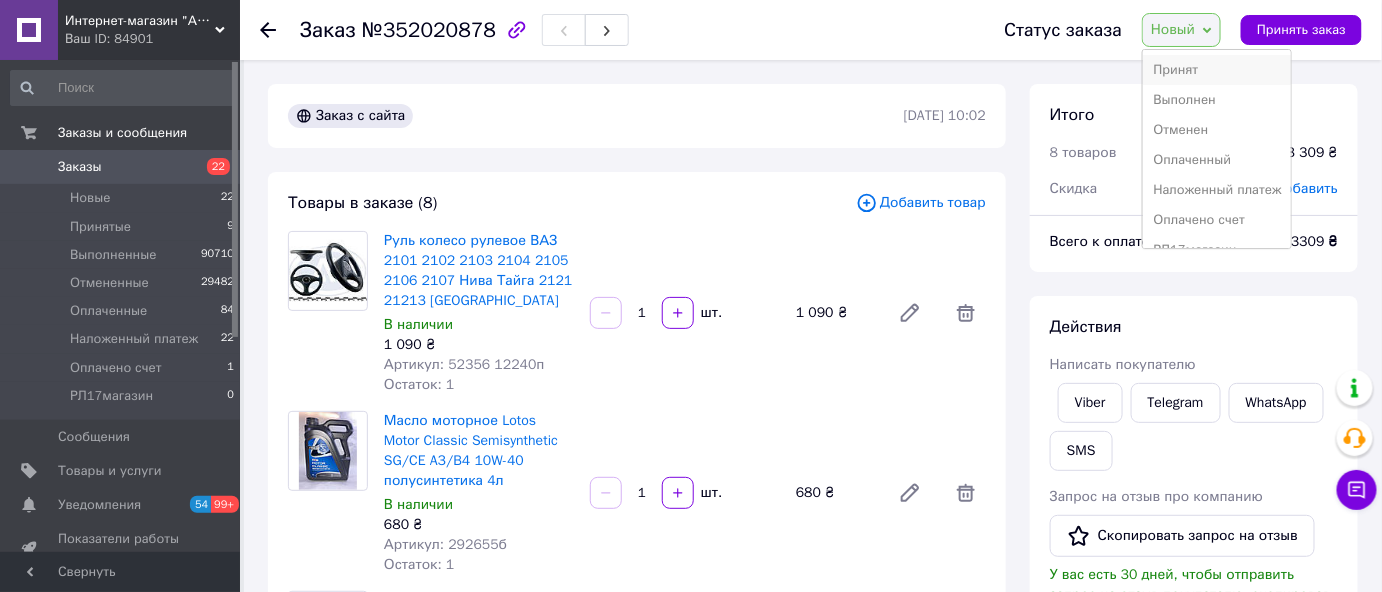 click on "Принят" at bounding box center [1217, 70] 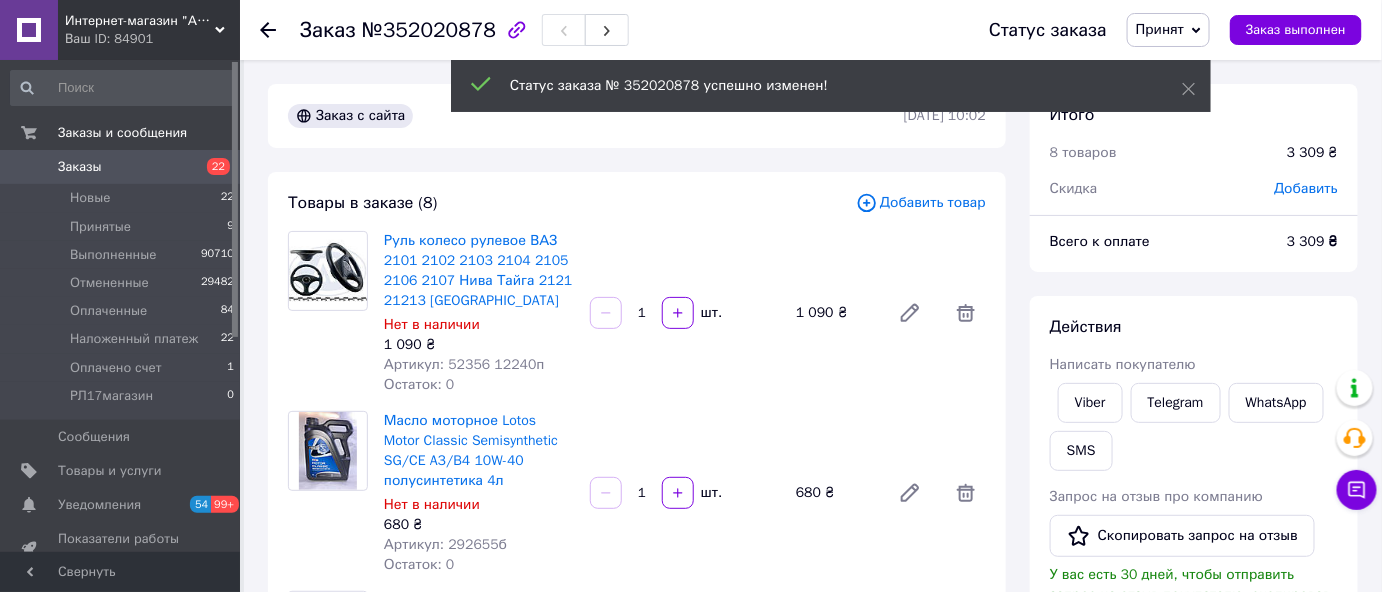 click on "Принят" at bounding box center [1160, 29] 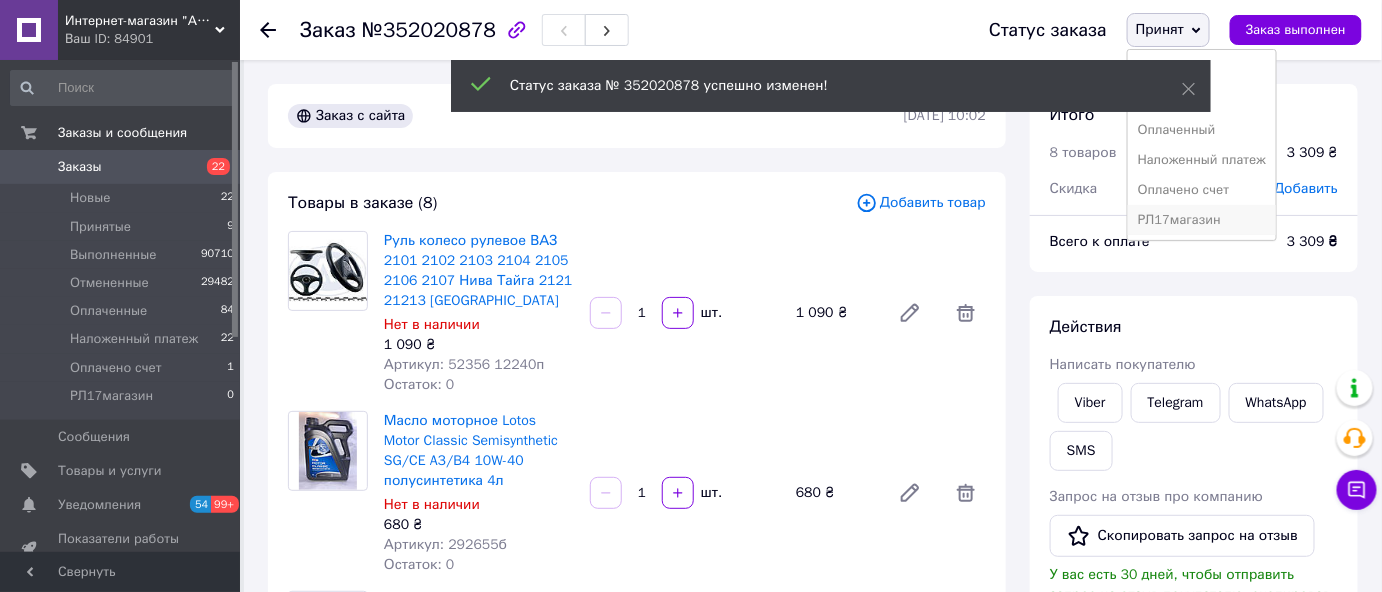 click on "РЛ17магазин" at bounding box center (1202, 220) 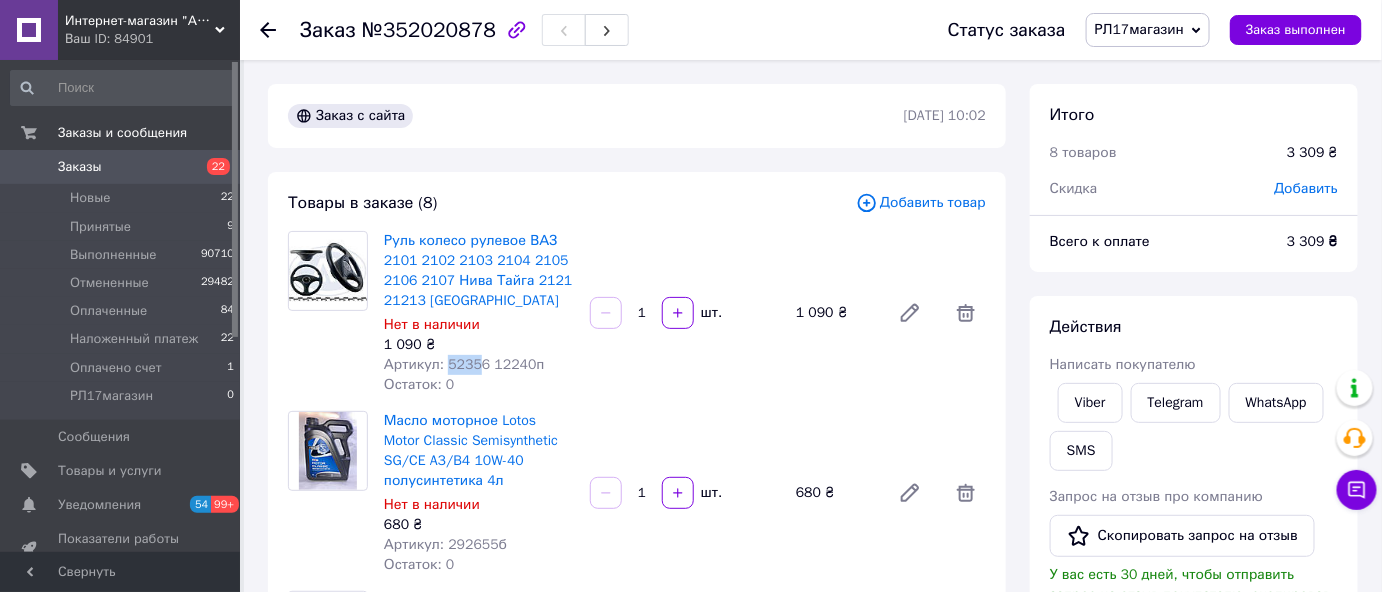 drag, startPoint x: 444, startPoint y: 359, endPoint x: 472, endPoint y: 369, distance: 29.732138 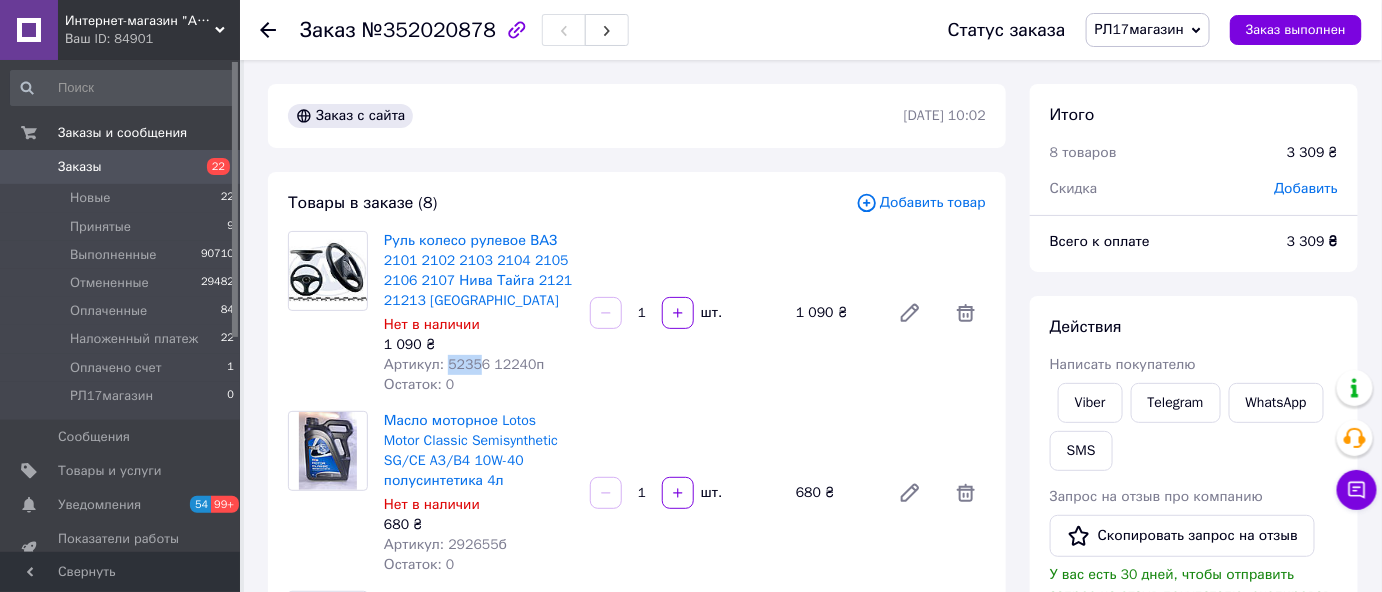 copy on "5235" 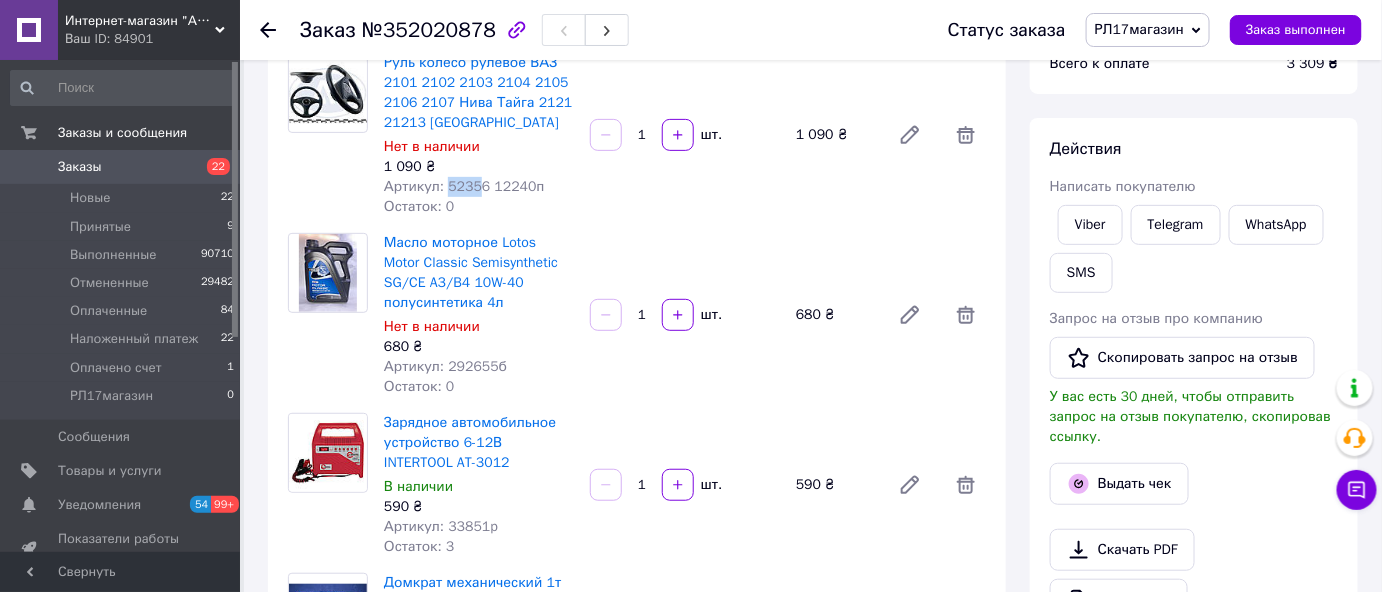 scroll, scrollTop: 181, scrollLeft: 0, axis: vertical 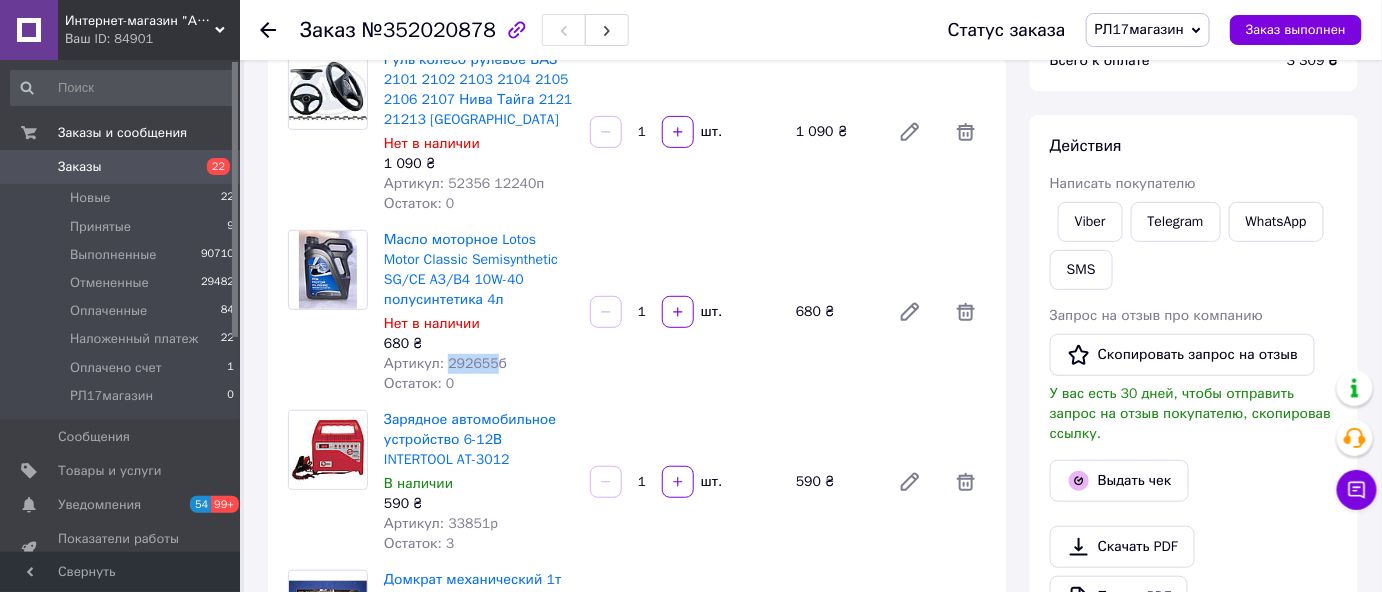 drag, startPoint x: 443, startPoint y: 359, endPoint x: 488, endPoint y: 373, distance: 47.127487 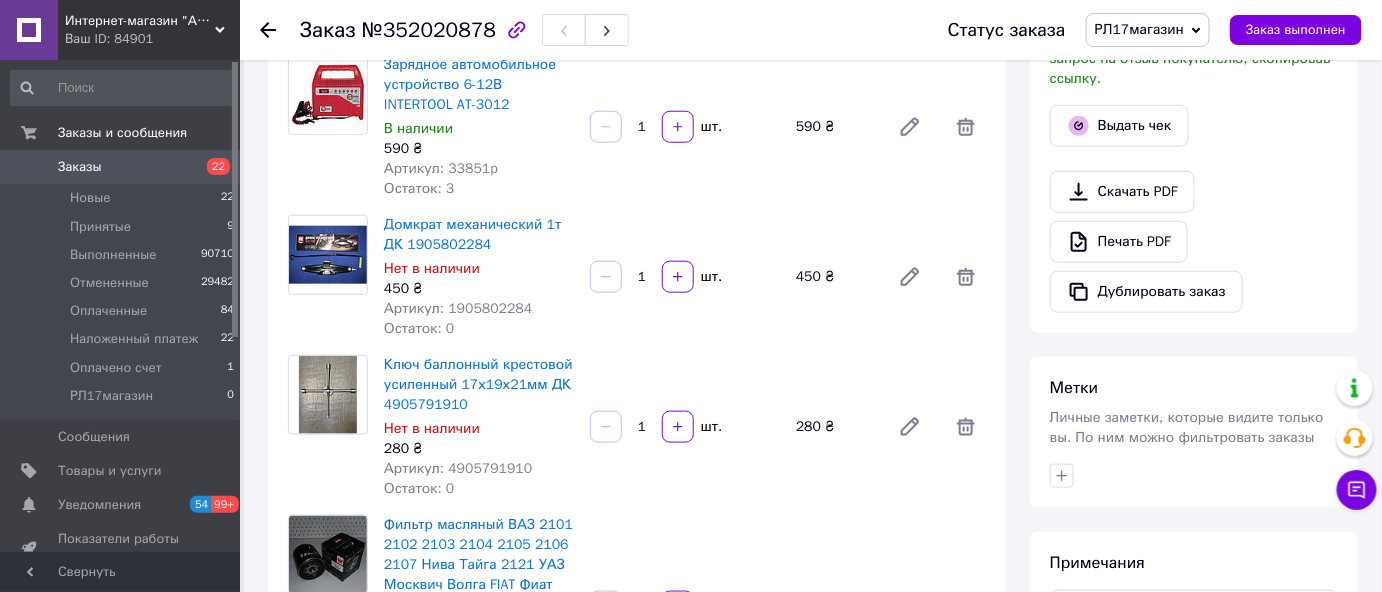 scroll, scrollTop: 545, scrollLeft: 0, axis: vertical 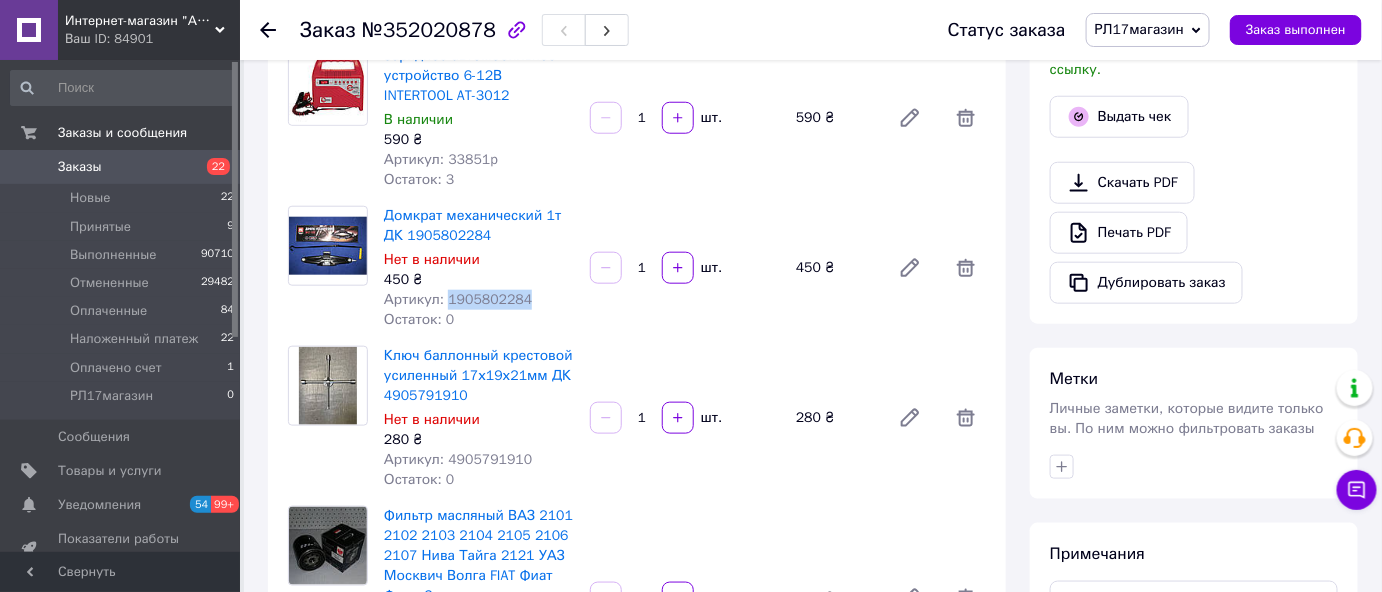 drag, startPoint x: 443, startPoint y: 292, endPoint x: 528, endPoint y: 300, distance: 85.37564 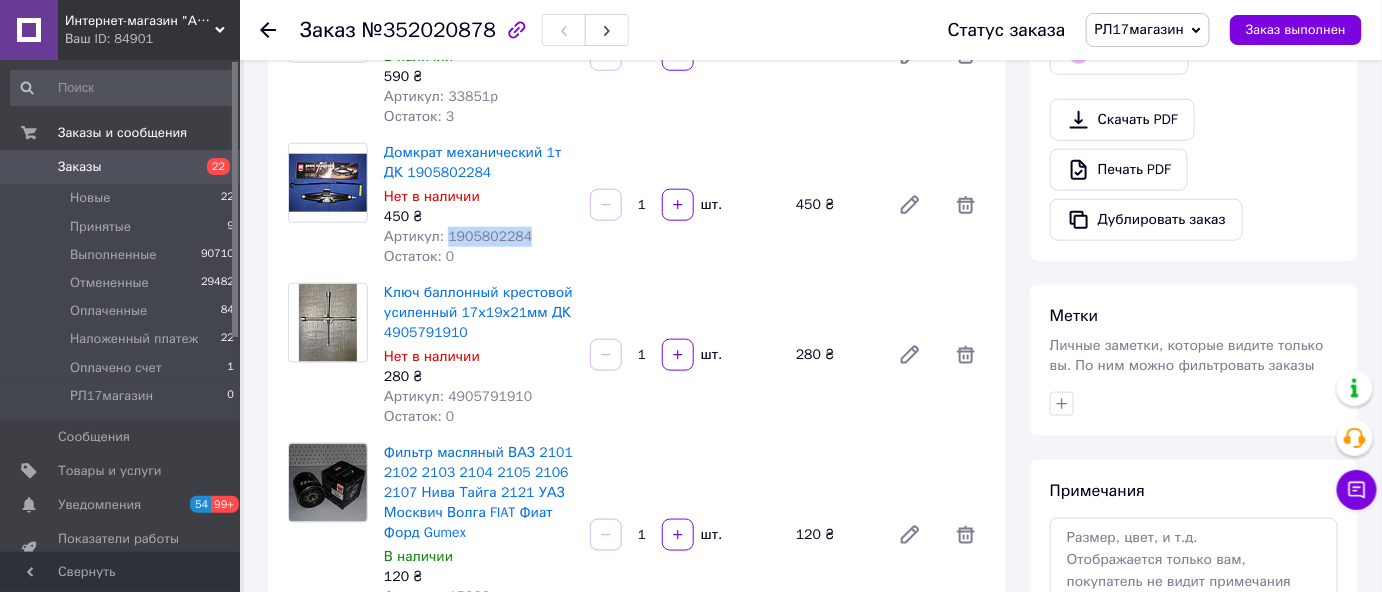 scroll, scrollTop: 636, scrollLeft: 0, axis: vertical 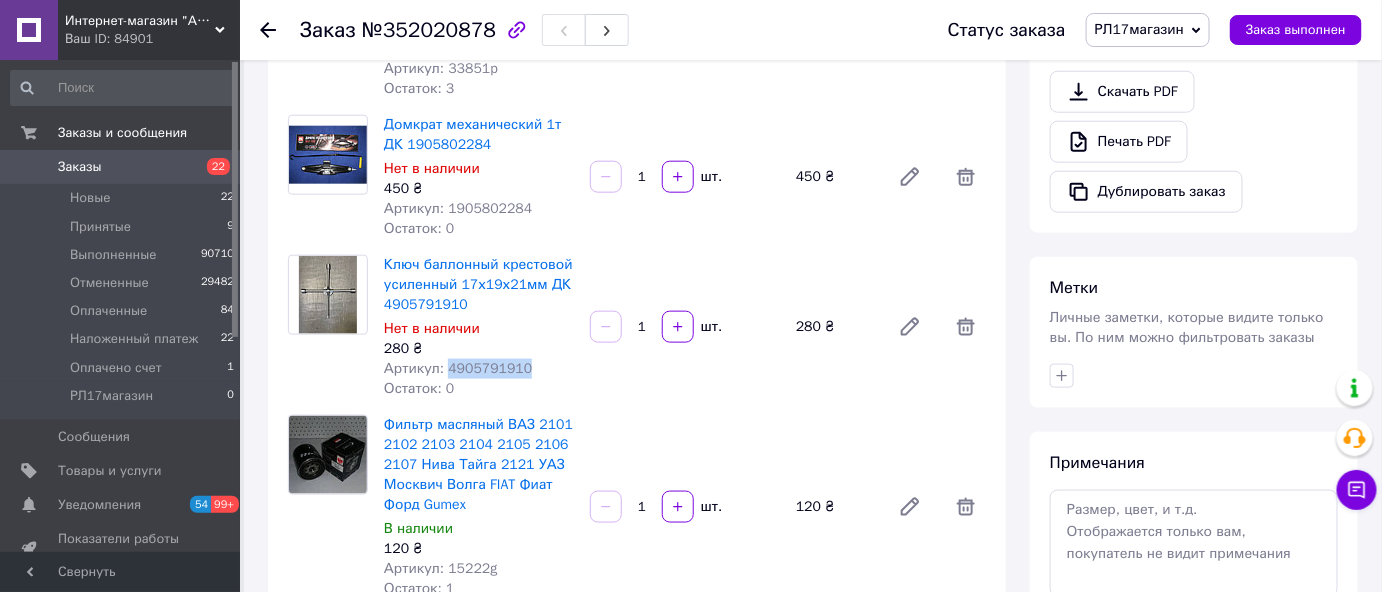 drag, startPoint x: 445, startPoint y: 370, endPoint x: 532, endPoint y: 372, distance: 87.02299 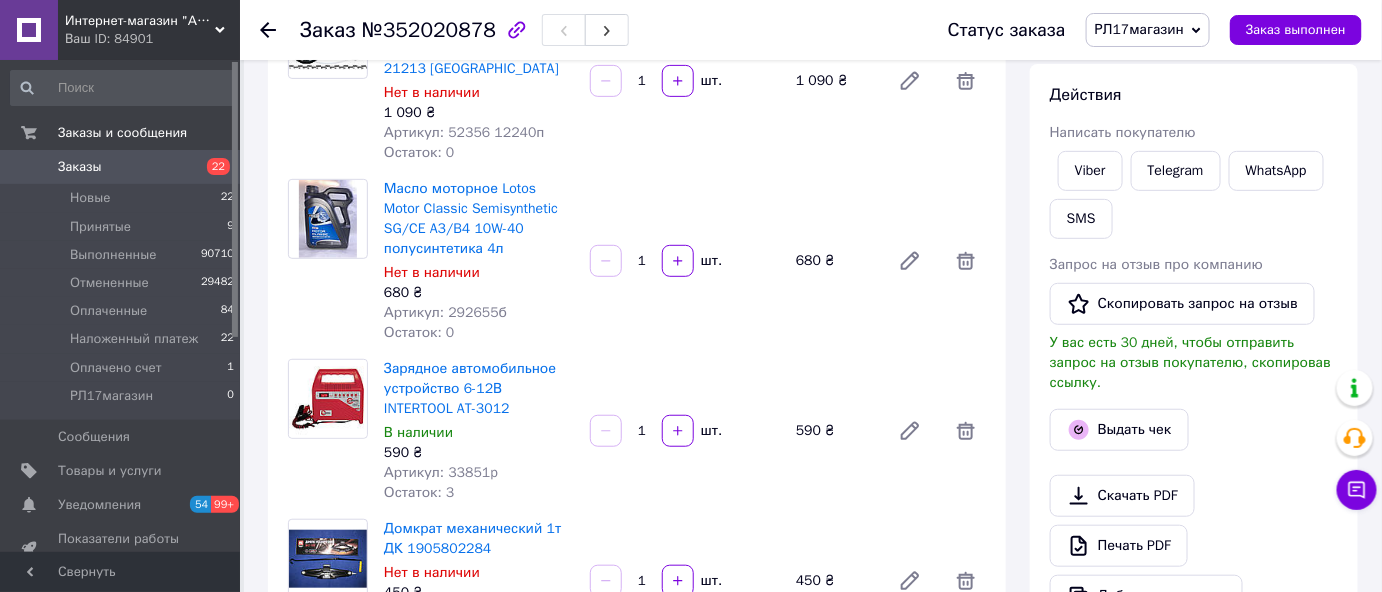 scroll, scrollTop: 0, scrollLeft: 0, axis: both 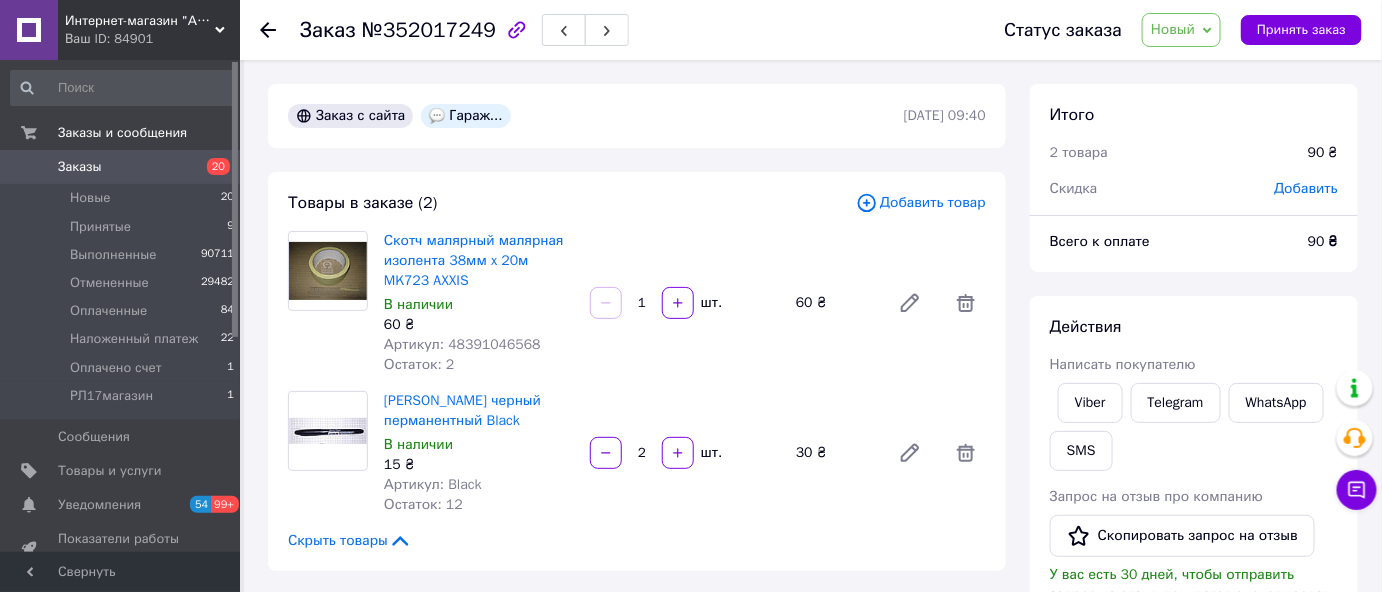 click on "Новый" at bounding box center (1173, 29) 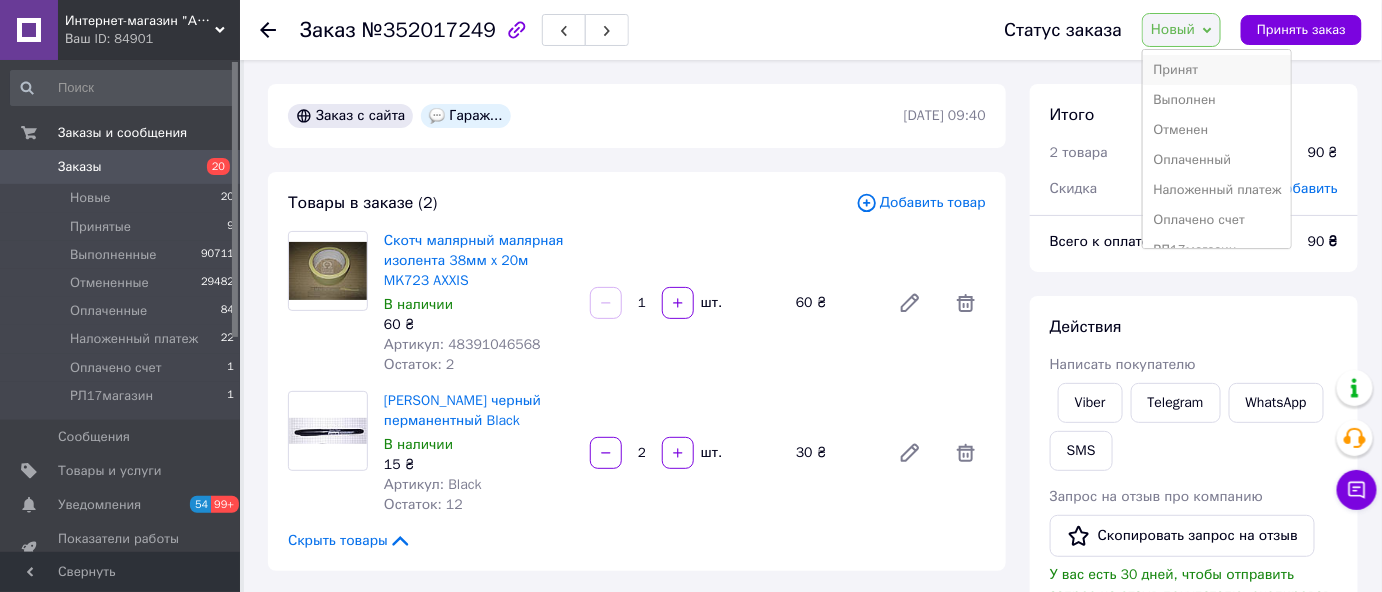 click on "Принят" at bounding box center [1217, 70] 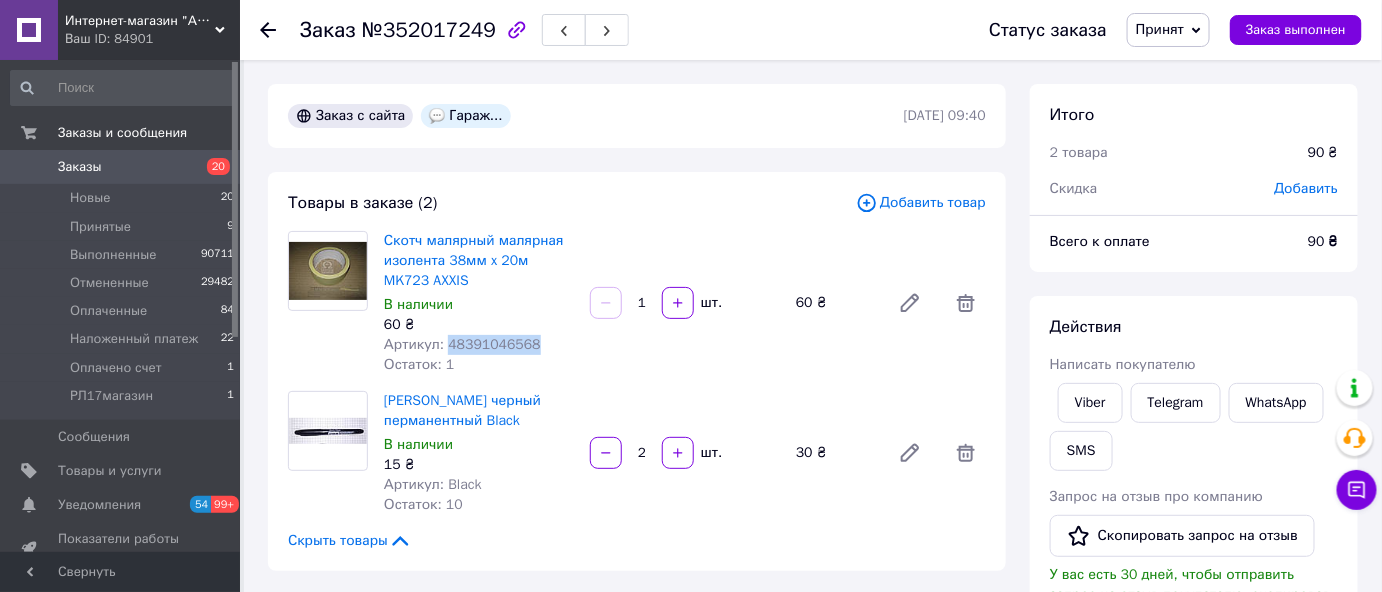 drag, startPoint x: 443, startPoint y: 340, endPoint x: 544, endPoint y: 347, distance: 101.24229 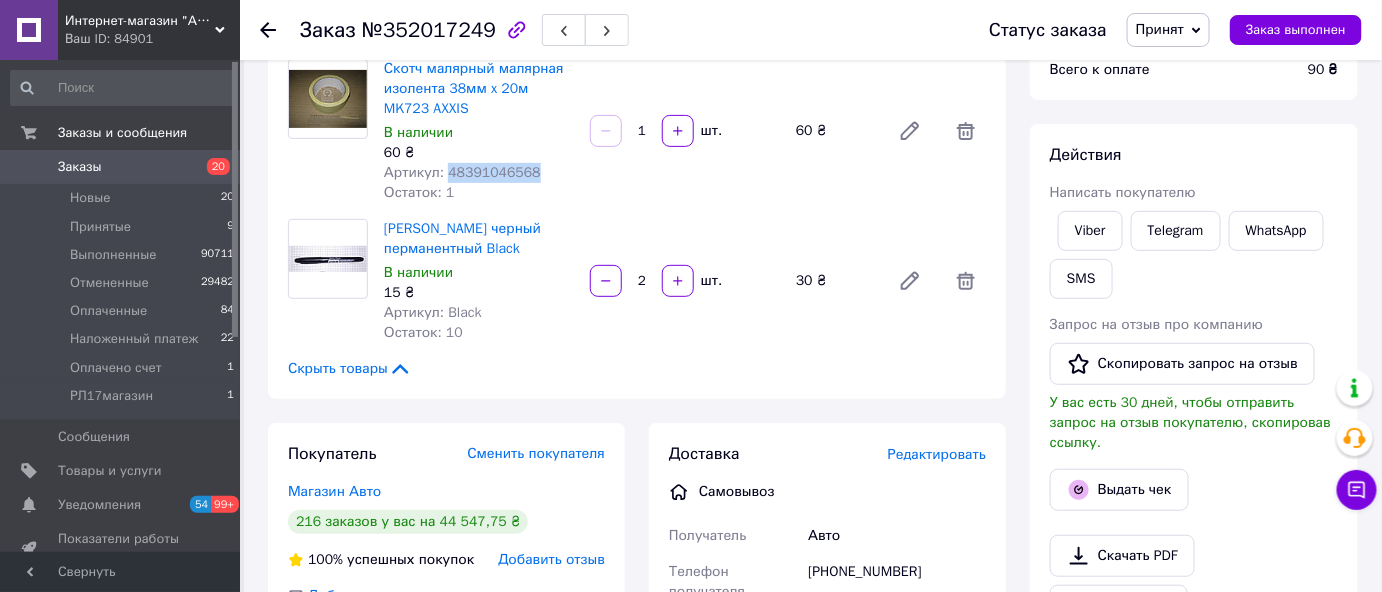 scroll, scrollTop: 181, scrollLeft: 0, axis: vertical 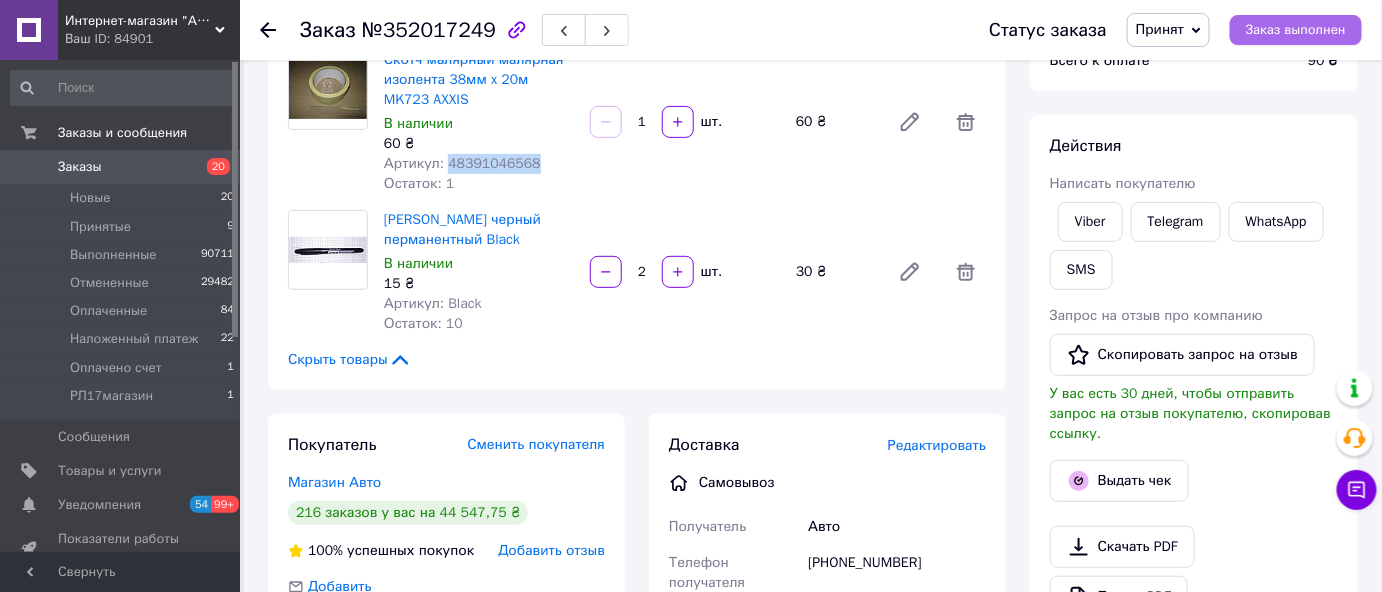 click on "Заказ выполнен" at bounding box center (1296, 30) 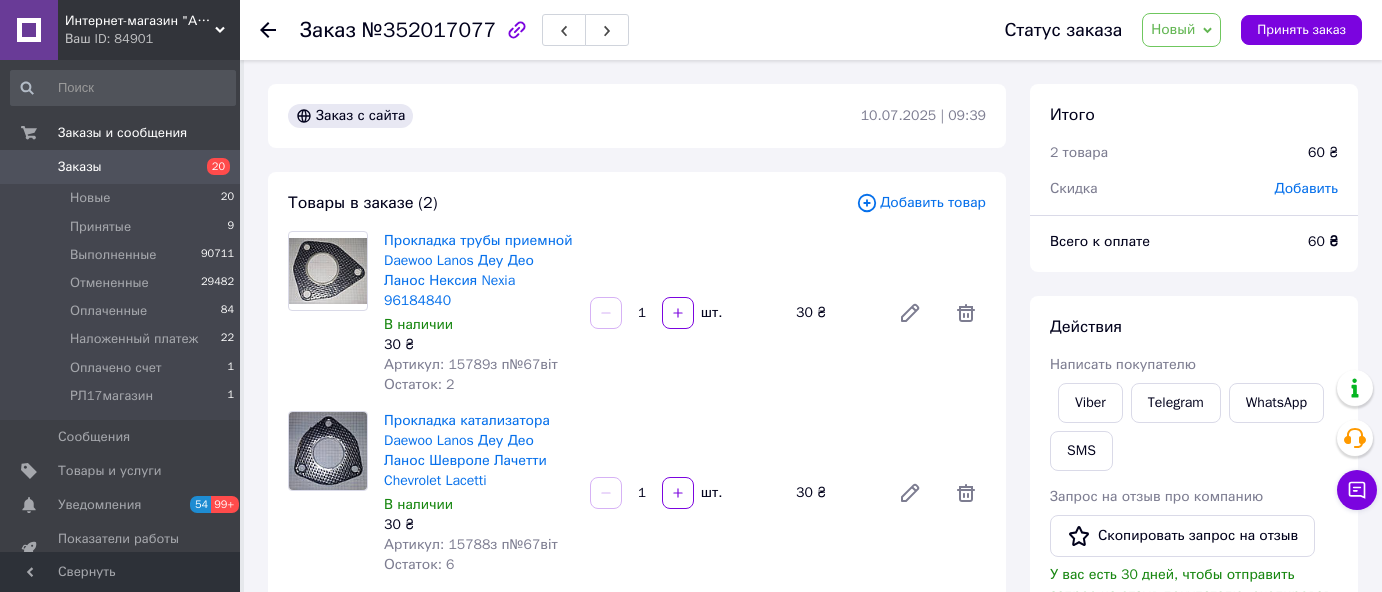 scroll, scrollTop: 0, scrollLeft: 0, axis: both 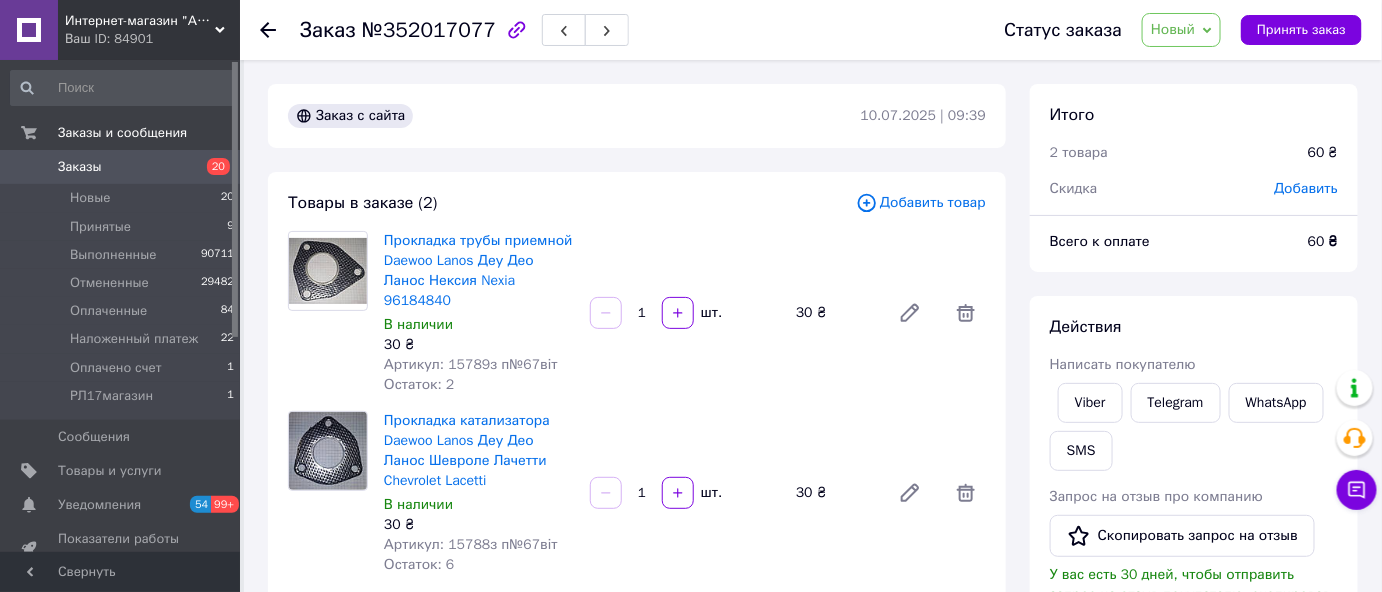 drag, startPoint x: 1171, startPoint y: 23, endPoint x: 1170, endPoint y: 65, distance: 42.0119 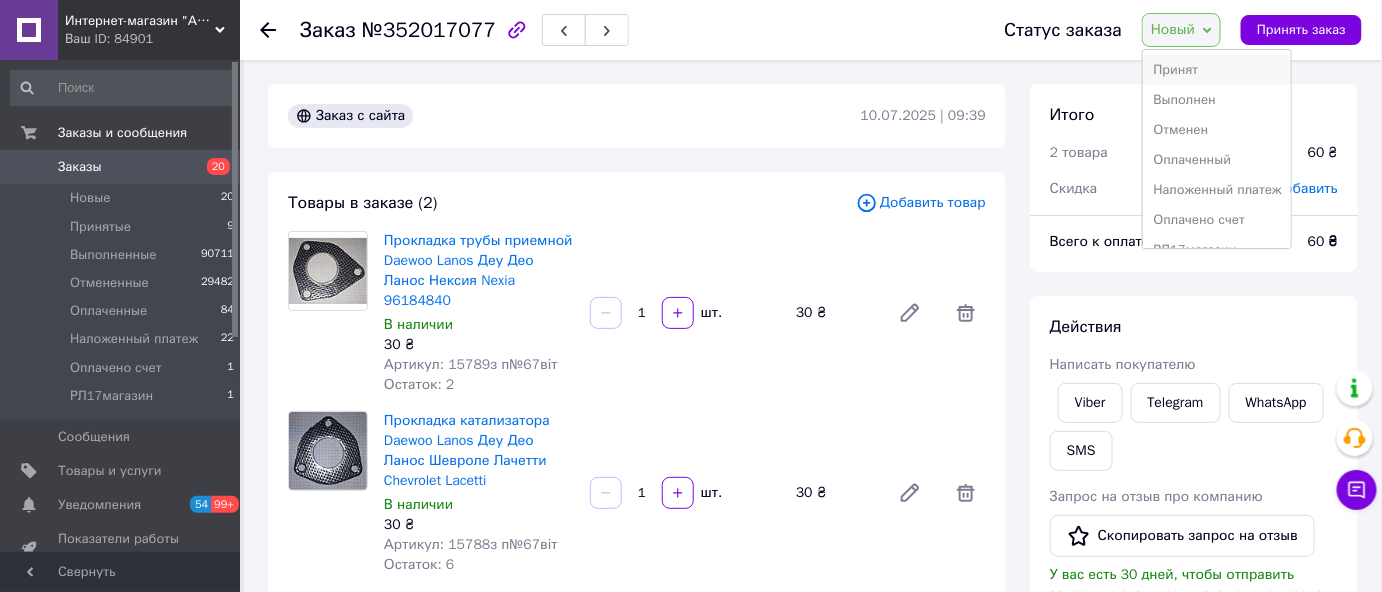 click on "Принят" at bounding box center [1217, 70] 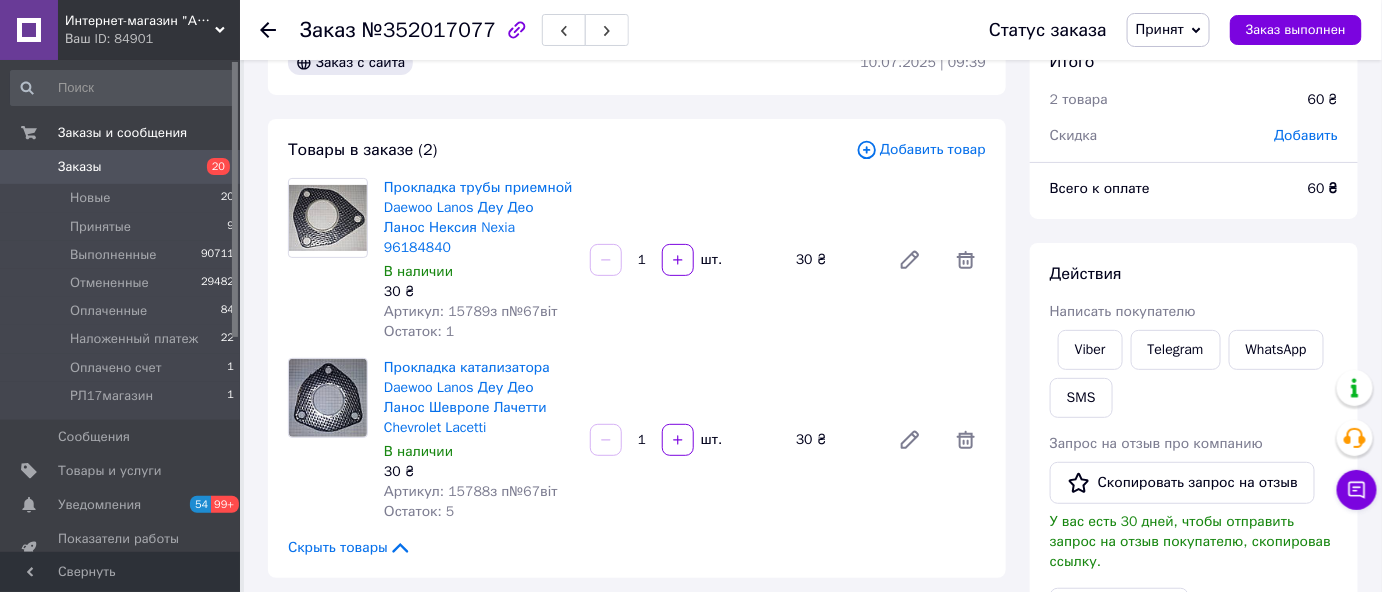 scroll, scrollTop: 0, scrollLeft: 0, axis: both 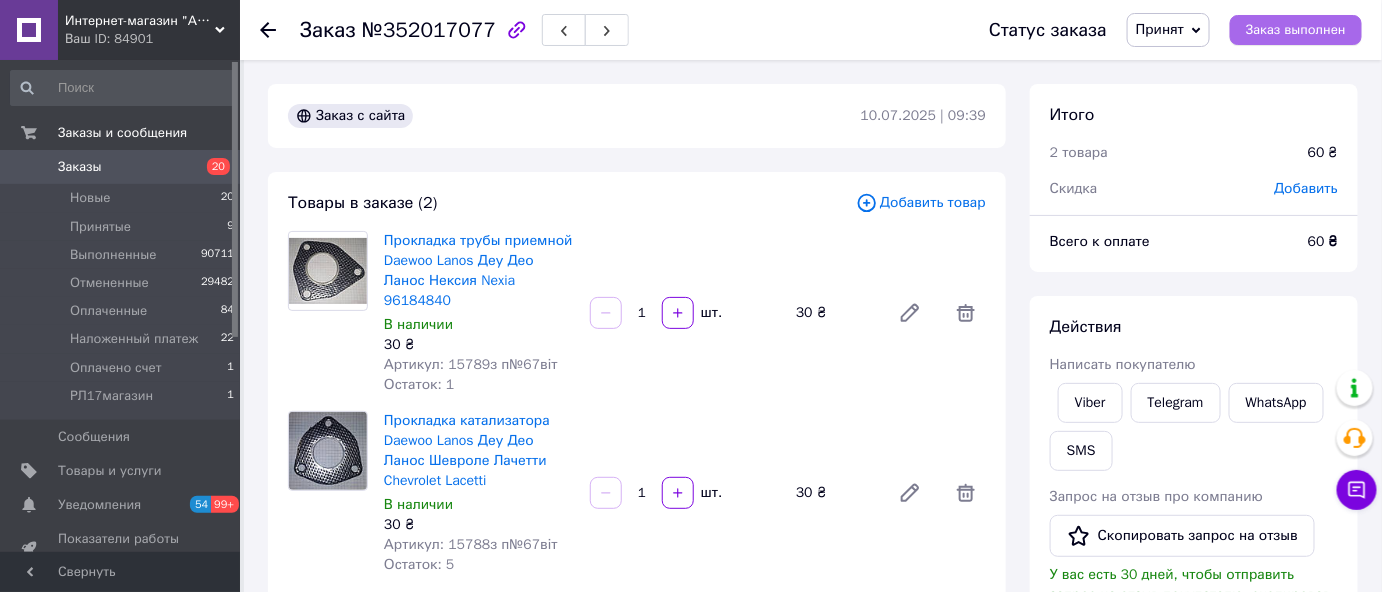 click on "Заказ выполнен" at bounding box center (1296, 30) 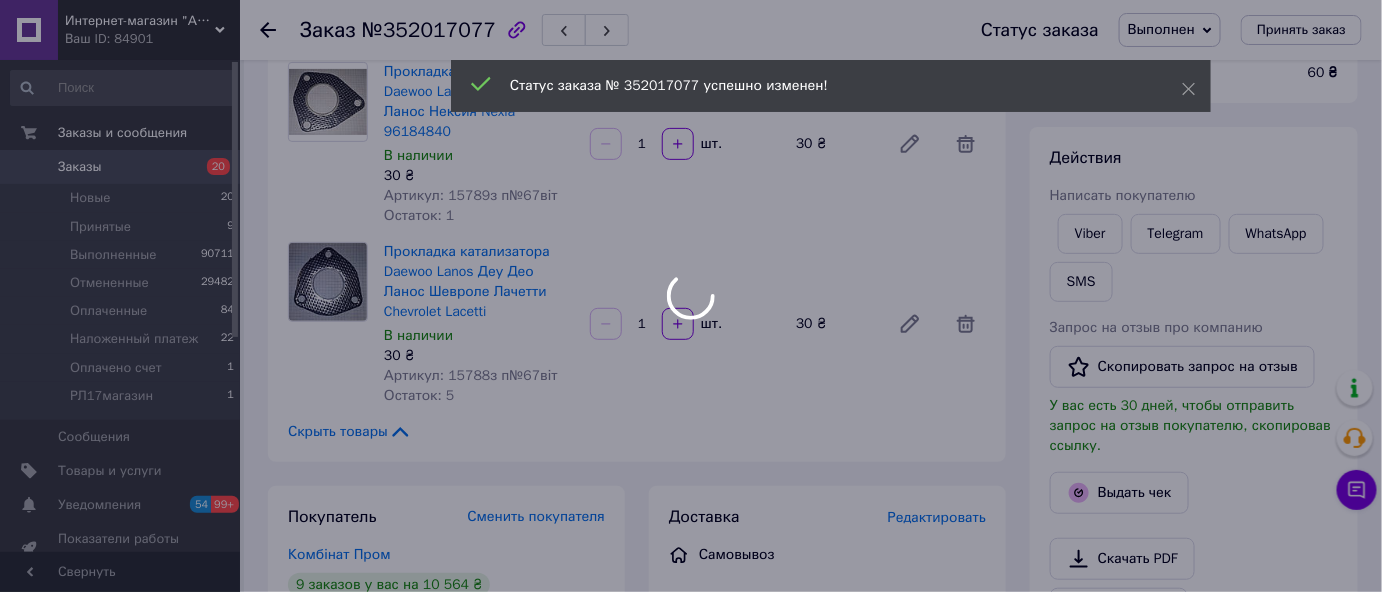 scroll, scrollTop: 90, scrollLeft: 0, axis: vertical 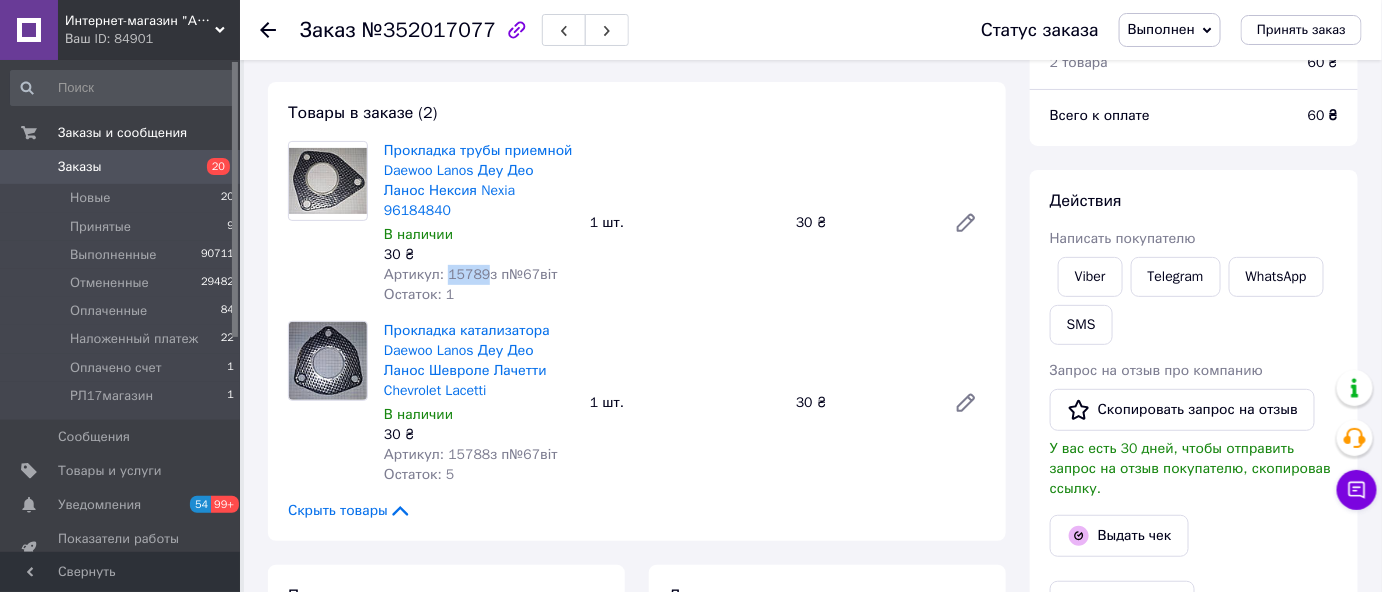 drag, startPoint x: 444, startPoint y: 268, endPoint x: 480, endPoint y: 276, distance: 36.878178 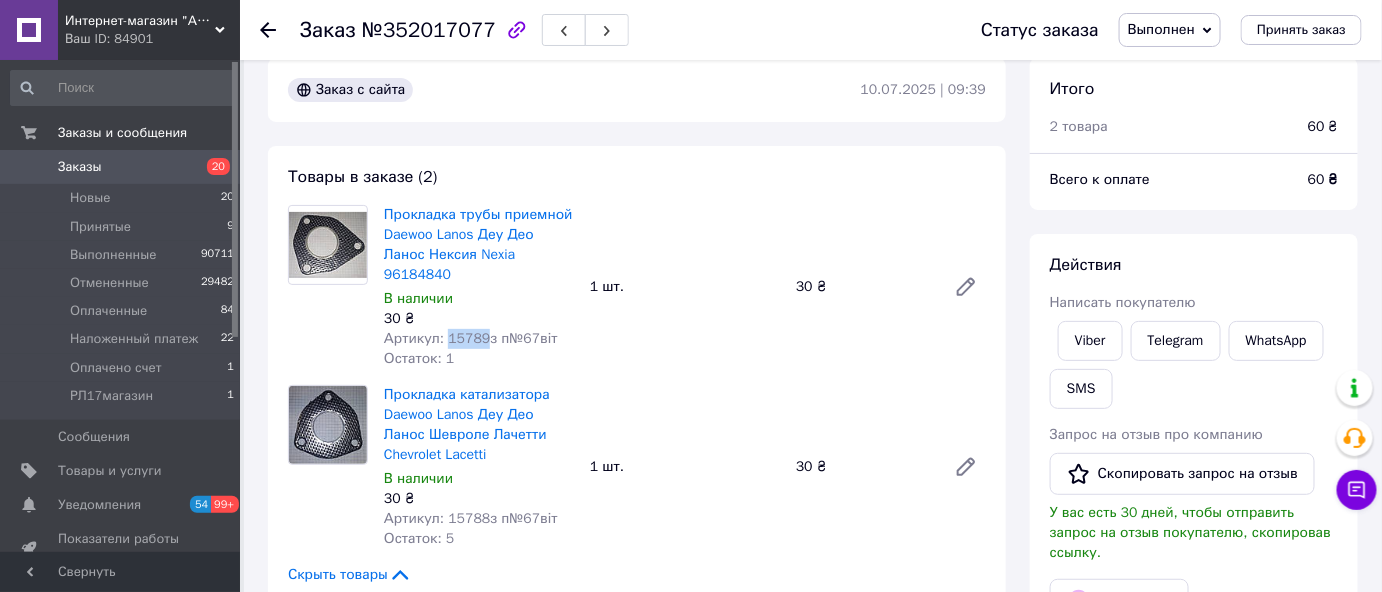scroll, scrollTop: 0, scrollLeft: 0, axis: both 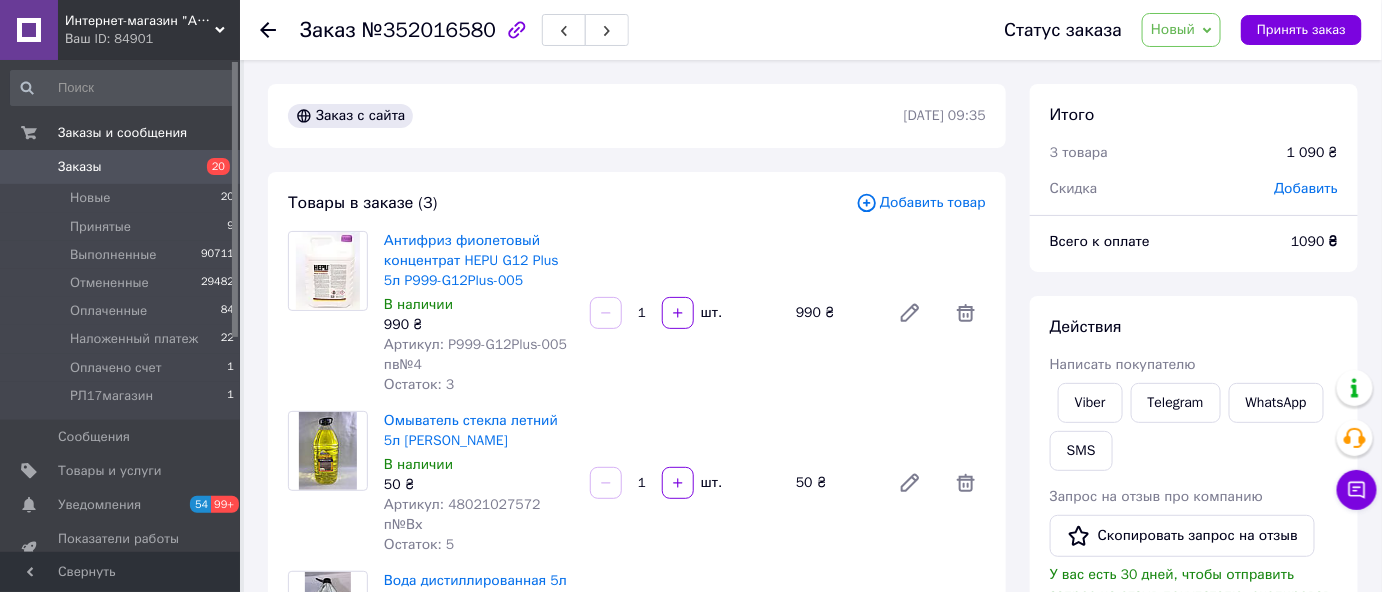 click on "Новый" at bounding box center [1181, 30] 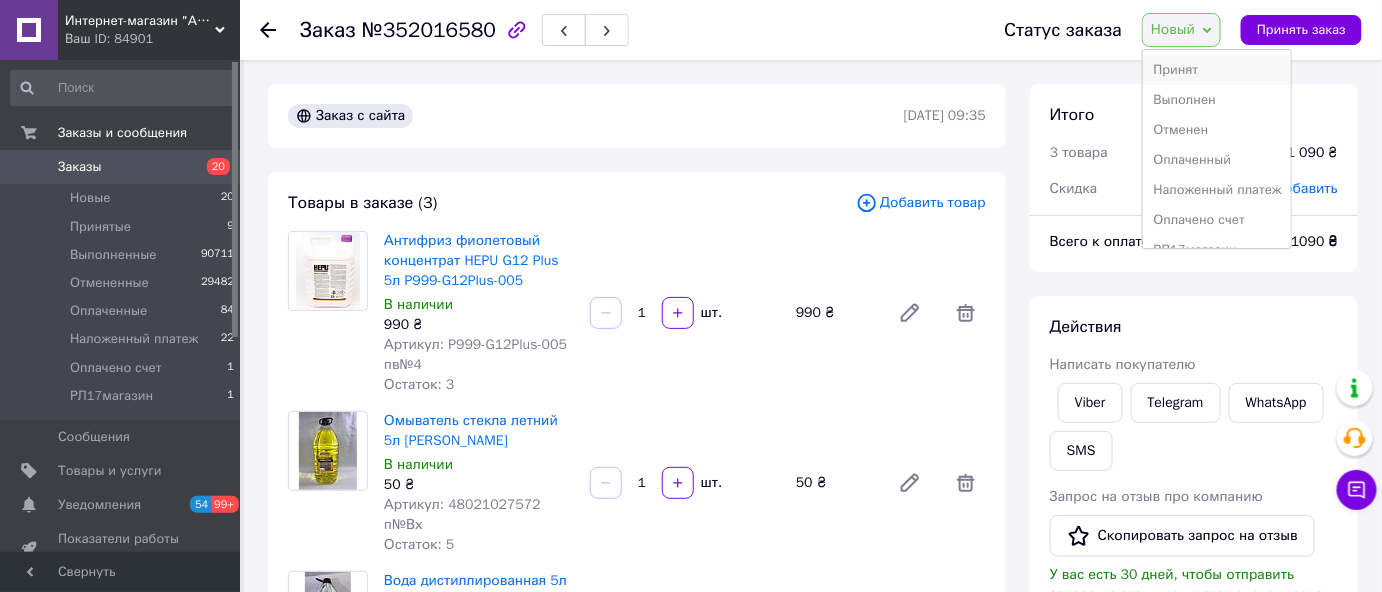 click on "Принят" at bounding box center (1217, 70) 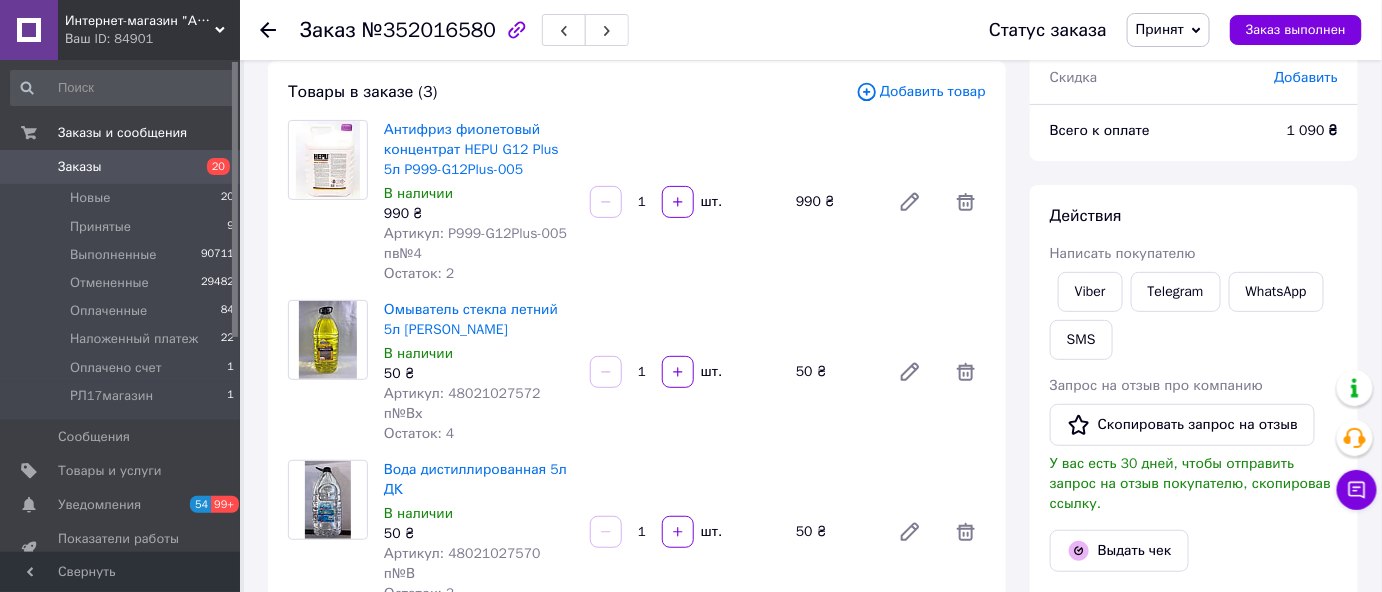 scroll, scrollTop: 0, scrollLeft: 0, axis: both 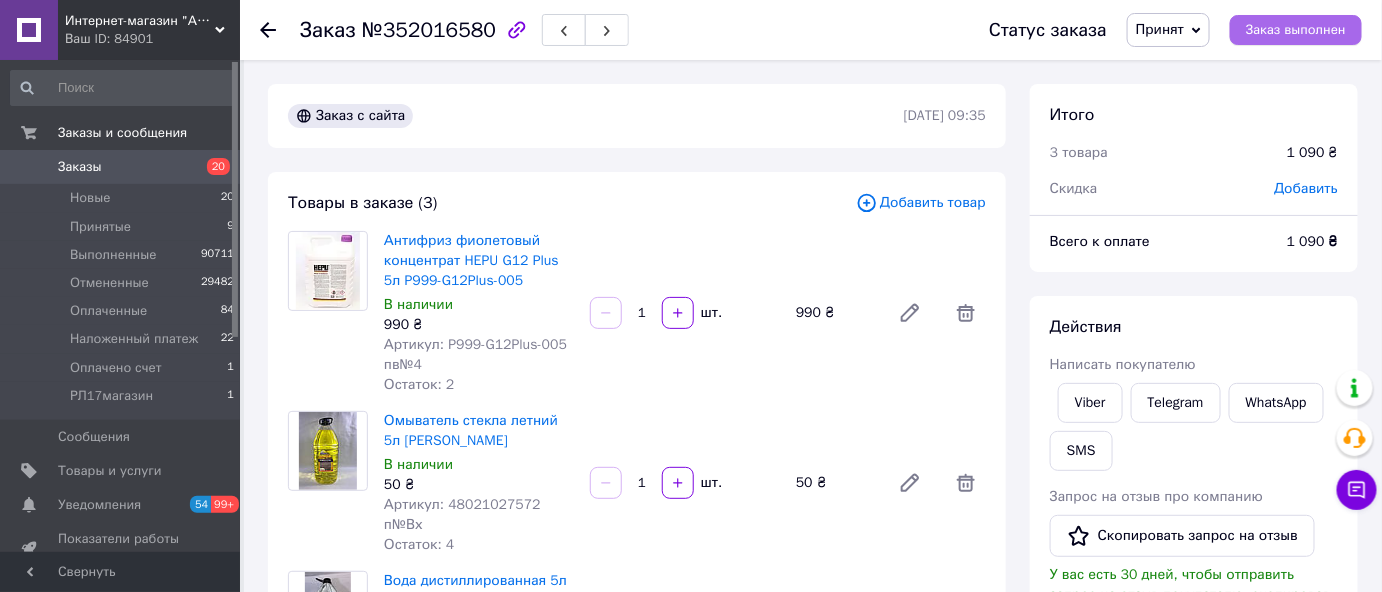 click on "Заказ выполнен" at bounding box center [1296, 30] 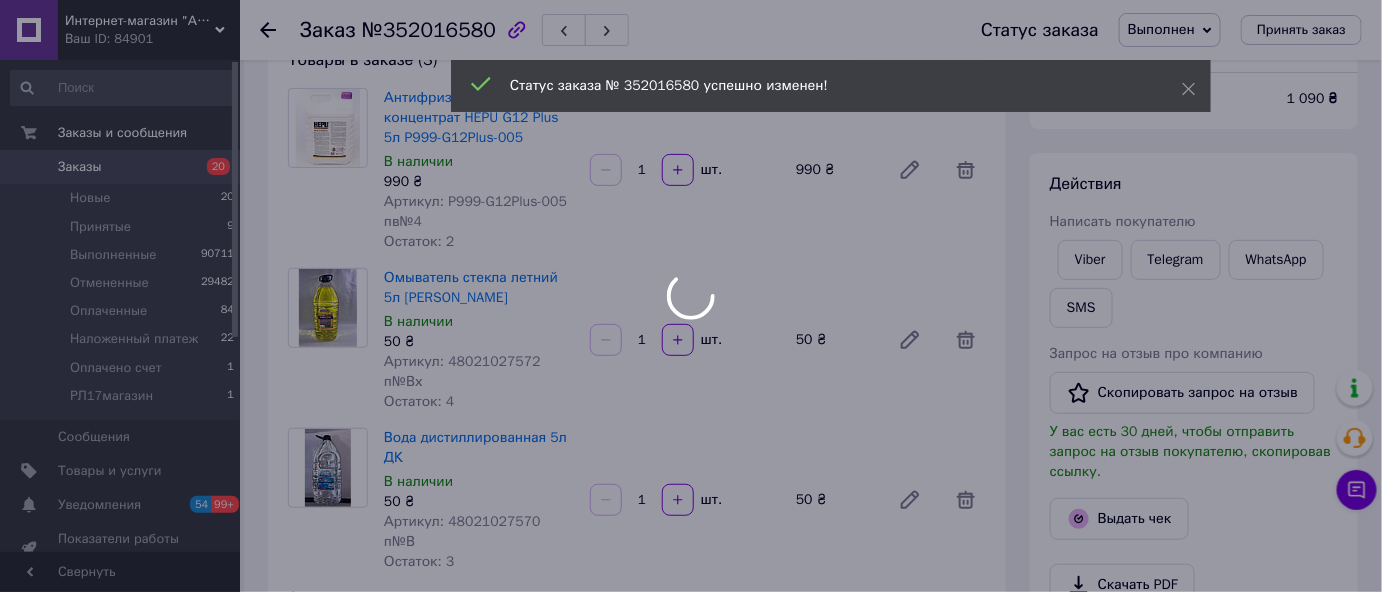 scroll, scrollTop: 272, scrollLeft: 0, axis: vertical 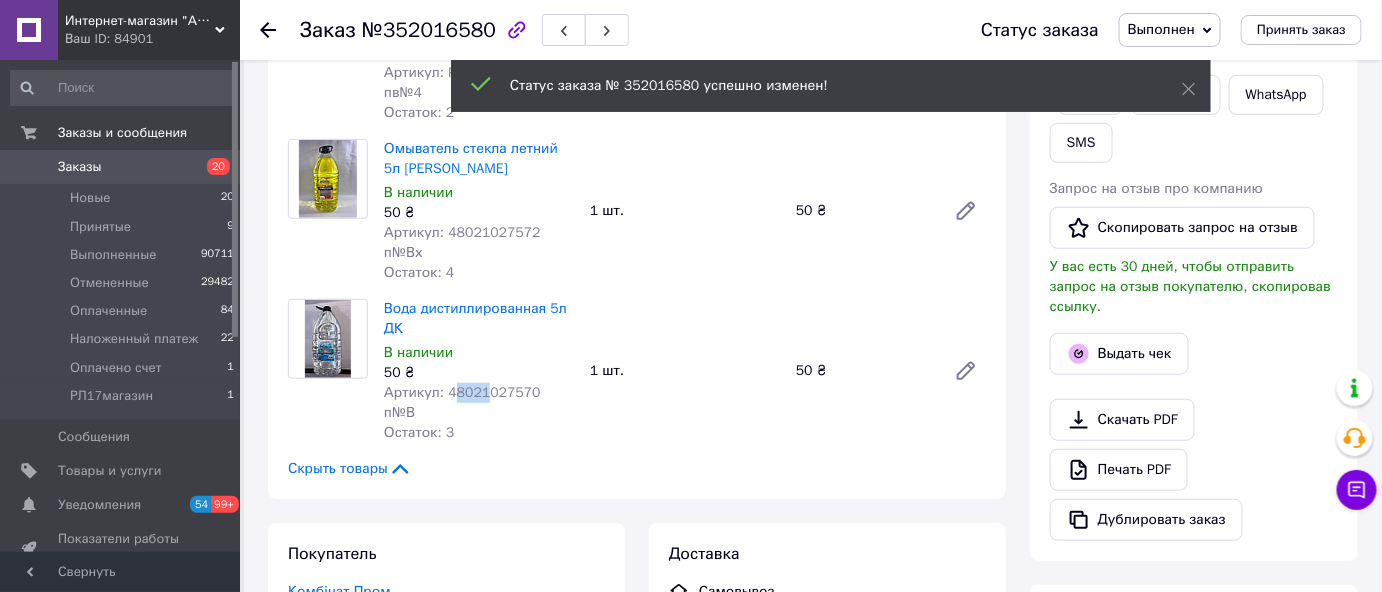 drag, startPoint x: 447, startPoint y: 364, endPoint x: 482, endPoint y: 367, distance: 35.128338 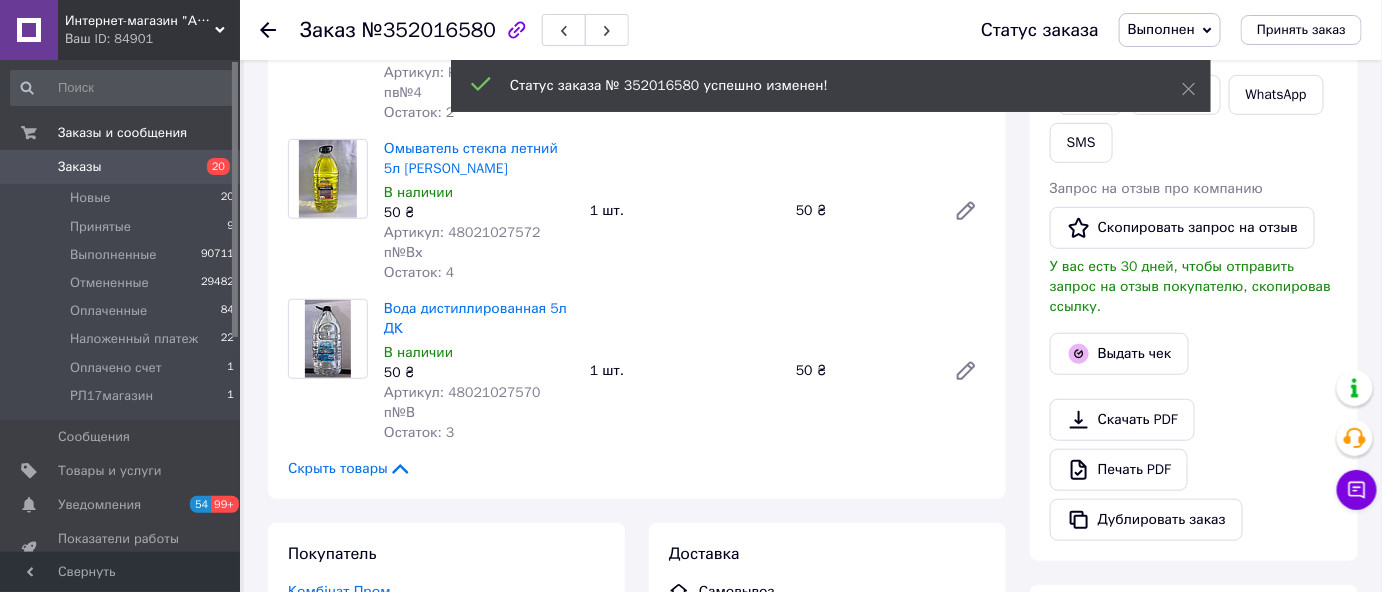 click on "Товары в заказе (3) Антифриз фиолетовый концентрат HEPU G12 Plus 5л P999-G12Plus-005 В наличии 990 ₴ Артикул: P999-G12Plus-005 пв№4 Остаток: 2 1 шт. 990 ₴ Омыватель стекла летний 5л Лимон ДК В наличии 50 ₴ Артикул: 48021027572 п№Вх Остаток: 4 1 шт. 50 ₴ Вода дистиллированная 5л ДК В наличии 50 ₴ Артикул: 48021027570 п№В Остаток: 3 1 шт. 50 ₴ Скрыть товары" at bounding box center (637, 199) 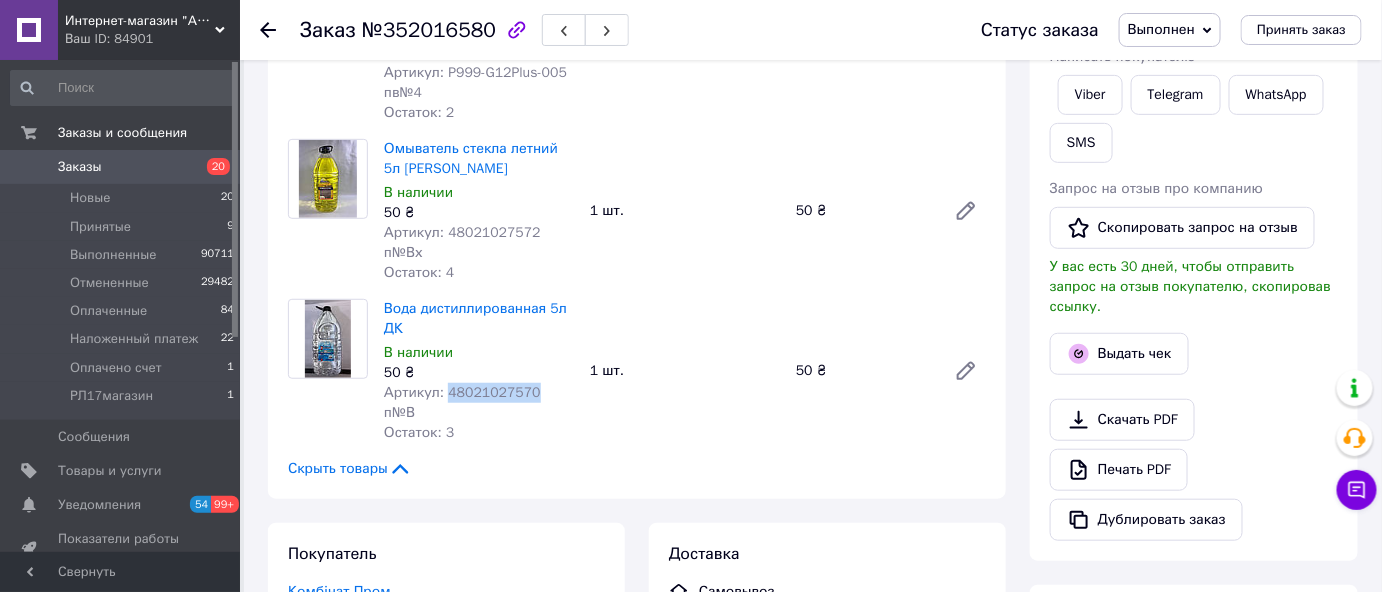 drag, startPoint x: 445, startPoint y: 372, endPoint x: 524, endPoint y: 377, distance: 79.15807 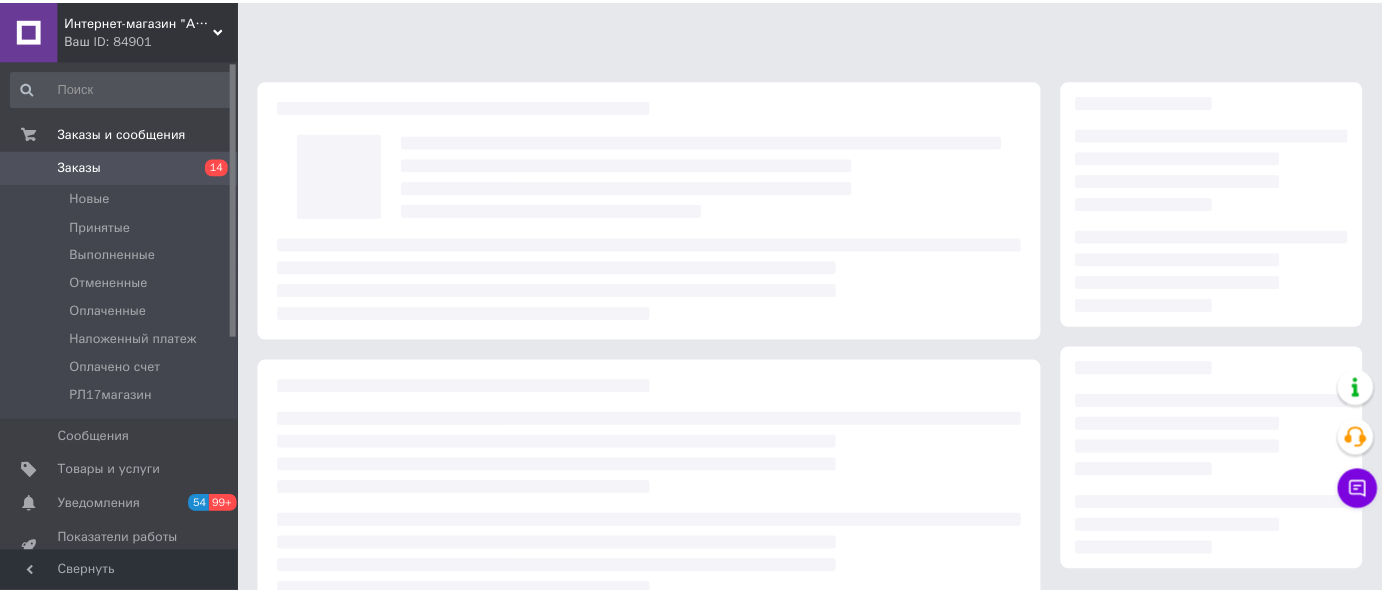 scroll, scrollTop: 0, scrollLeft: 0, axis: both 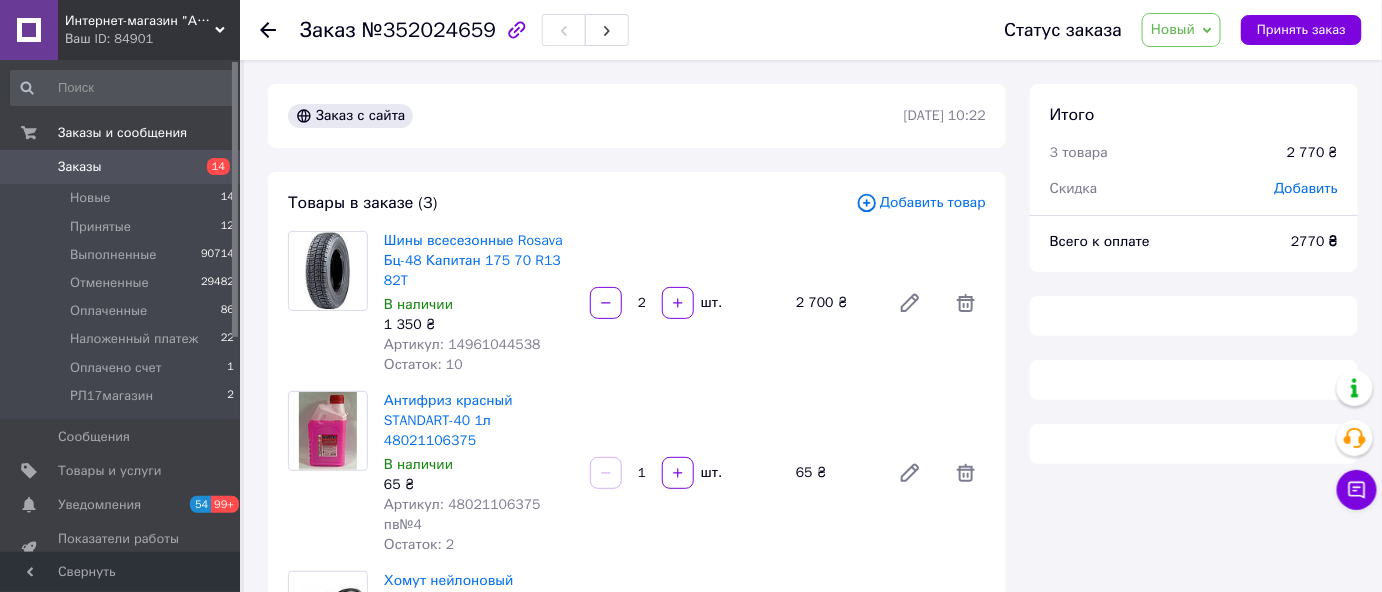 click on "Новый" at bounding box center (1173, 29) 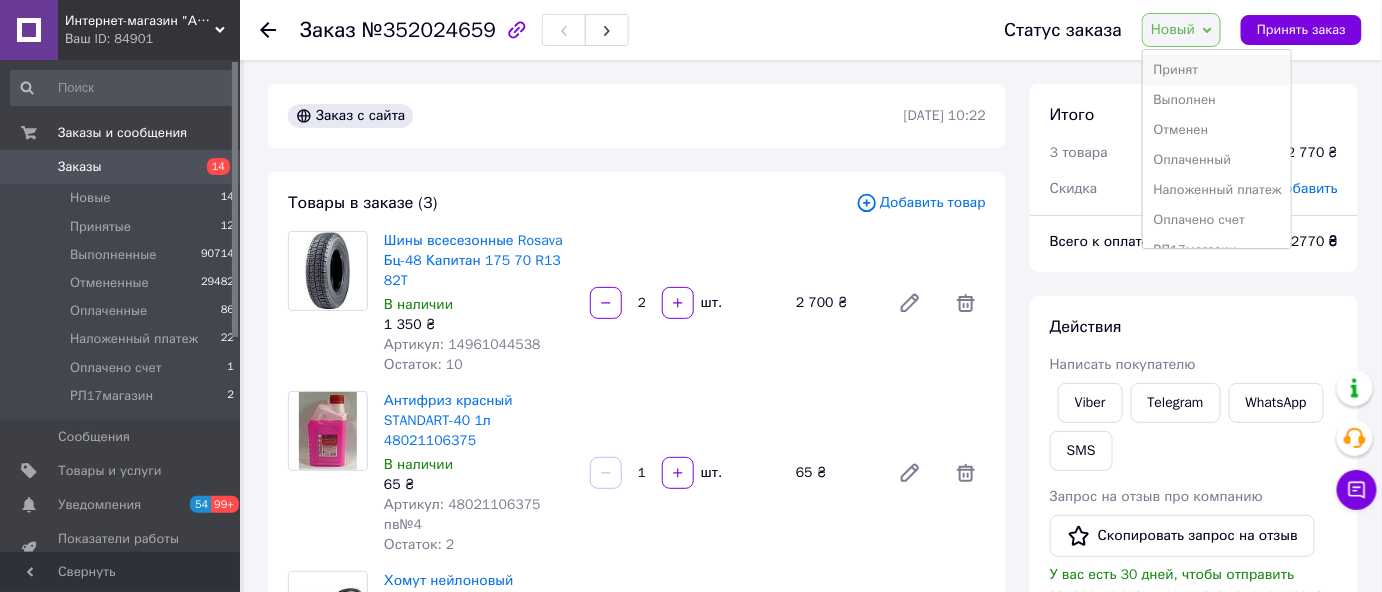 click on "Принят" at bounding box center [1217, 70] 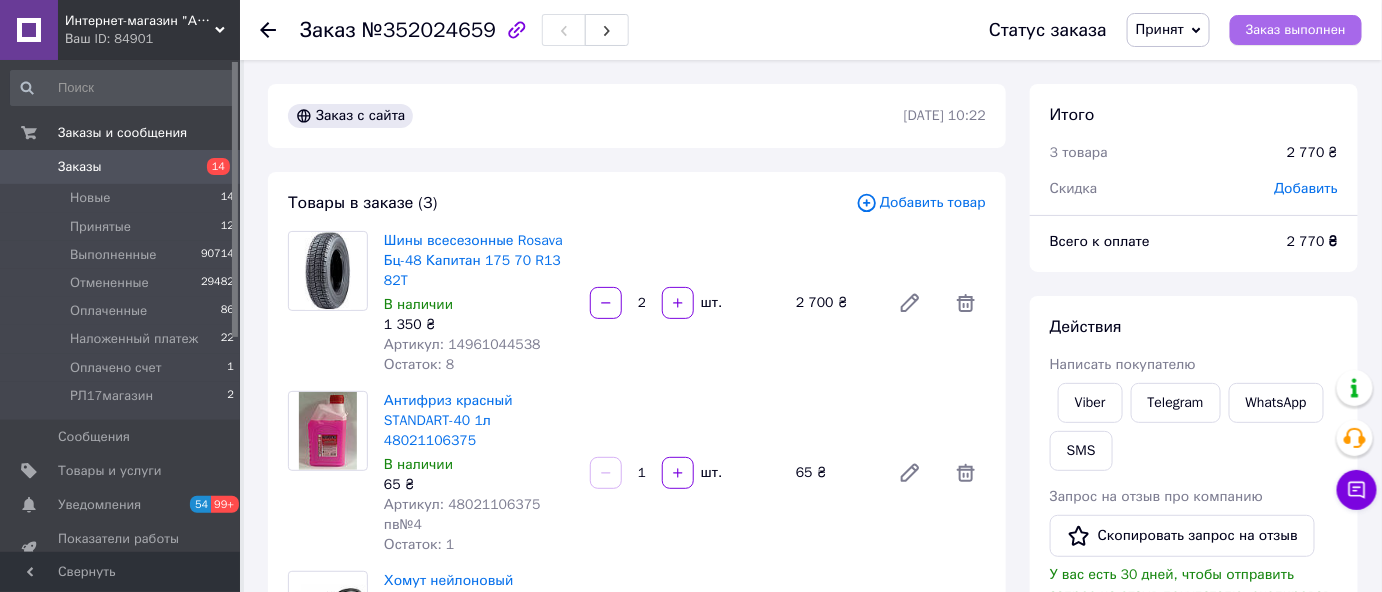 click on "Заказ выполнен" at bounding box center [1296, 30] 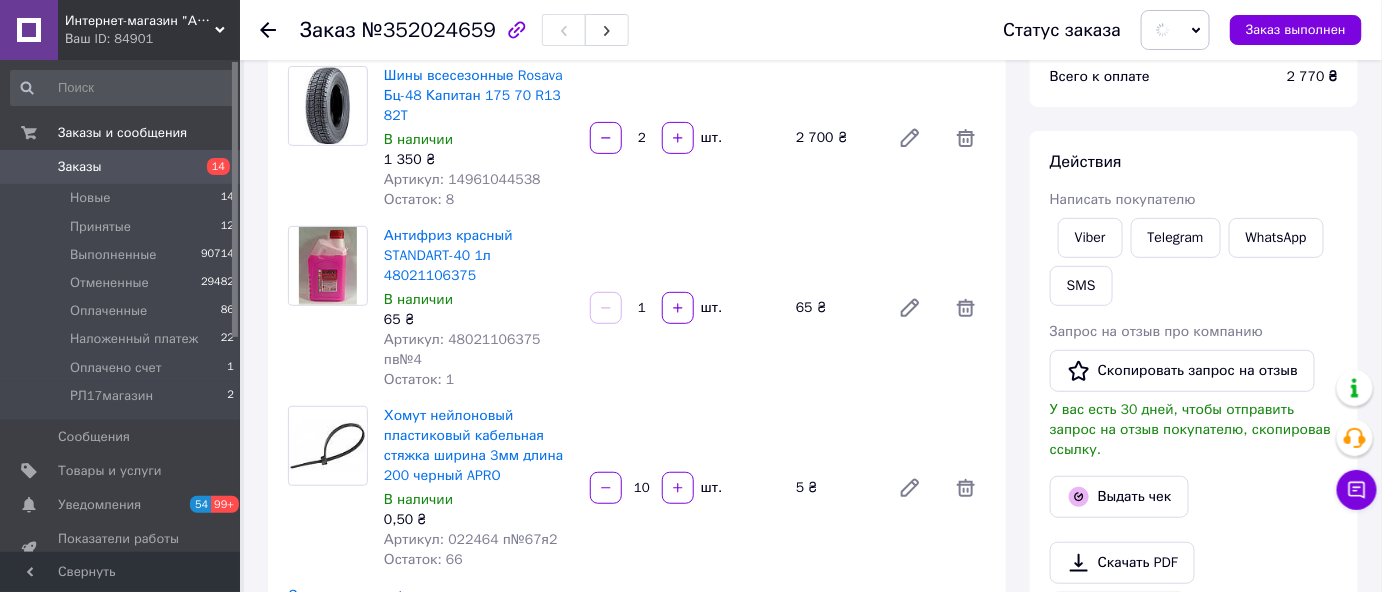 scroll, scrollTop: 181, scrollLeft: 0, axis: vertical 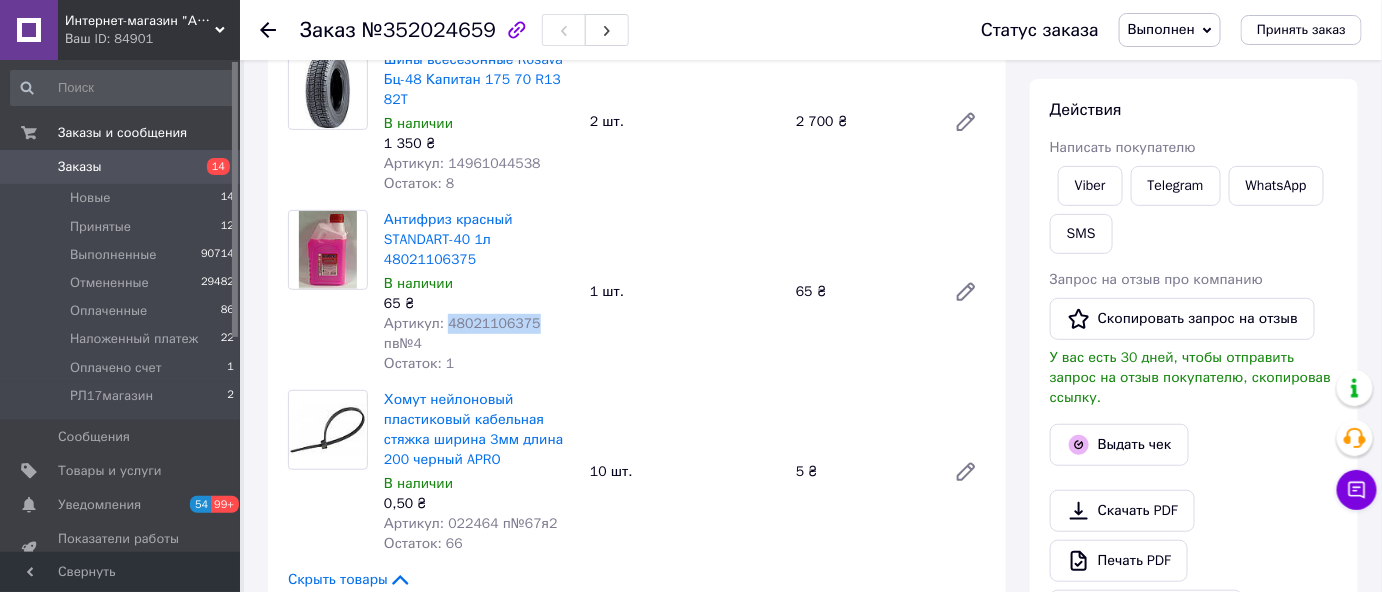 drag, startPoint x: 445, startPoint y: 321, endPoint x: 521, endPoint y: 329, distance: 76.41989 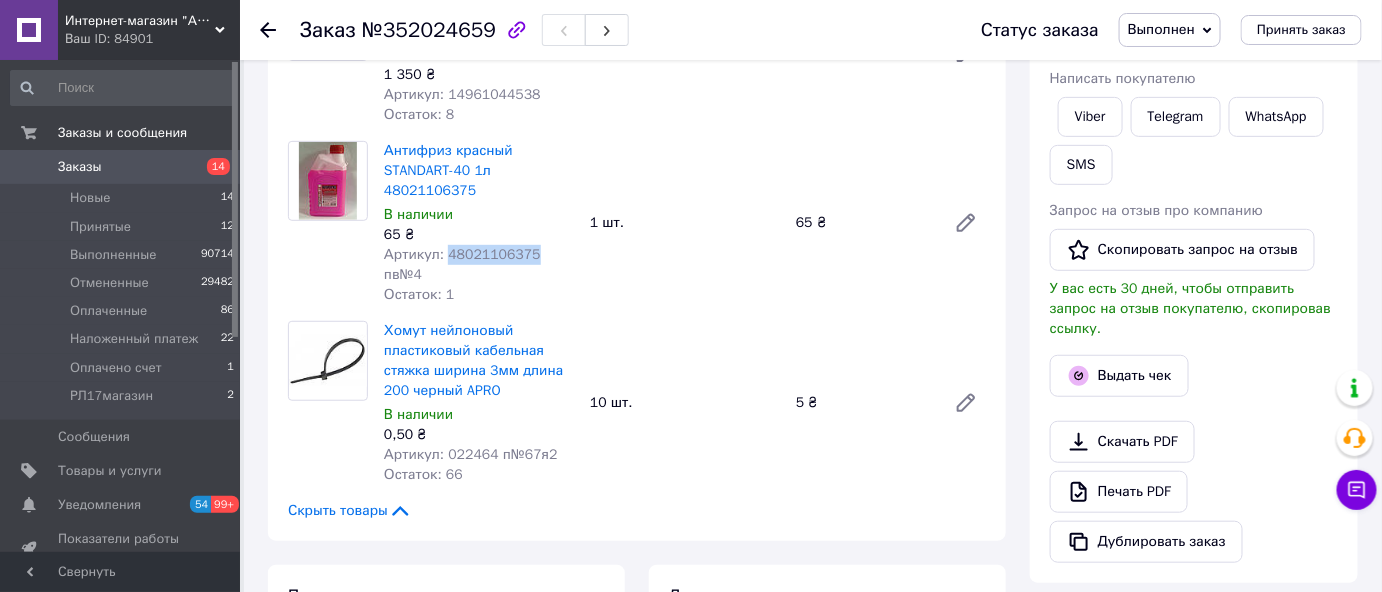 scroll, scrollTop: 0, scrollLeft: 0, axis: both 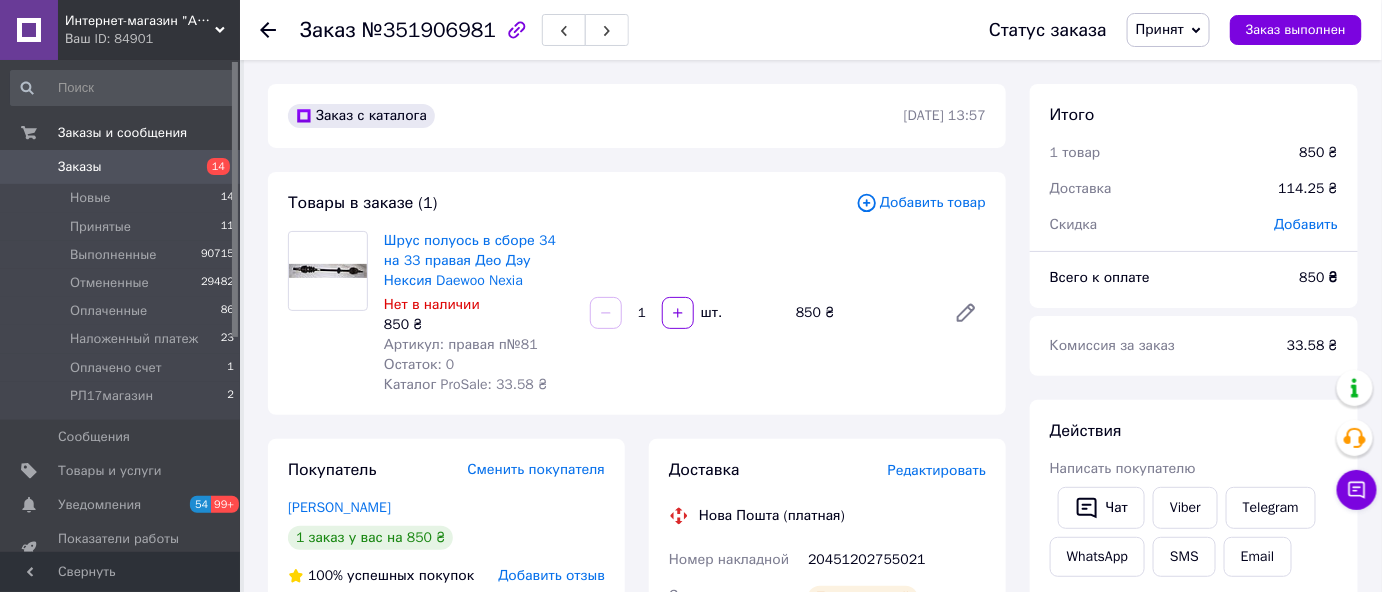 click on "Принят" at bounding box center [1160, 29] 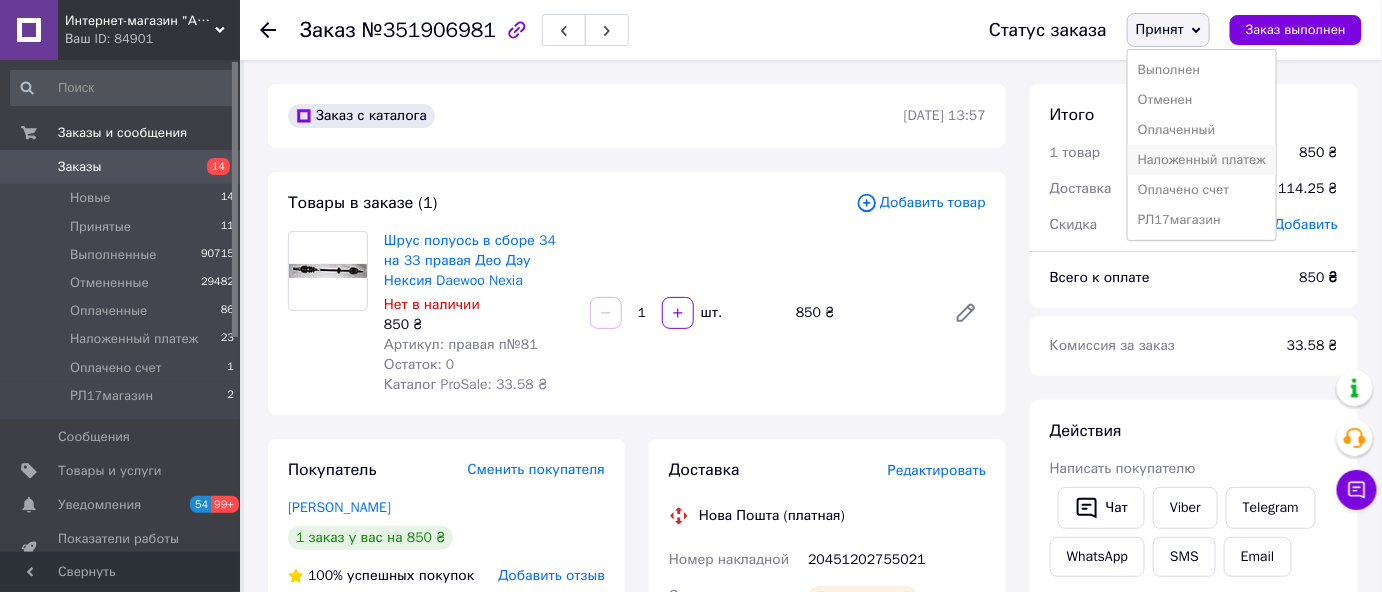 click on "Наложенный платеж" at bounding box center [1202, 160] 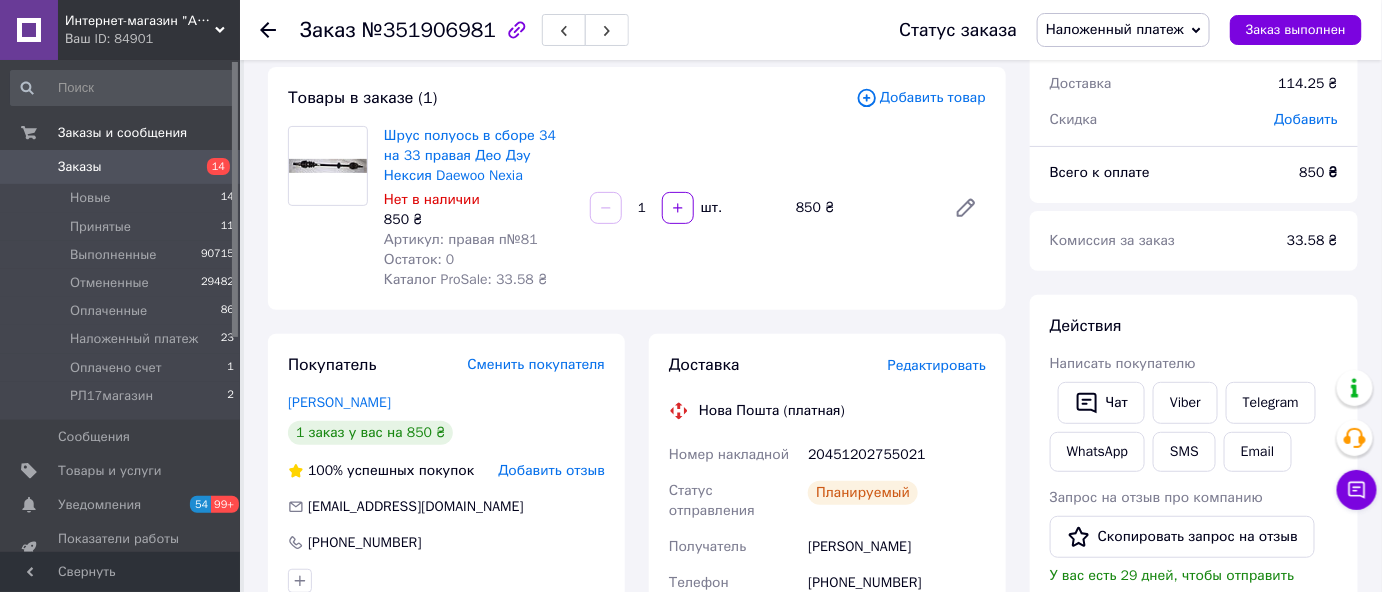 scroll, scrollTop: 0, scrollLeft: 0, axis: both 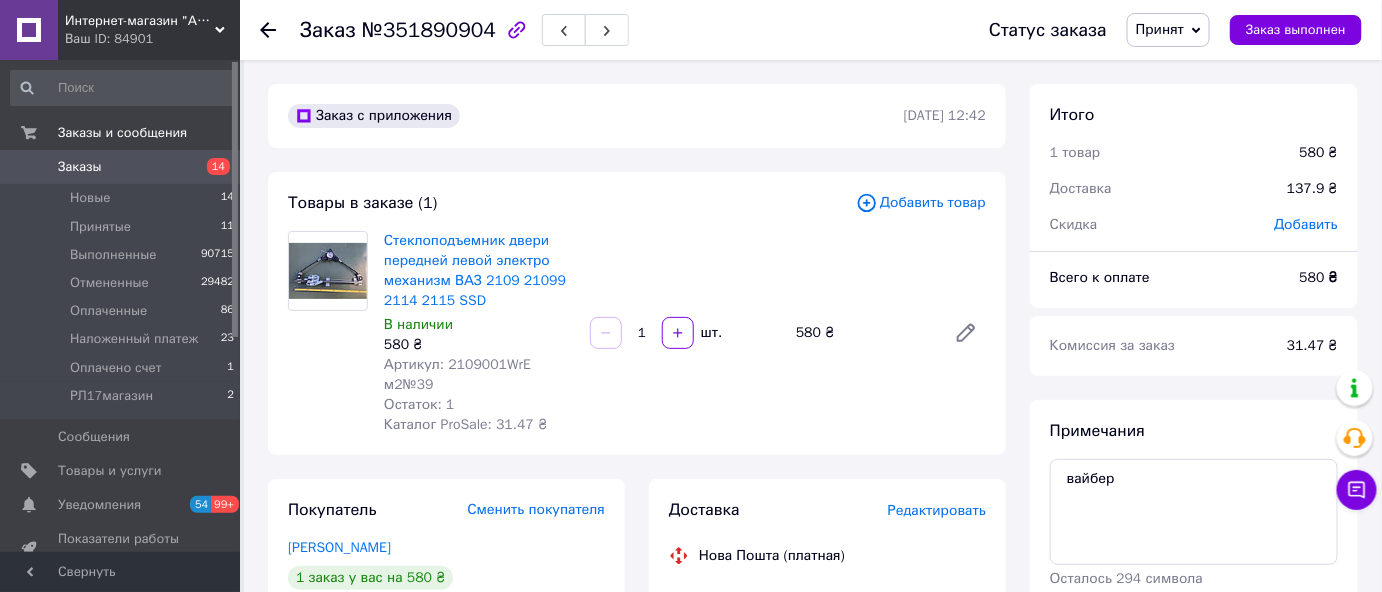 click on "Принят" at bounding box center [1160, 29] 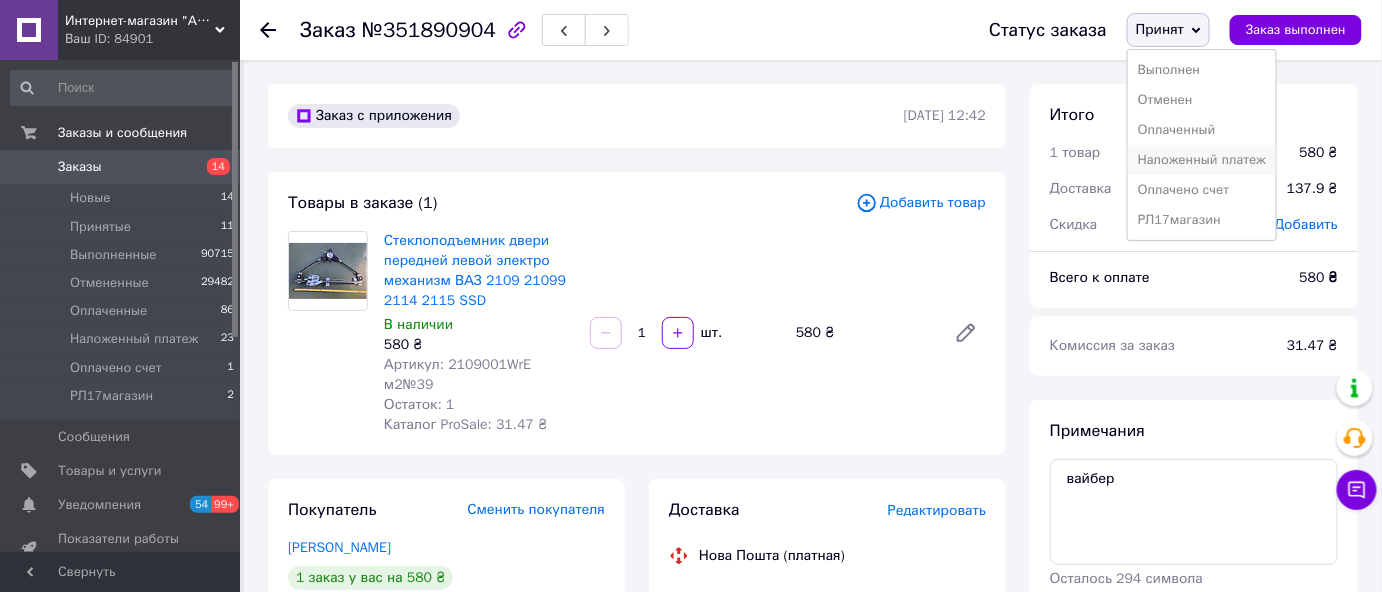 click on "Наложенный платеж" at bounding box center (1202, 160) 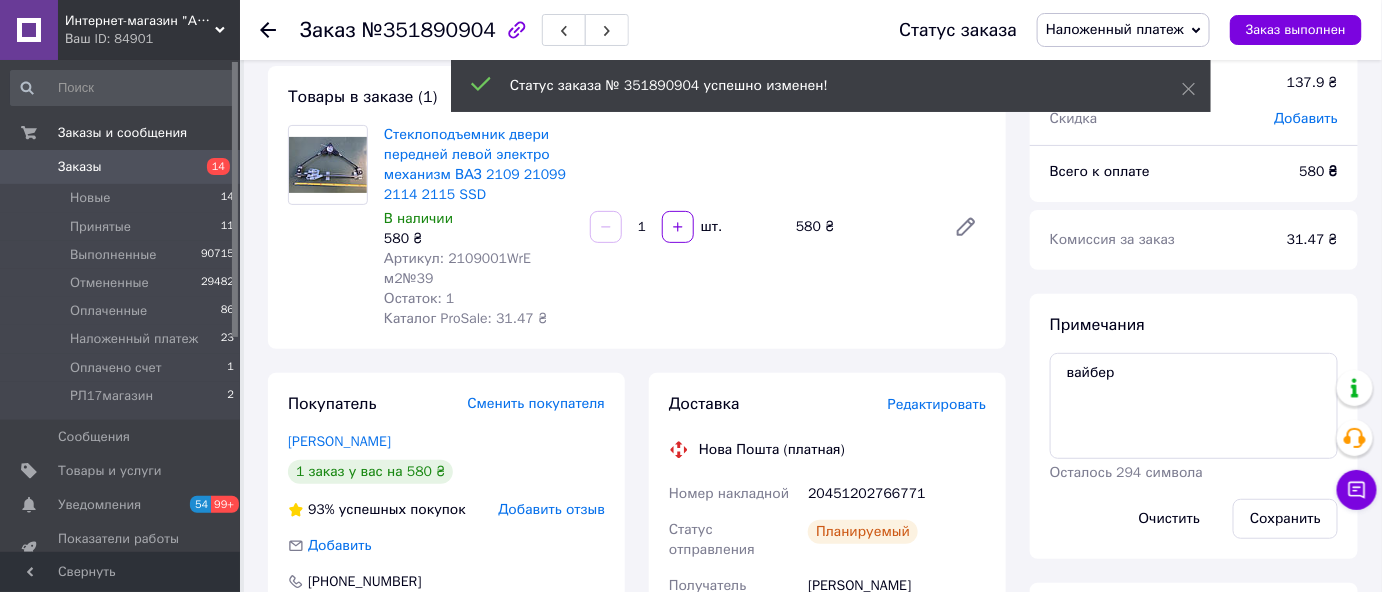 scroll, scrollTop: 0, scrollLeft: 0, axis: both 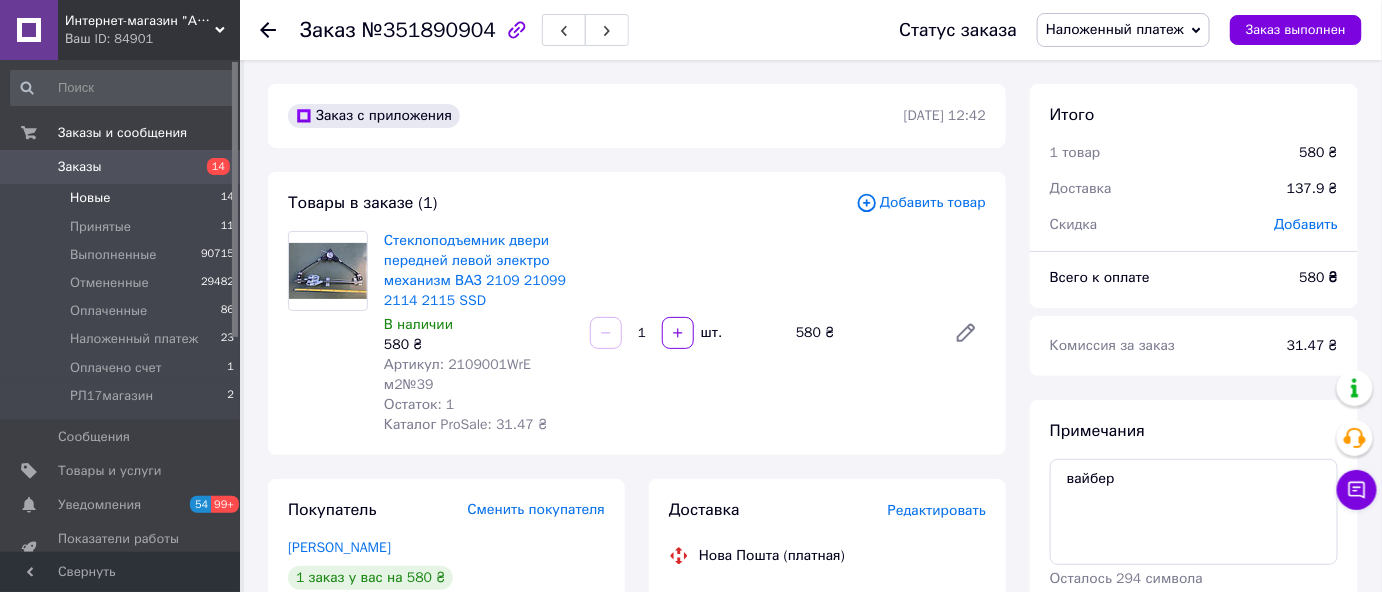 click on "Новые" at bounding box center [90, 198] 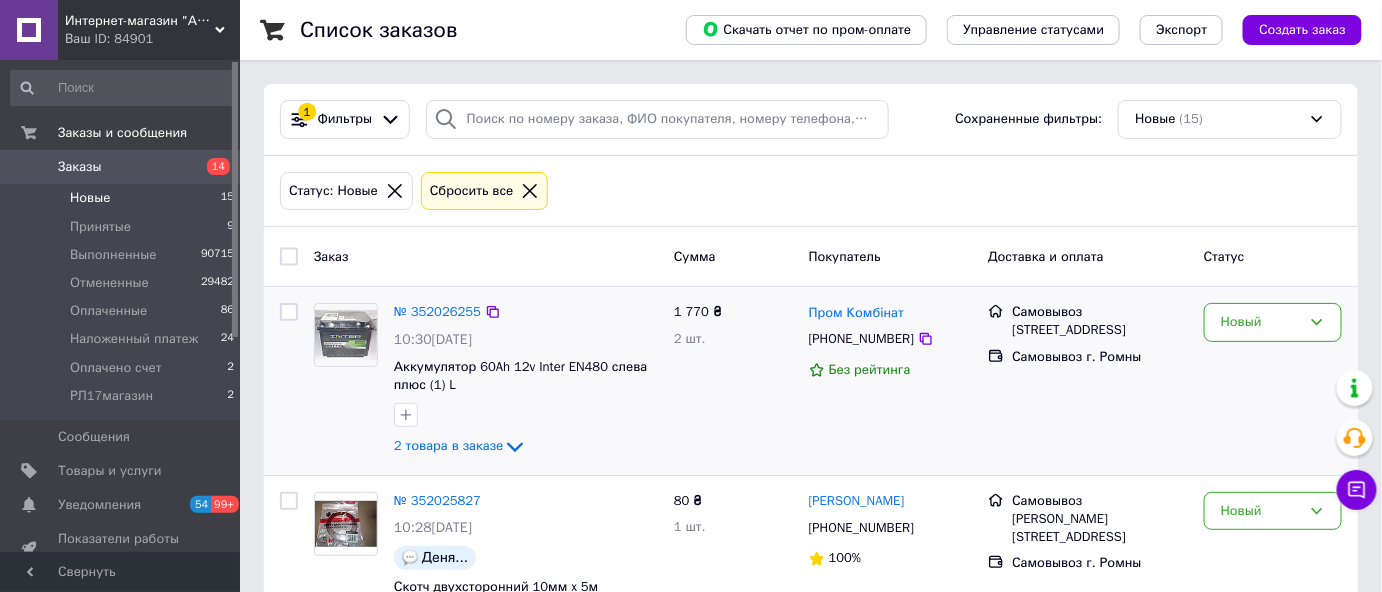 scroll, scrollTop: 90, scrollLeft: 0, axis: vertical 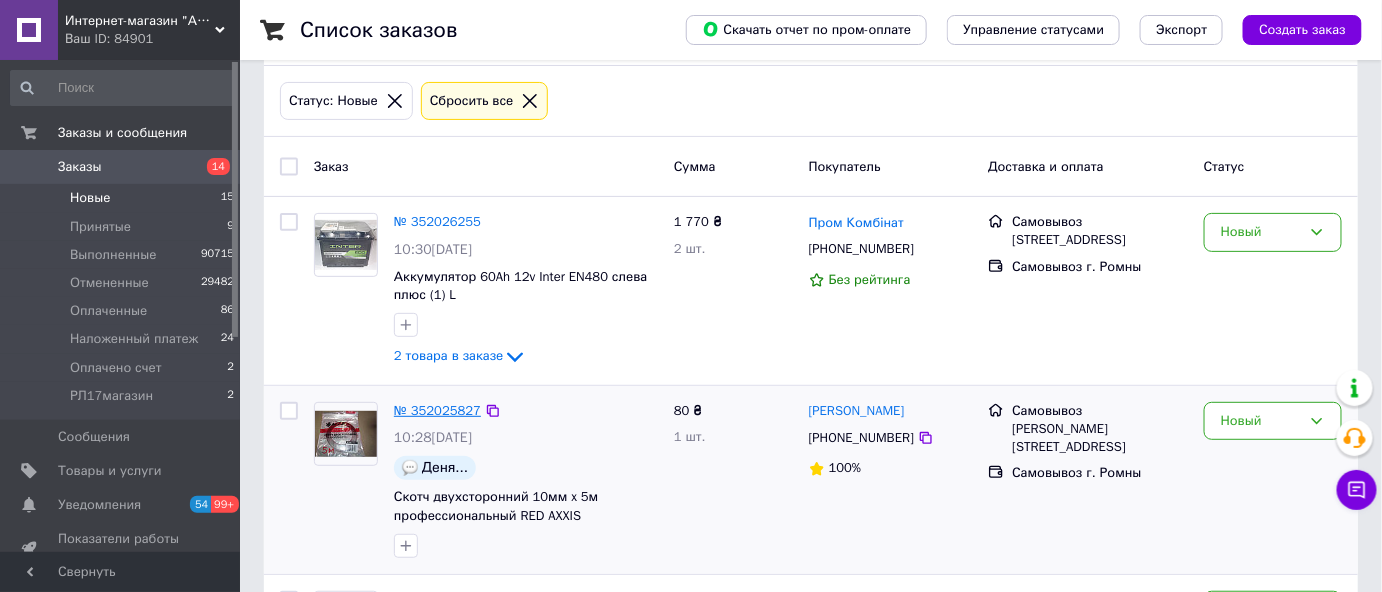 click on "№ 352025827" at bounding box center (437, 410) 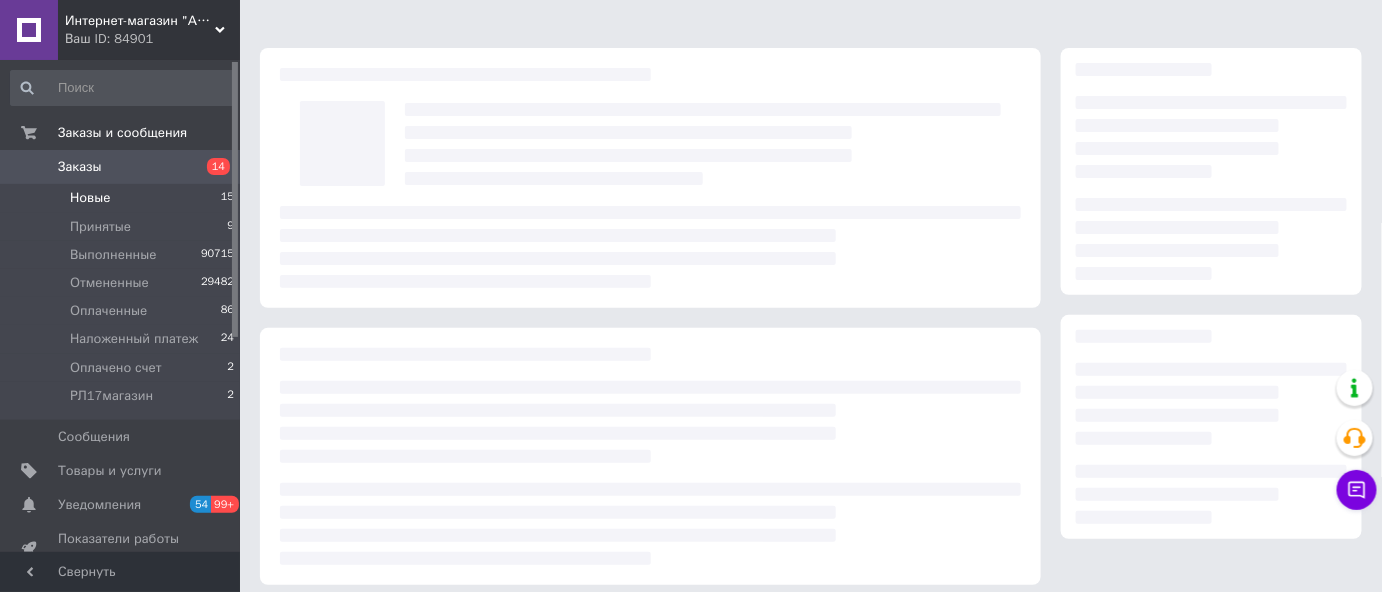 scroll, scrollTop: 0, scrollLeft: 0, axis: both 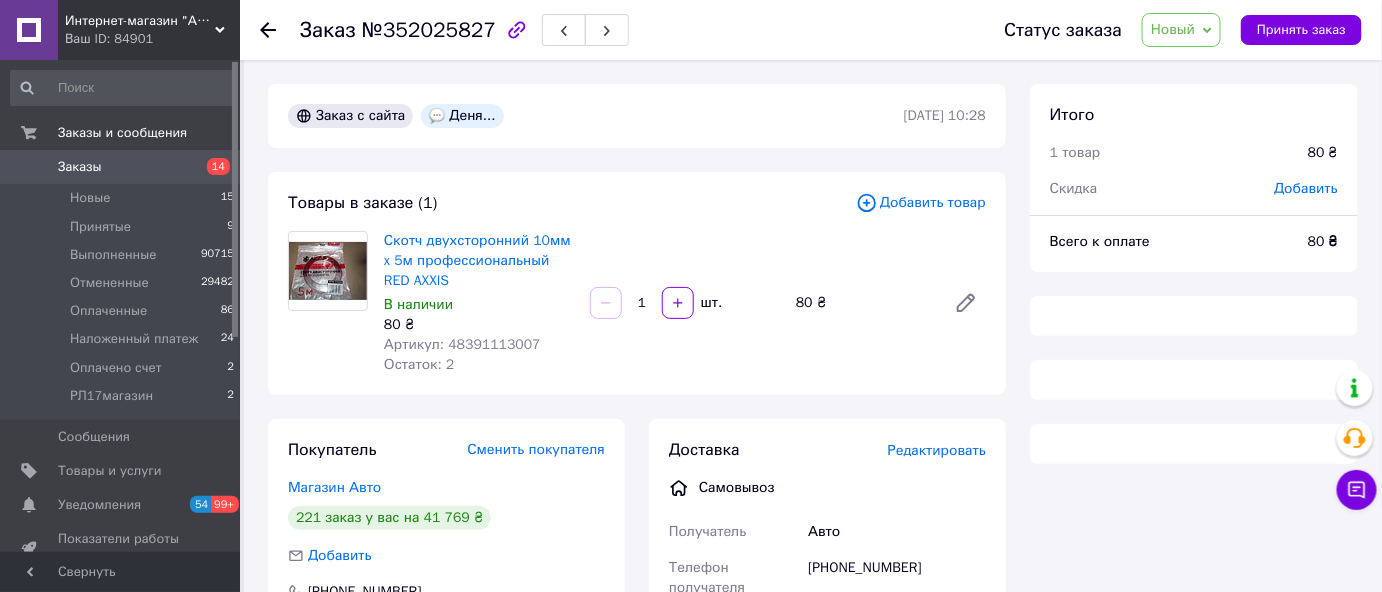 click on "Новый" at bounding box center [1173, 29] 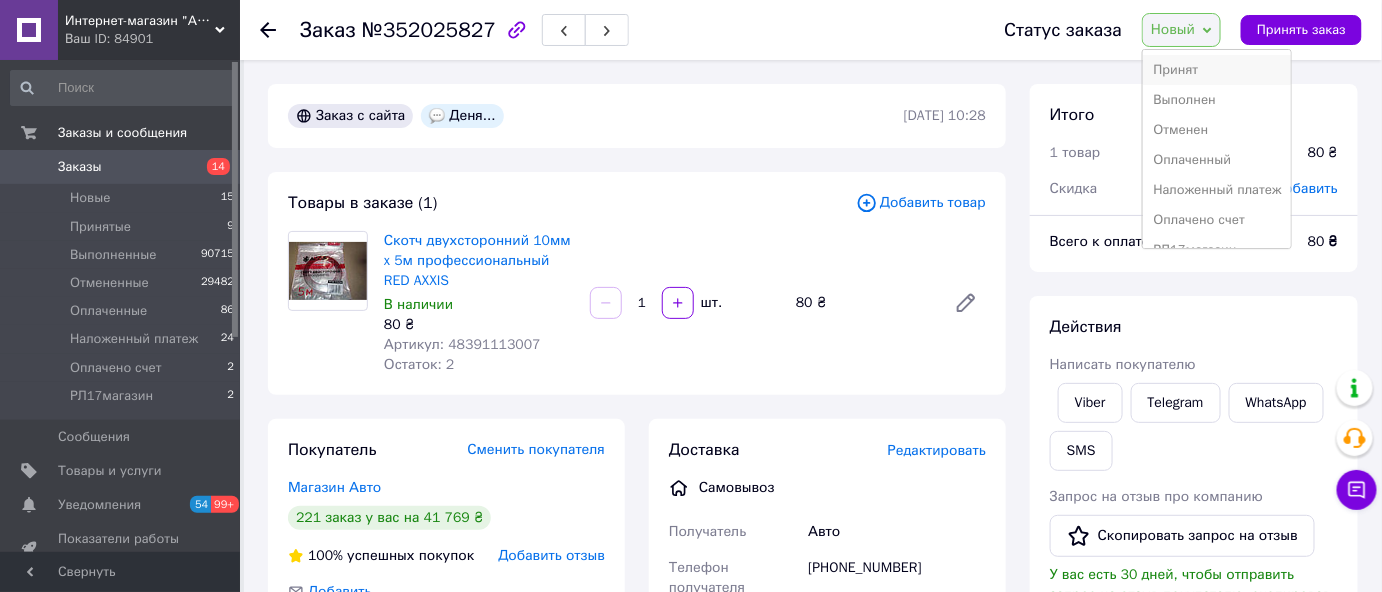 click on "Принят" at bounding box center (1217, 70) 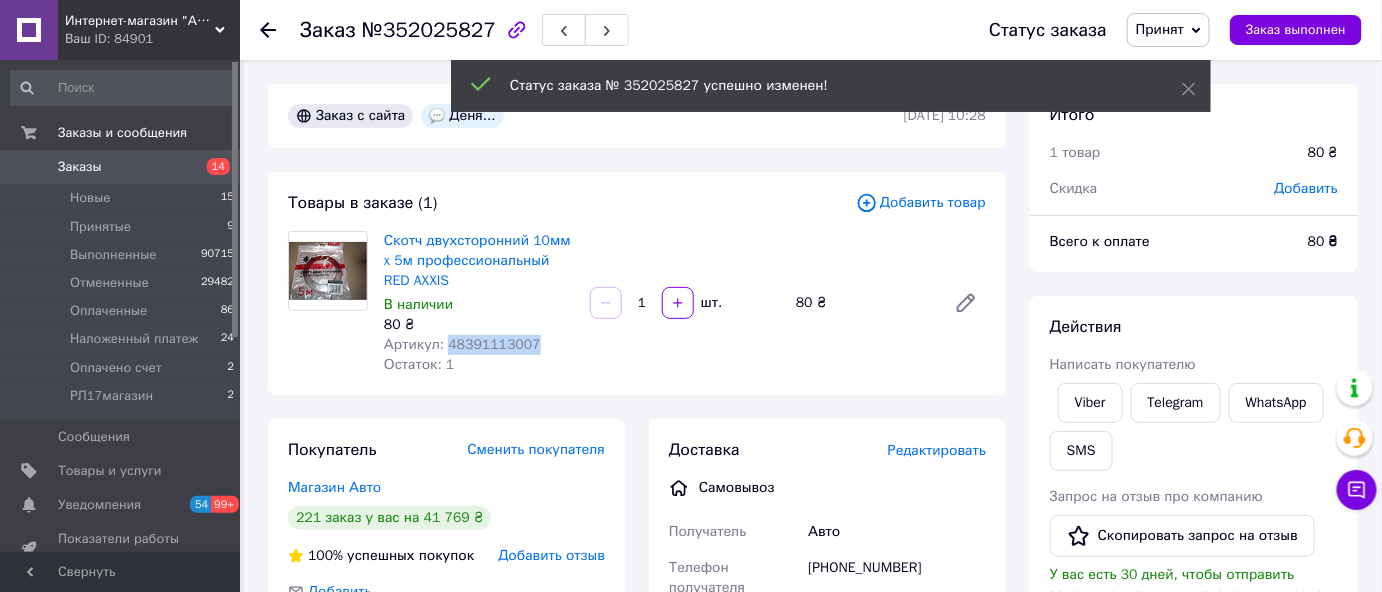 drag, startPoint x: 445, startPoint y: 344, endPoint x: 531, endPoint y: 351, distance: 86.28442 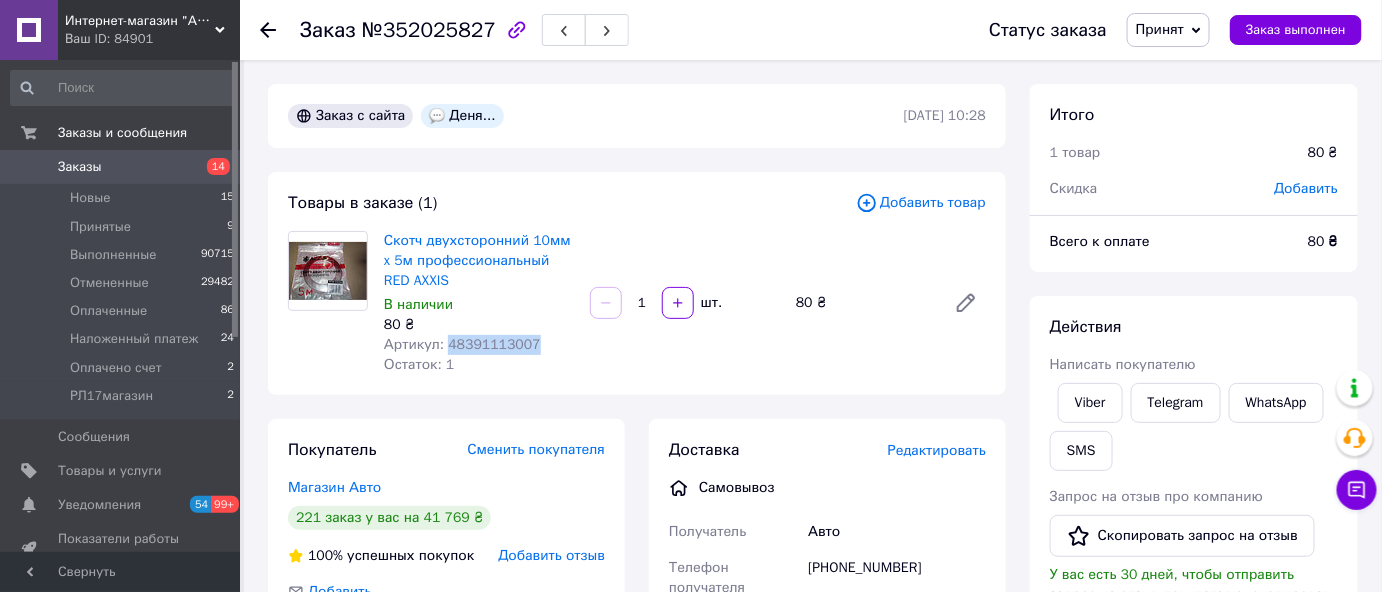 copy on "48391113007" 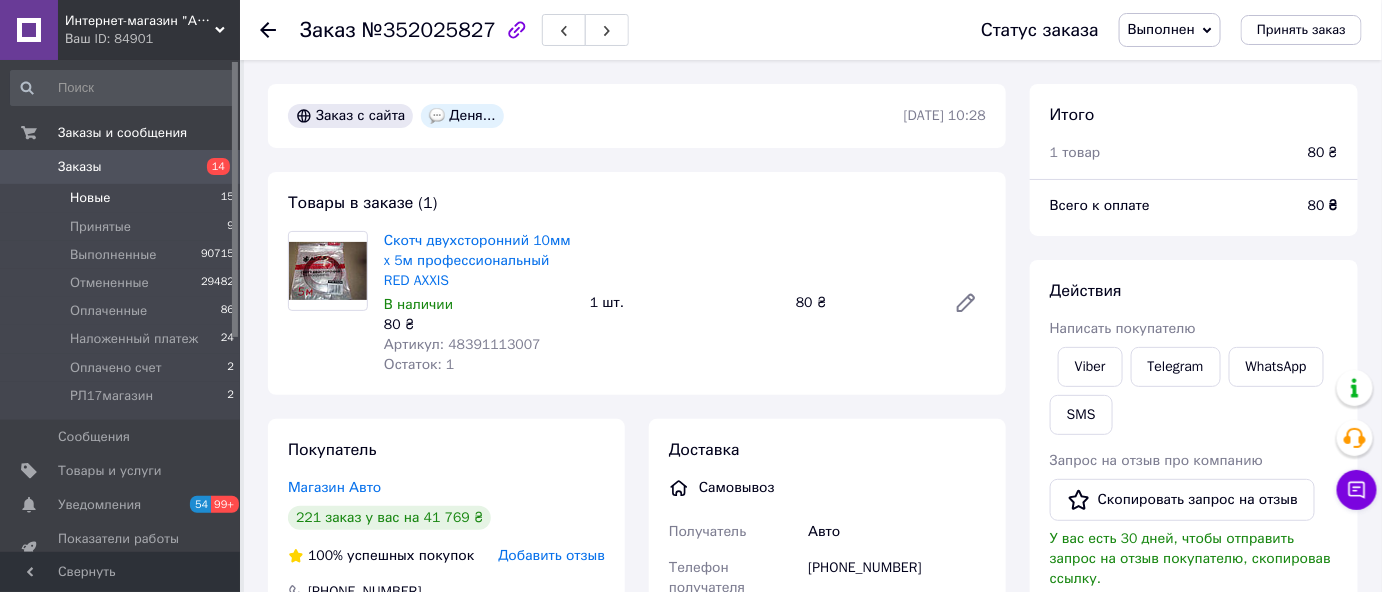 click on "Новые" at bounding box center (90, 198) 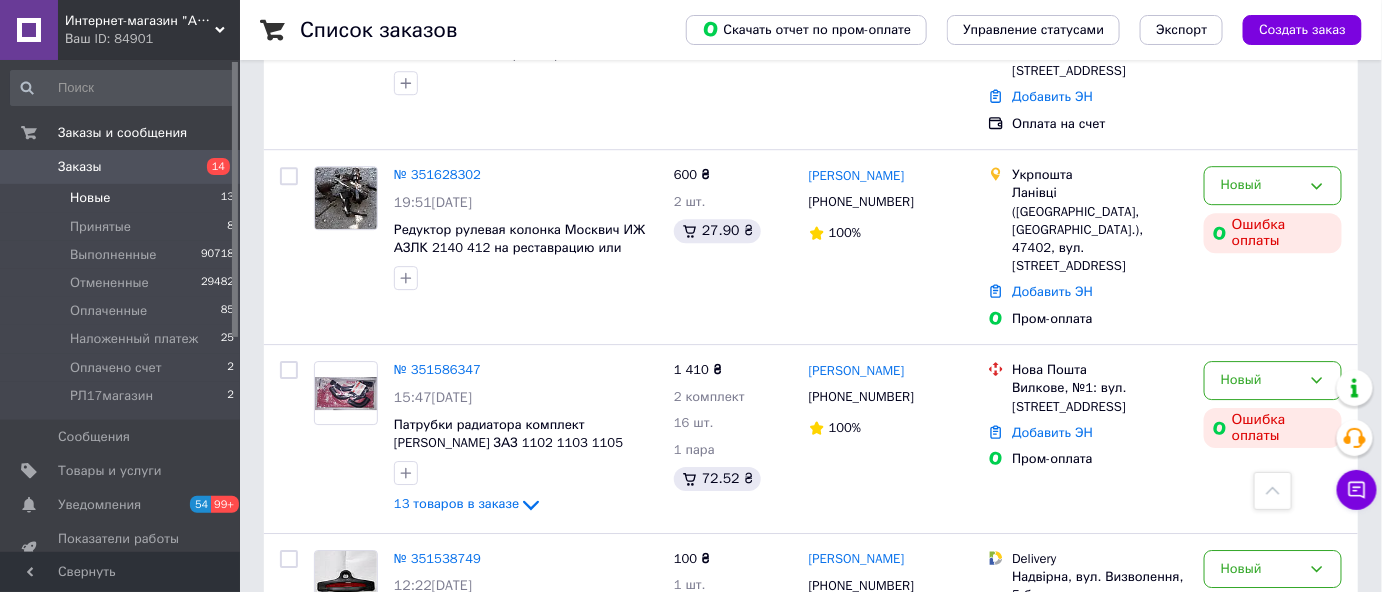 scroll, scrollTop: 1909, scrollLeft: 0, axis: vertical 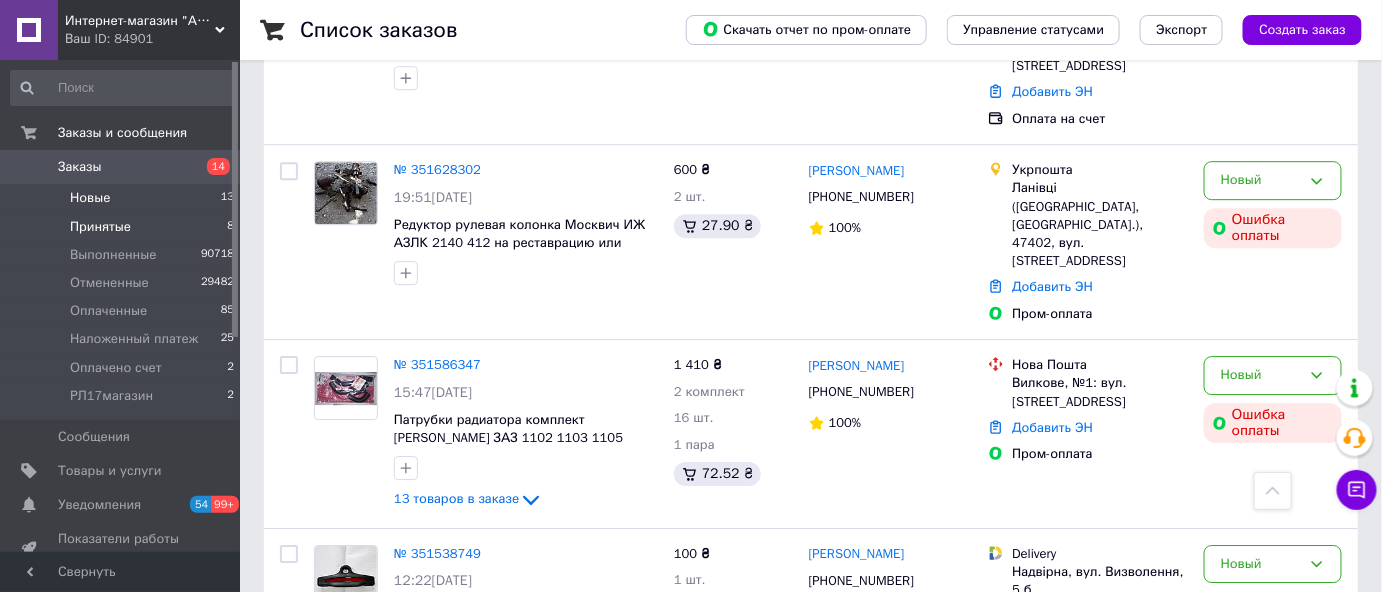 click on "Принятые" at bounding box center [100, 227] 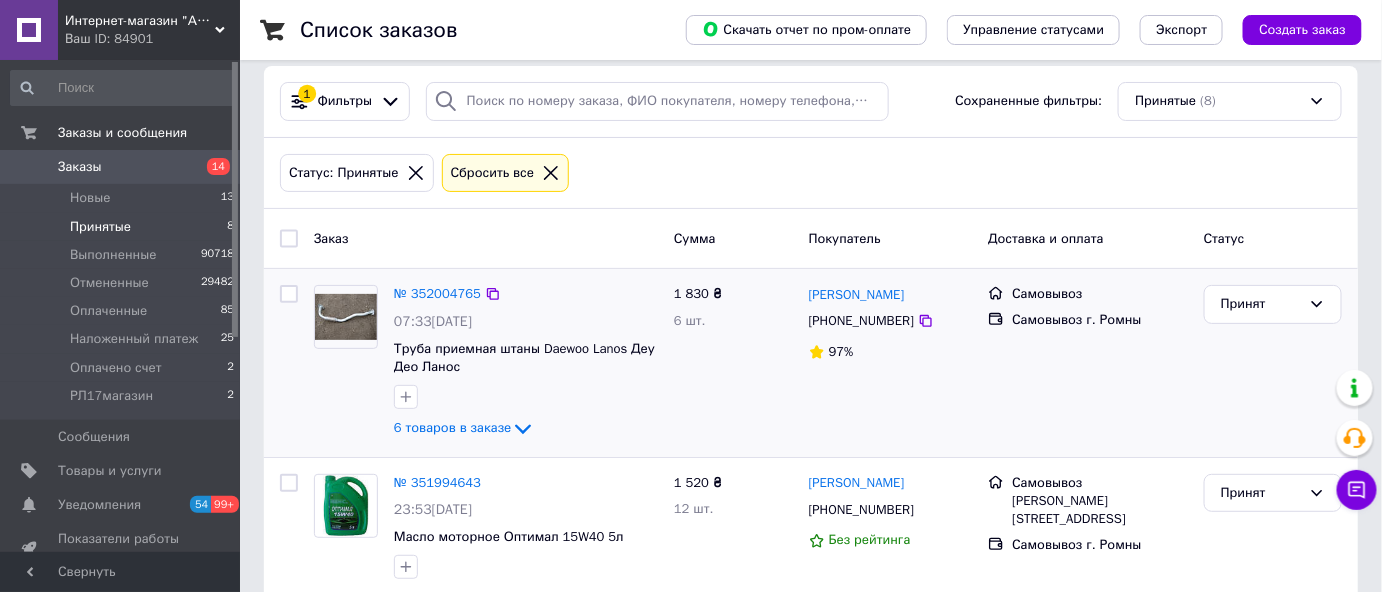 scroll, scrollTop: 0, scrollLeft: 0, axis: both 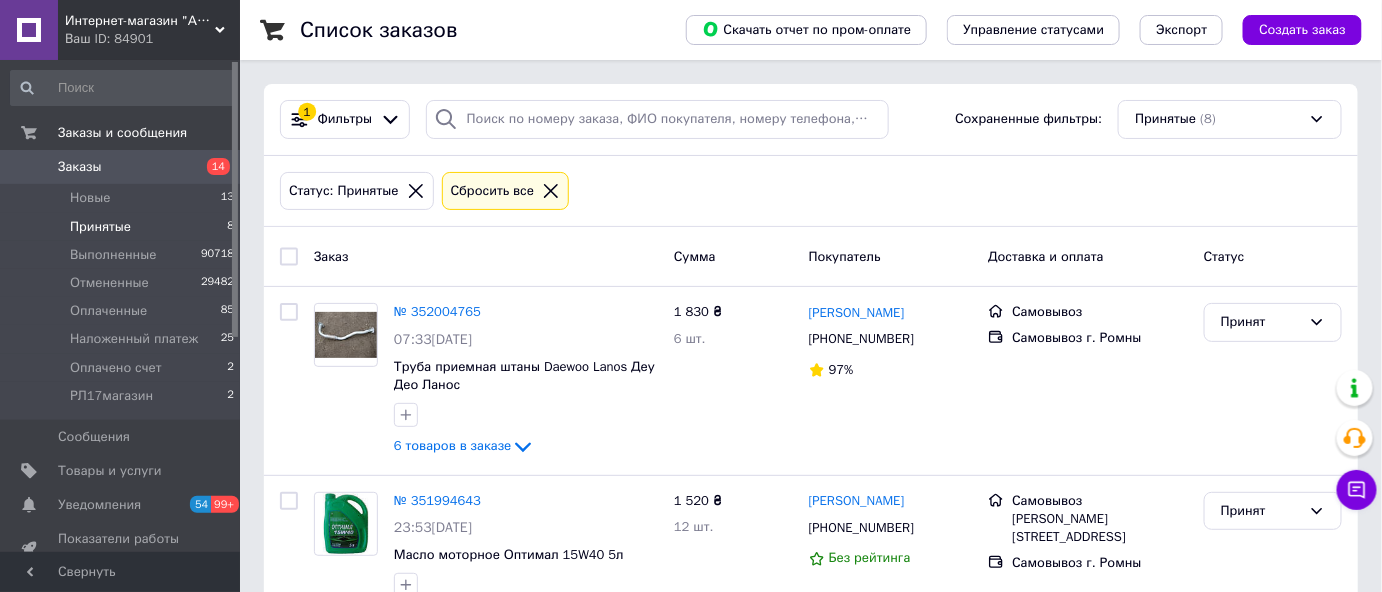 click 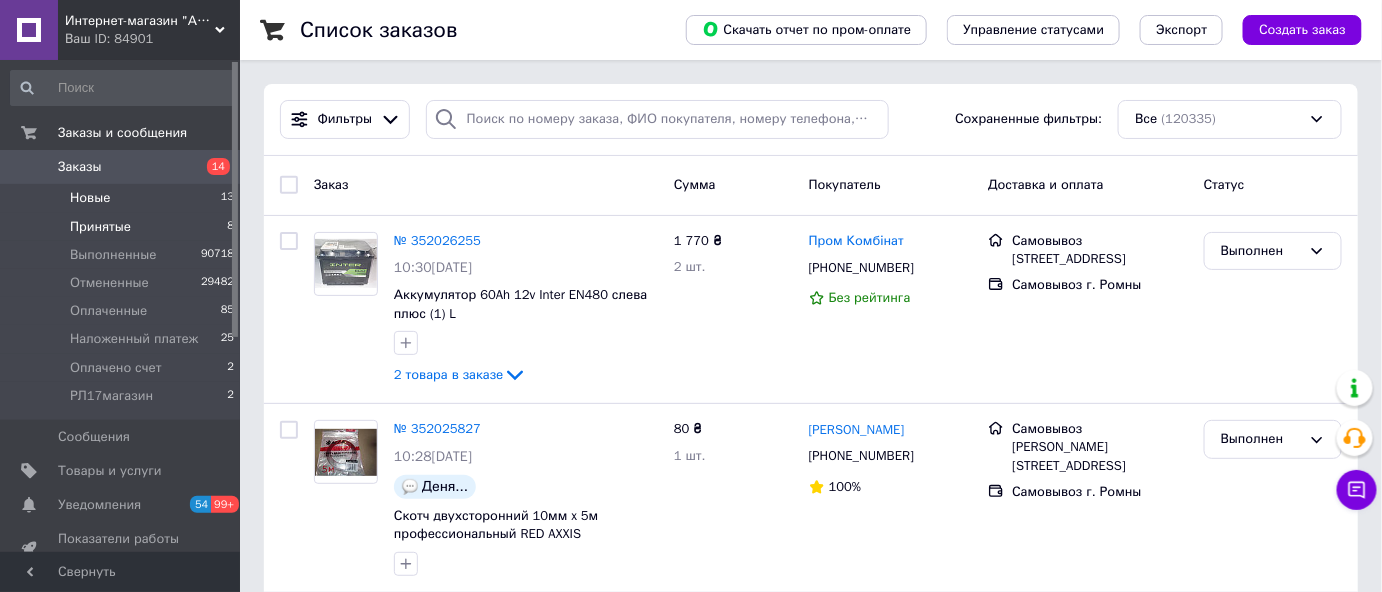 click on "Новые" at bounding box center (90, 198) 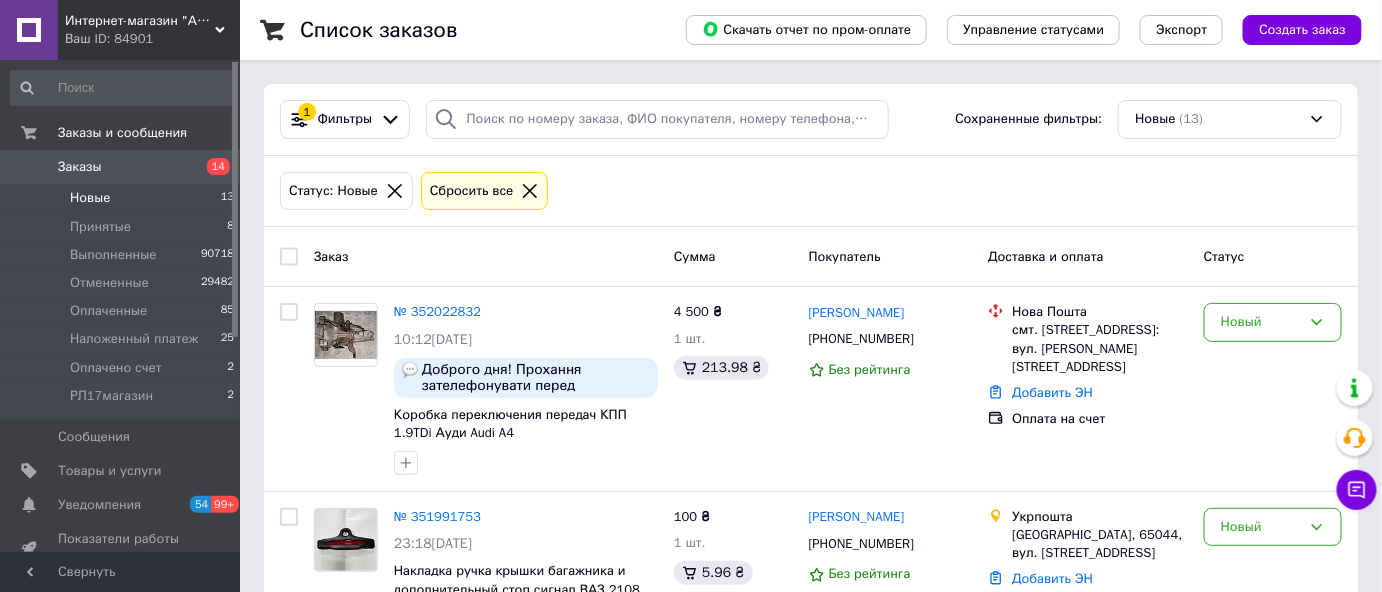 click on "Новые" at bounding box center (90, 198) 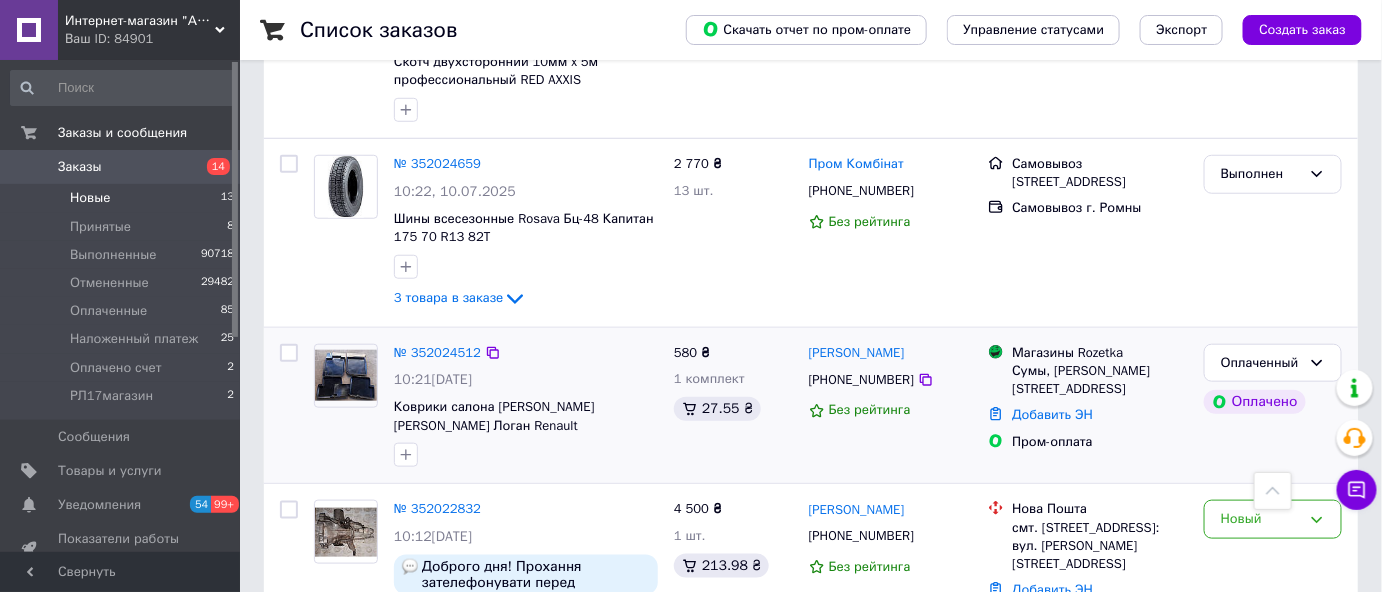 scroll, scrollTop: 545, scrollLeft: 0, axis: vertical 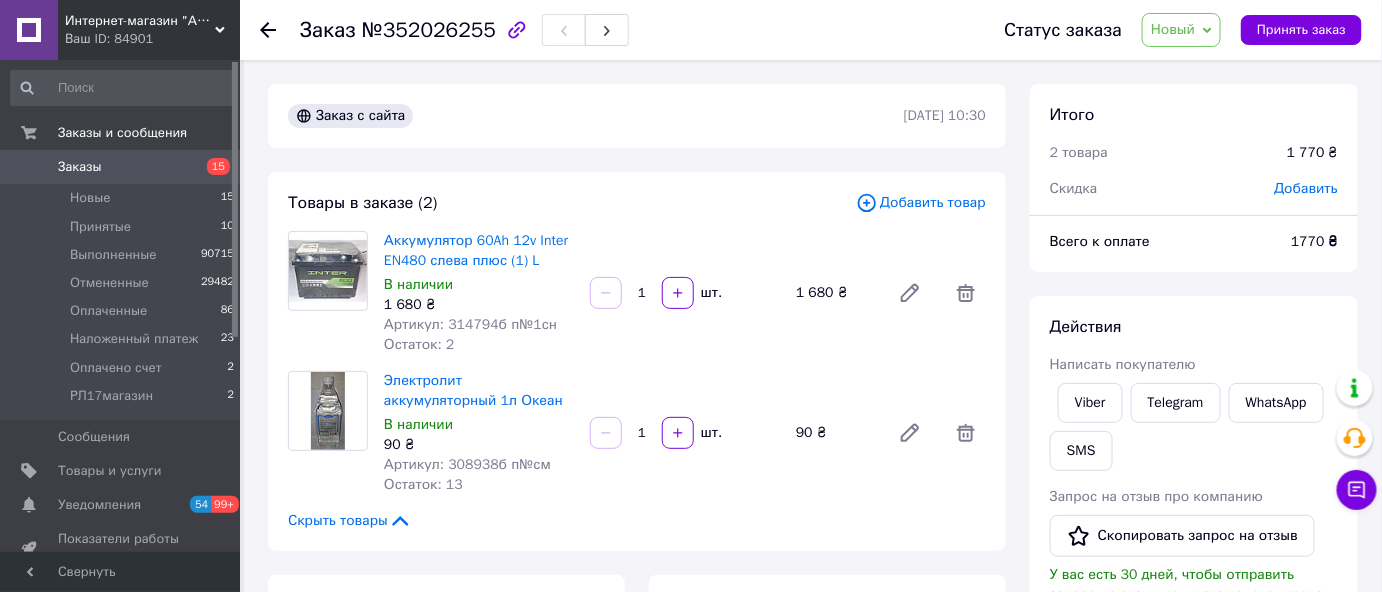 click on "Новый" at bounding box center [1173, 29] 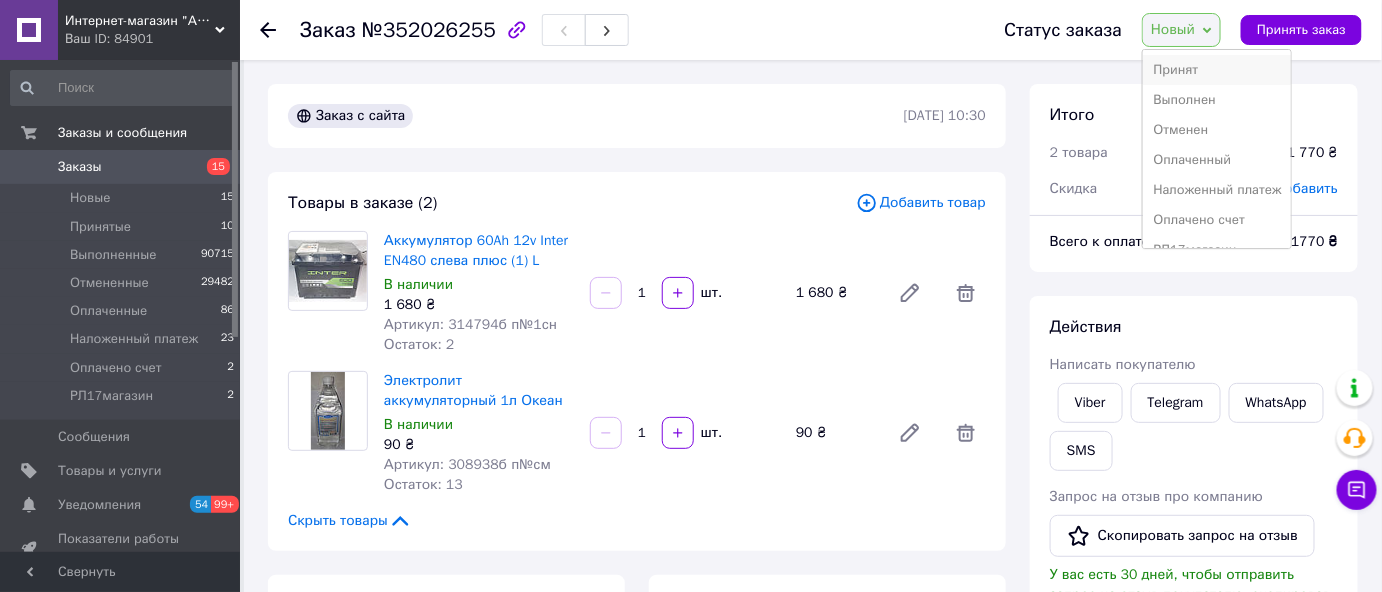 click on "Принят" at bounding box center [1217, 70] 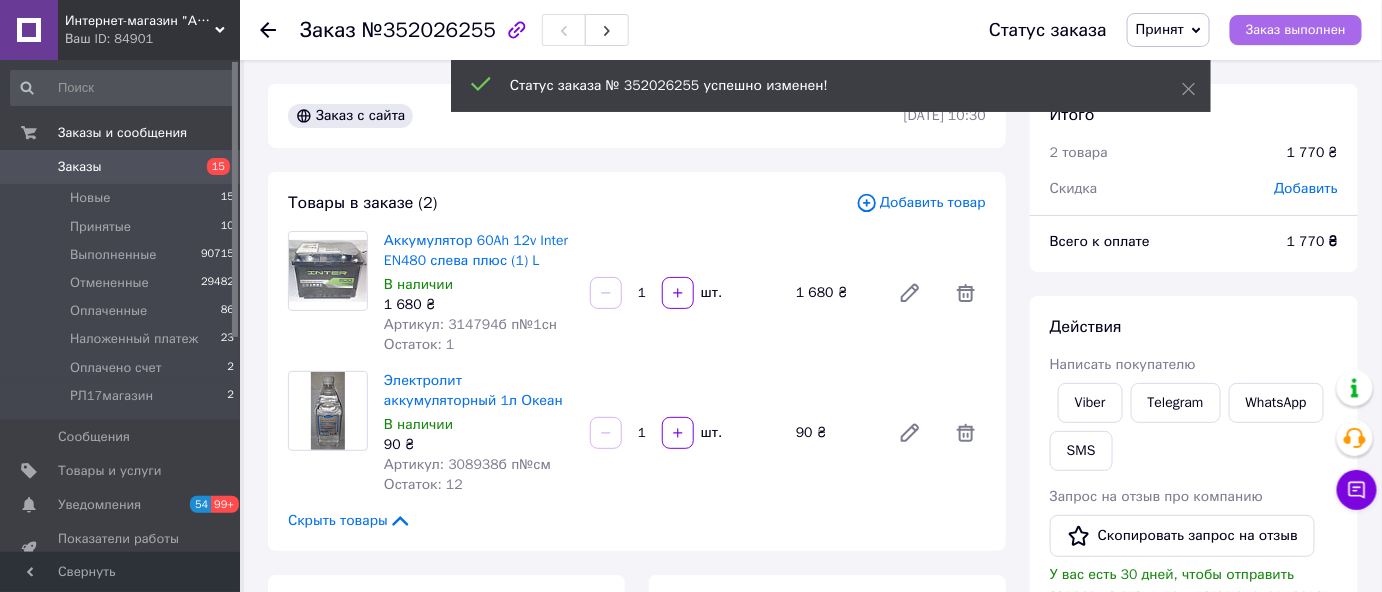 click on "Заказ выполнен" at bounding box center [1296, 30] 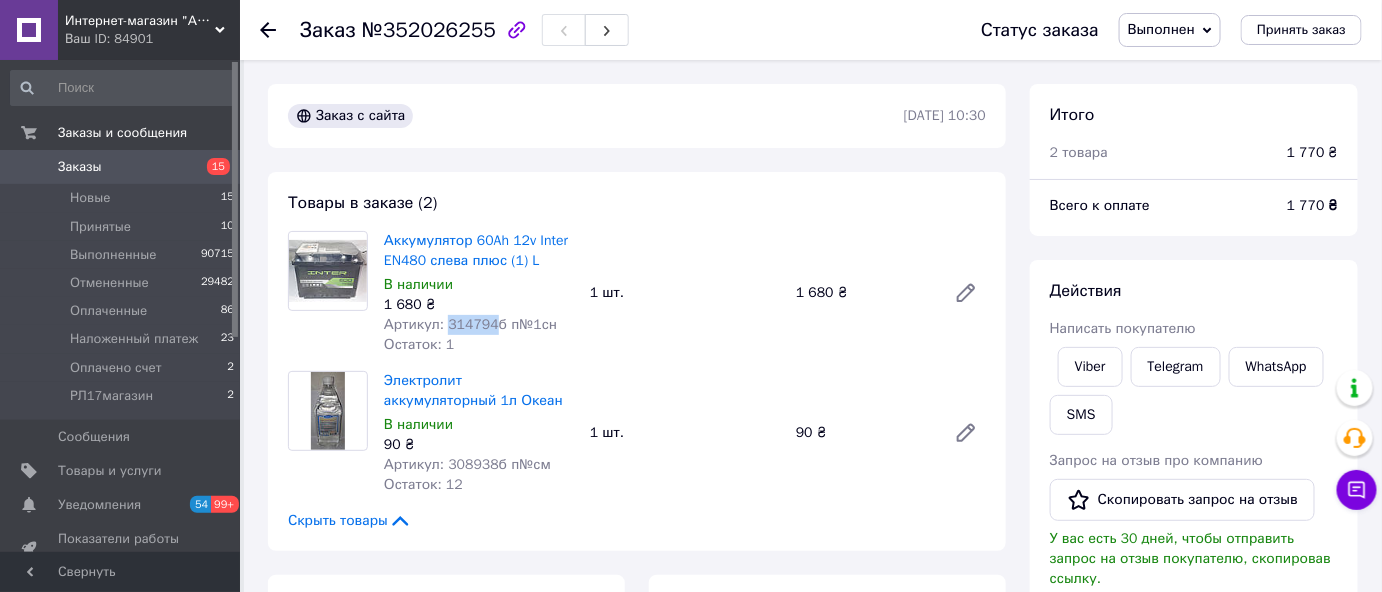 drag, startPoint x: 443, startPoint y: 316, endPoint x: 492, endPoint y: 319, distance: 49.09175 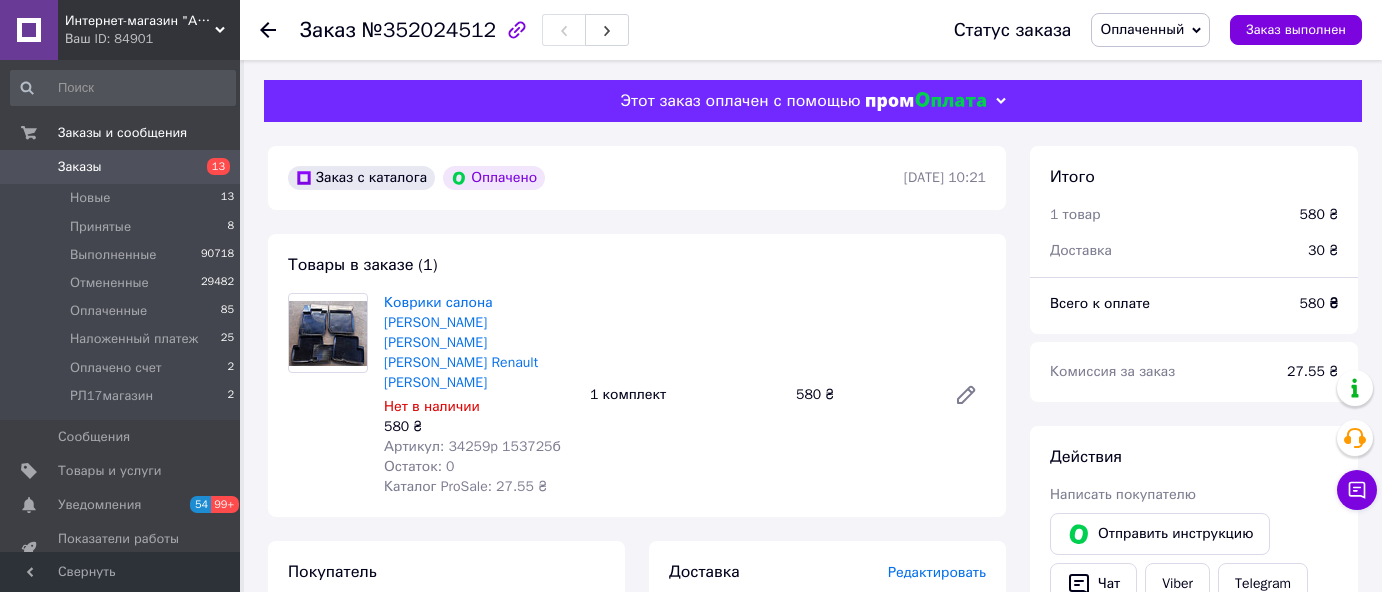 scroll, scrollTop: 0, scrollLeft: 0, axis: both 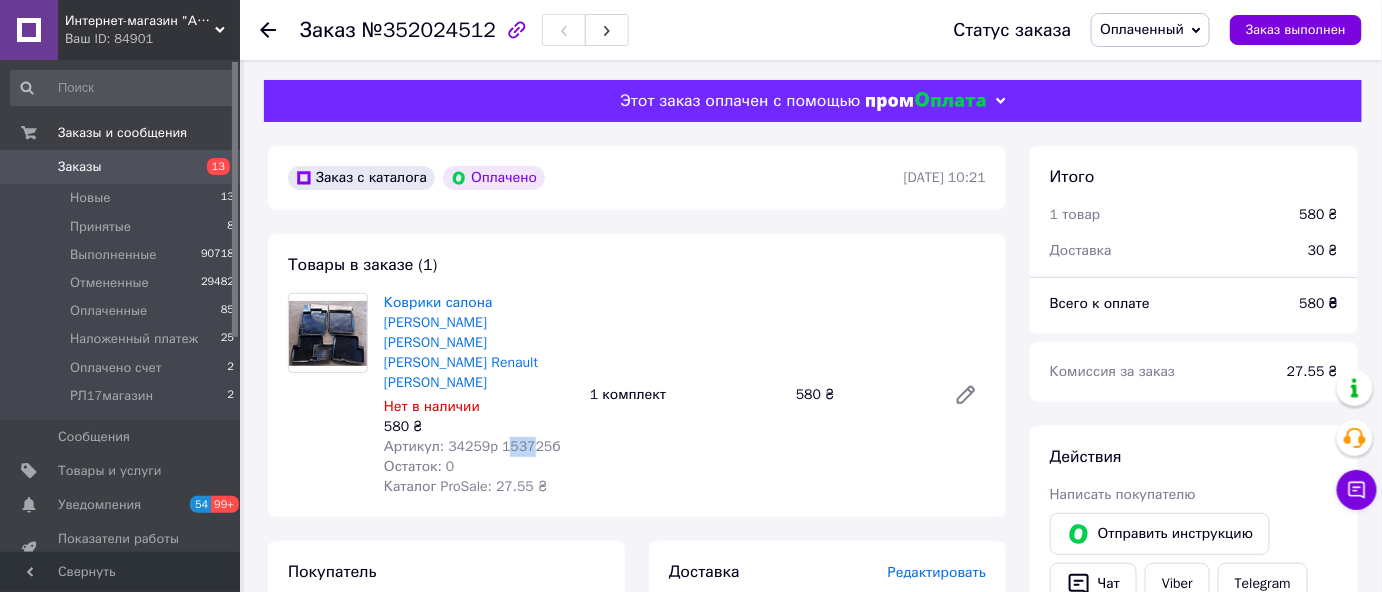 drag, startPoint x: 496, startPoint y: 405, endPoint x: 520, endPoint y: 407, distance: 24.083189 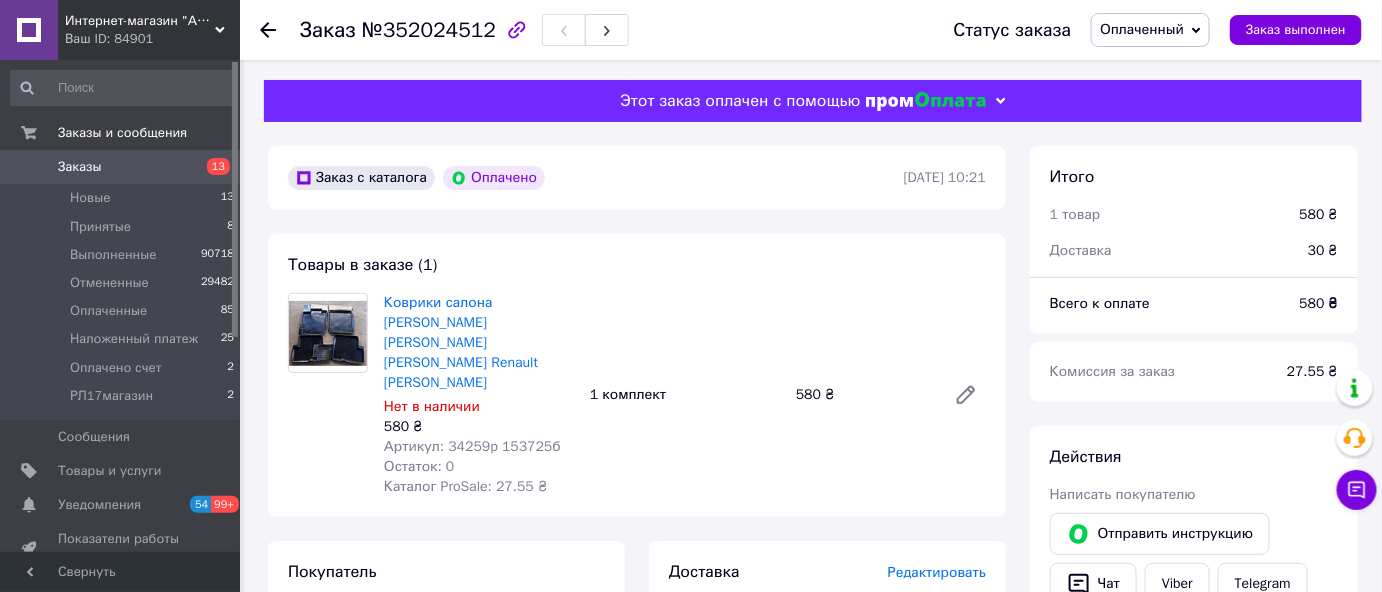 click on "Коврики салона [PERSON_NAME] [PERSON_NAME] Логан Renault [PERSON_NAME] Нет в наличии 580 ₴ Артикул: 34259p 153725б Остаток: 0 Каталог ProSale: 27.55 ₴  1 комплект 580 ₴" at bounding box center (685, 395) 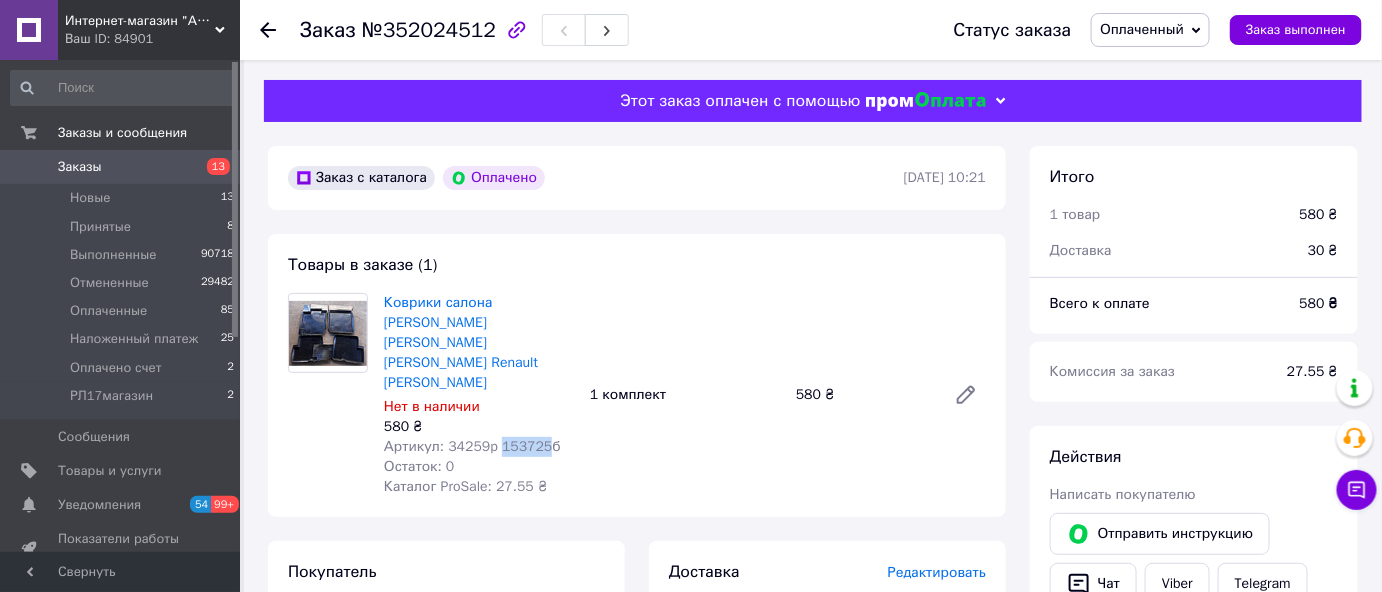 drag, startPoint x: 496, startPoint y: 399, endPoint x: 538, endPoint y: 408, distance: 42.953465 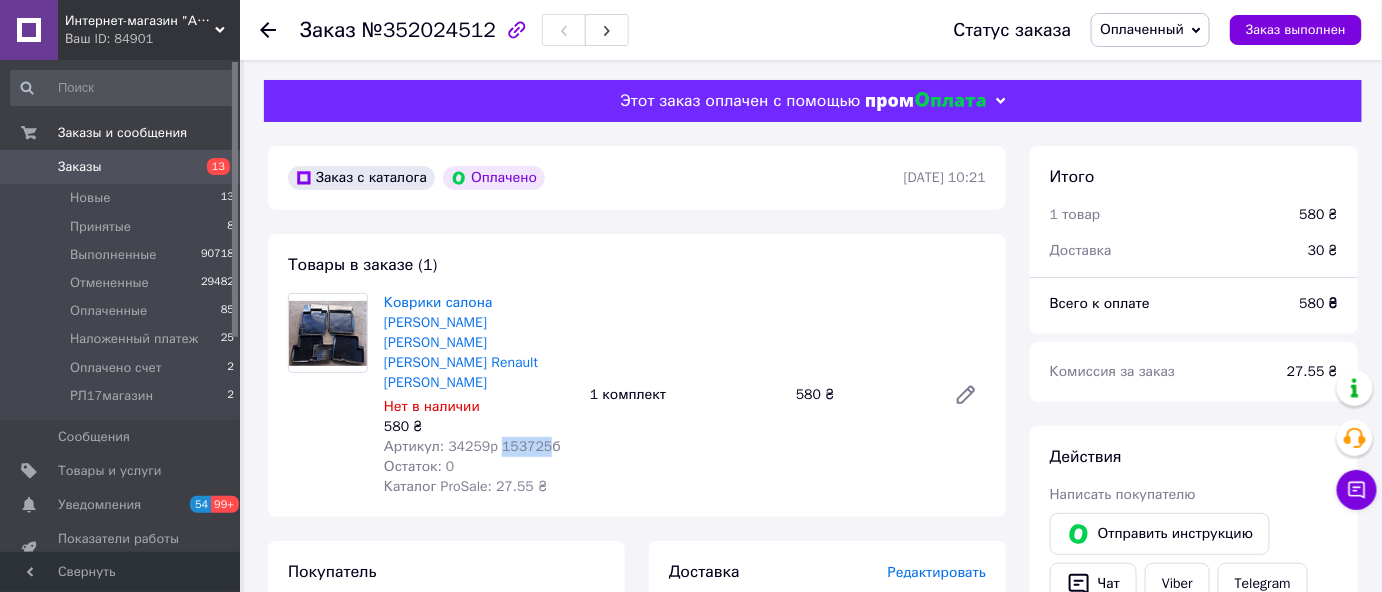 copy on "153725" 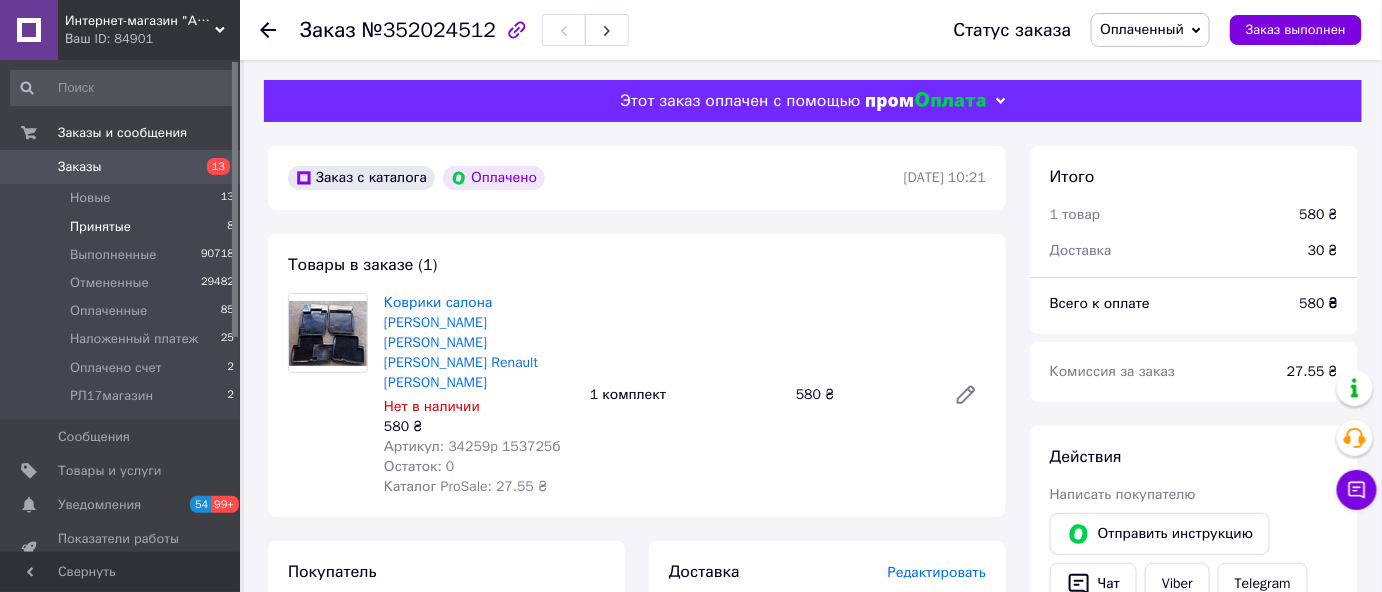 click on "Принятые" at bounding box center (100, 227) 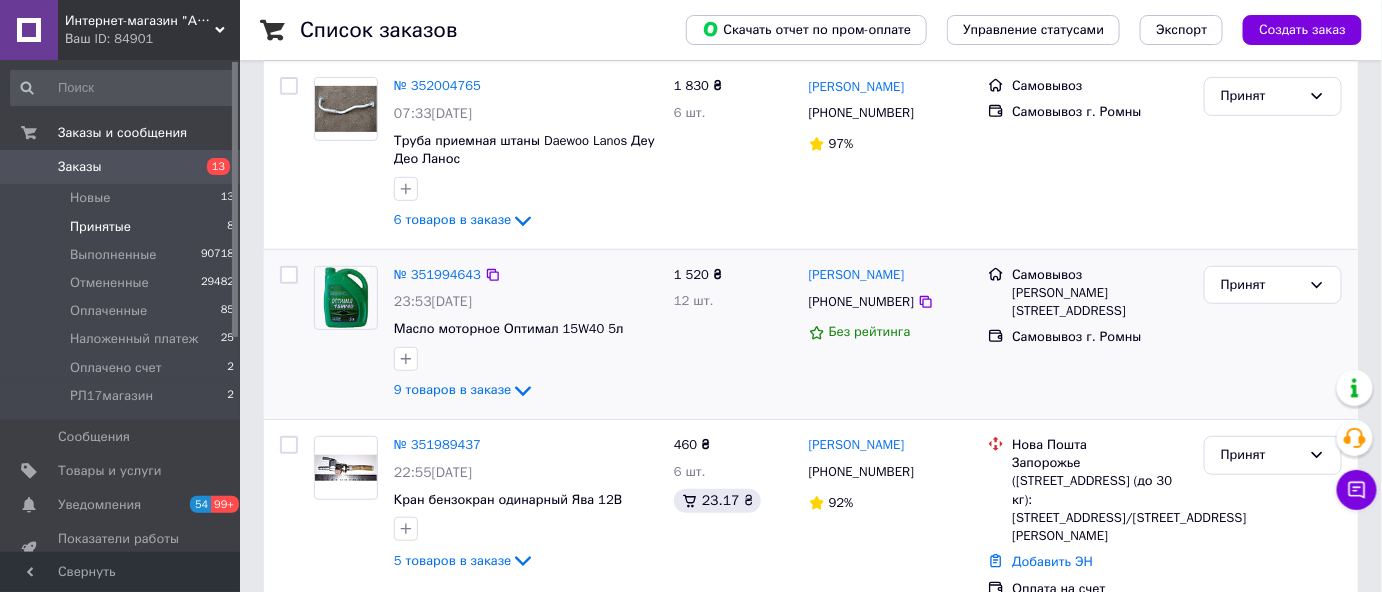 scroll, scrollTop: 272, scrollLeft: 0, axis: vertical 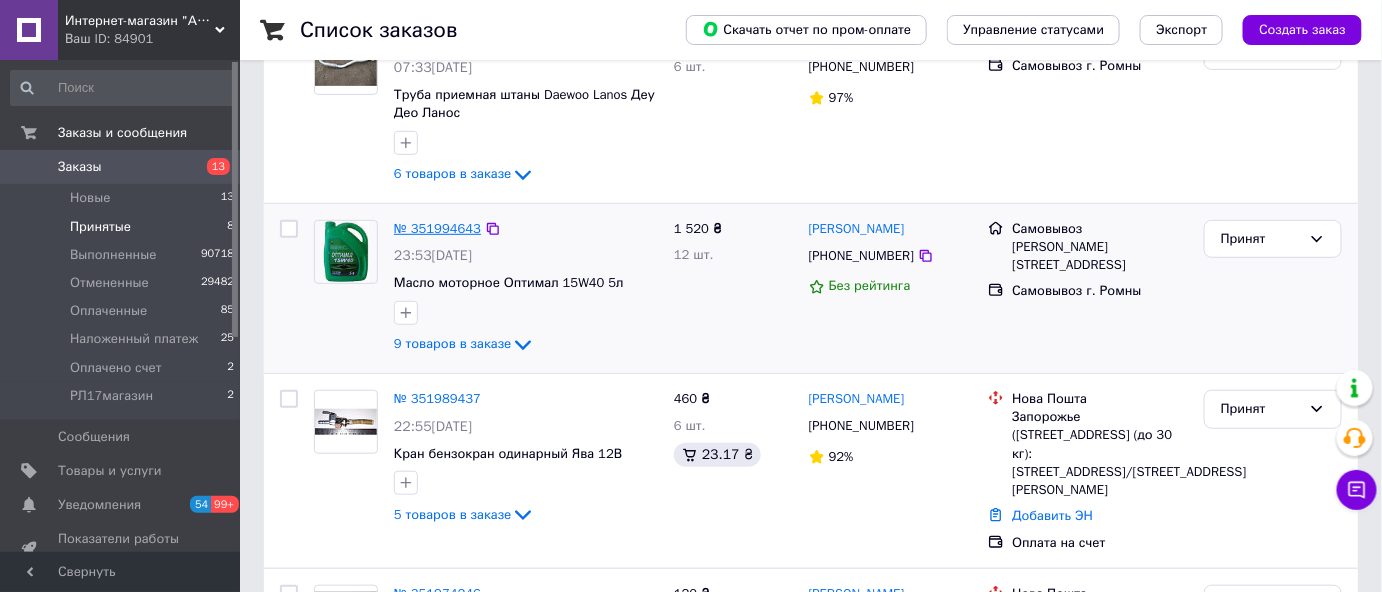 click on "№ 351994643" at bounding box center (437, 228) 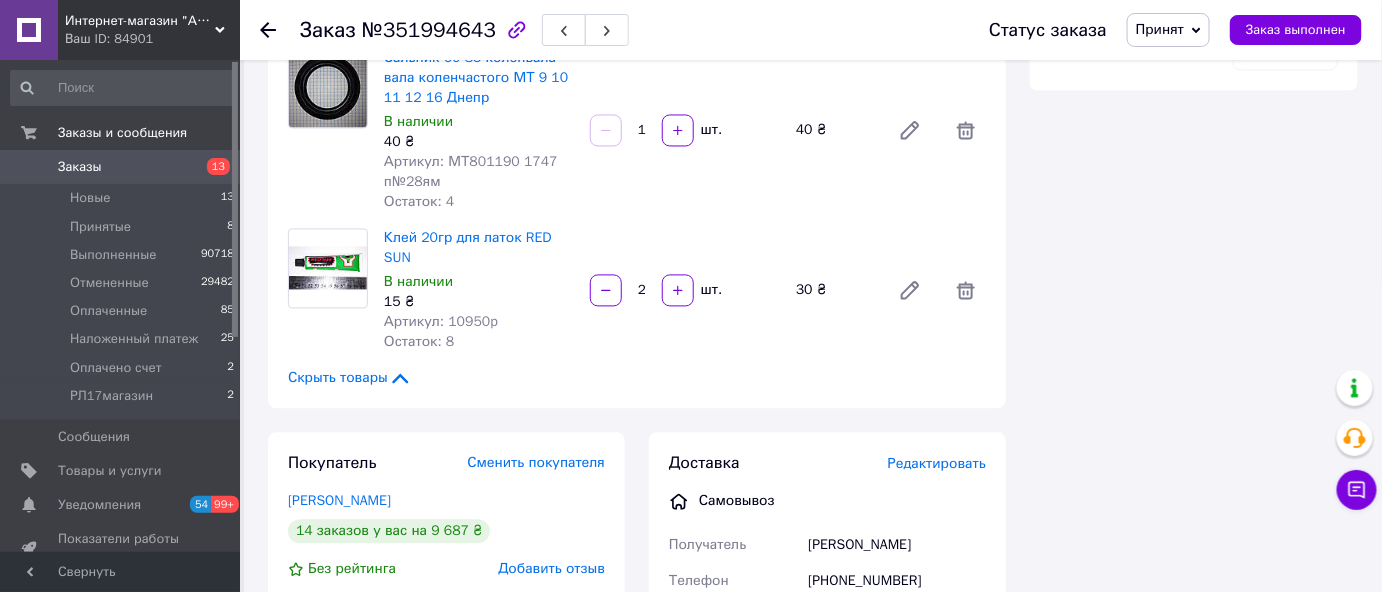 scroll, scrollTop: 1000, scrollLeft: 0, axis: vertical 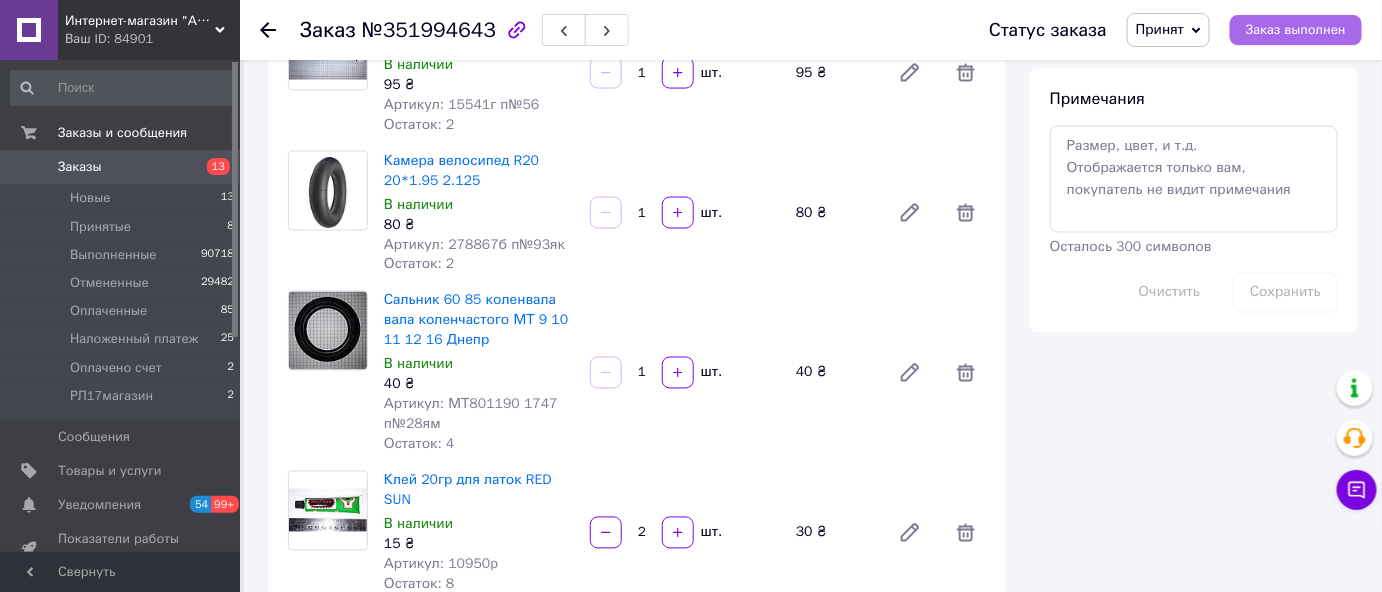 click on "Заказ выполнен" at bounding box center (1296, 30) 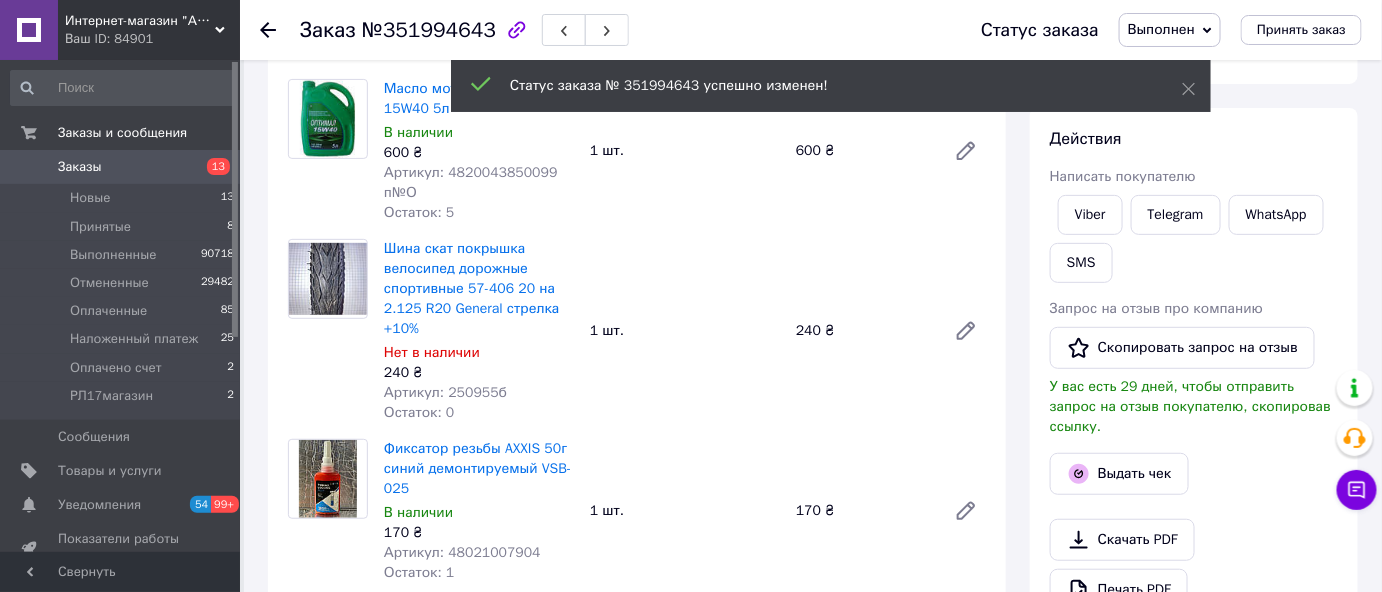 scroll, scrollTop: 181, scrollLeft: 0, axis: vertical 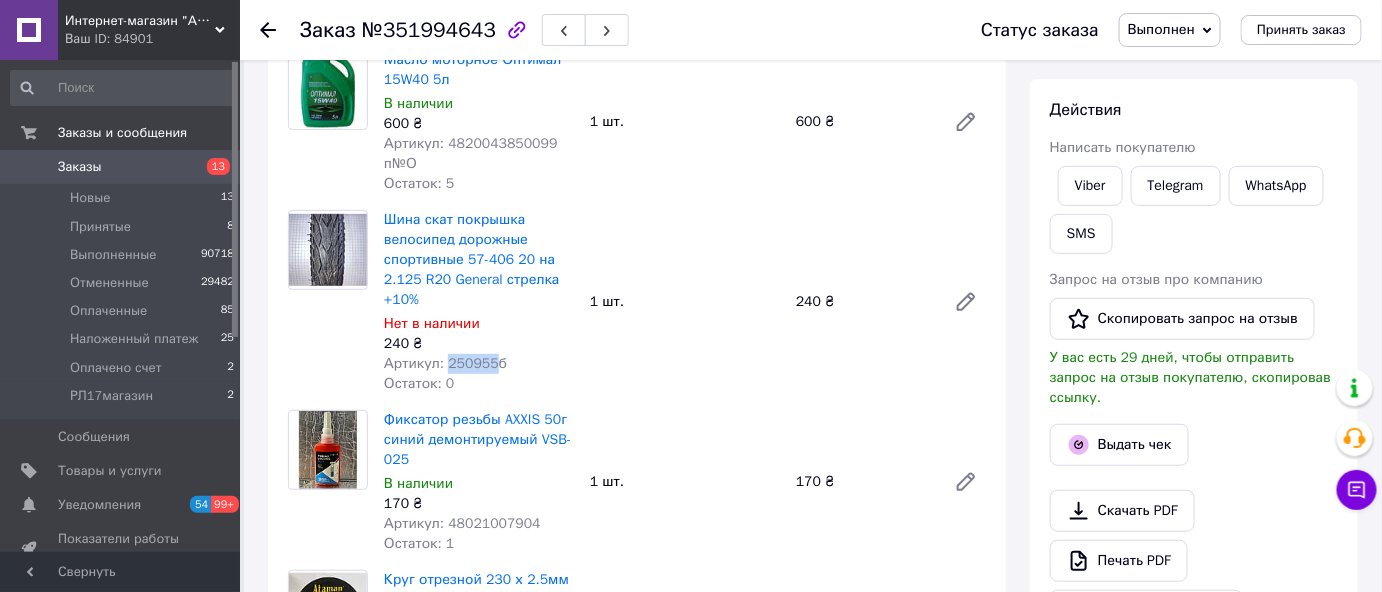 drag, startPoint x: 444, startPoint y: 358, endPoint x: 488, endPoint y: 366, distance: 44.72136 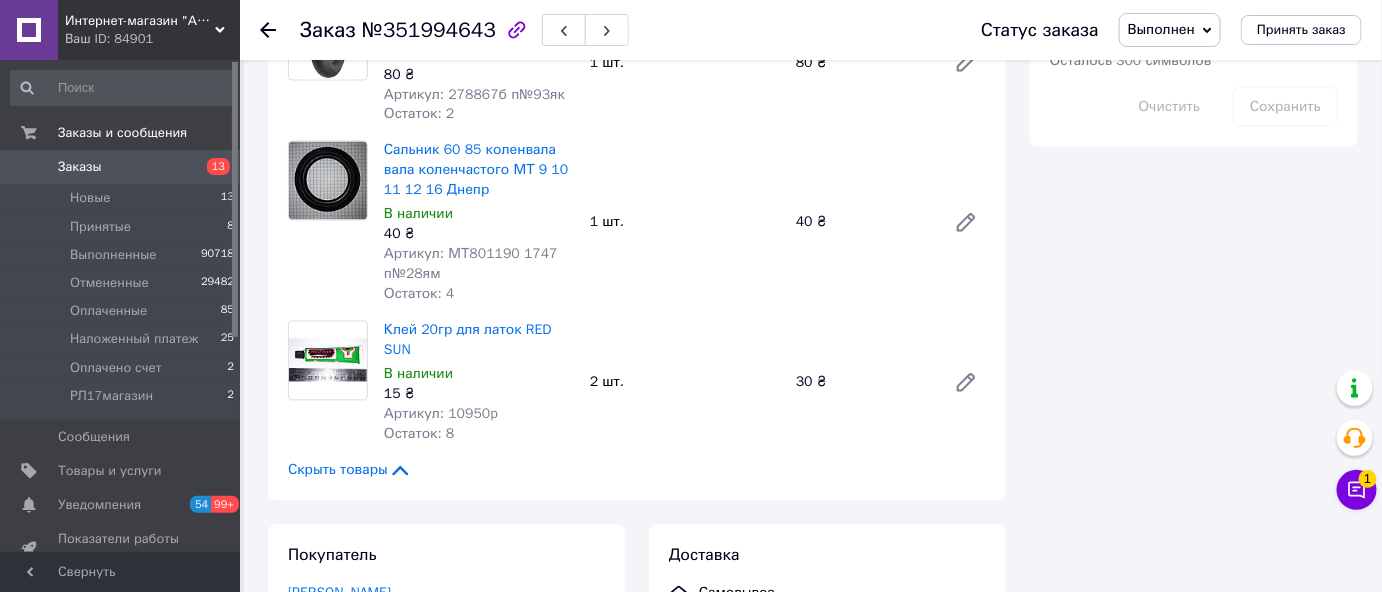 scroll, scrollTop: 1181, scrollLeft: 0, axis: vertical 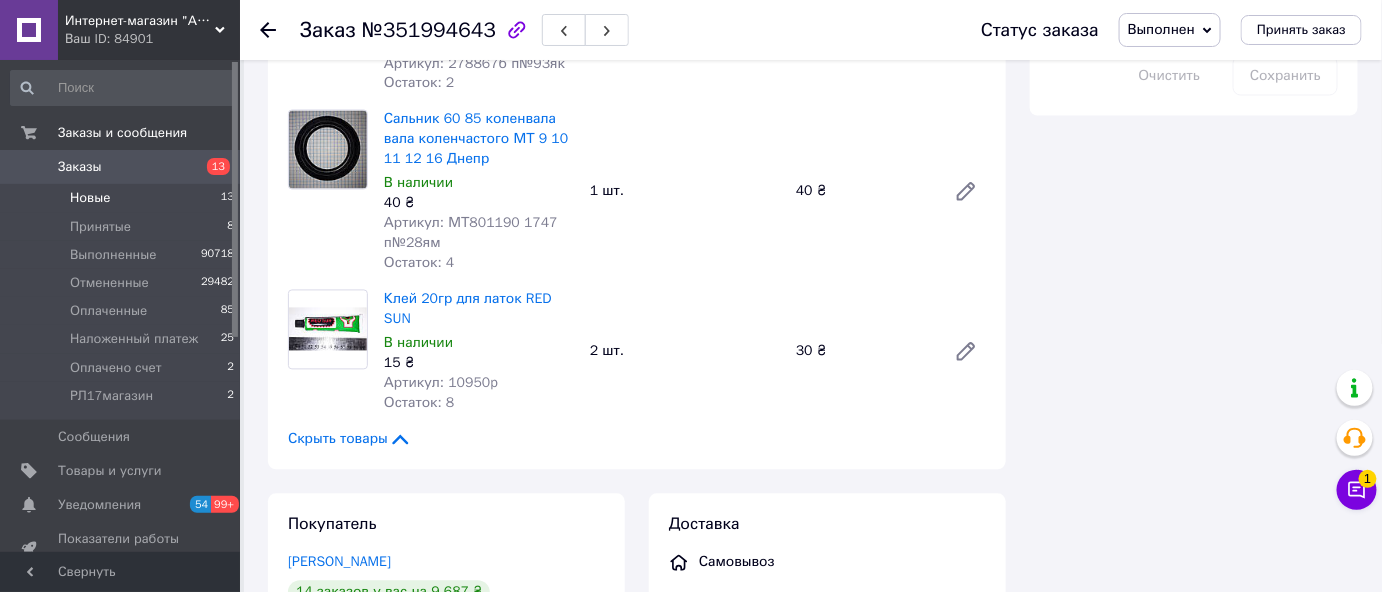 click on "Новые" at bounding box center [90, 198] 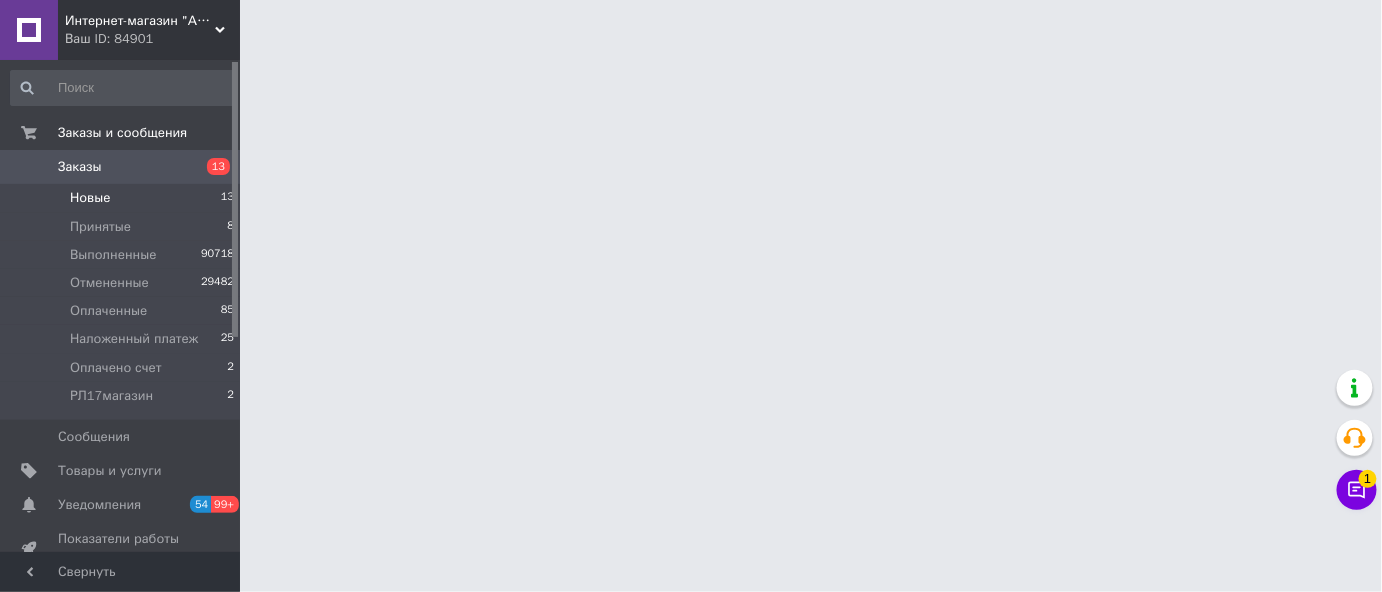 scroll, scrollTop: 0, scrollLeft: 0, axis: both 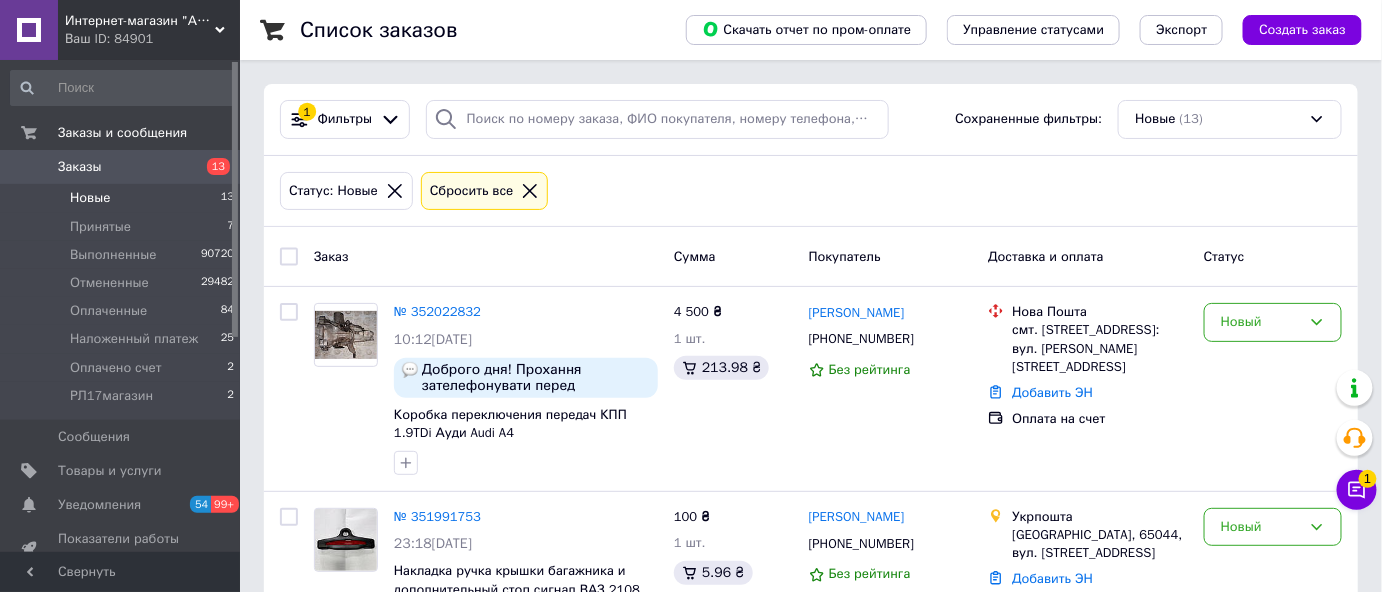 click 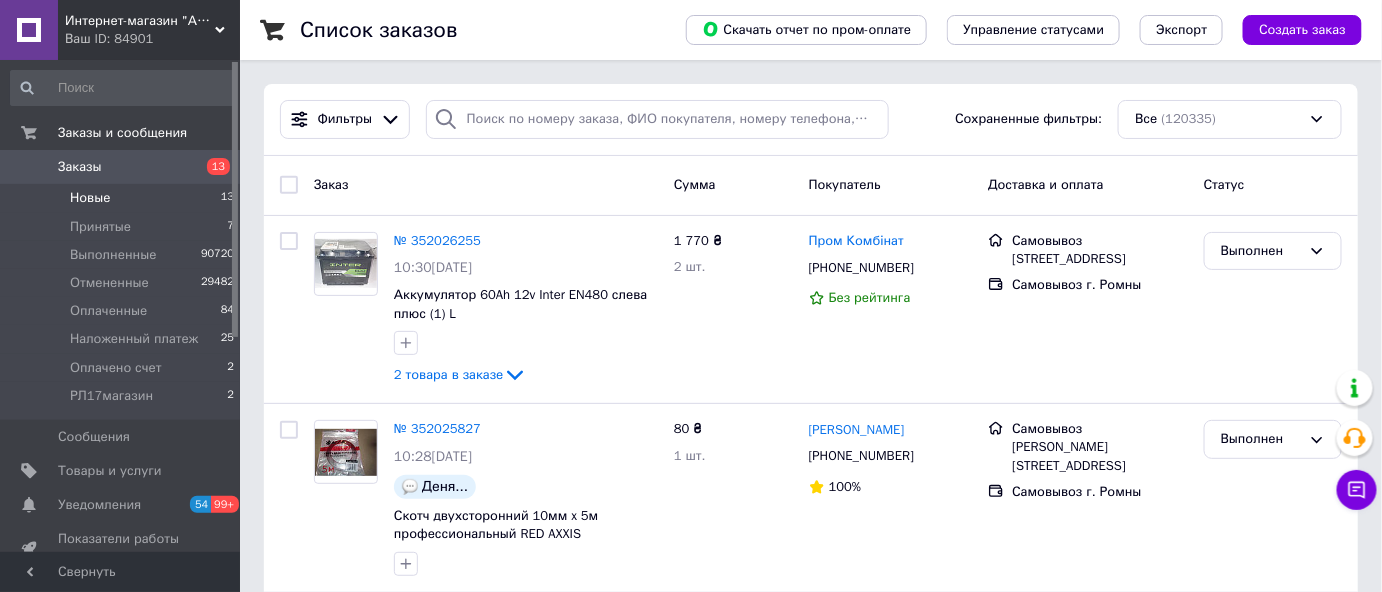 click on "Новые" at bounding box center (90, 198) 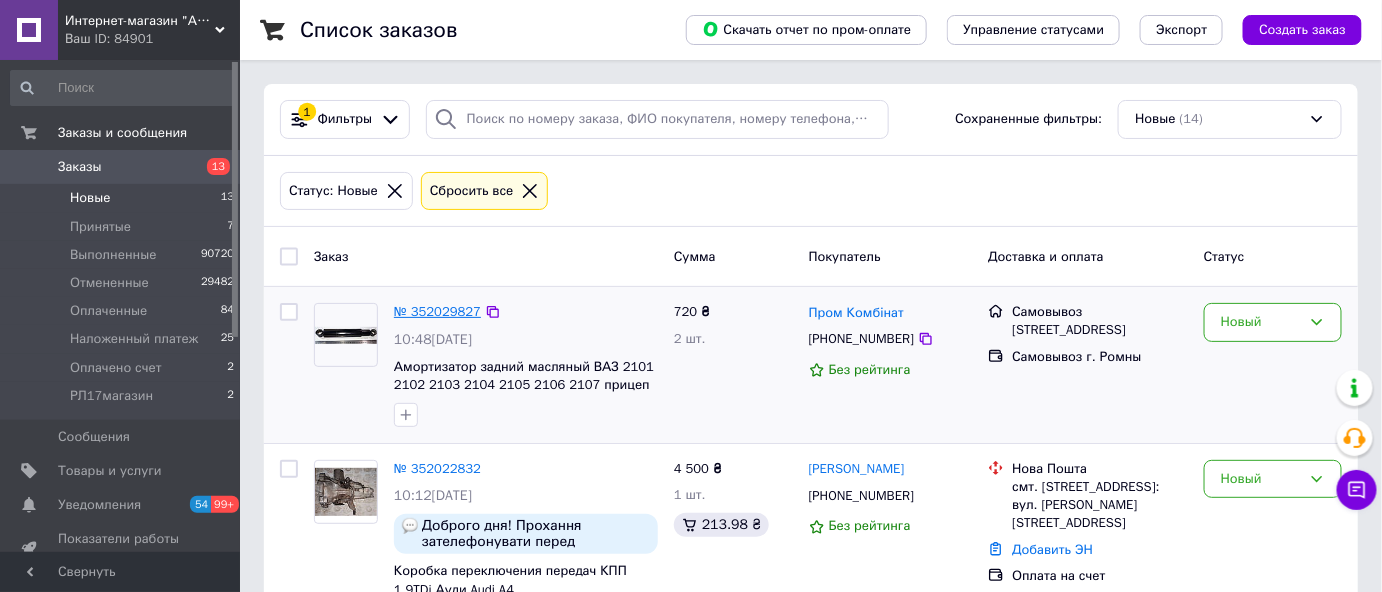 click on "№ 352029827" at bounding box center (437, 311) 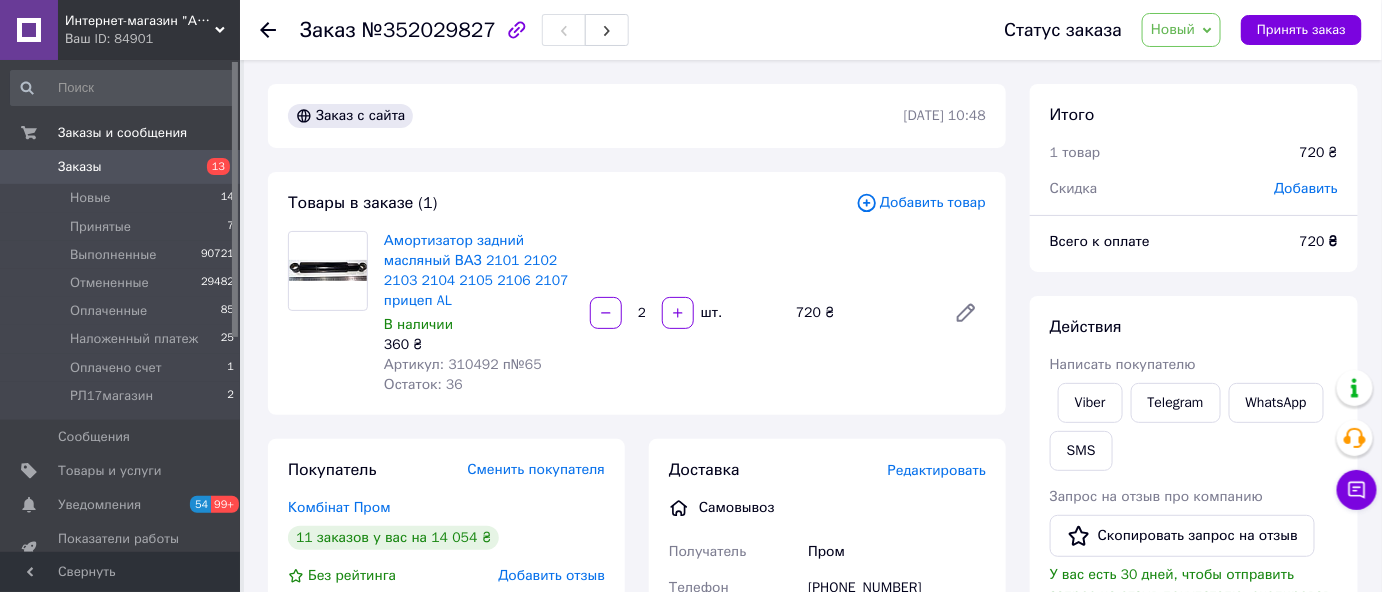 click on "Новый" at bounding box center [1173, 29] 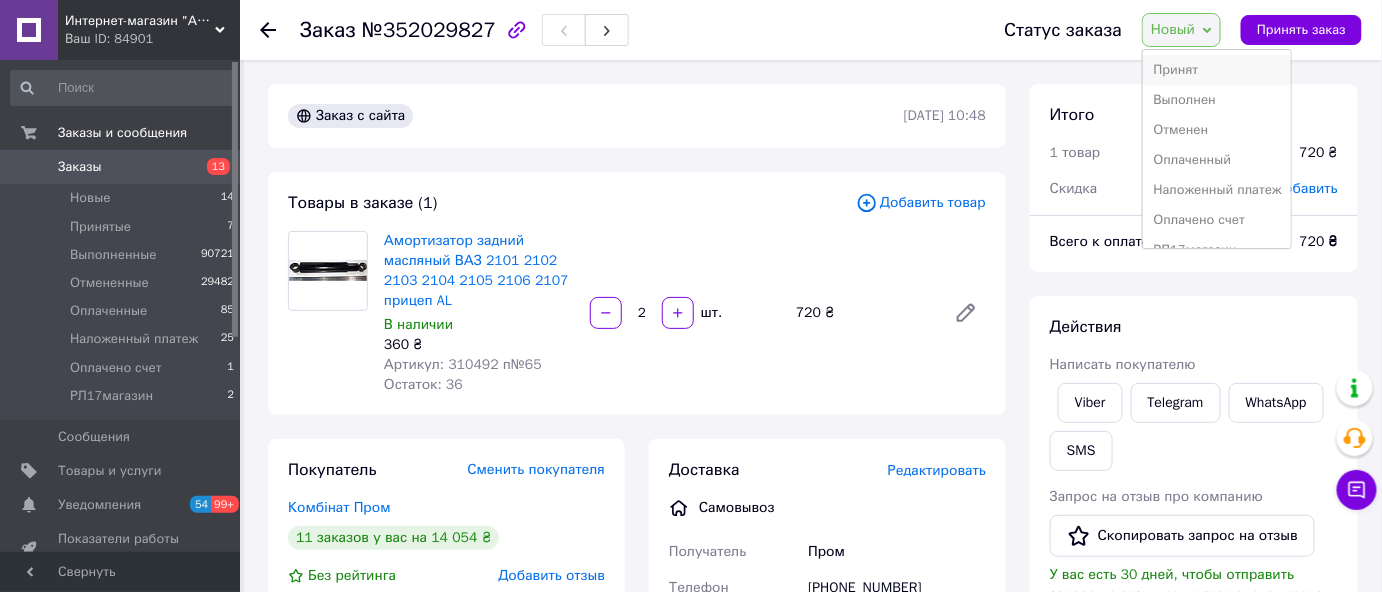 click on "Принят" at bounding box center (1217, 70) 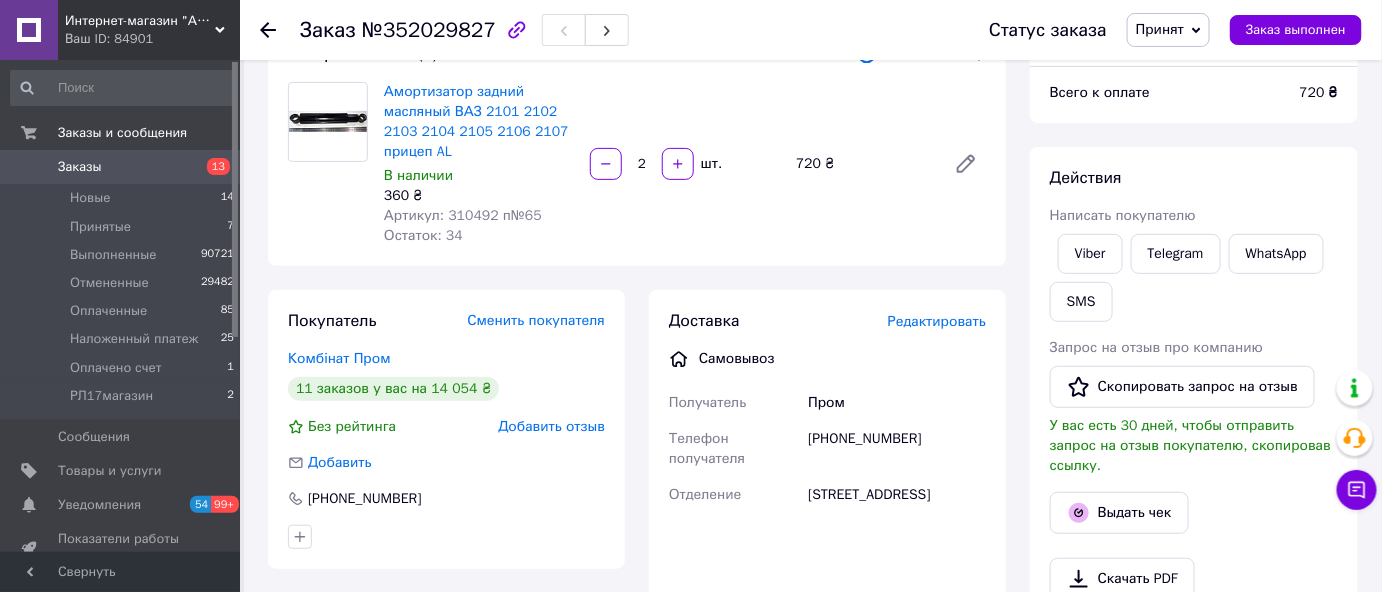 scroll, scrollTop: 0, scrollLeft: 0, axis: both 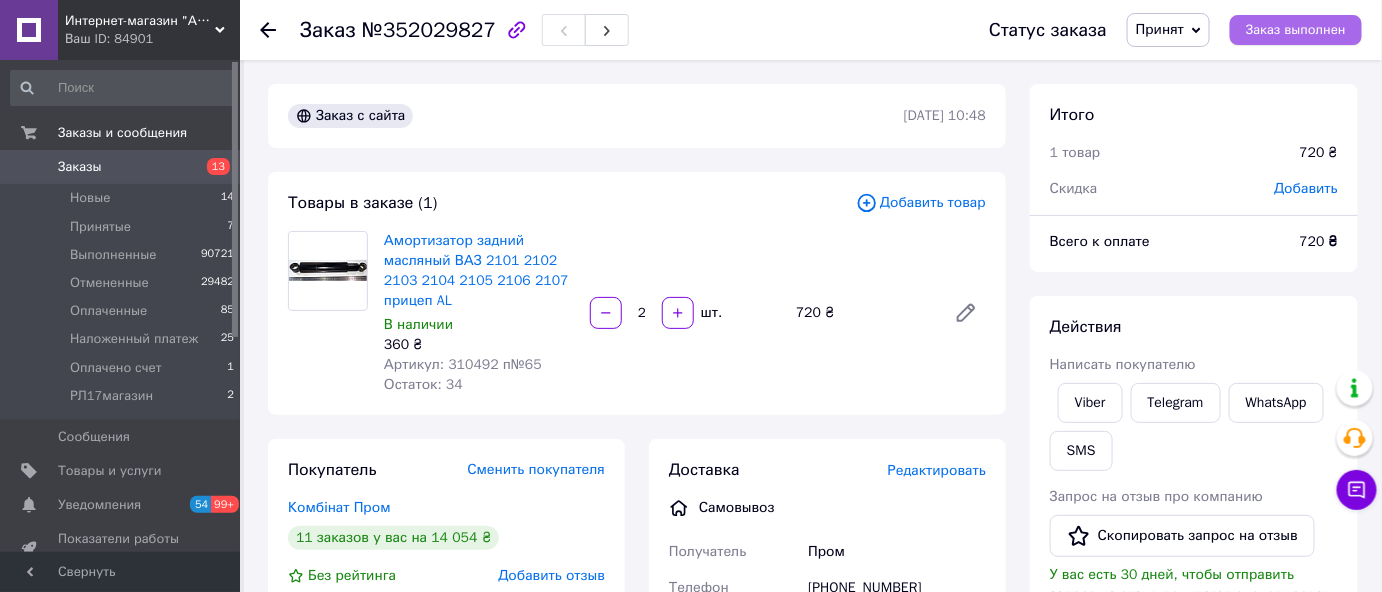 click on "Заказ выполнен" at bounding box center [1296, 30] 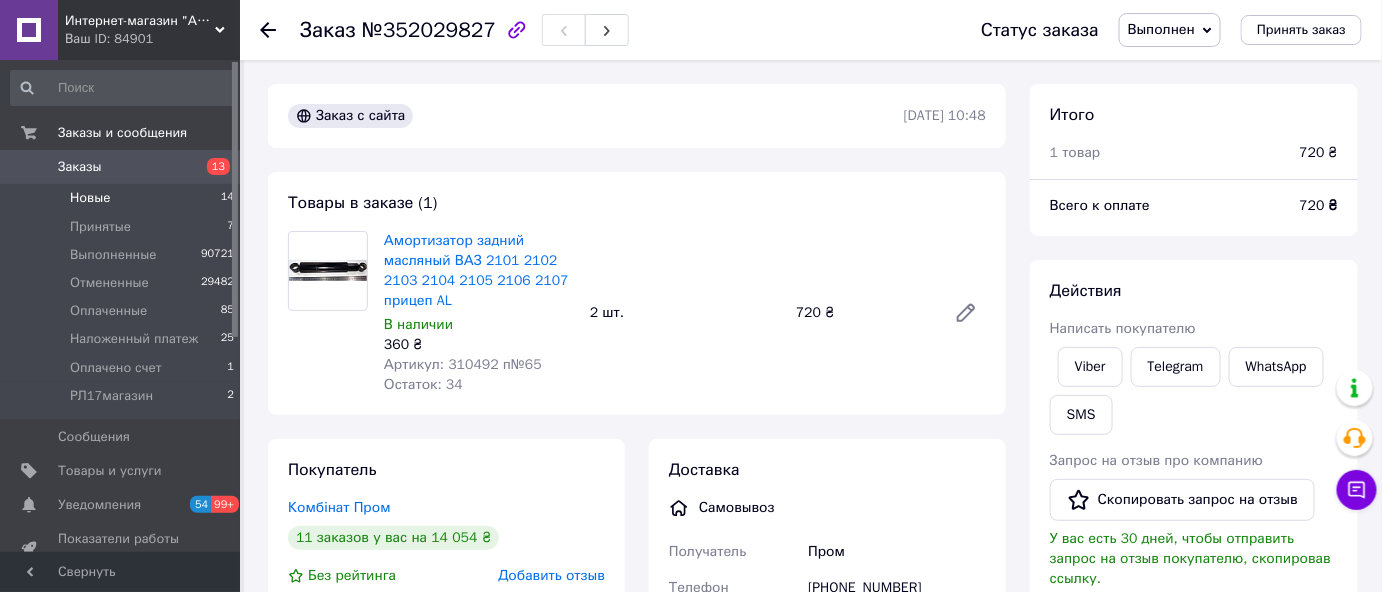 click on "Новые" at bounding box center [90, 198] 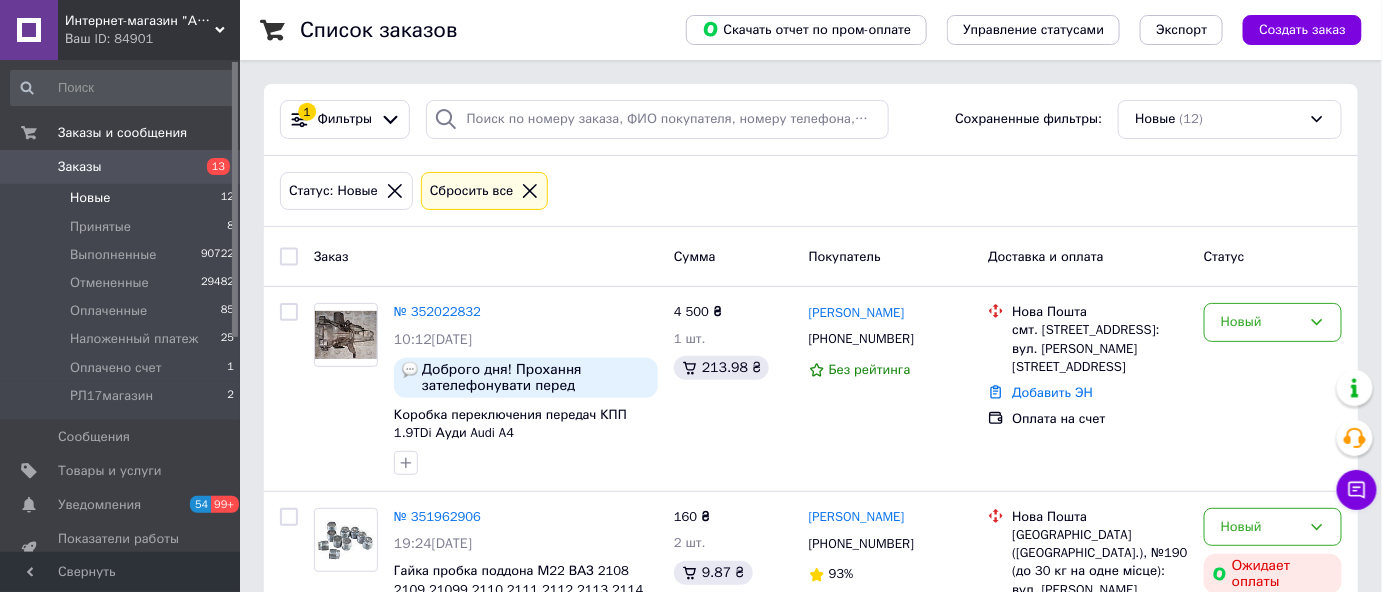 click 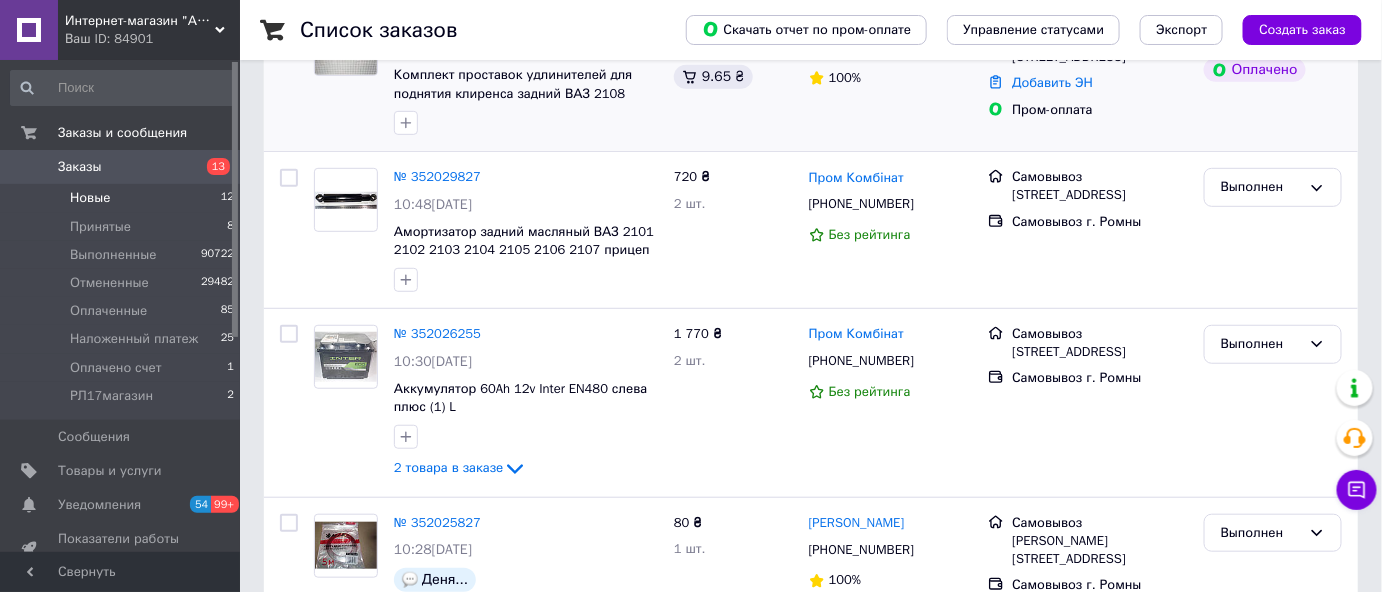 scroll, scrollTop: 0, scrollLeft: 0, axis: both 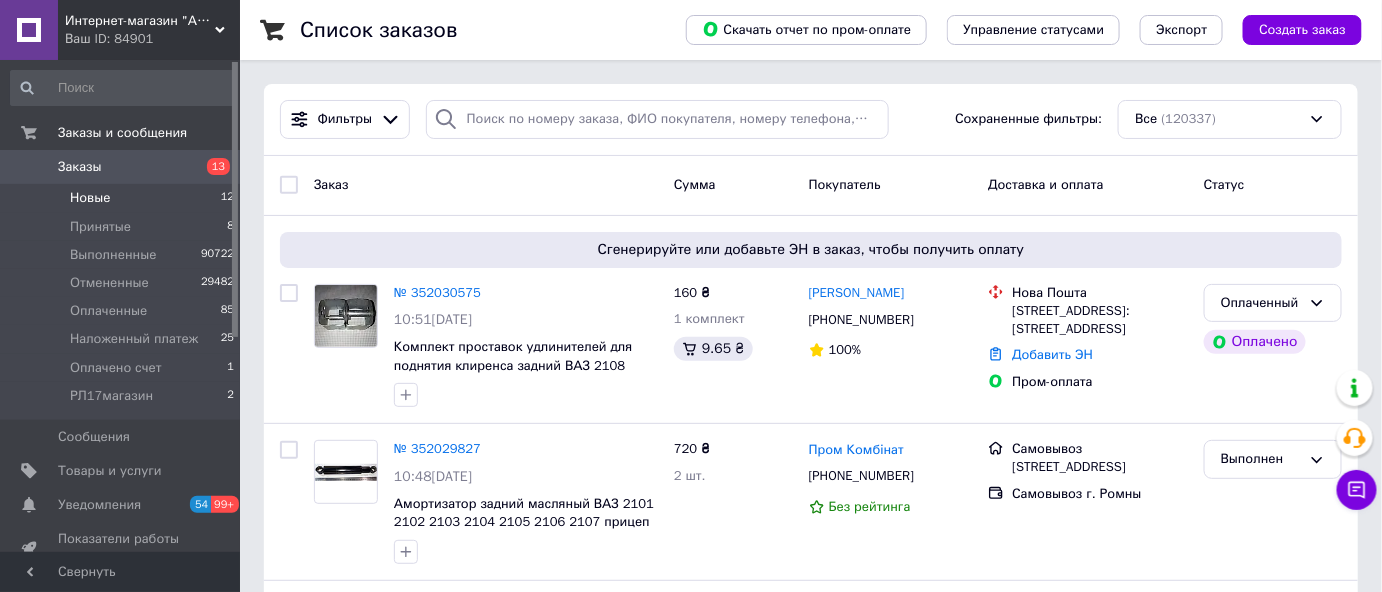 click on "Новые" at bounding box center (90, 198) 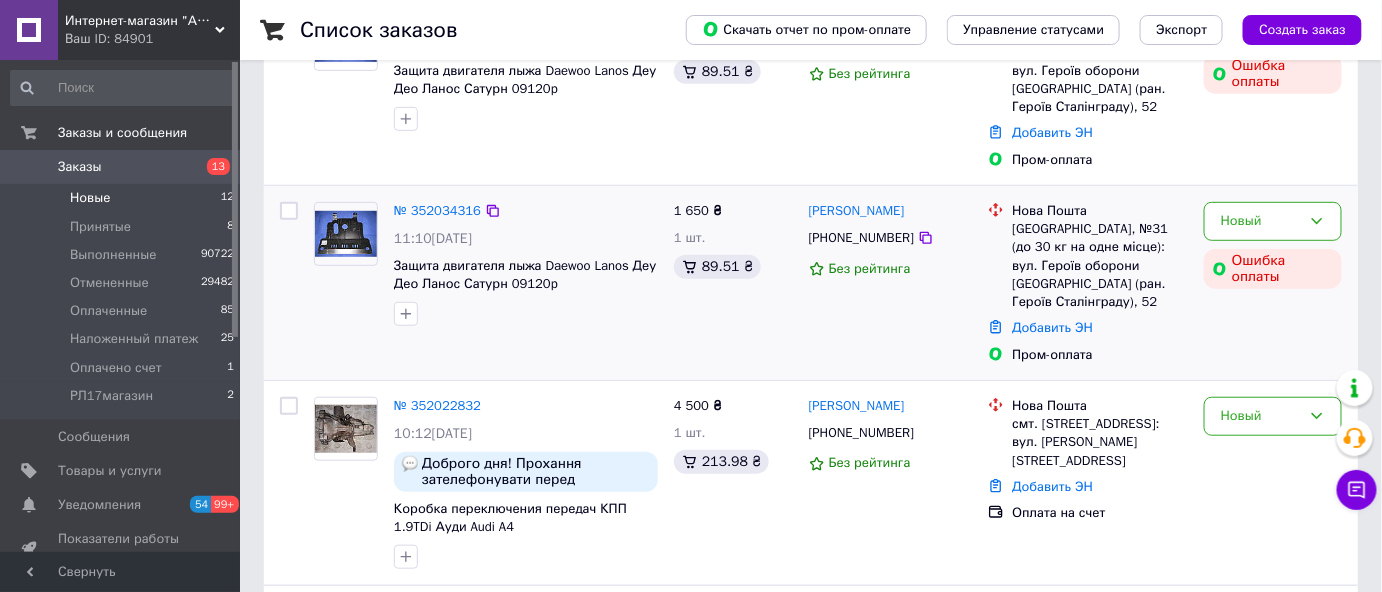 scroll, scrollTop: 0, scrollLeft: 0, axis: both 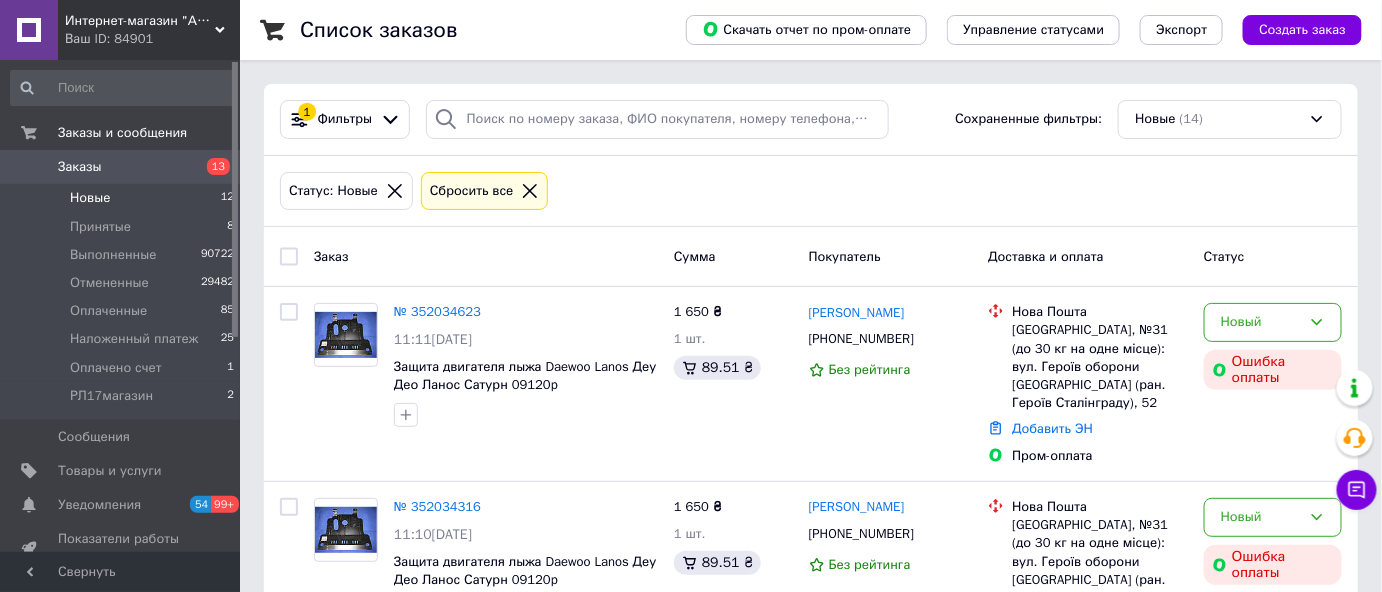 click 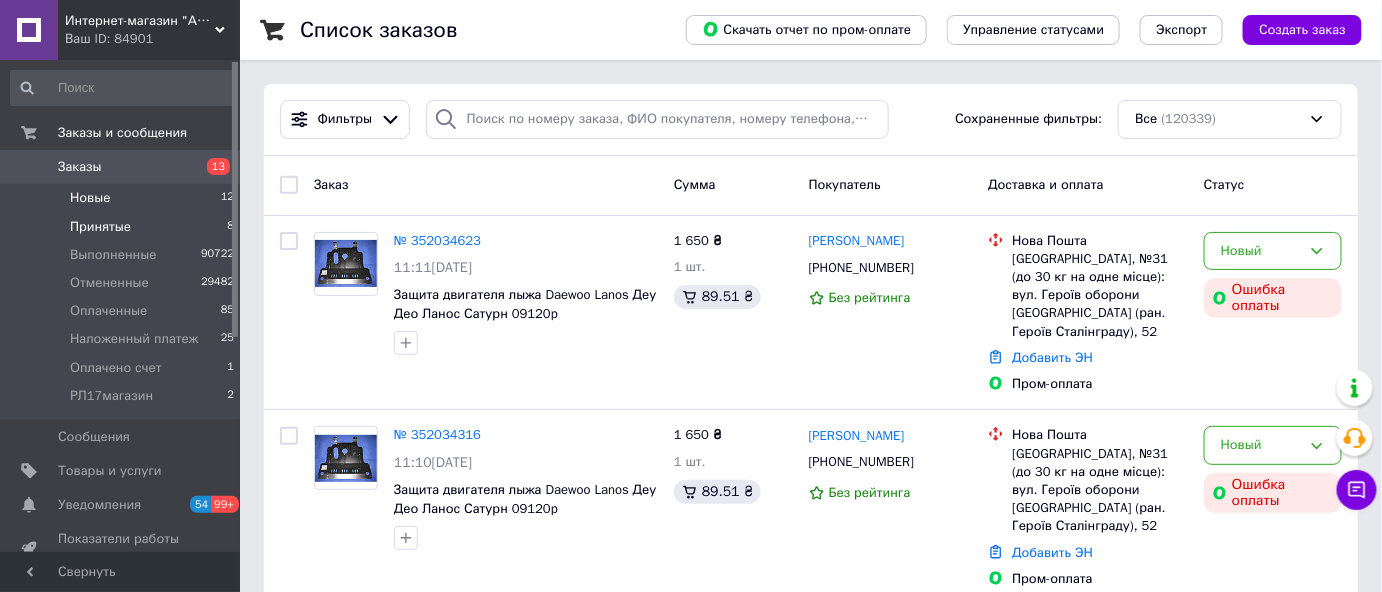 click on "Принятые" at bounding box center (100, 227) 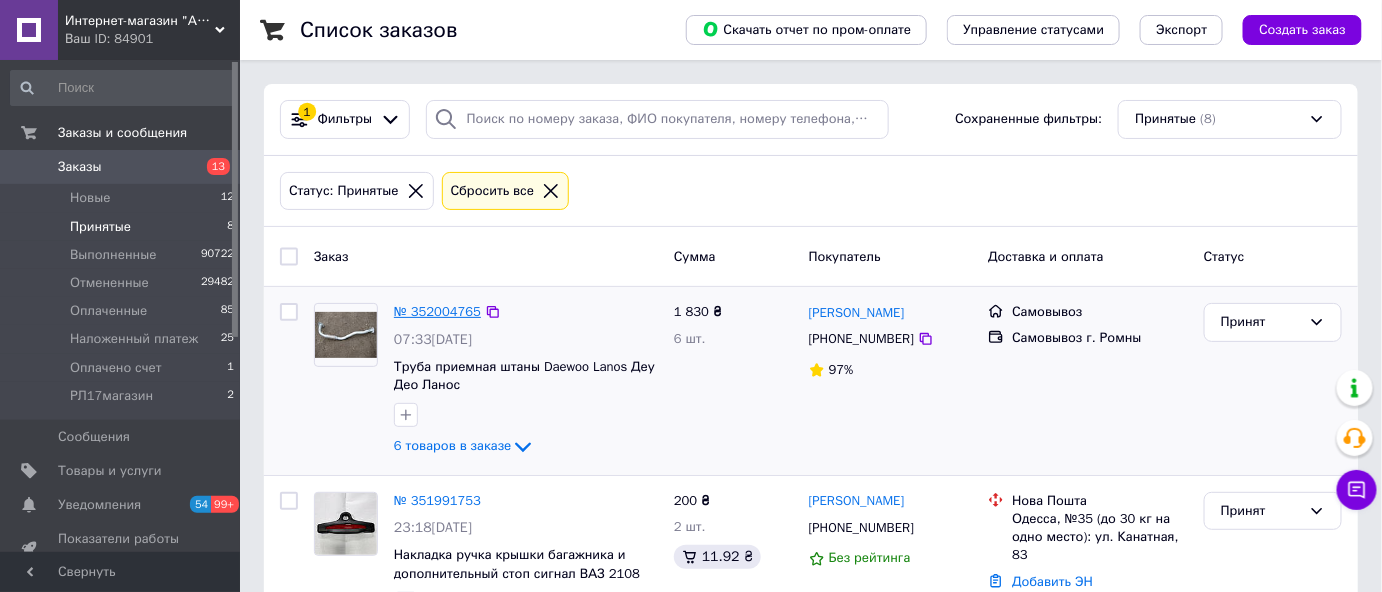 click on "№ 352004765" at bounding box center (437, 311) 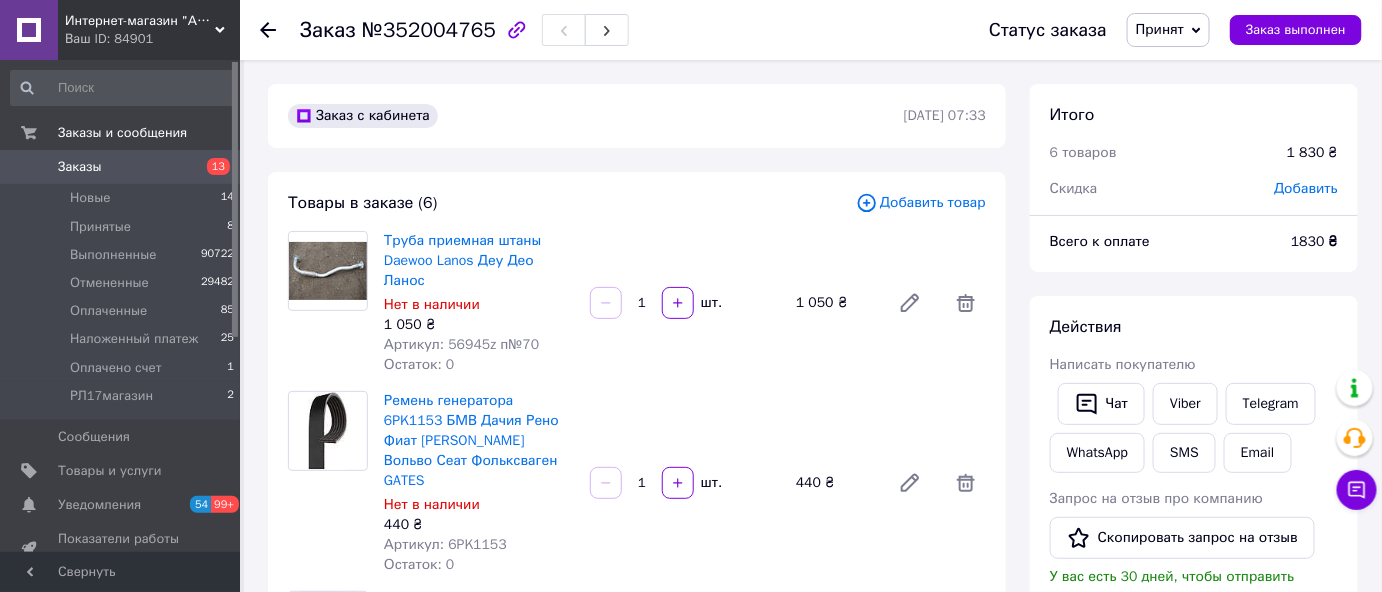 click on "Добавить товар" at bounding box center [921, 203] 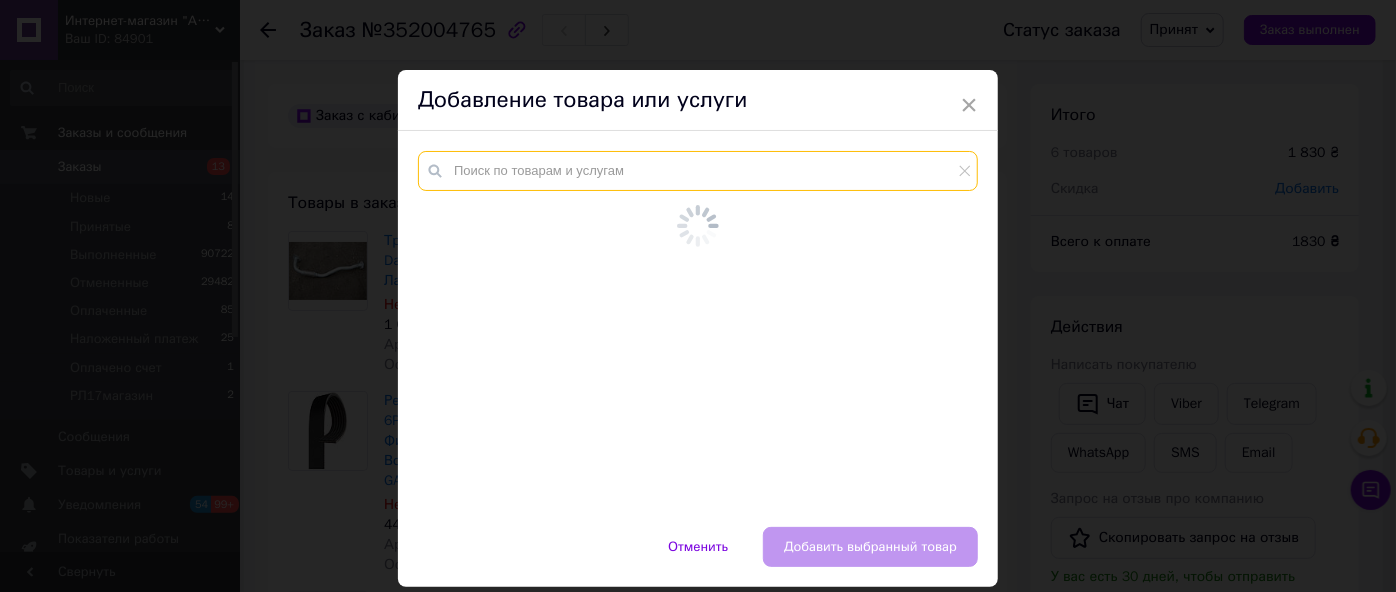 click at bounding box center (698, 171) 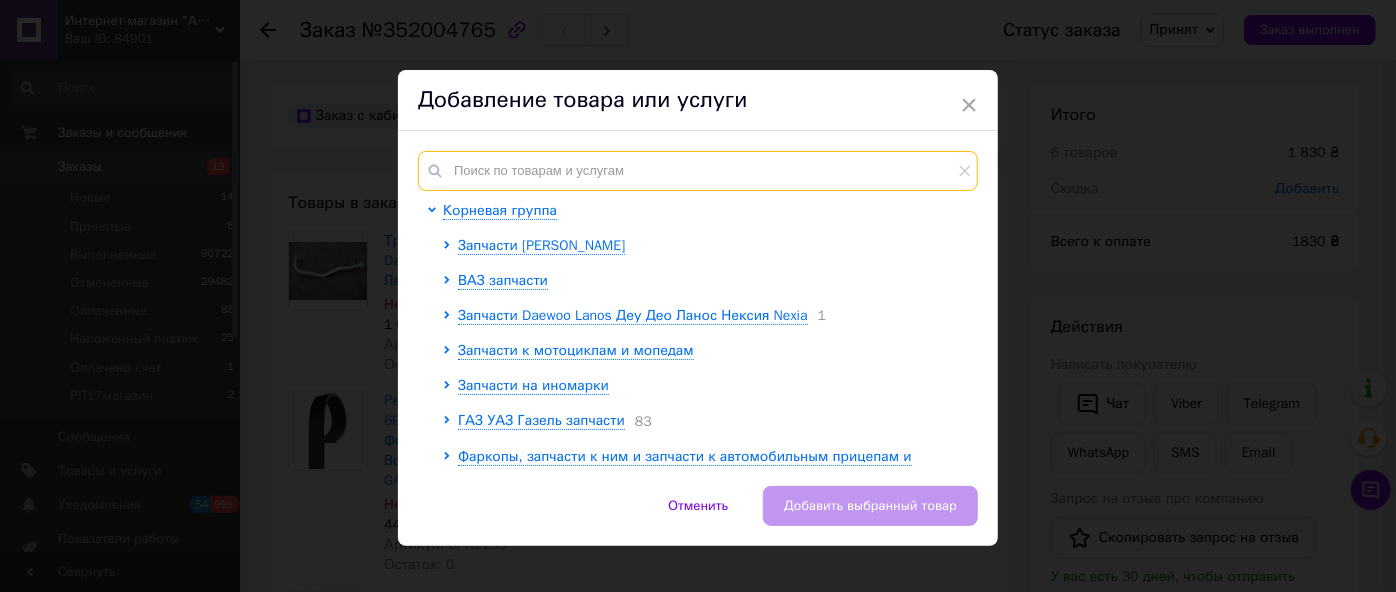 paste on "1735569" 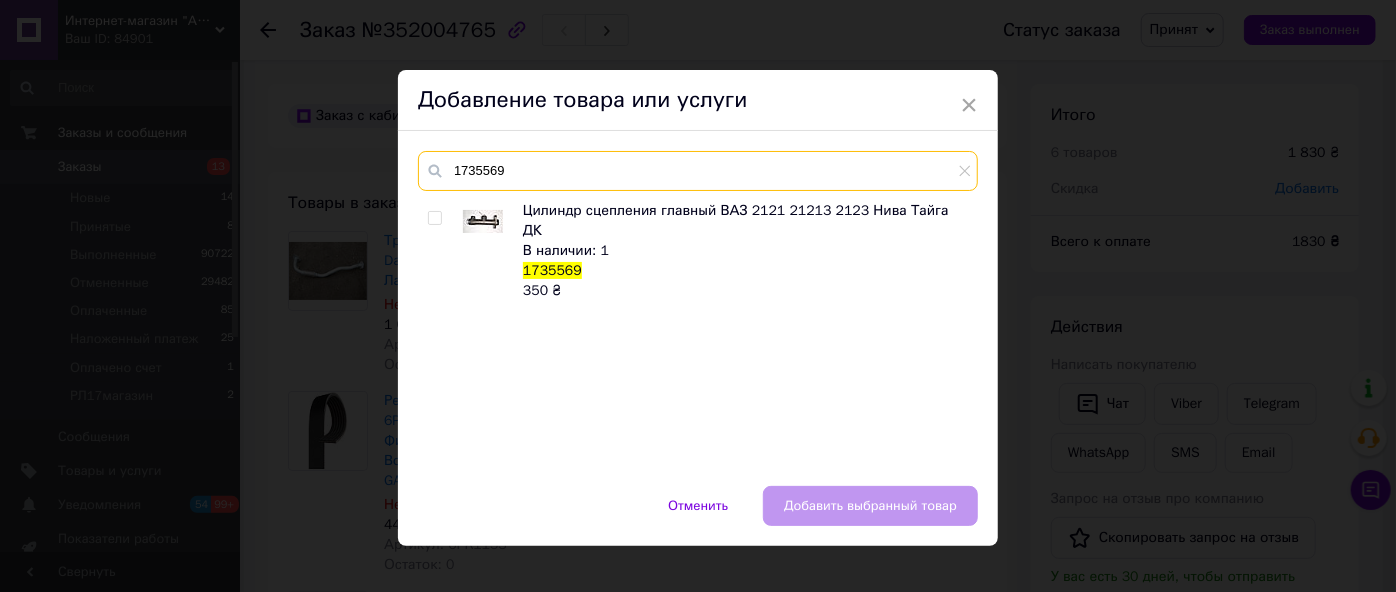type on "1735569" 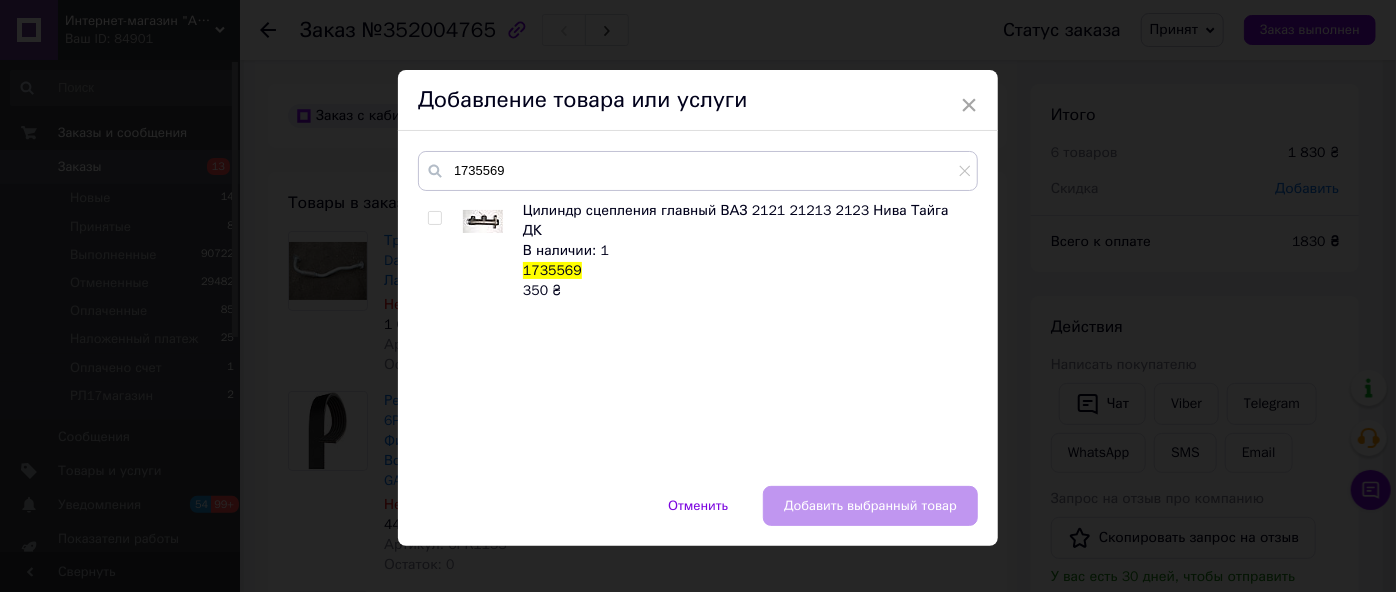 drag, startPoint x: 433, startPoint y: 212, endPoint x: 464, endPoint y: 229, distance: 35.35534 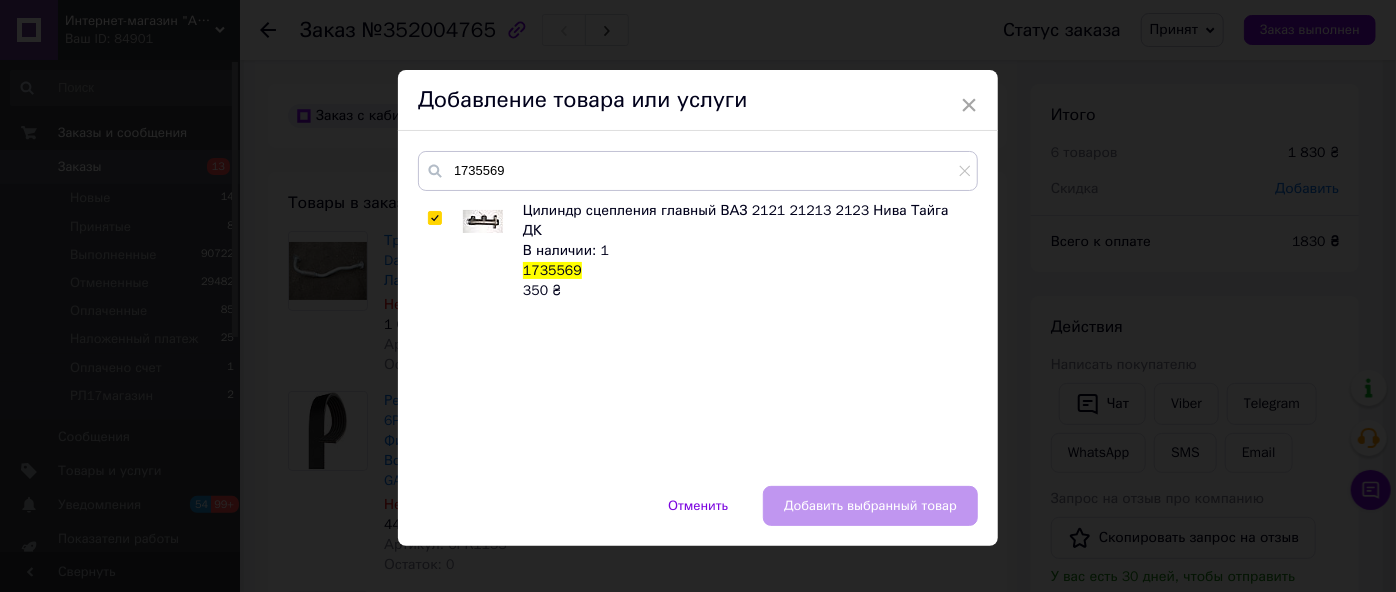 checkbox on "true" 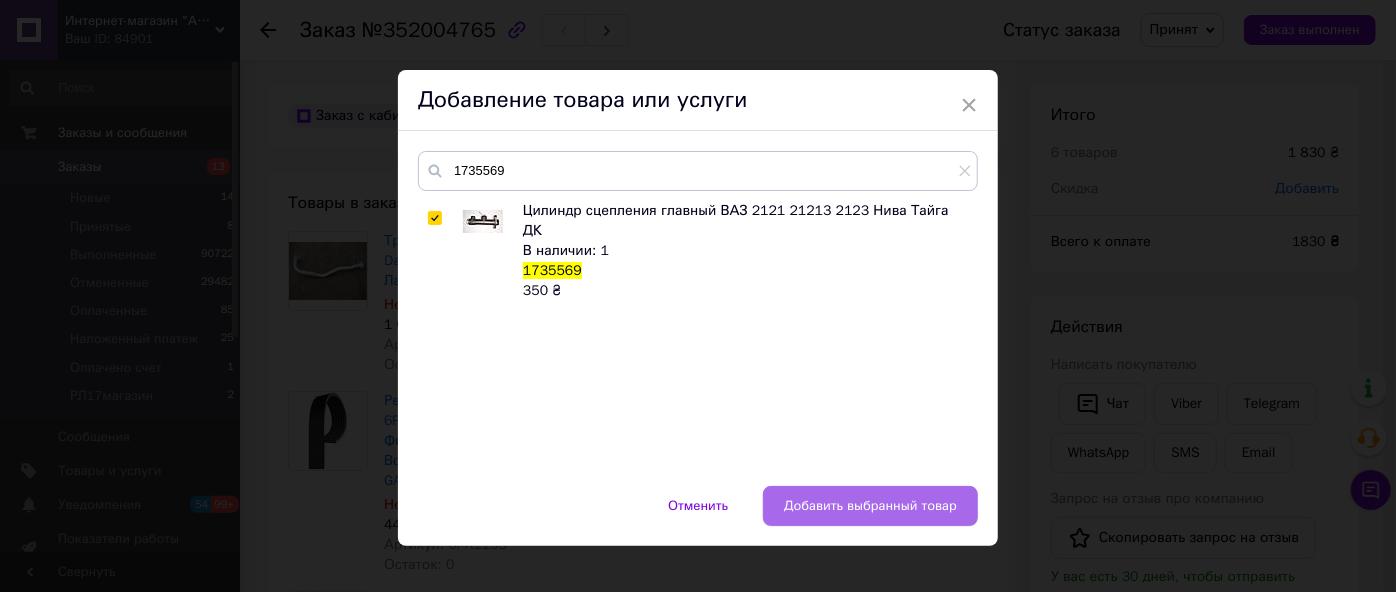 click on "Добавить выбранный товар" at bounding box center [870, 506] 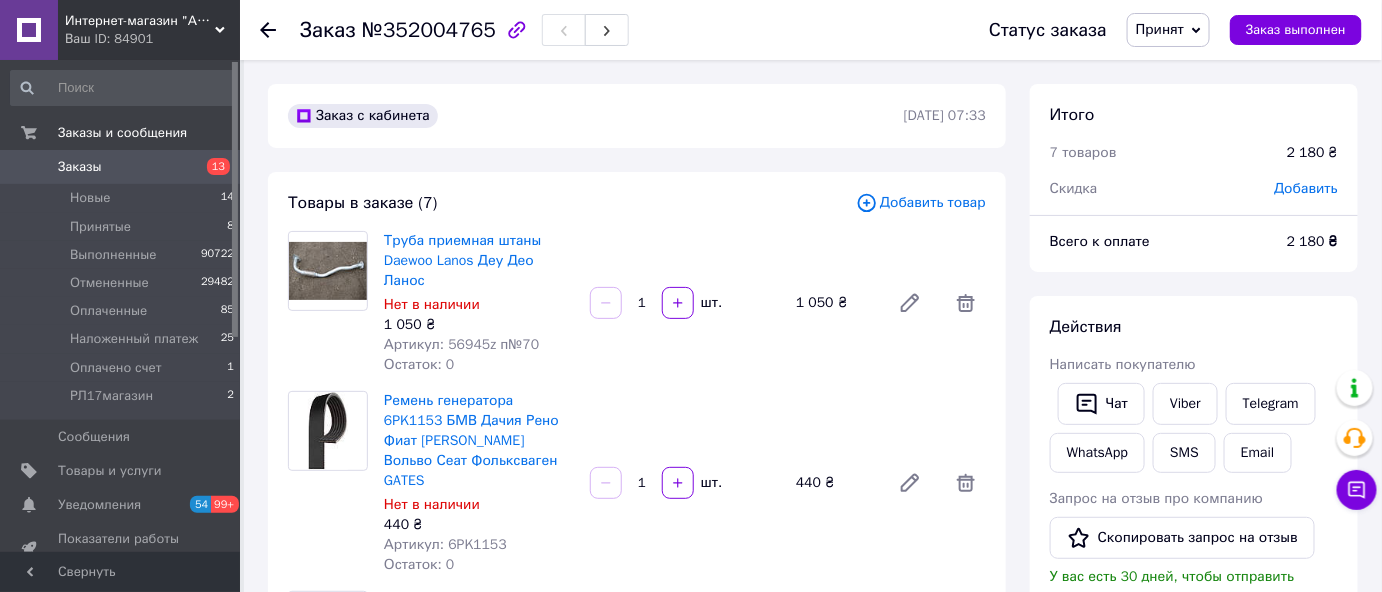 click on "Добавить товар" at bounding box center (921, 203) 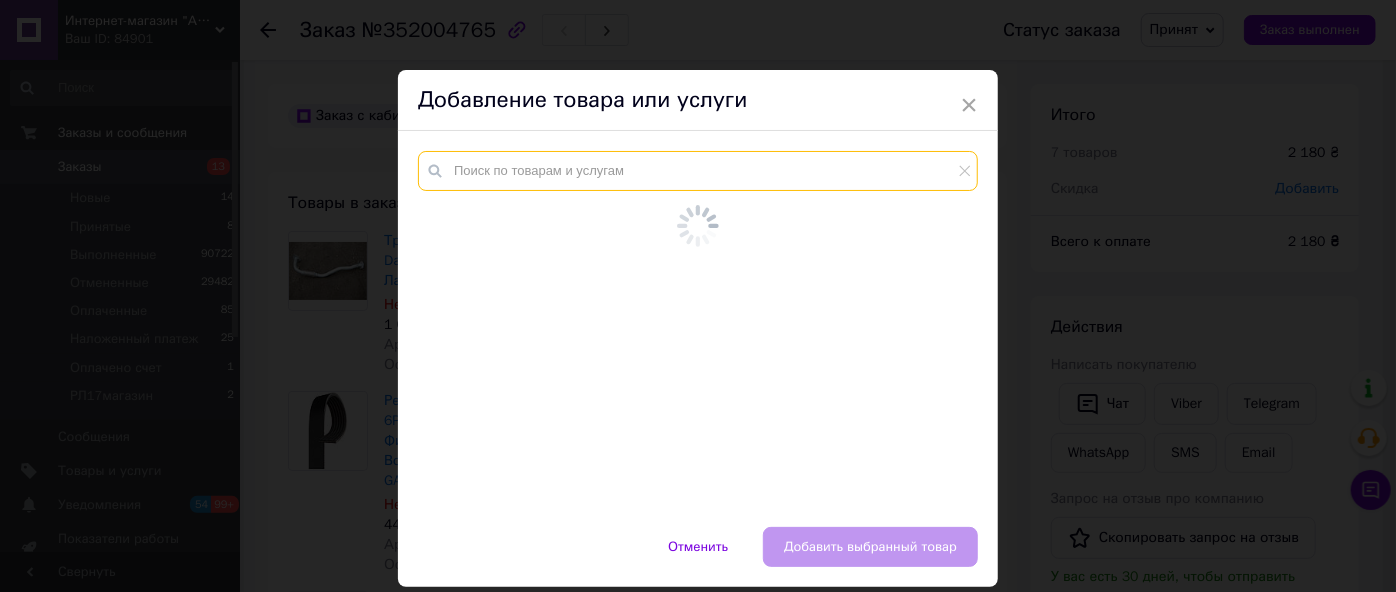 click at bounding box center [698, 171] 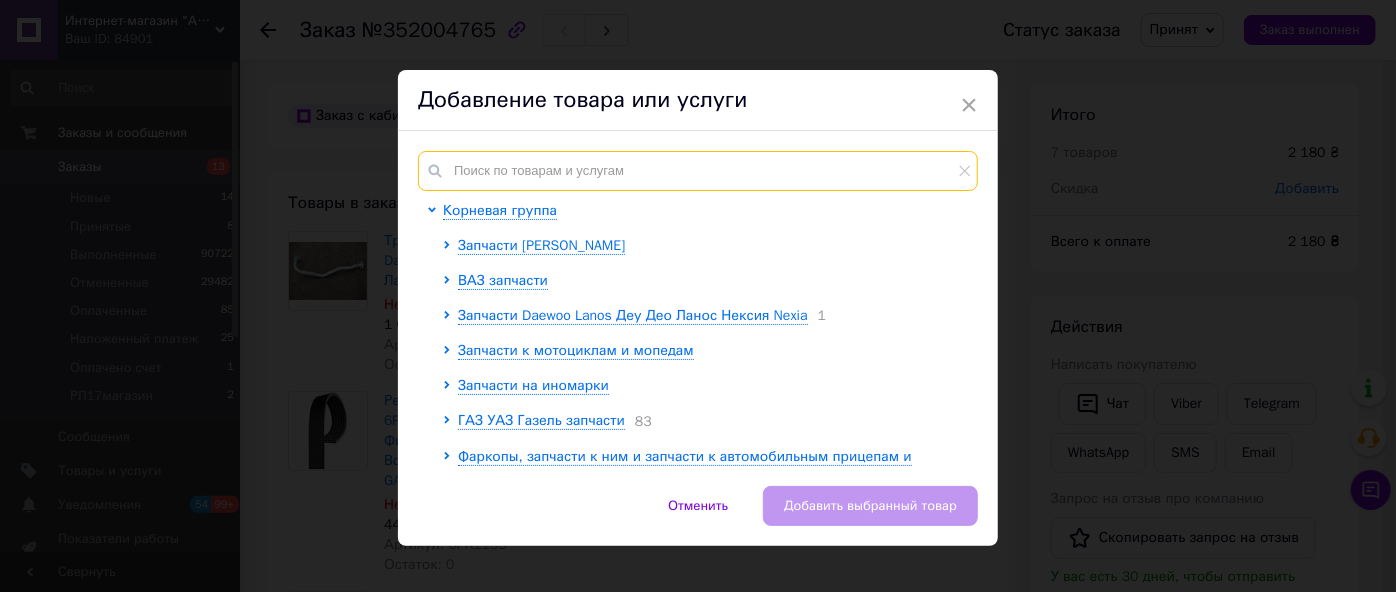 paste on "БЦ-24" 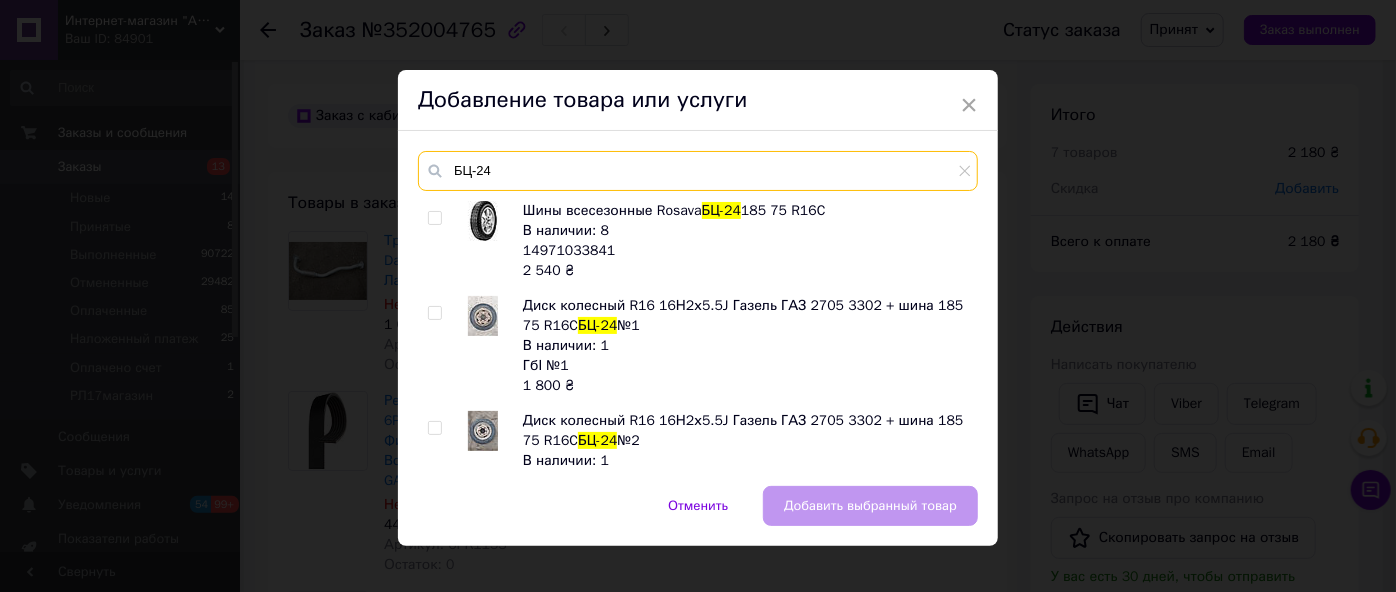 type on "БЦ-24" 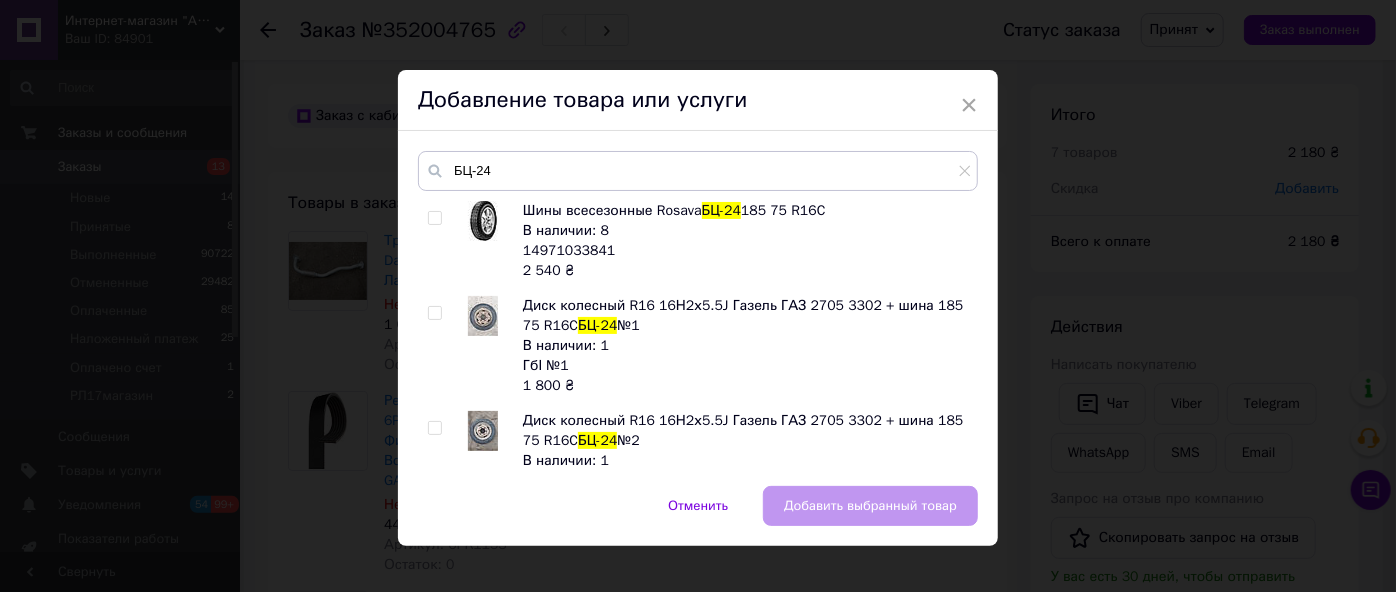 click at bounding box center [434, 218] 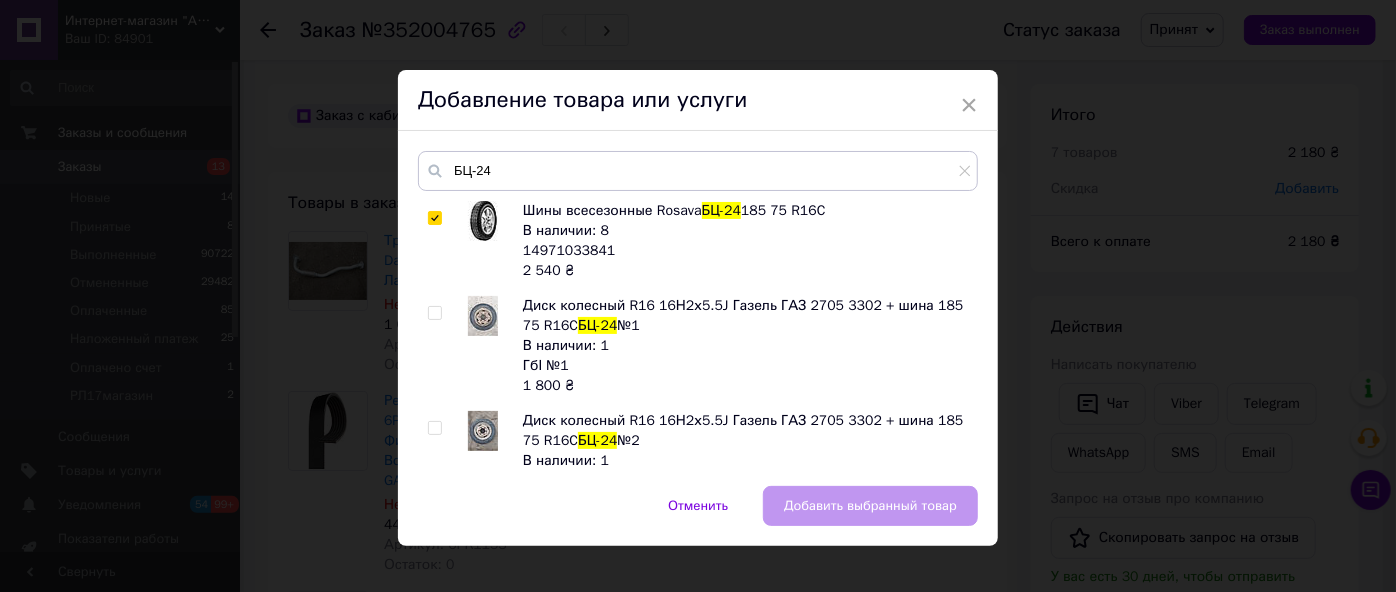checkbox on "true" 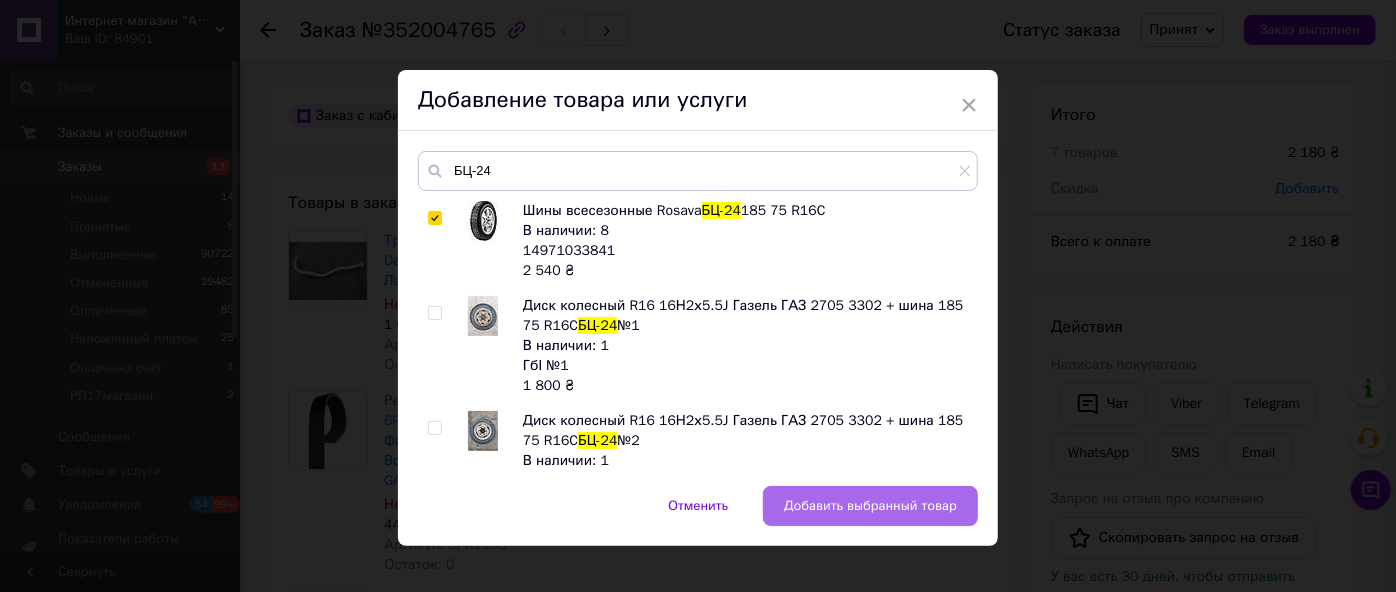 click on "Добавить выбранный товар" at bounding box center [870, 506] 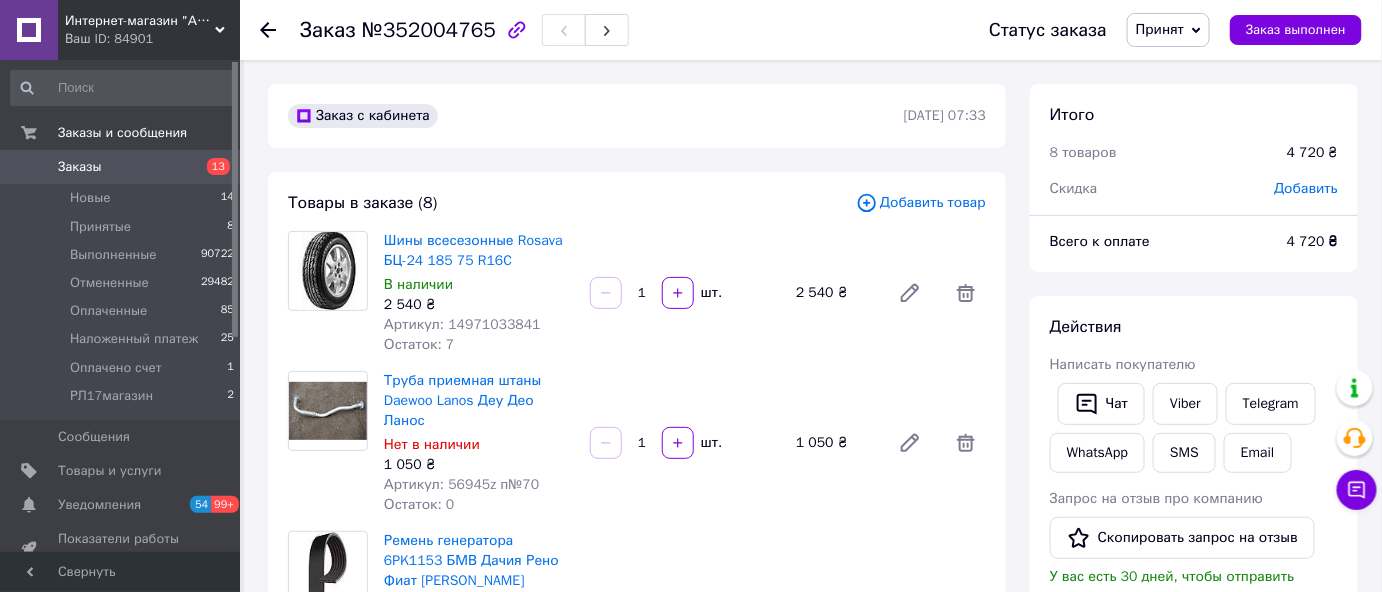 drag, startPoint x: 634, startPoint y: 287, endPoint x: 638, endPoint y: 327, distance: 40.1995 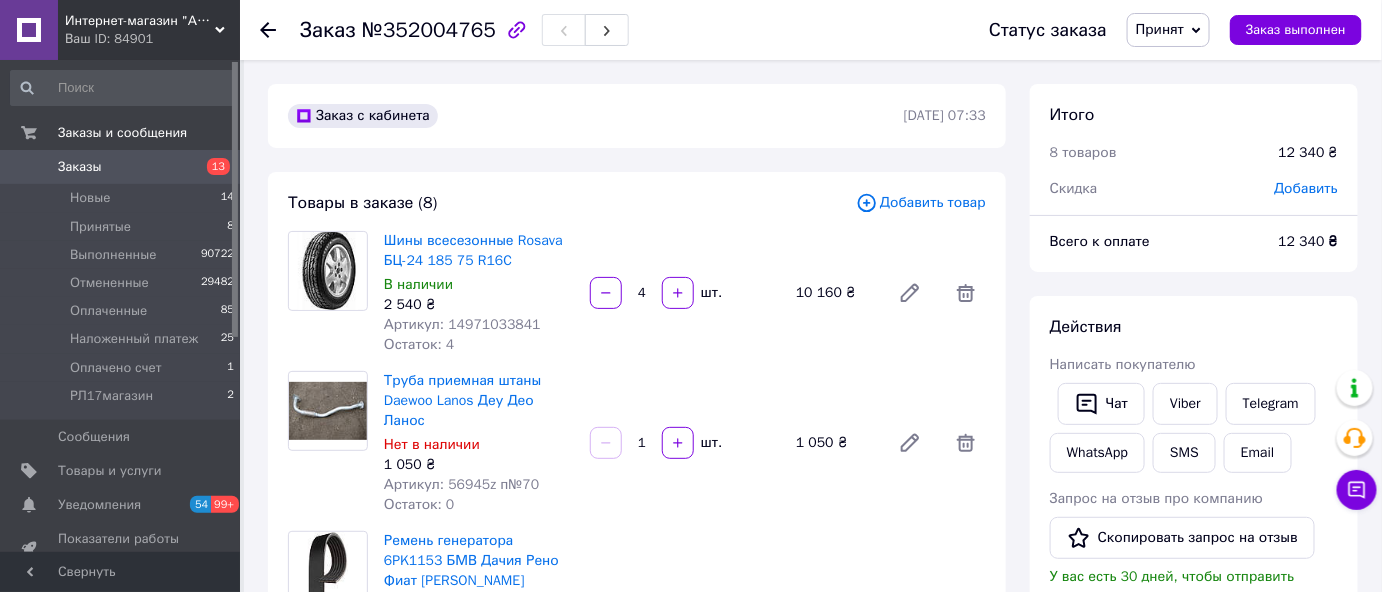 type on "4" 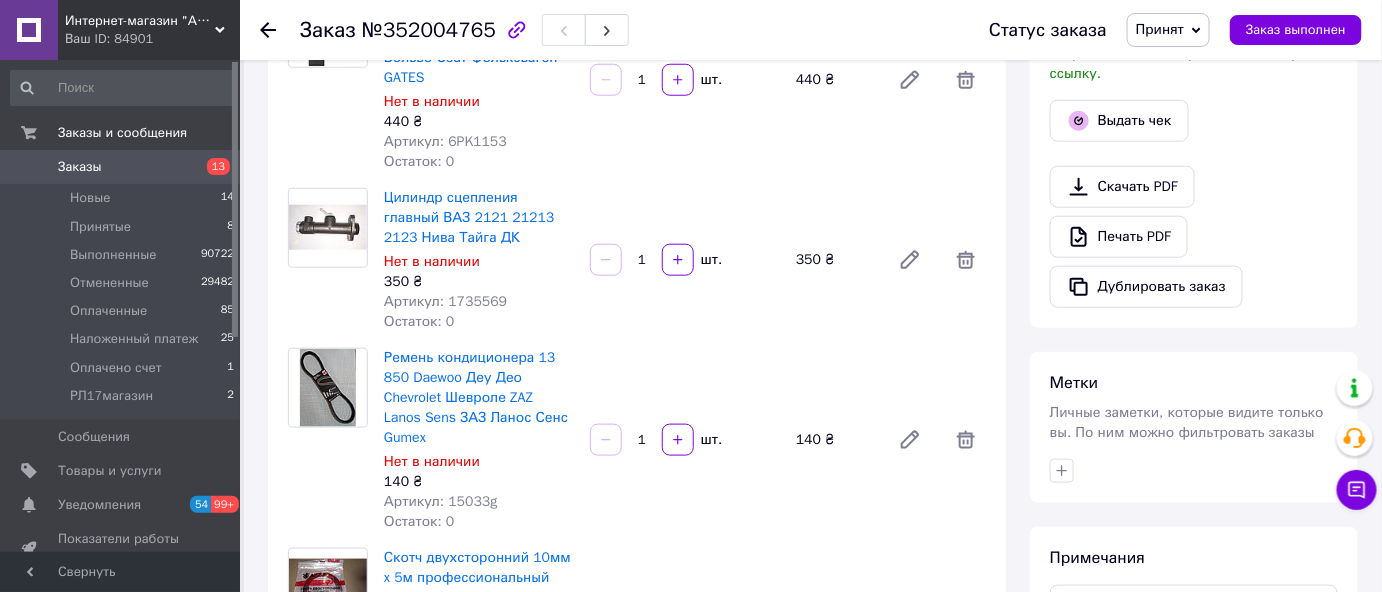 scroll, scrollTop: 545, scrollLeft: 0, axis: vertical 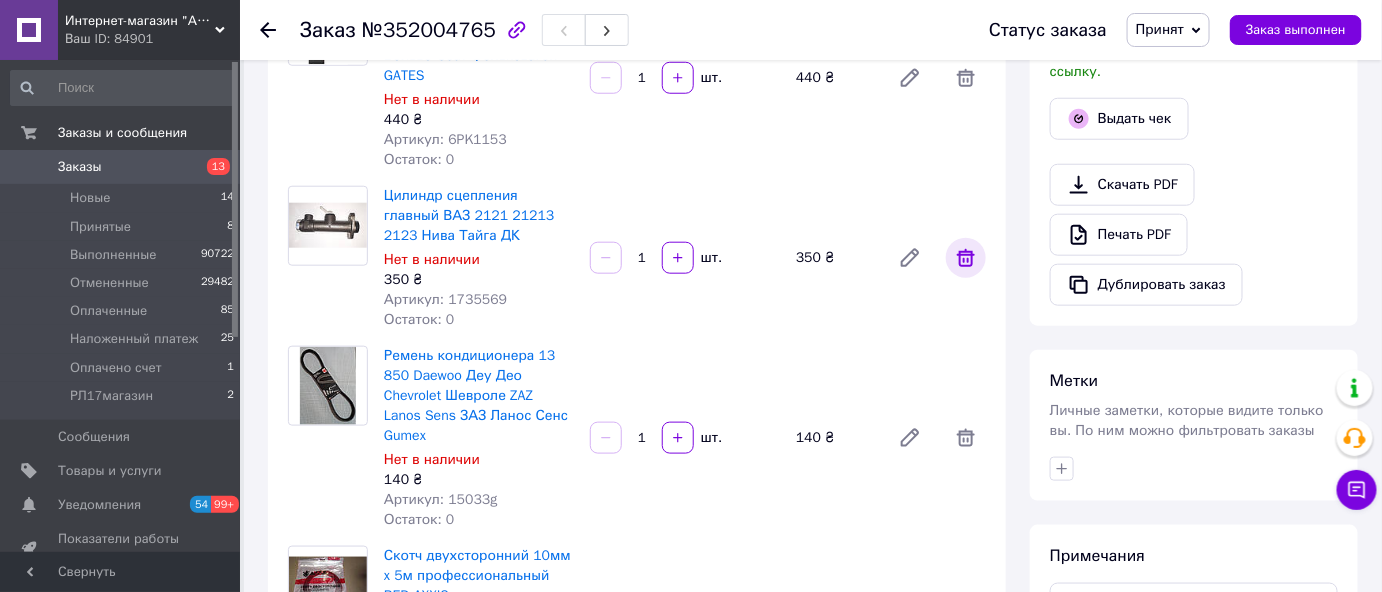 click 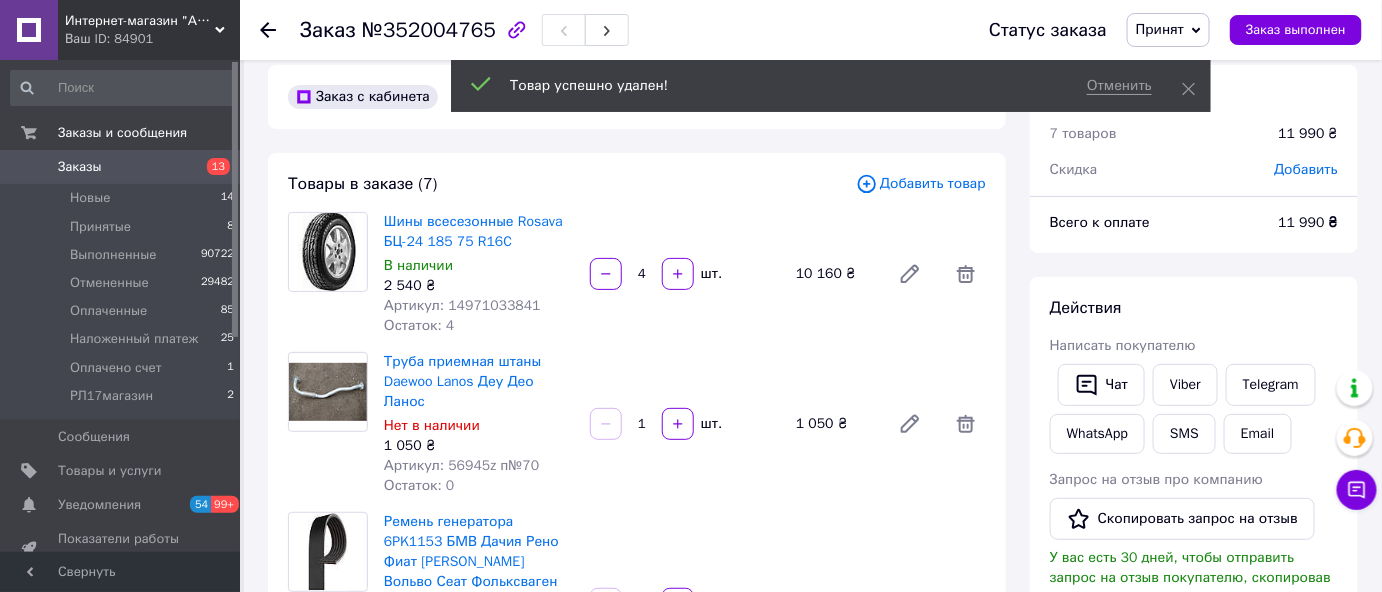 scroll, scrollTop: 0, scrollLeft: 0, axis: both 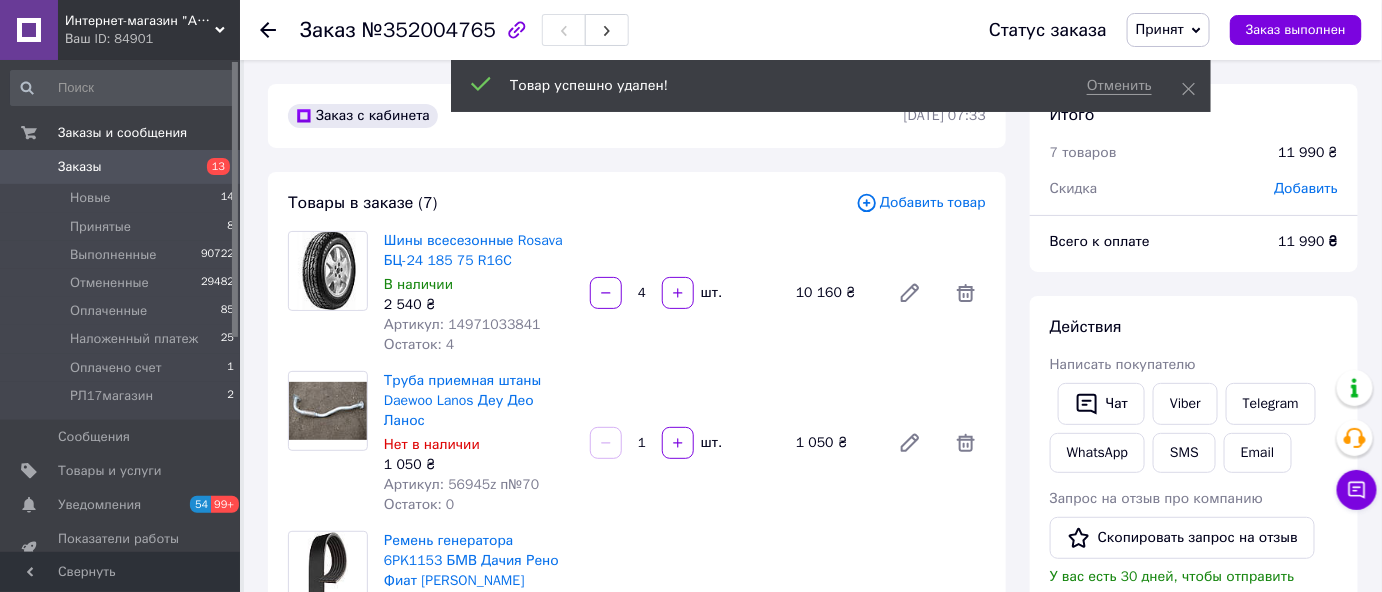 click on "Добавить товар" at bounding box center [921, 203] 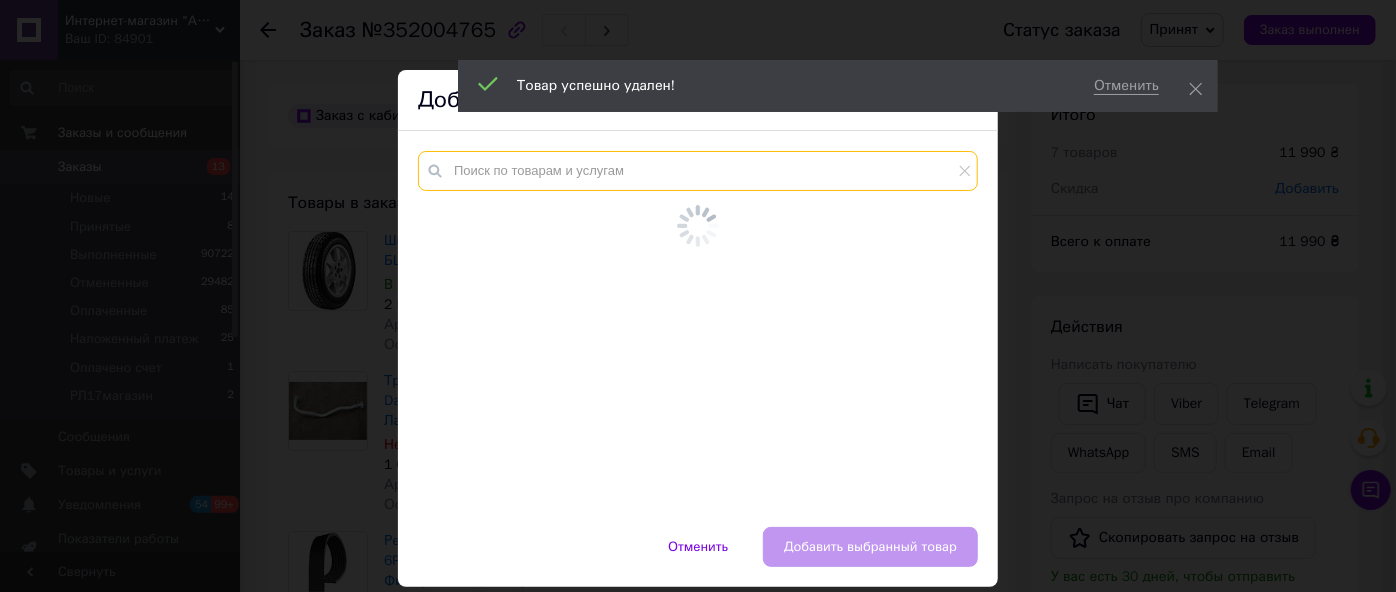 click at bounding box center (698, 171) 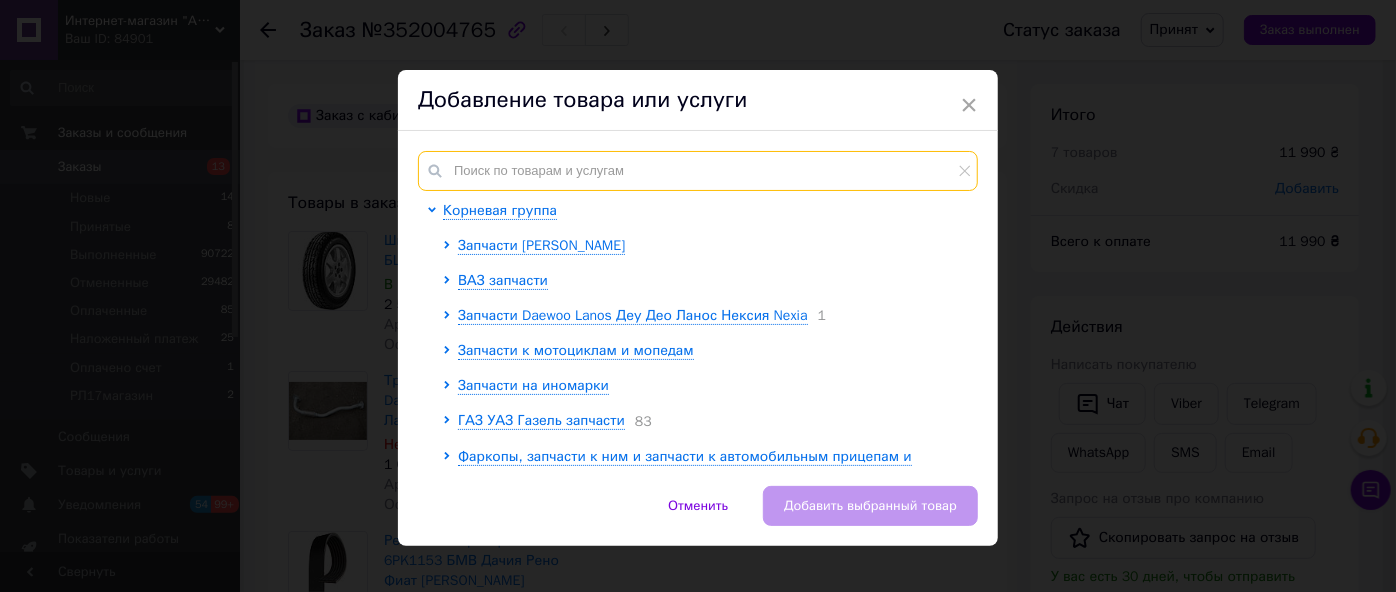 paste on "HCC58001" 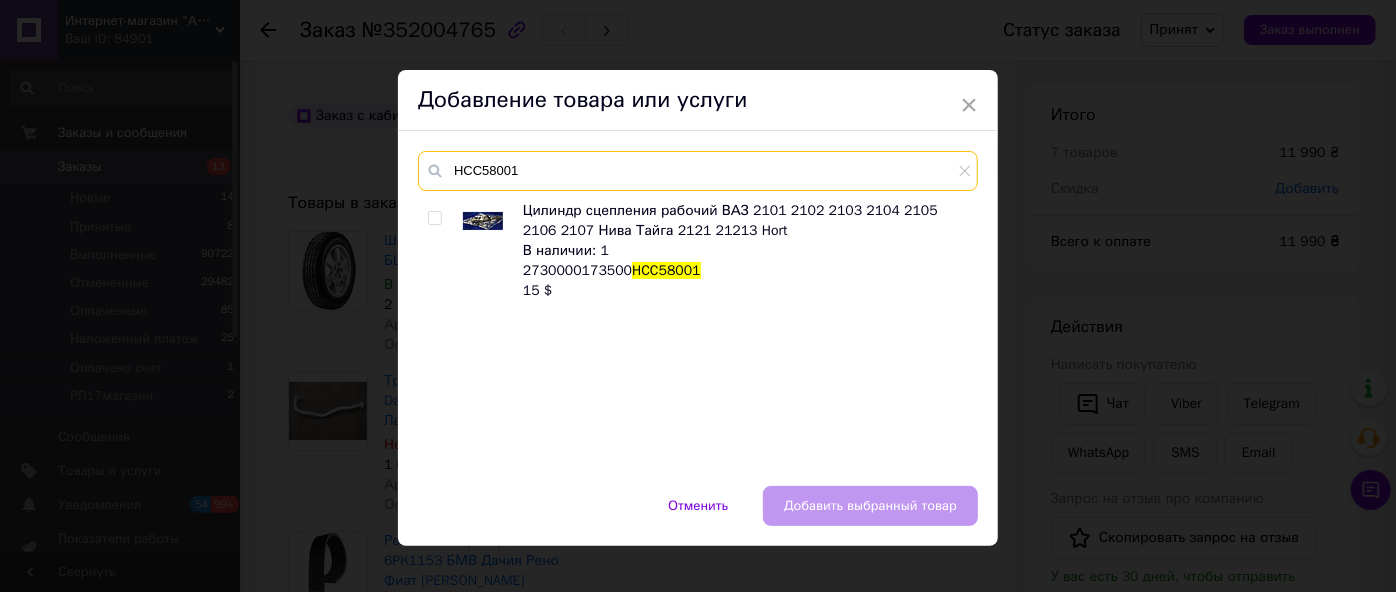 type on "HCC58001" 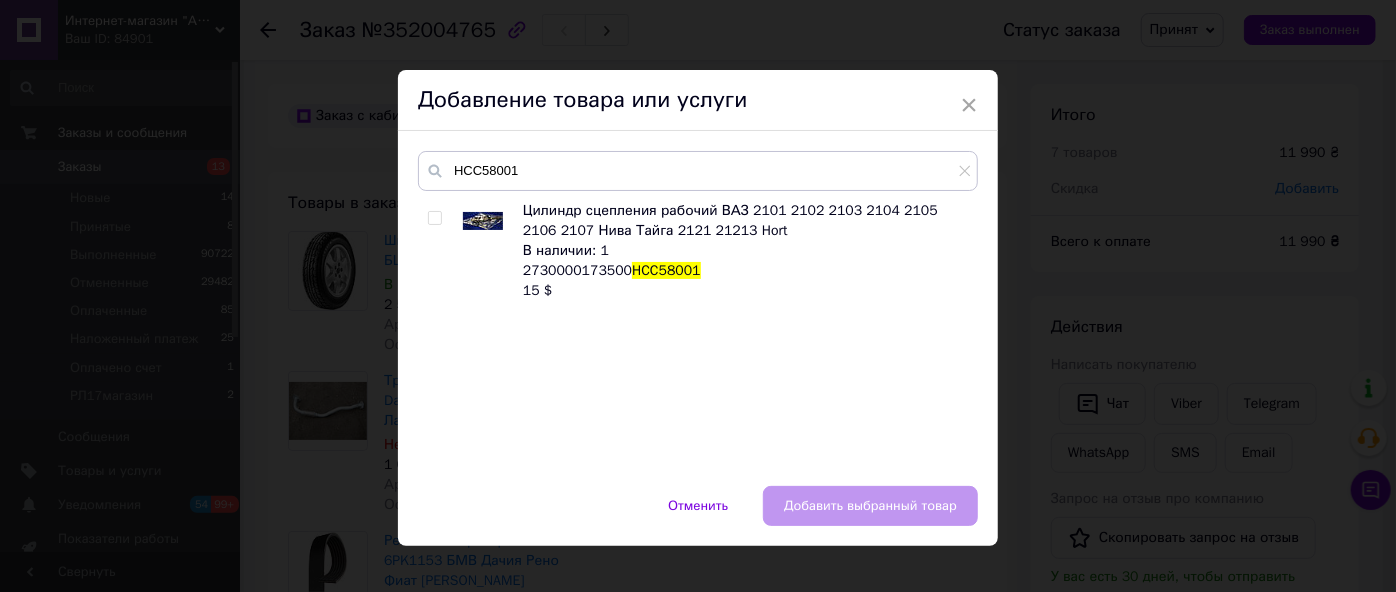 click at bounding box center [434, 218] 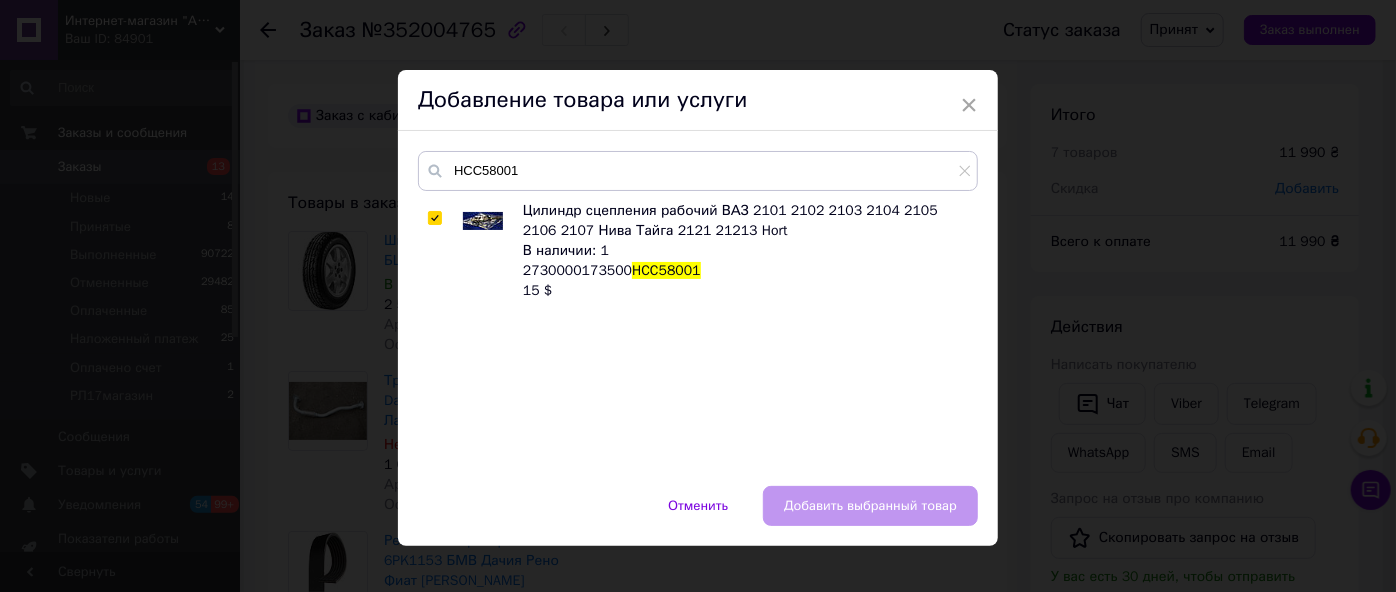checkbox on "true" 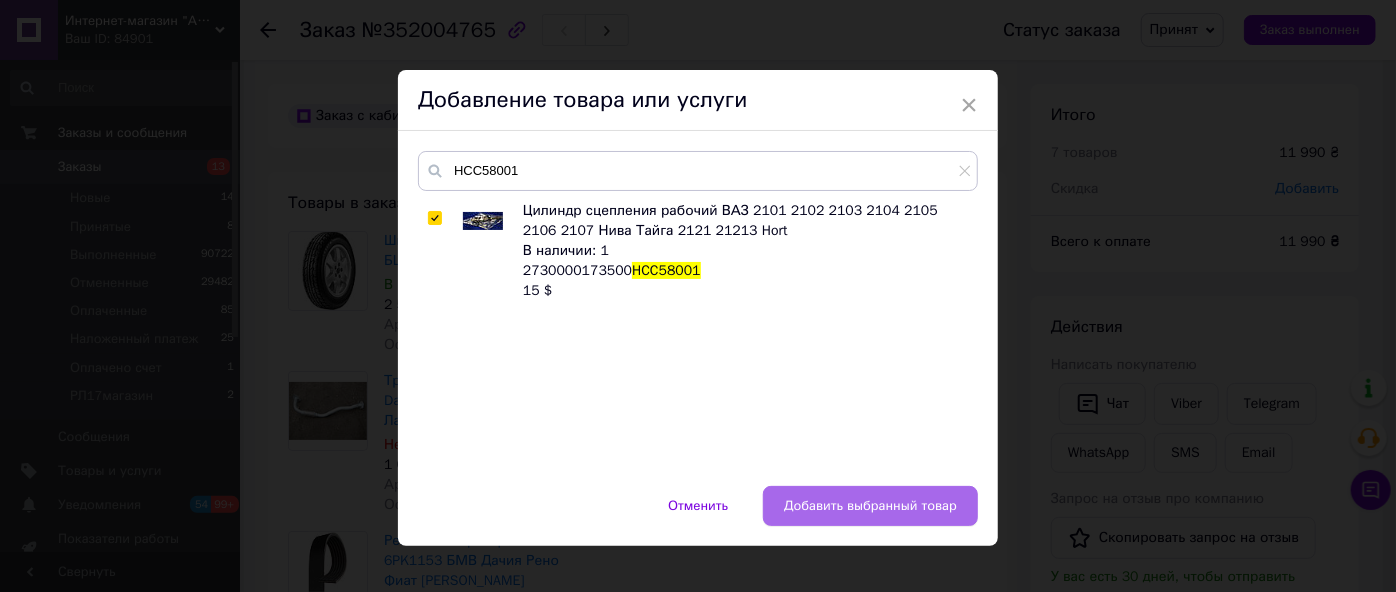 click on "Добавить выбранный товар" at bounding box center (870, 506) 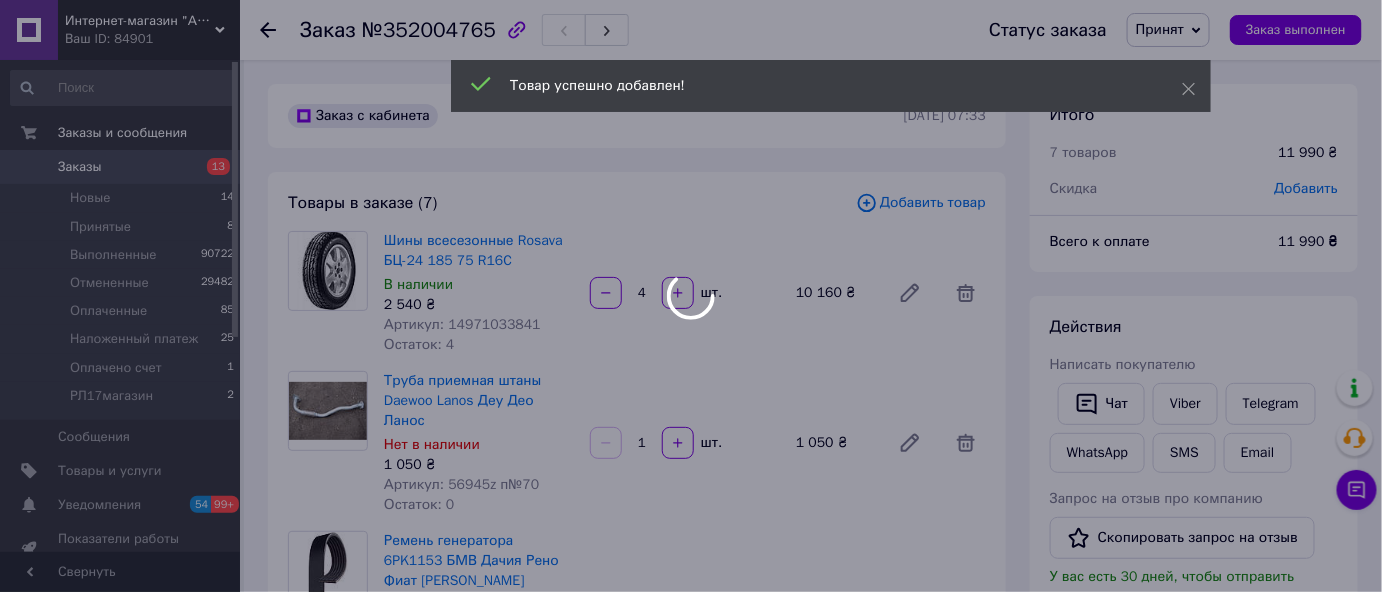 scroll, scrollTop: 56, scrollLeft: 0, axis: vertical 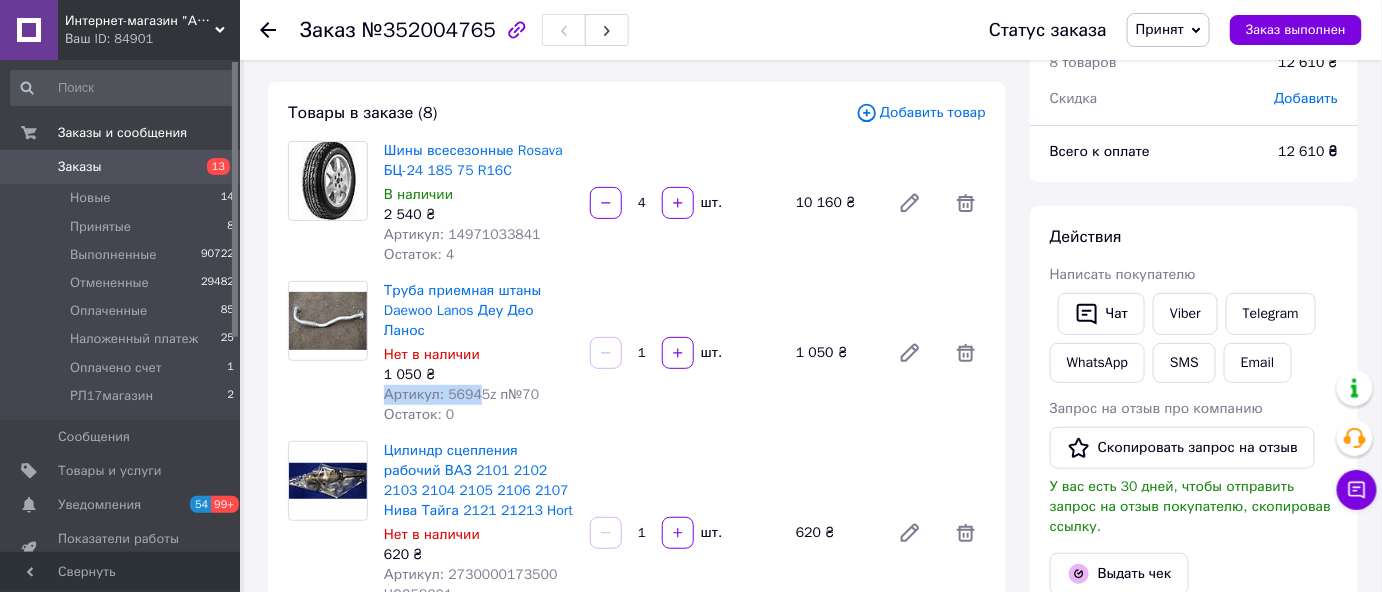 drag, startPoint x: 442, startPoint y: 383, endPoint x: 474, endPoint y: 389, distance: 32.55764 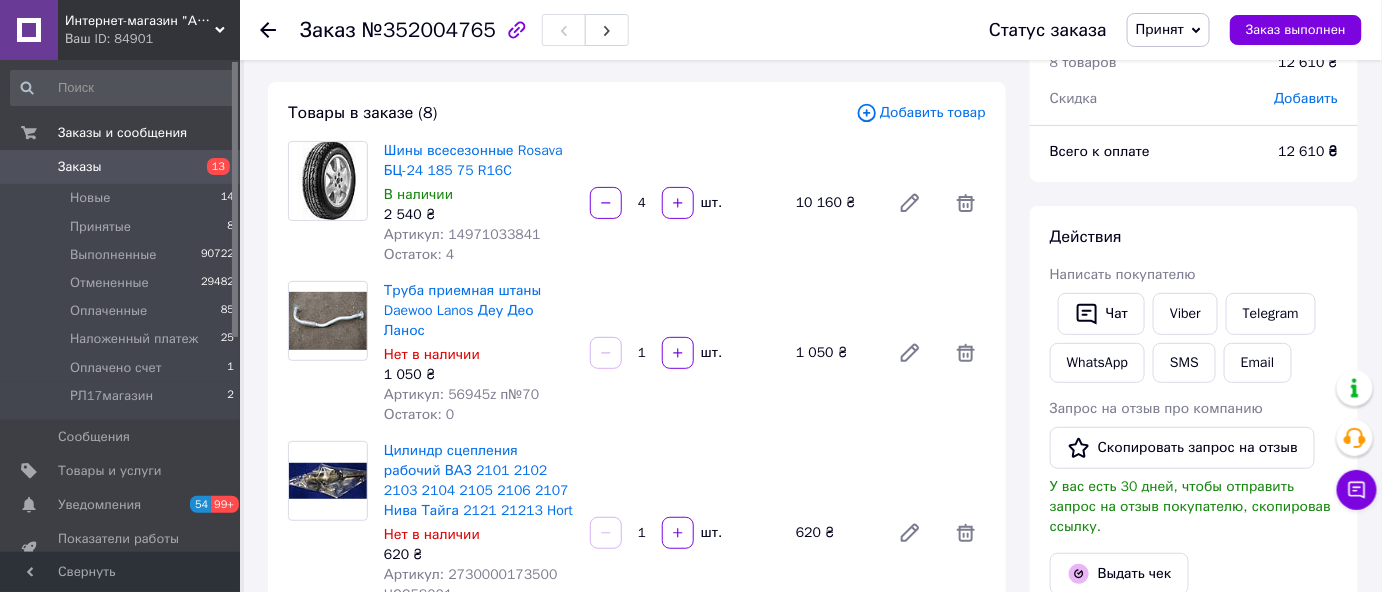 click on "Остаток: 0" at bounding box center [479, 415] 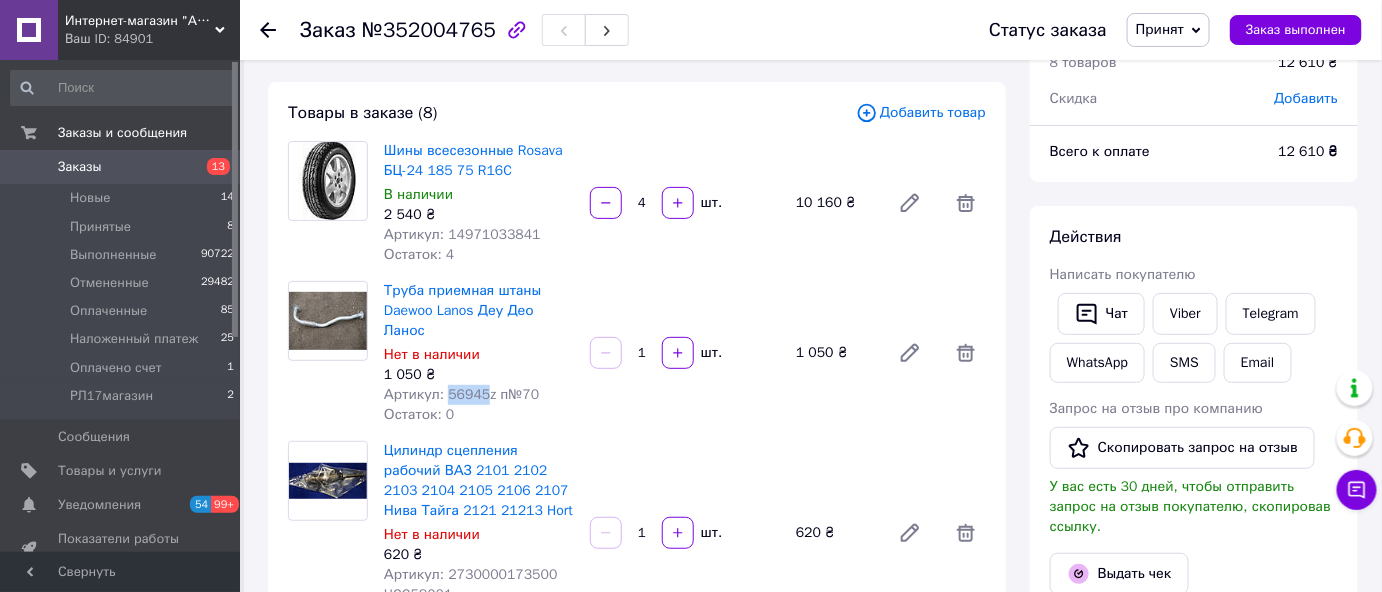 drag, startPoint x: 444, startPoint y: 394, endPoint x: 477, endPoint y: 400, distance: 33.54102 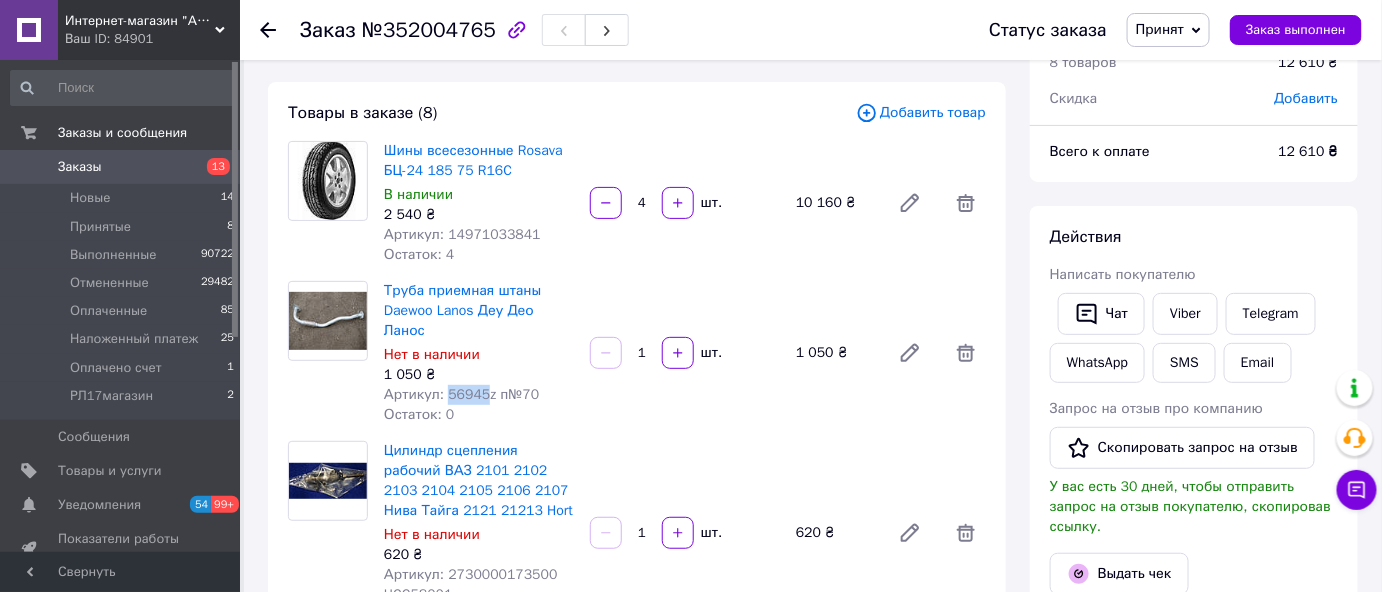 copy on "56945" 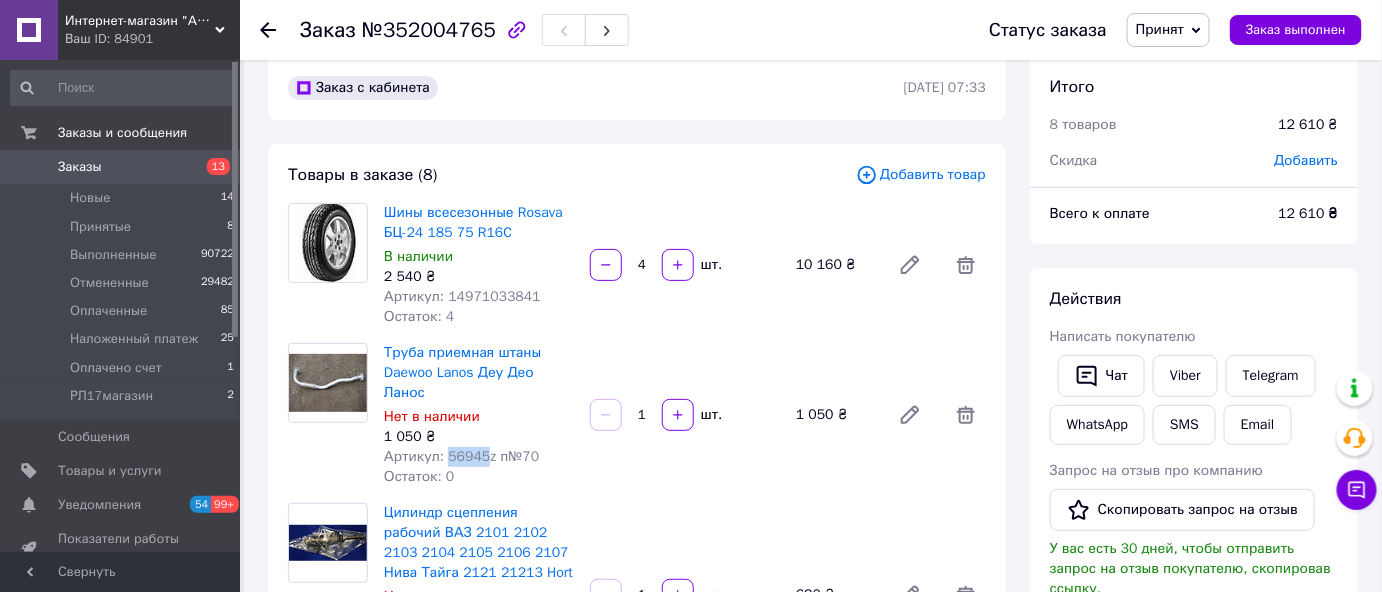 scroll, scrollTop: 0, scrollLeft: 0, axis: both 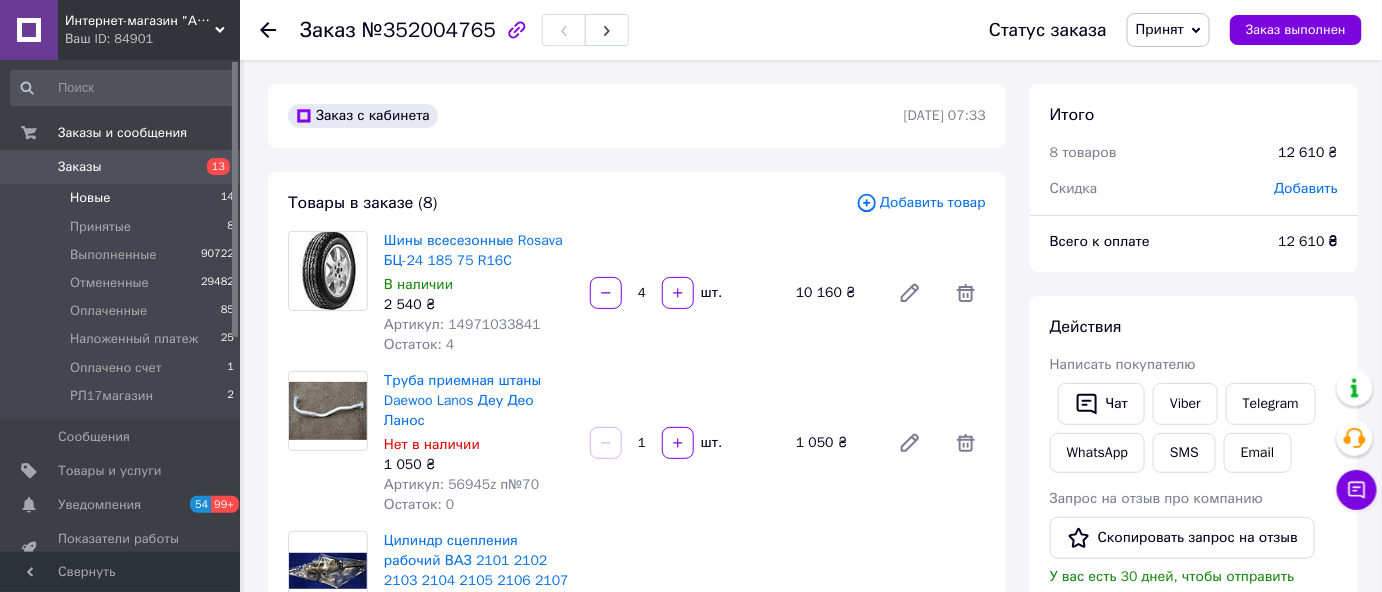 click on "Новые" at bounding box center [90, 198] 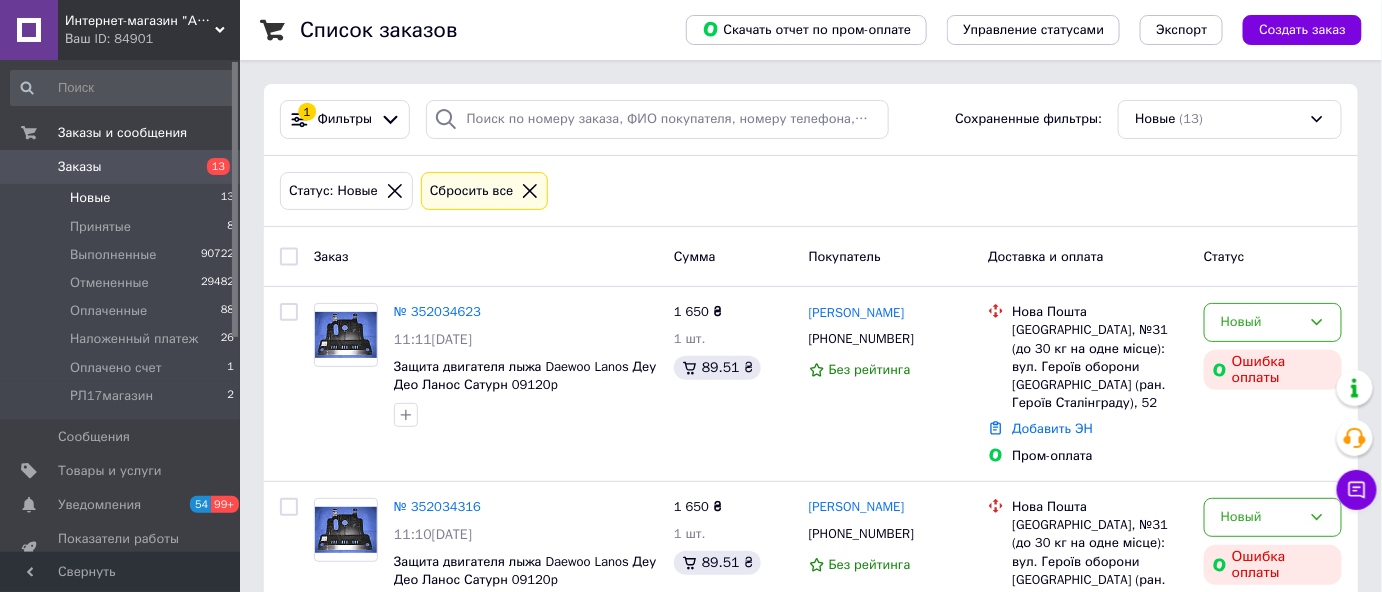 click 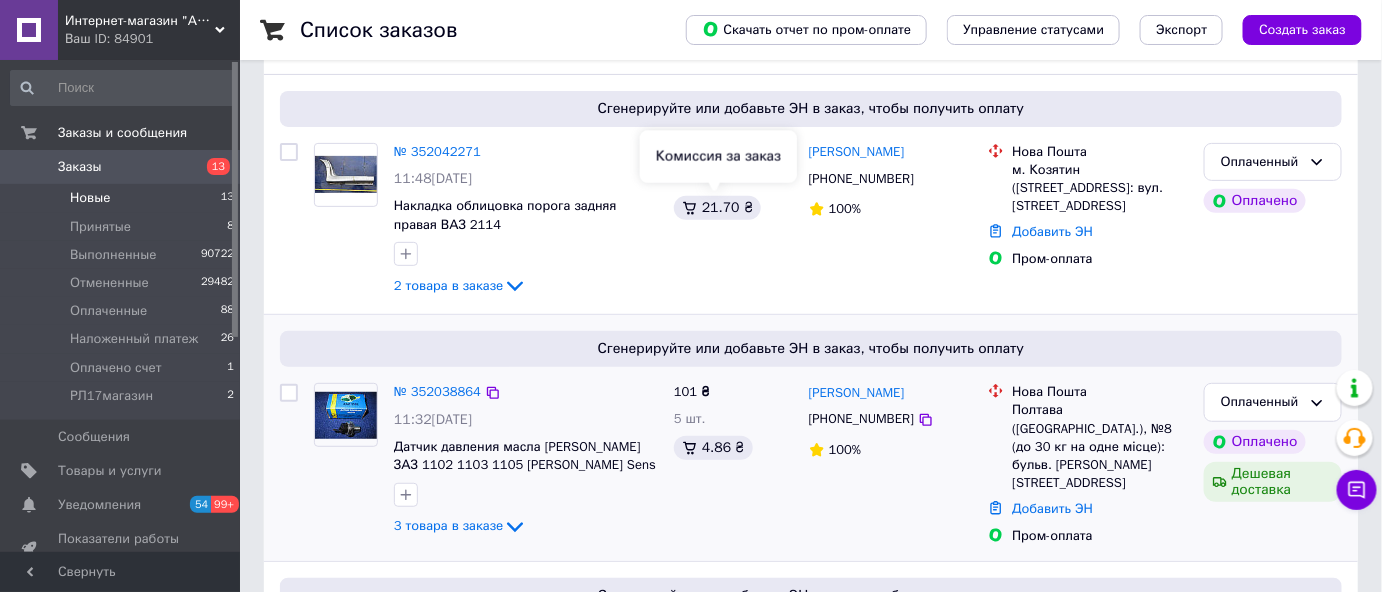 scroll, scrollTop: 181, scrollLeft: 0, axis: vertical 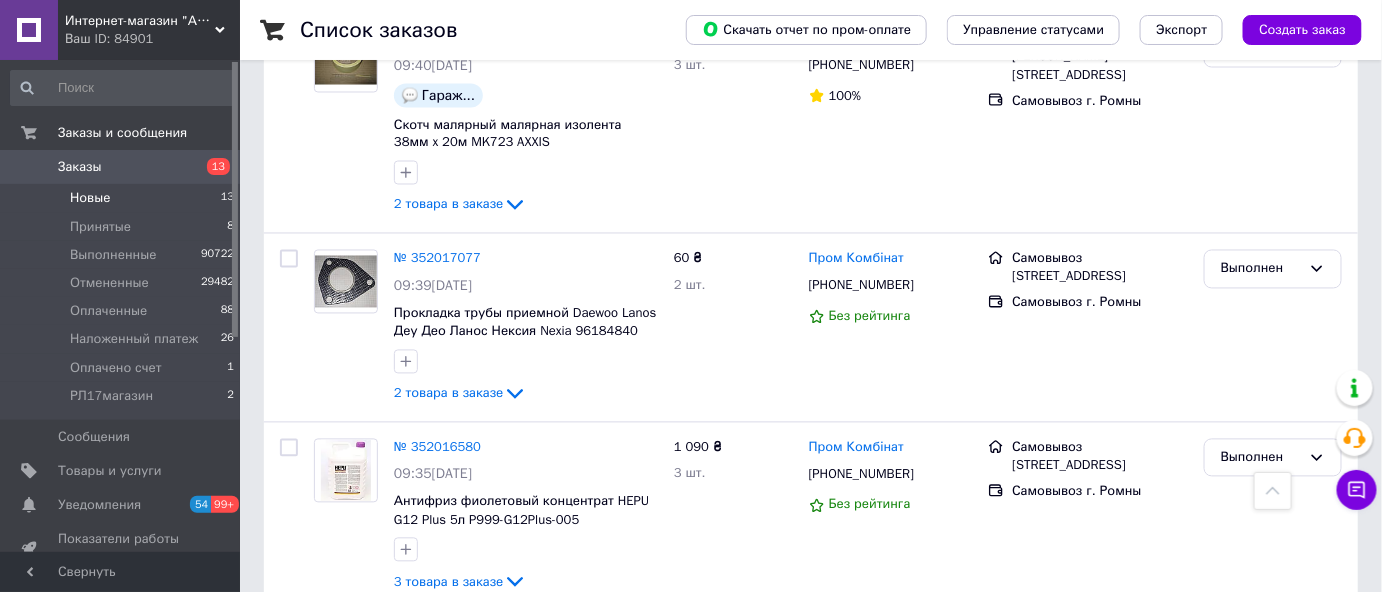 click on "2" at bounding box center [327, 655] 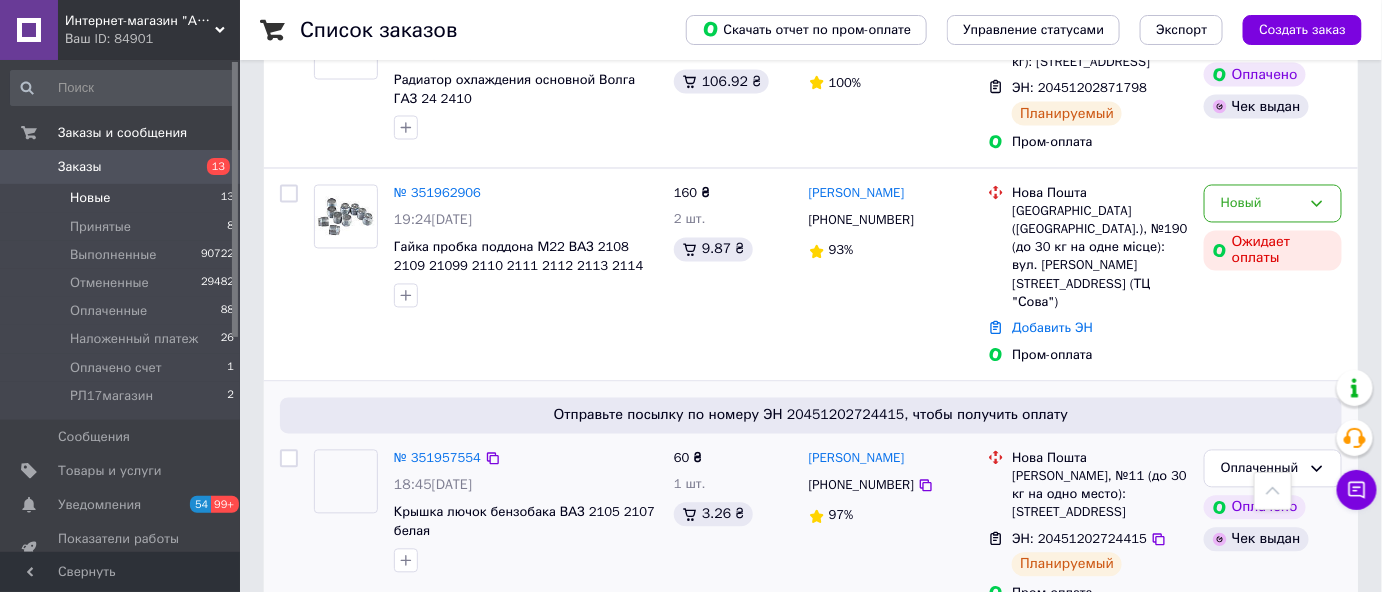 scroll, scrollTop: 3696, scrollLeft: 0, axis: vertical 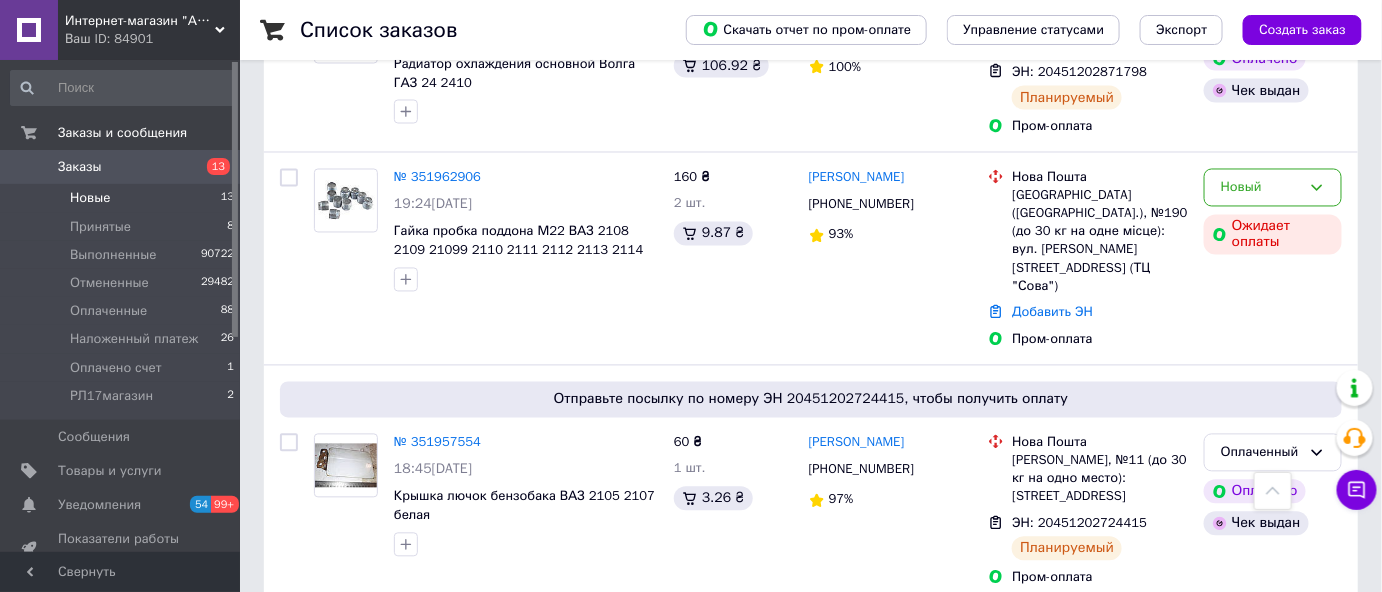 click on "3" at bounding box center [505, 648] 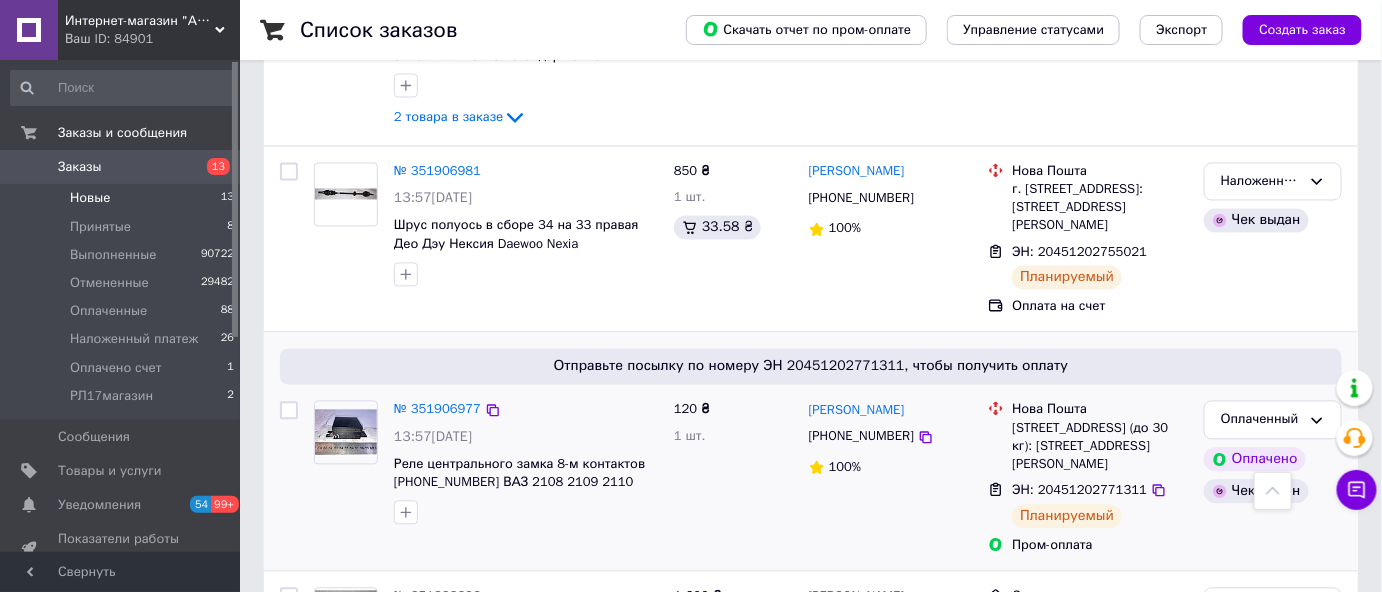 scroll, scrollTop: 3791, scrollLeft: 0, axis: vertical 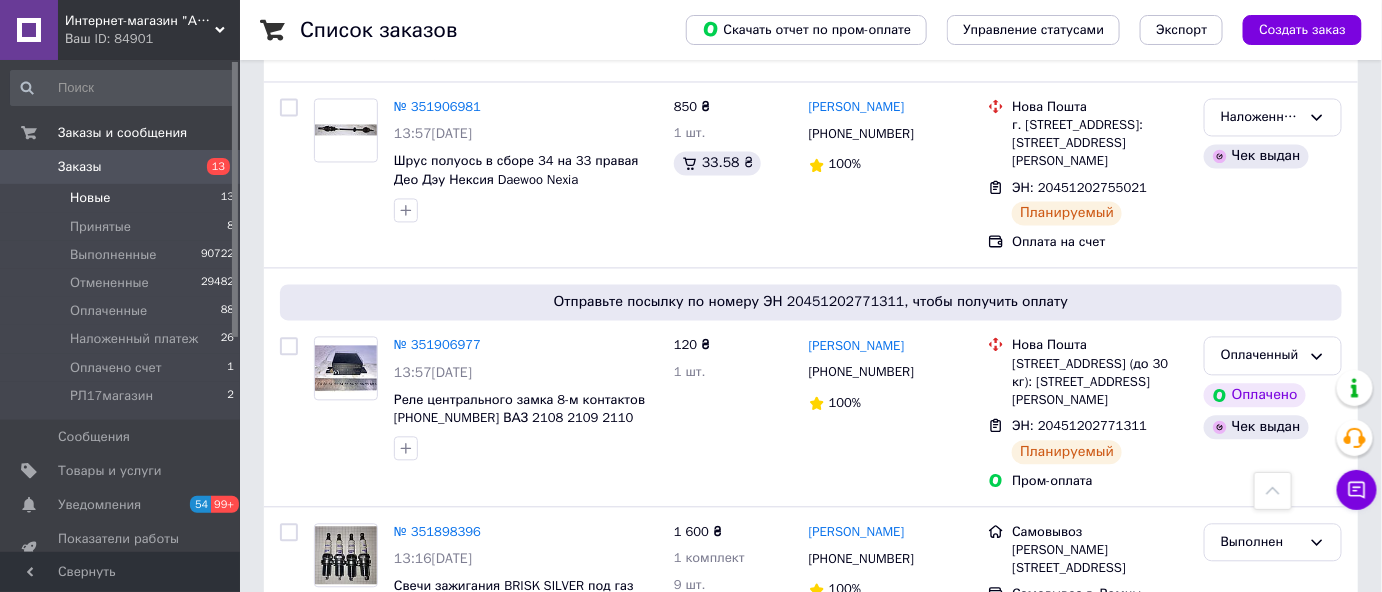 click on "4" at bounding box center (550, 741) 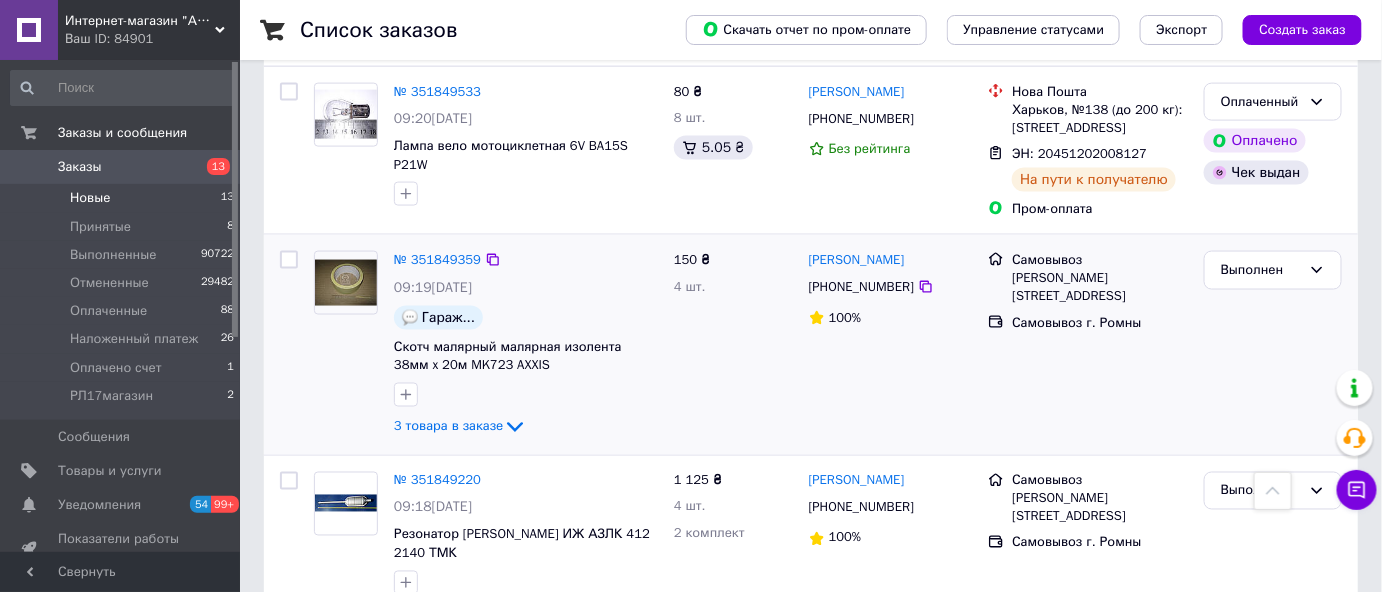 scroll, scrollTop: 3428, scrollLeft: 0, axis: vertical 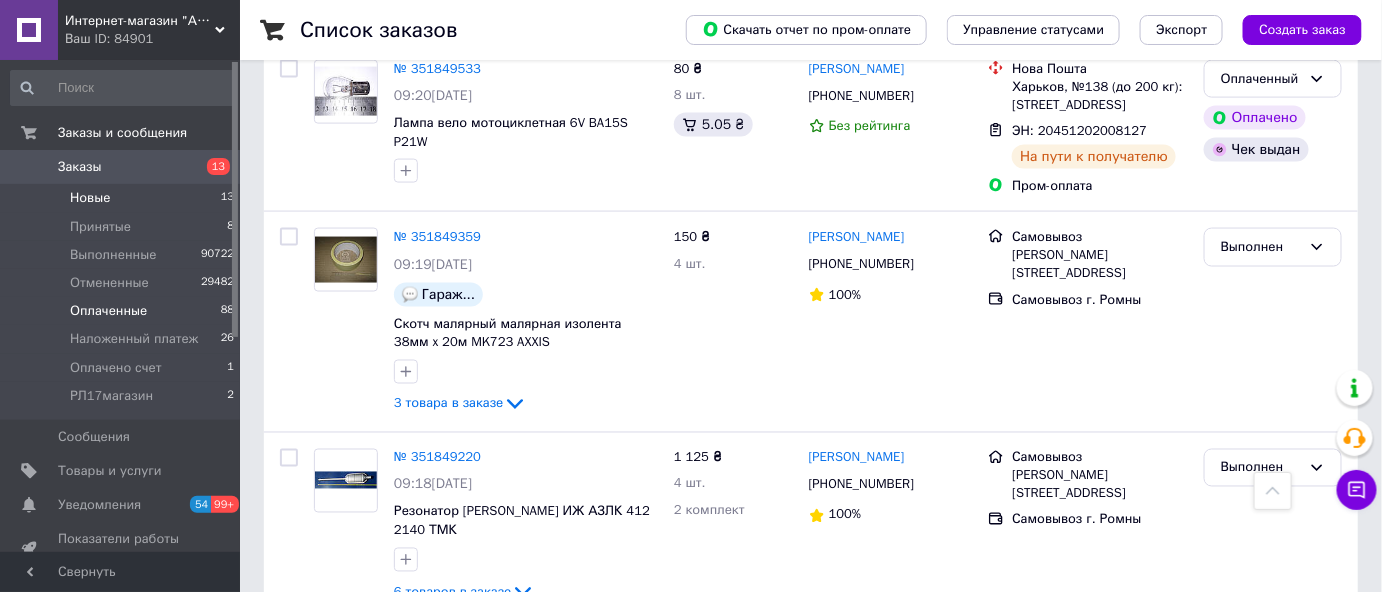 click on "Оплаченные" at bounding box center [108, 311] 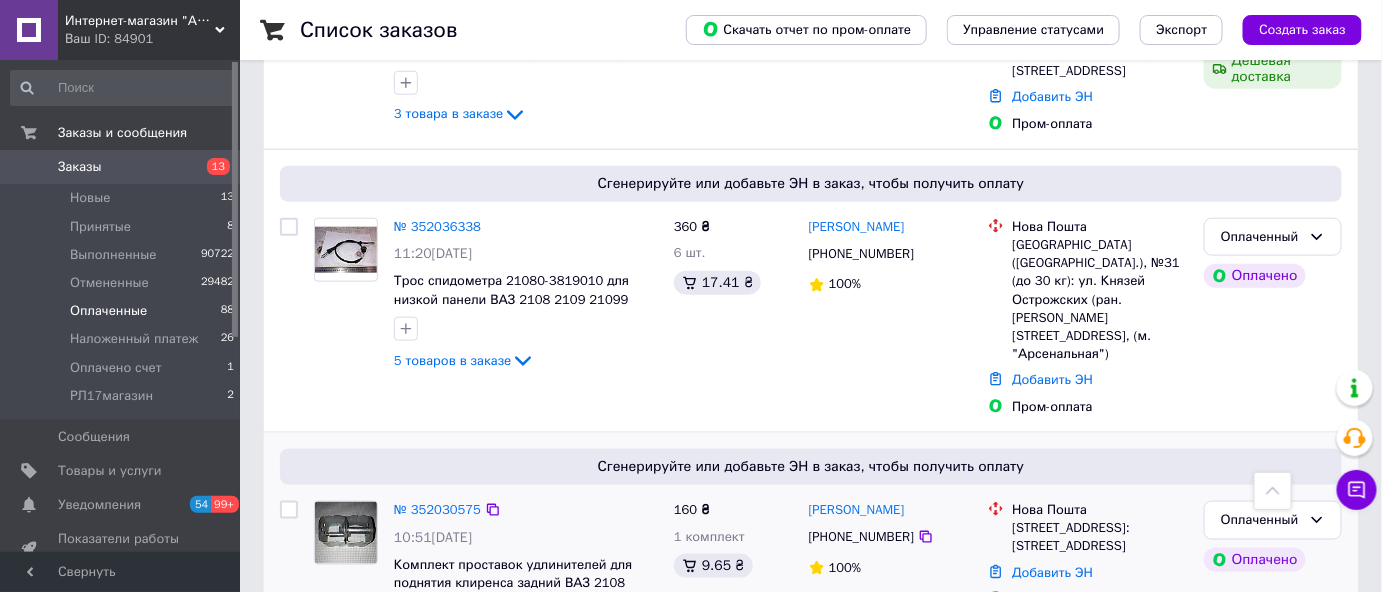 scroll, scrollTop: 727, scrollLeft: 0, axis: vertical 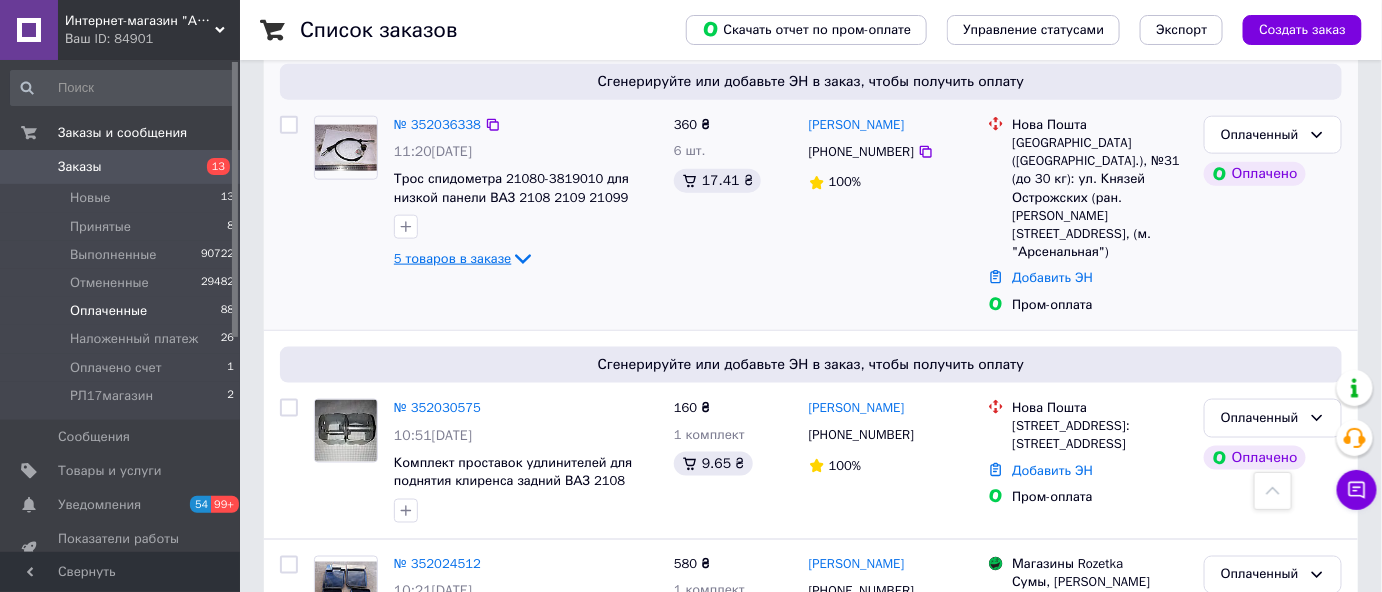 click on "5 товаров в заказе" at bounding box center [452, 258] 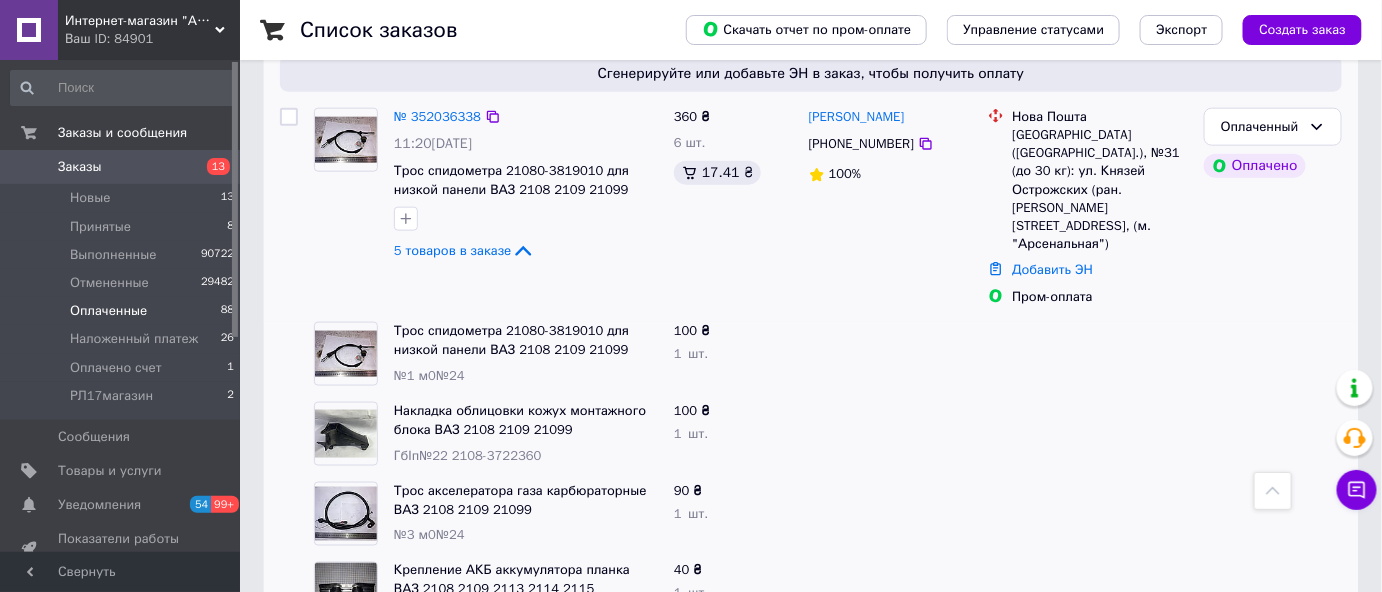 scroll, scrollTop: 636, scrollLeft: 0, axis: vertical 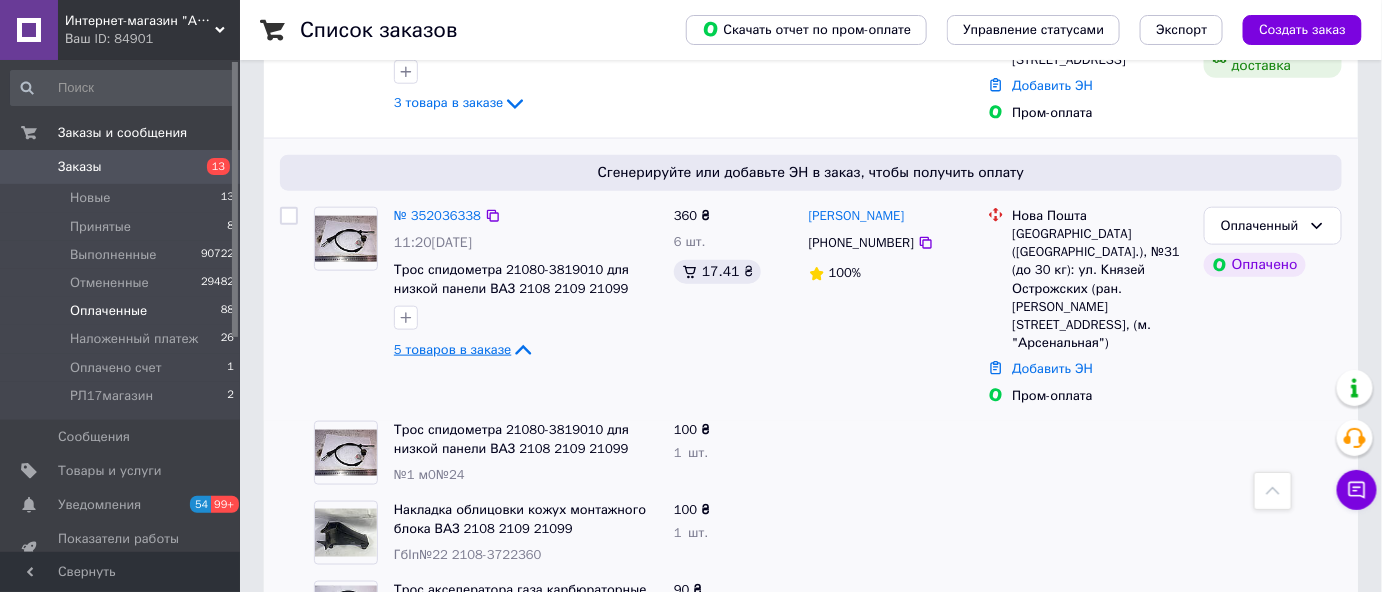 click on "5 товаров в заказе" at bounding box center [452, 349] 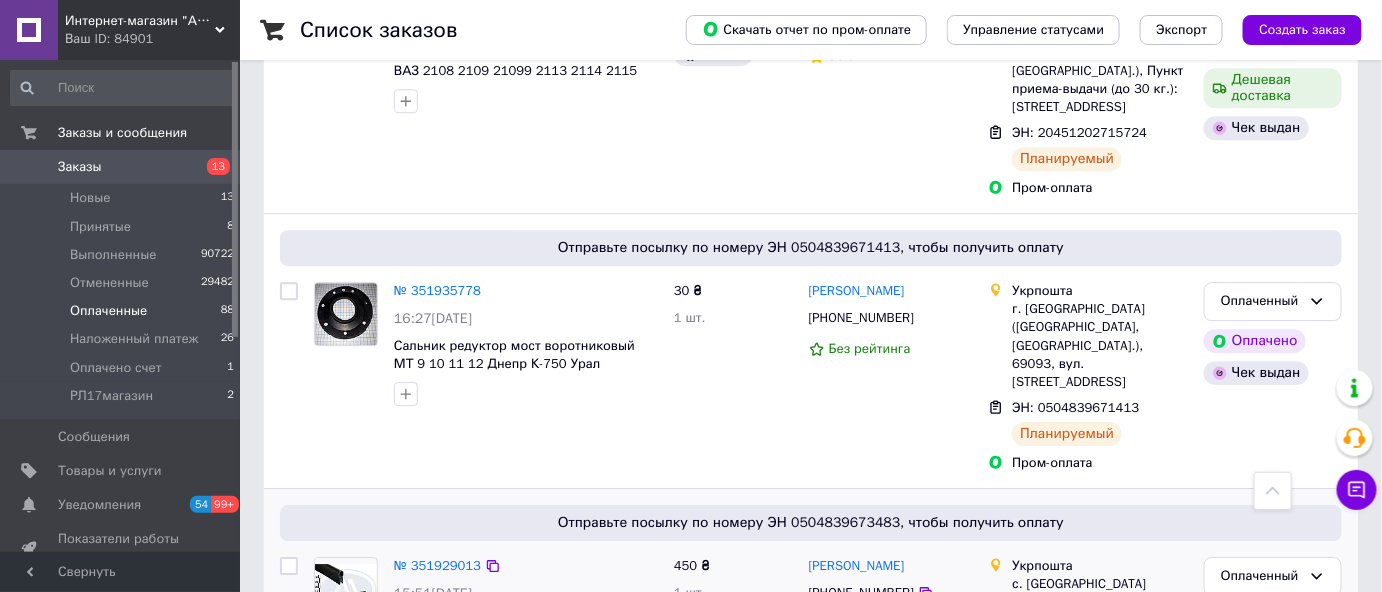 scroll, scrollTop: 4383, scrollLeft: 0, axis: vertical 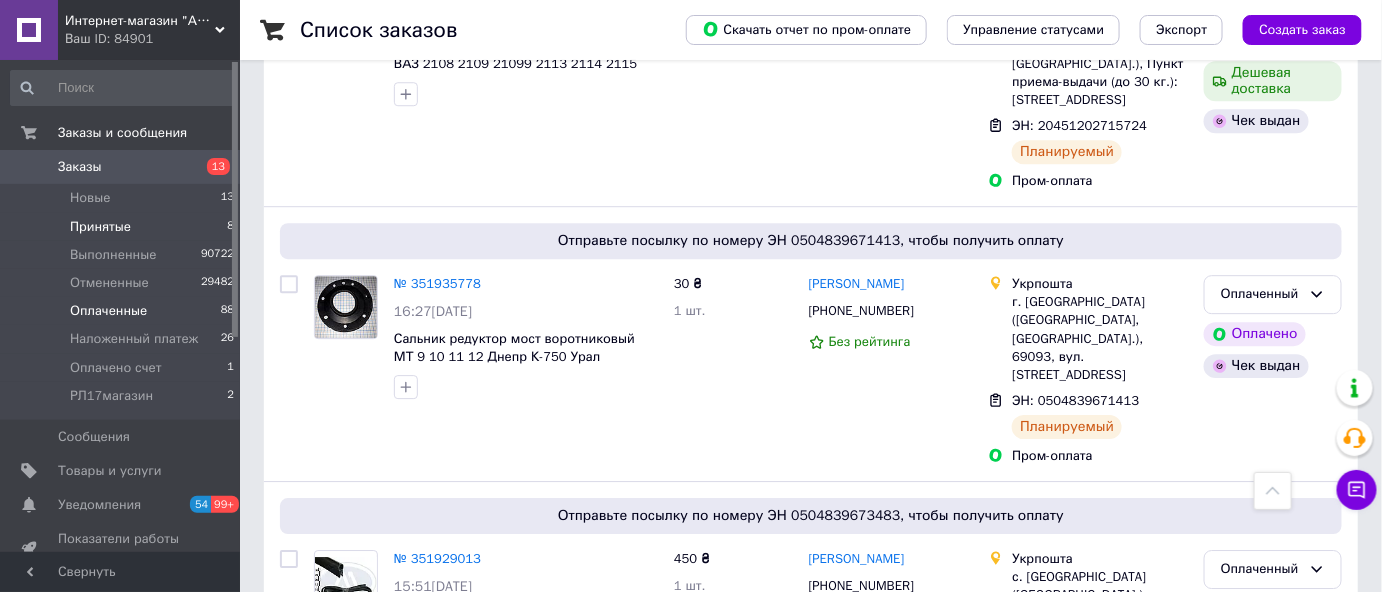 click on "Принятые" at bounding box center (100, 227) 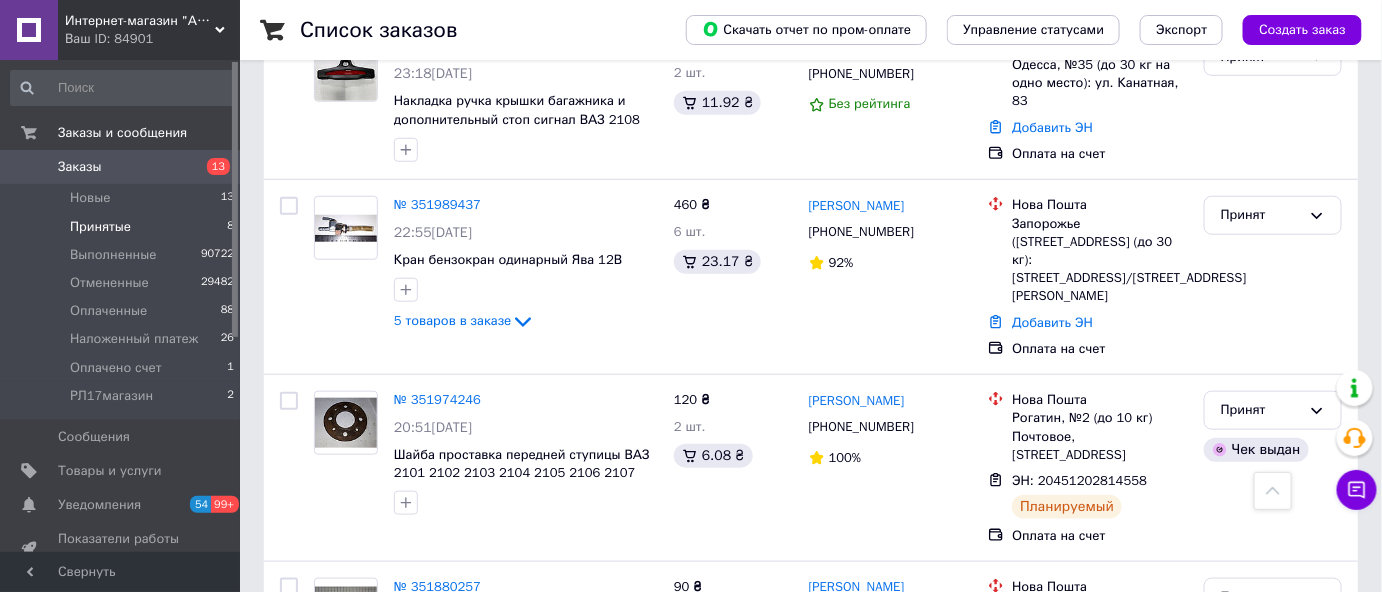 scroll, scrollTop: 545, scrollLeft: 0, axis: vertical 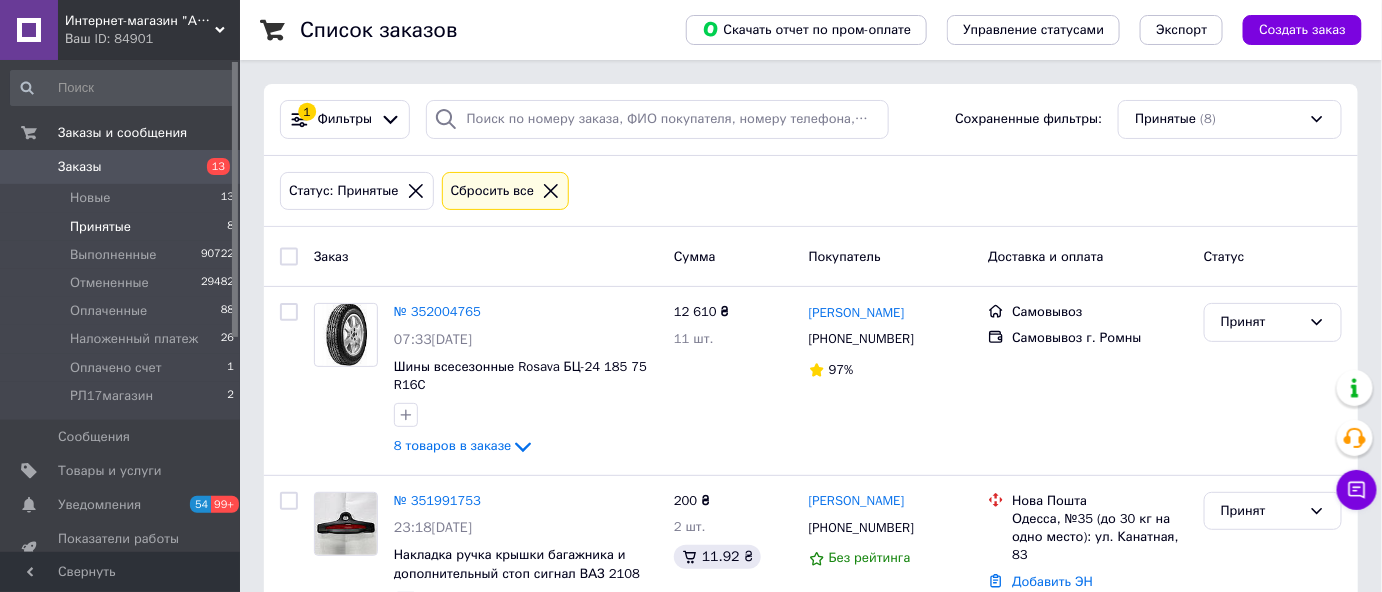 click on "Принятые" at bounding box center [100, 227] 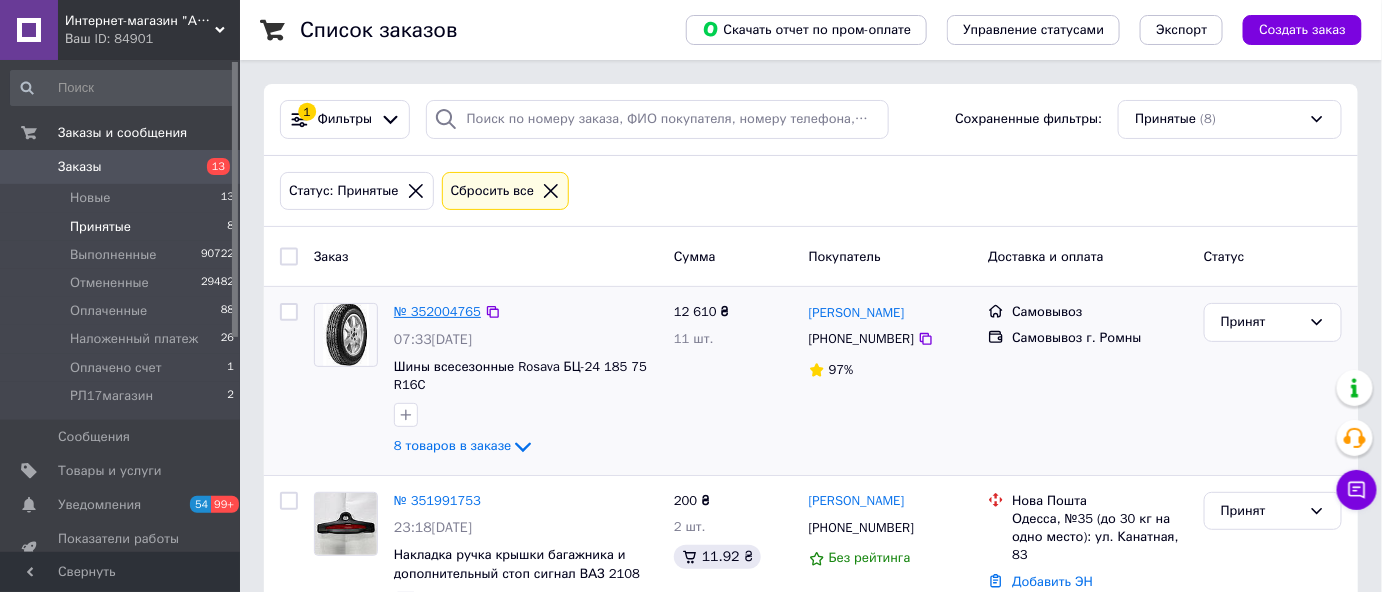 click on "№ 352004765" at bounding box center (437, 311) 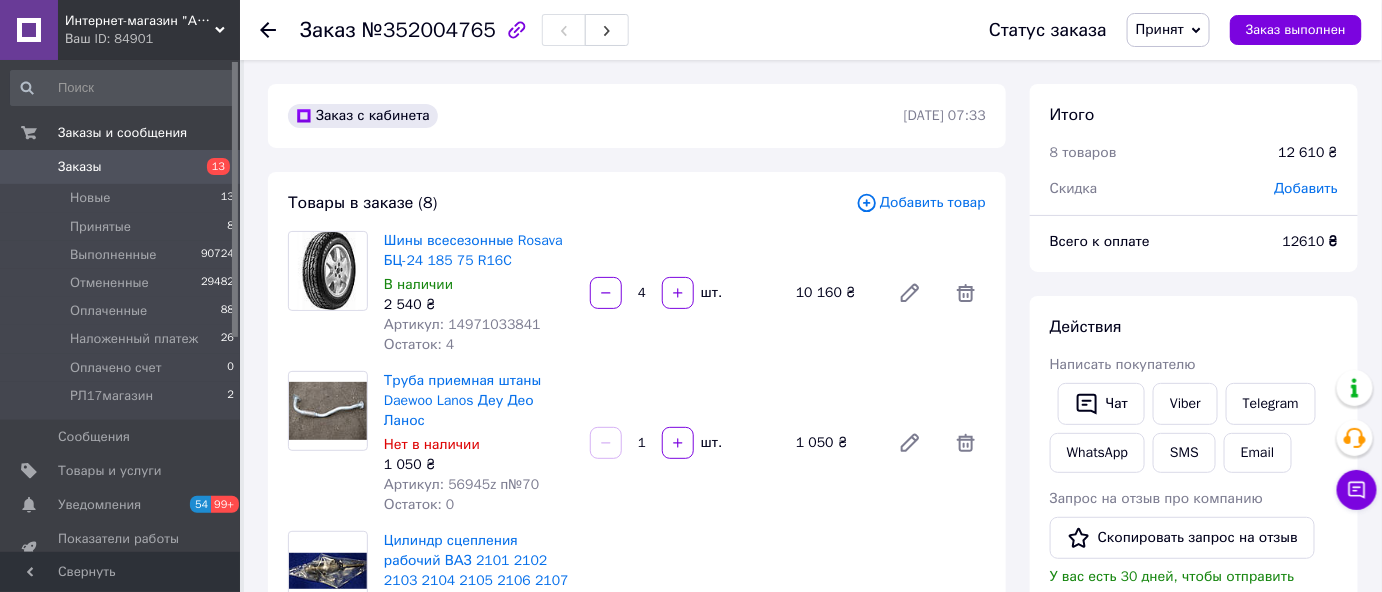 scroll, scrollTop: 56, scrollLeft: 0, axis: vertical 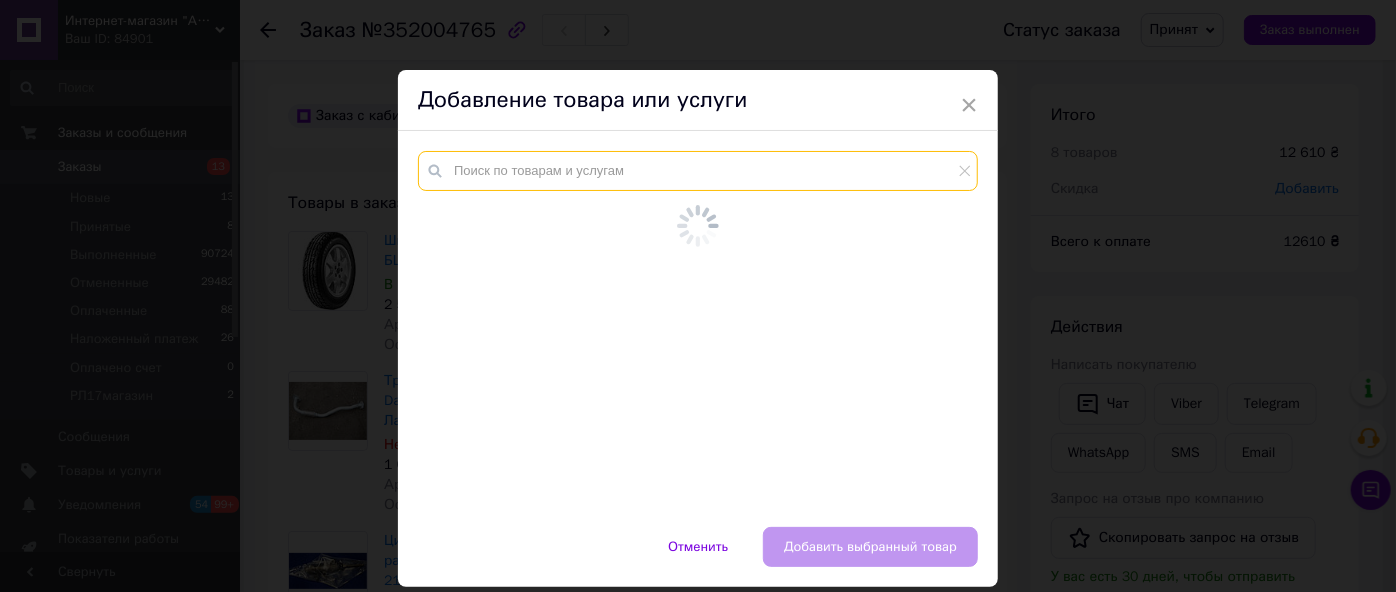 click at bounding box center (698, 171) 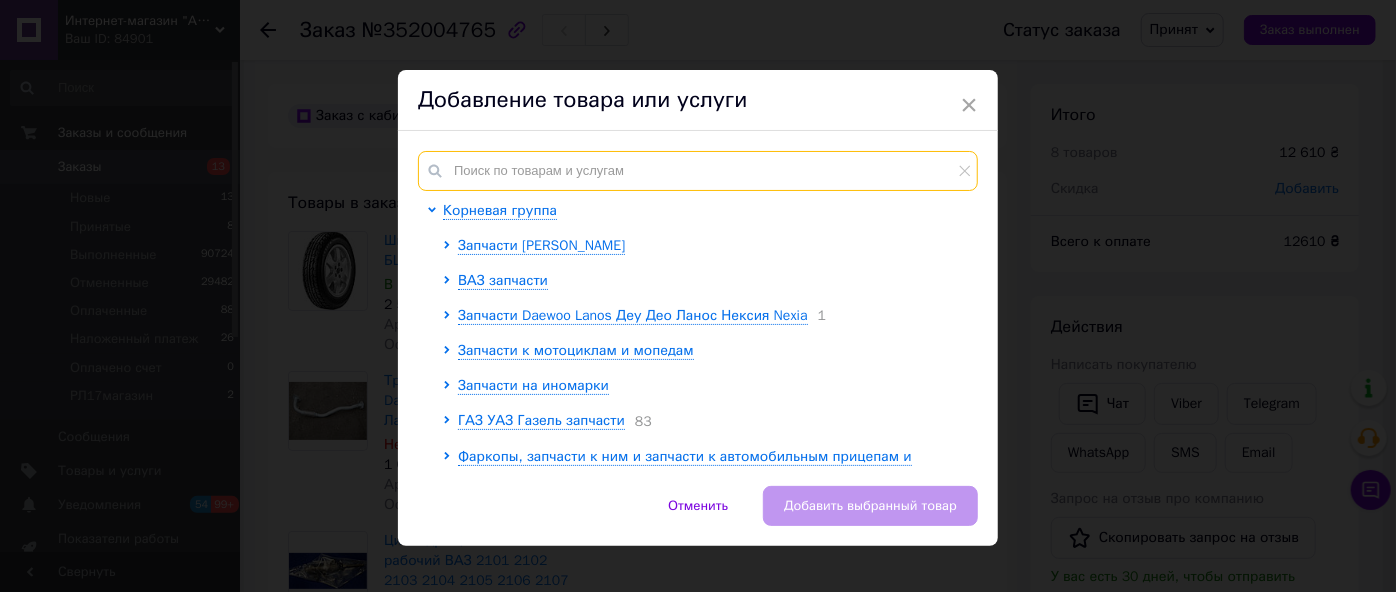 paste on "121009455R" 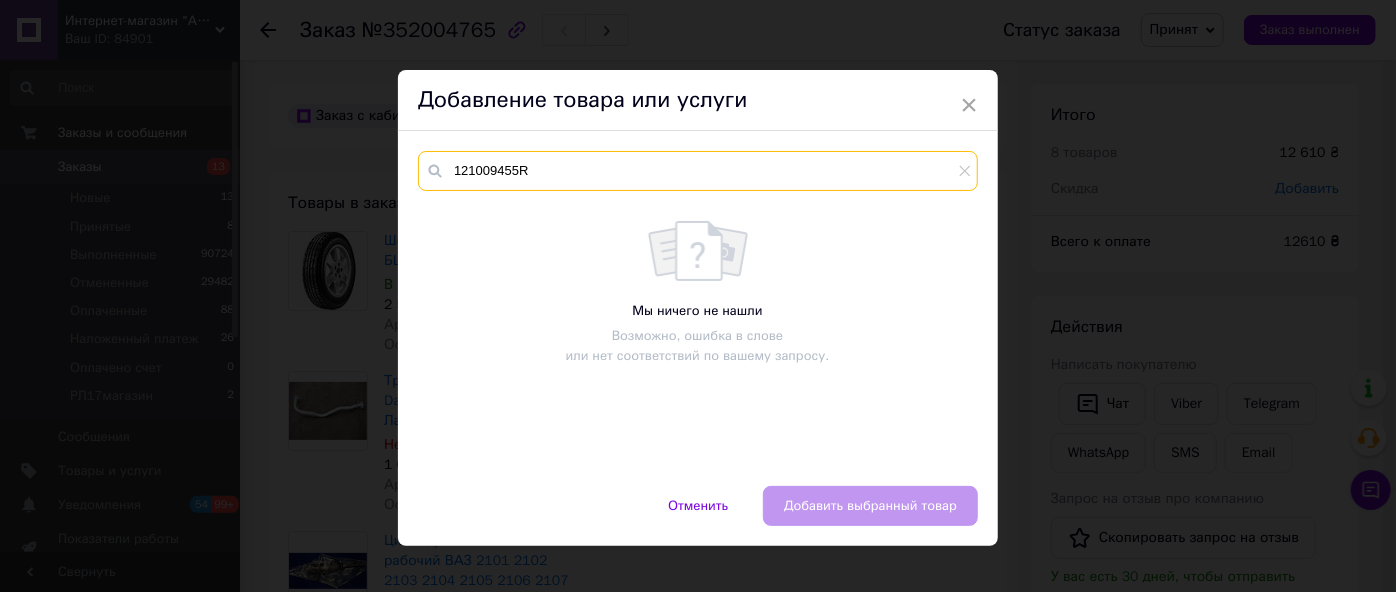 drag, startPoint x: 531, startPoint y: 167, endPoint x: 421, endPoint y: 175, distance: 110.29053 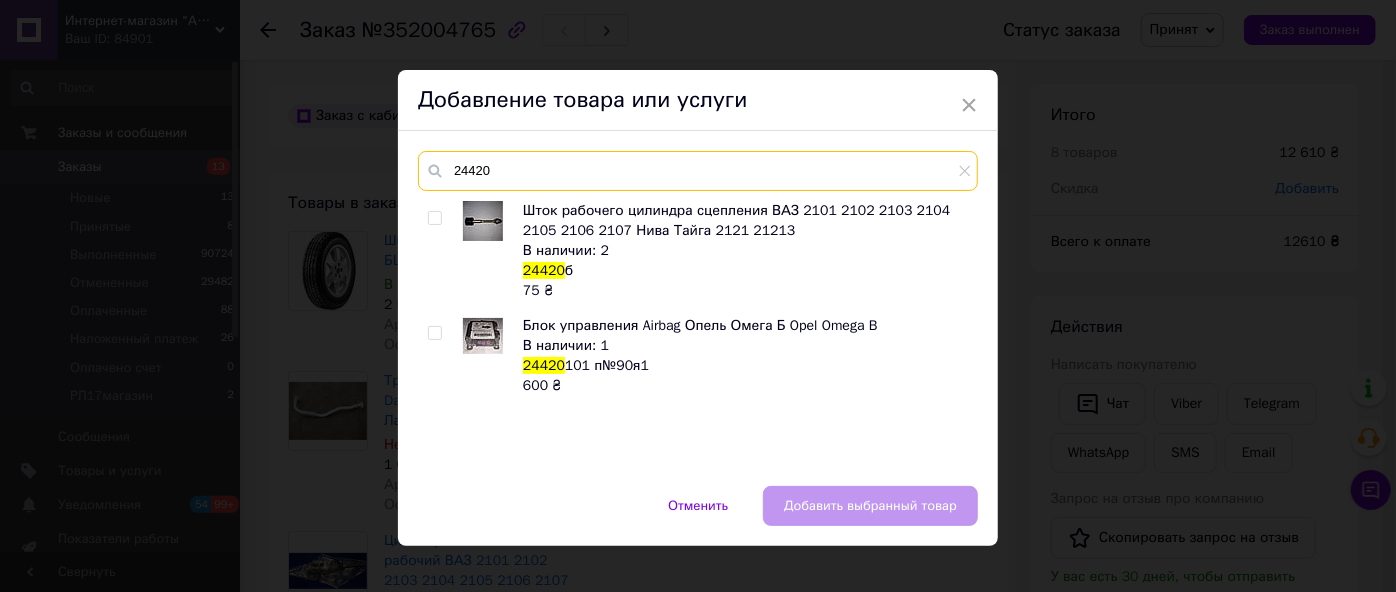 type on "24420" 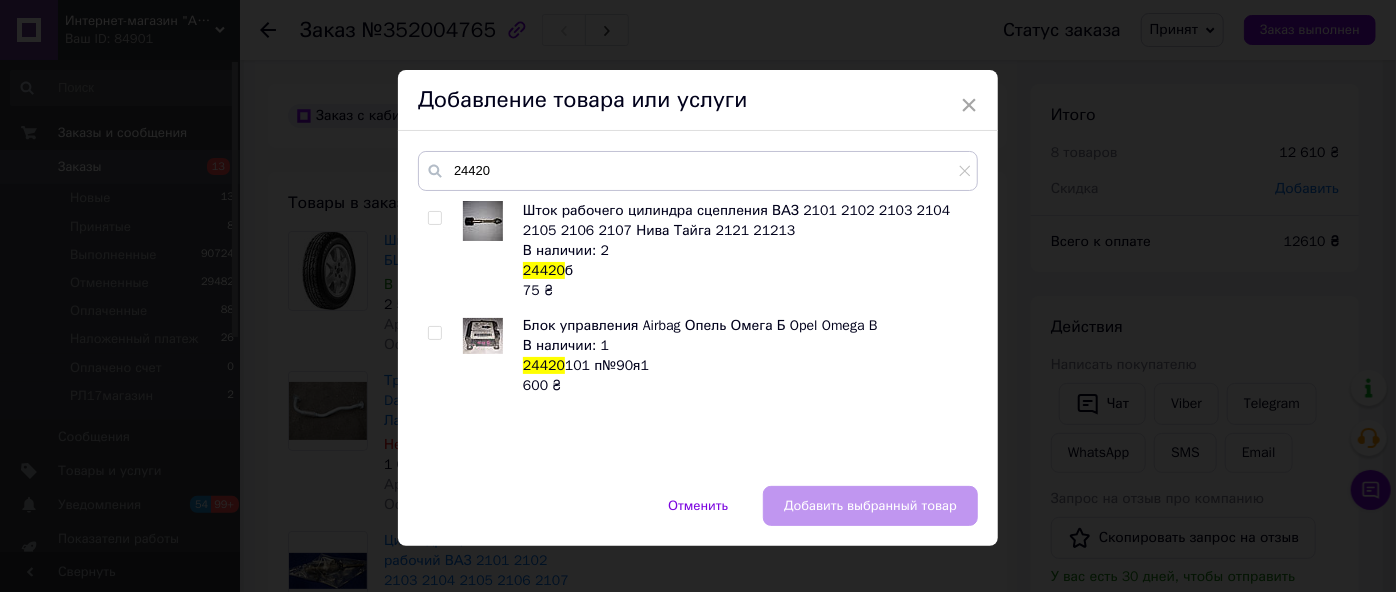 click at bounding box center [434, 218] 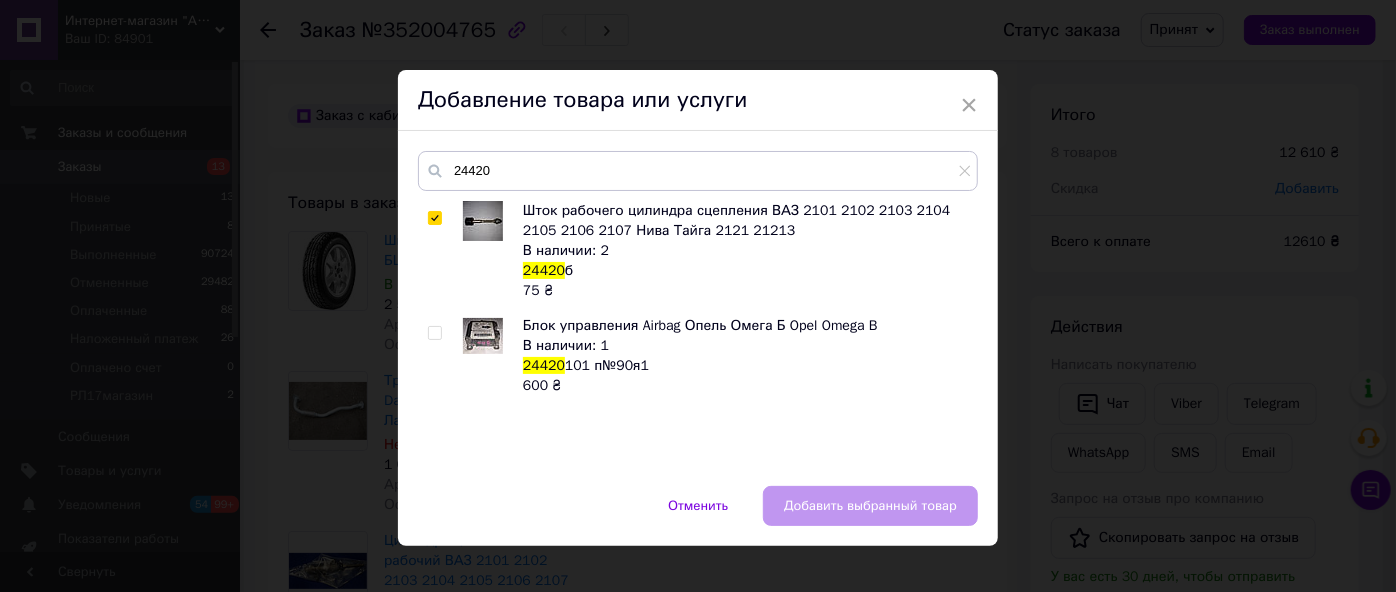 checkbox on "true" 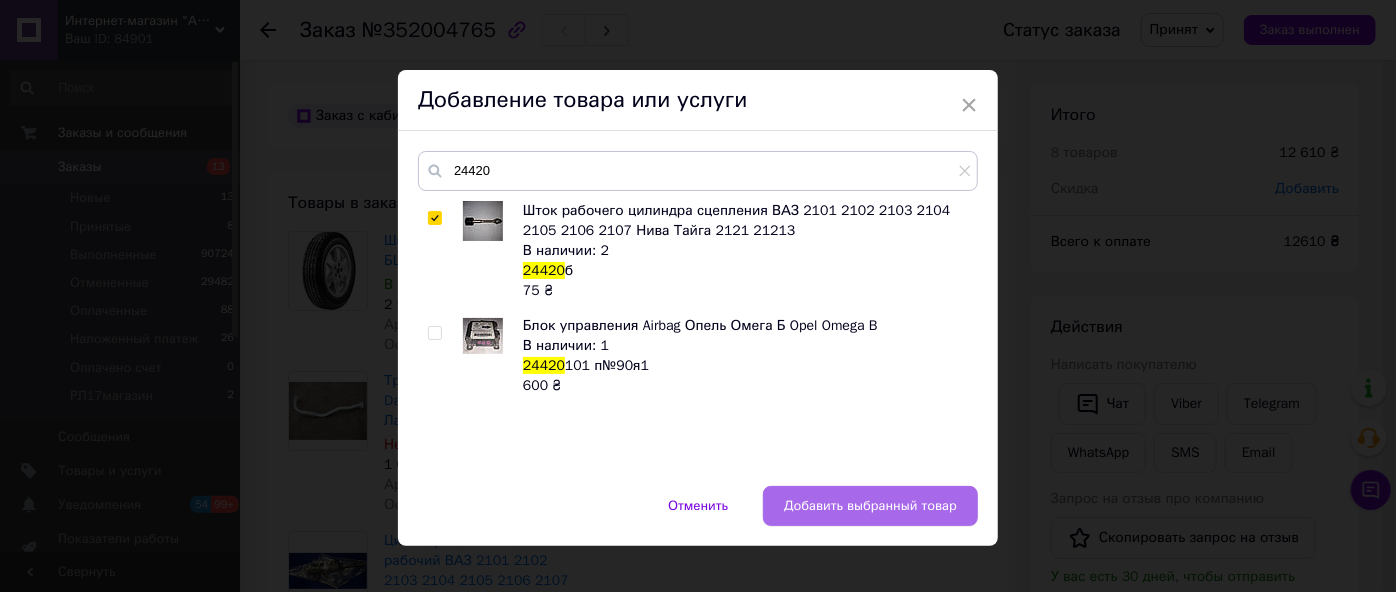 click on "Добавить выбранный товар" at bounding box center [870, 506] 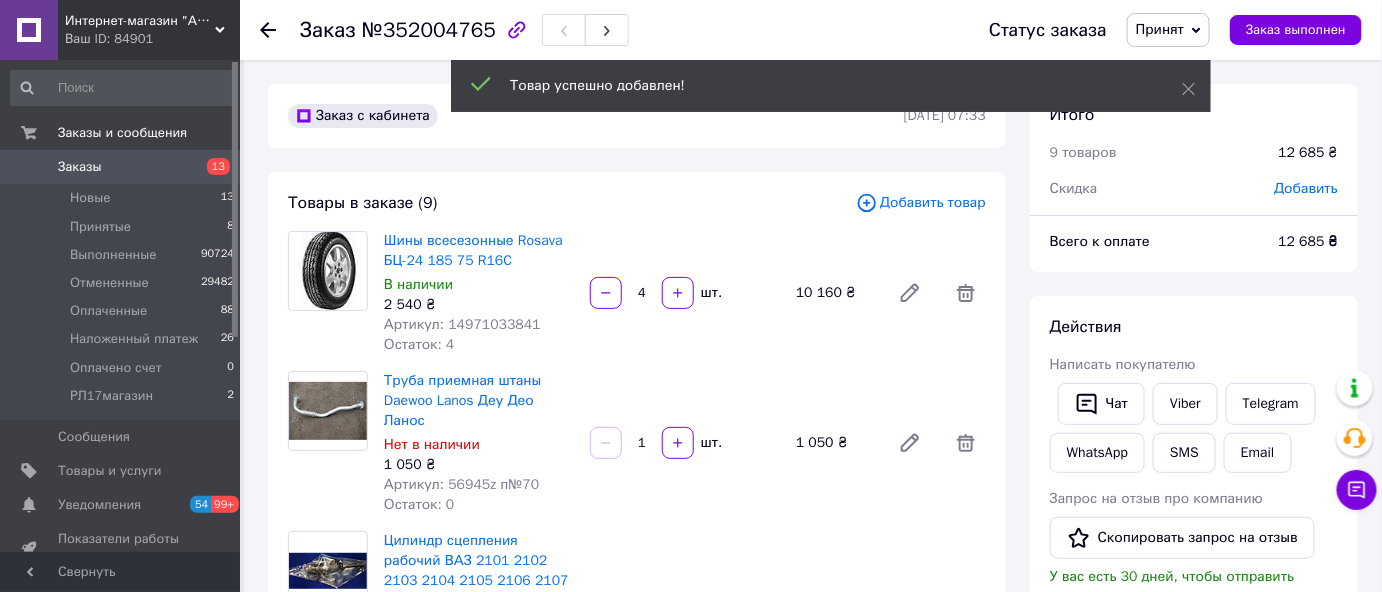 scroll, scrollTop: 124, scrollLeft: 0, axis: vertical 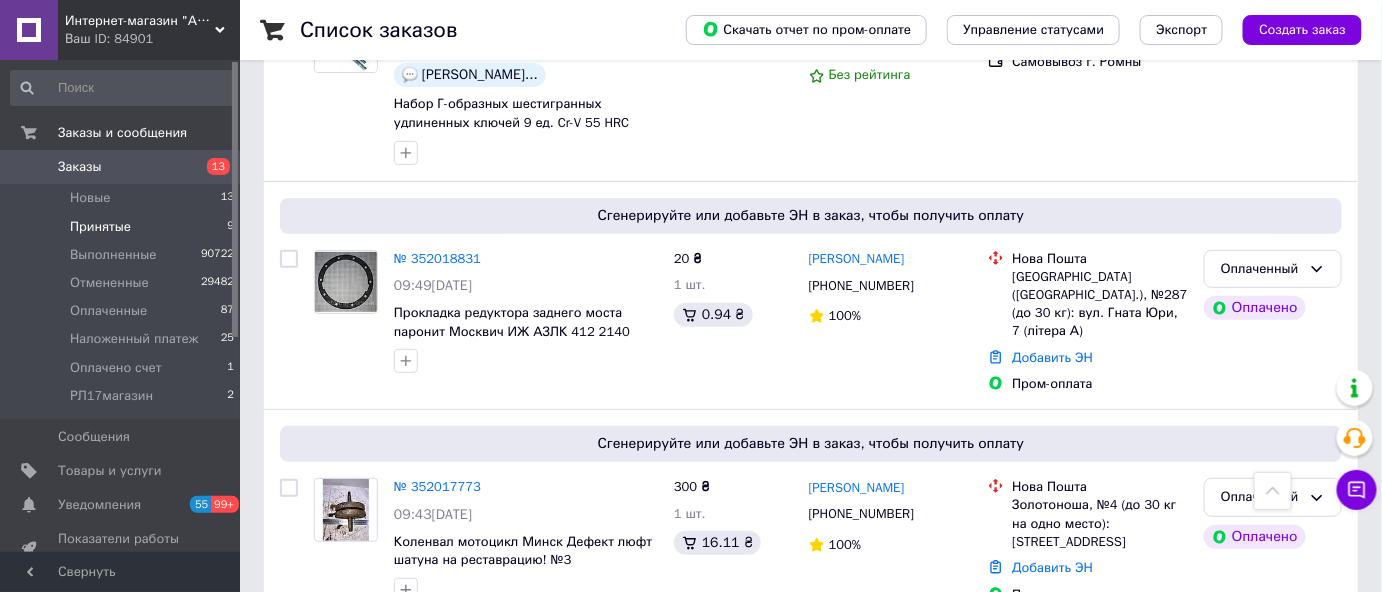 click on "Принятые" at bounding box center [100, 227] 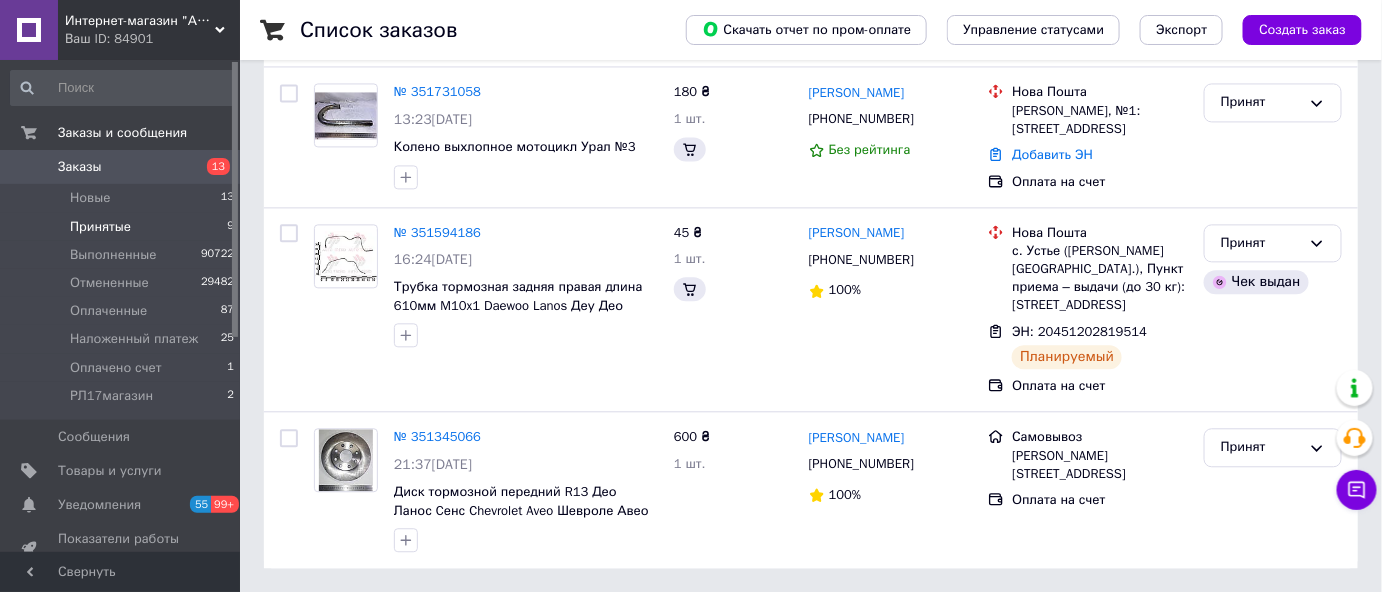 scroll, scrollTop: 0, scrollLeft: 0, axis: both 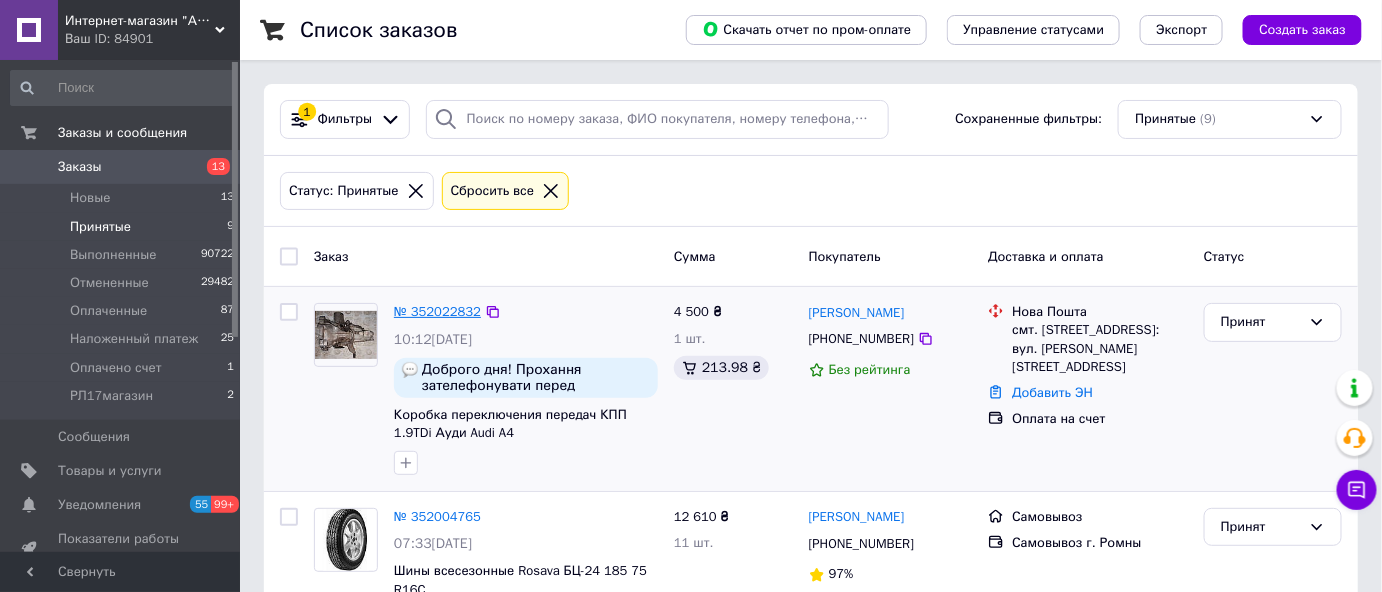 click on "№ 352022832" at bounding box center (437, 311) 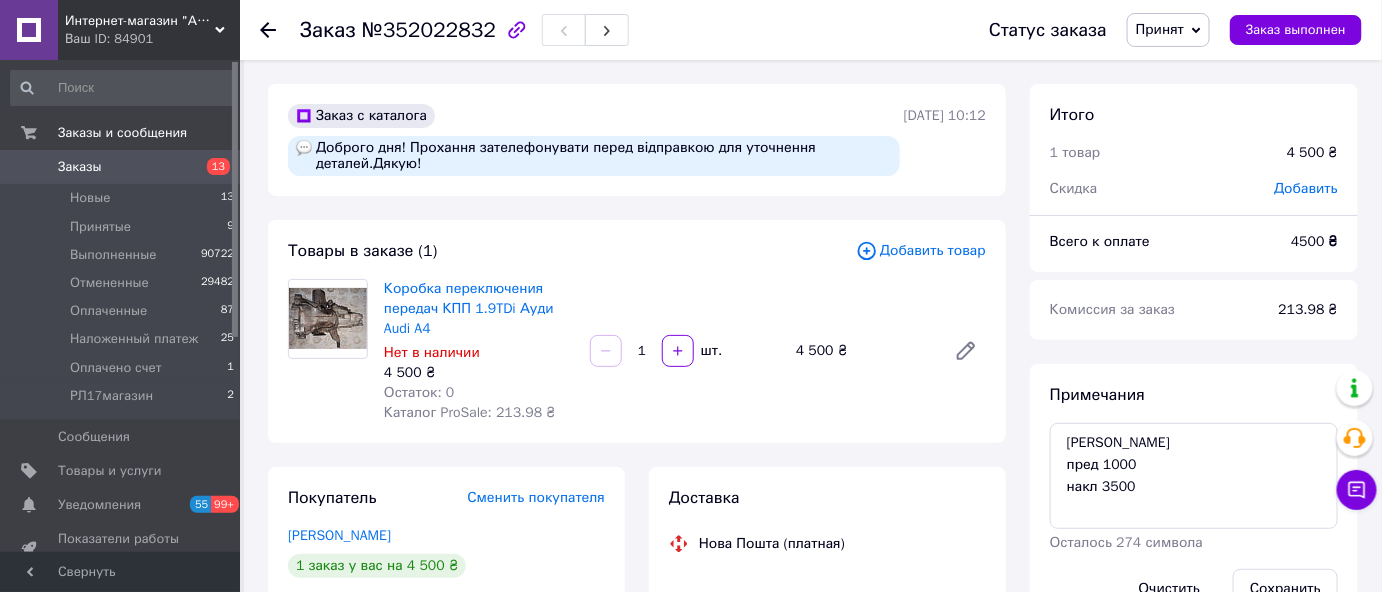 click on "Принят" at bounding box center [1160, 29] 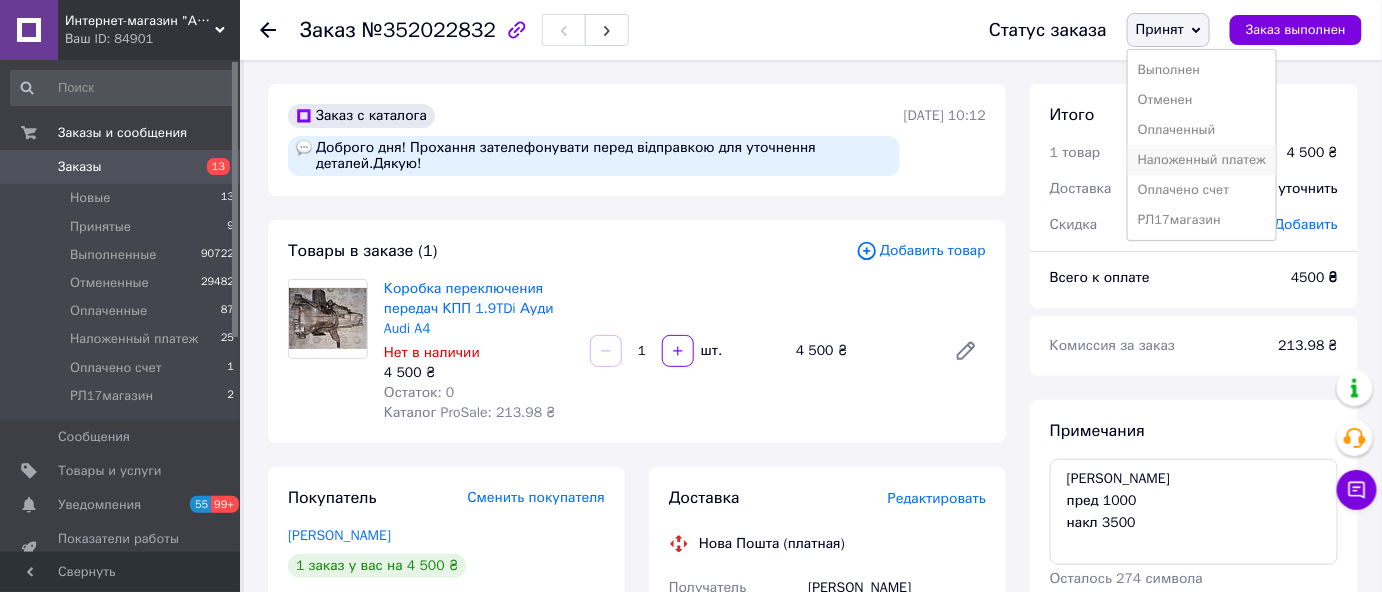 click on "Наложенный платеж" at bounding box center [1202, 160] 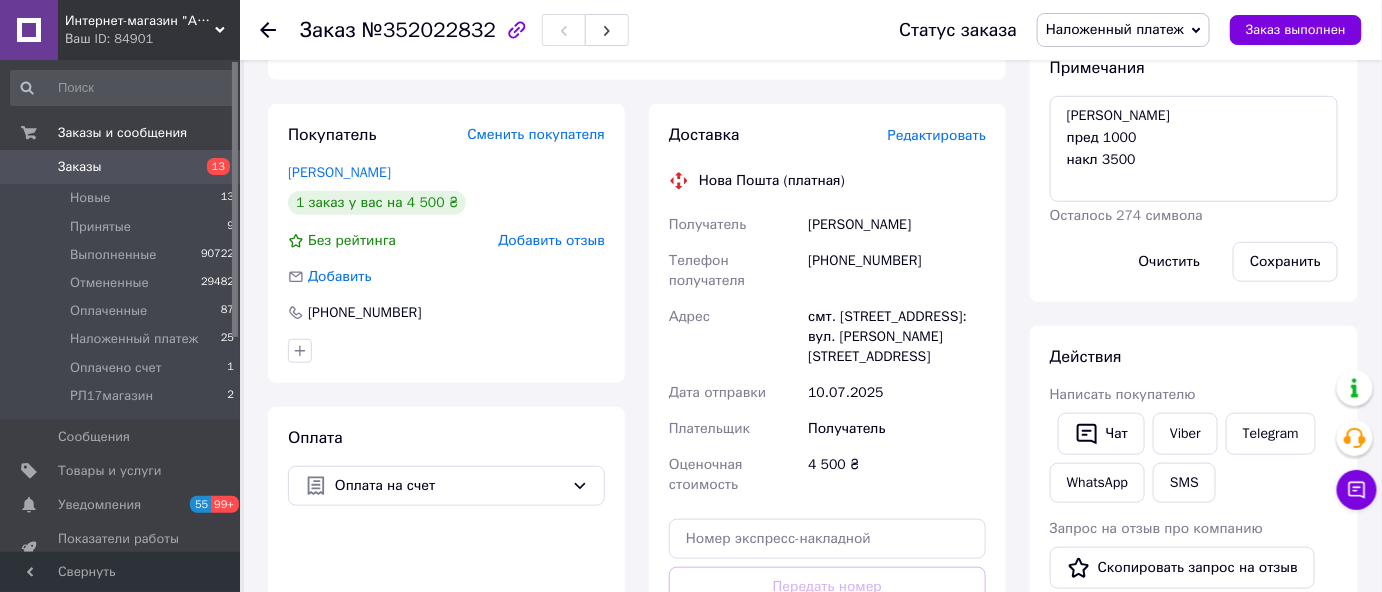 scroll, scrollTop: 0, scrollLeft: 0, axis: both 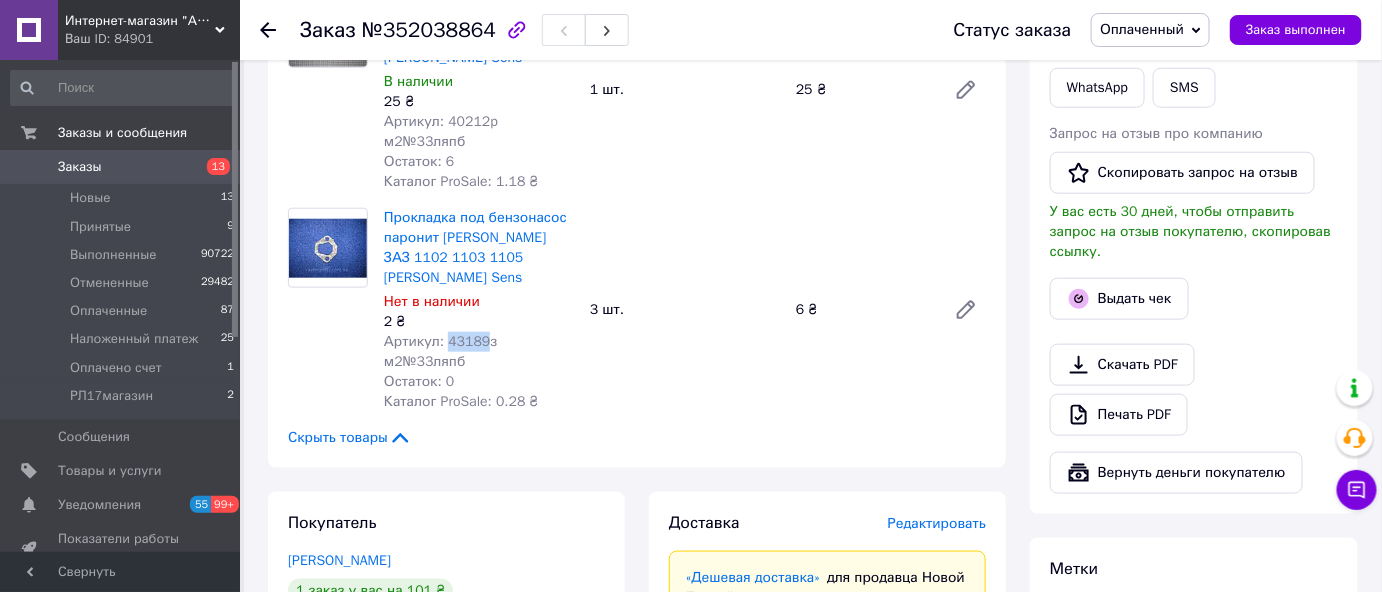 drag, startPoint x: 445, startPoint y: 296, endPoint x: 480, endPoint y: 302, distance: 35.510563 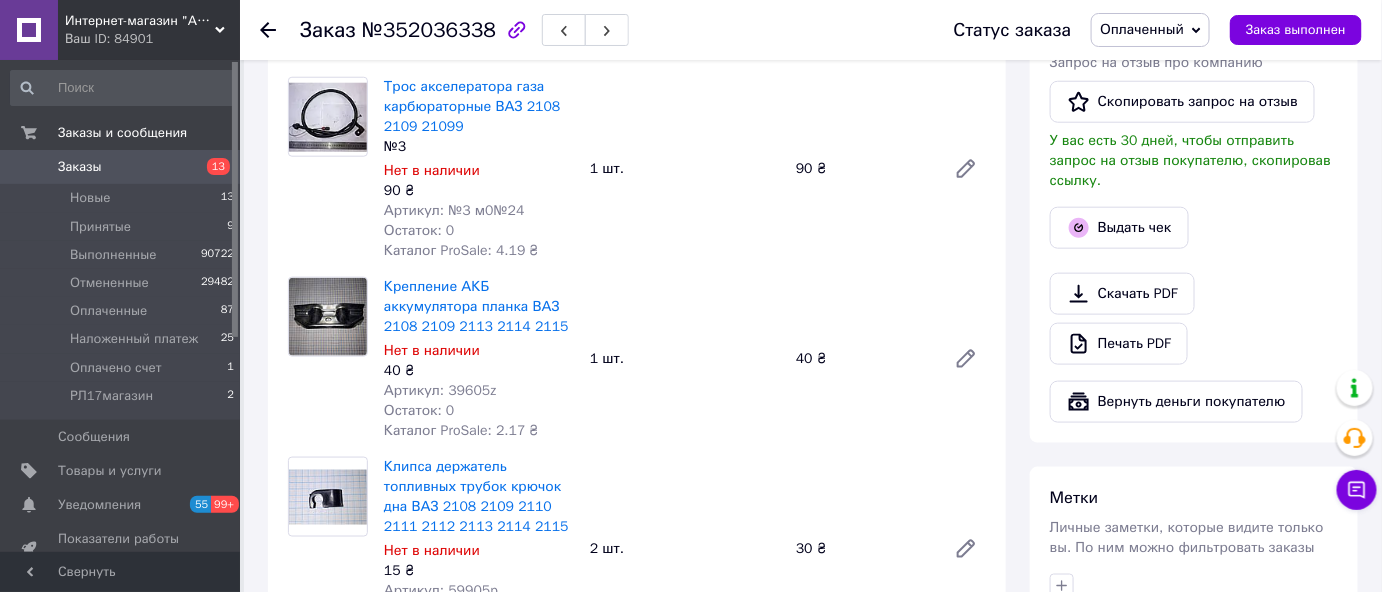 scroll, scrollTop: 727, scrollLeft: 0, axis: vertical 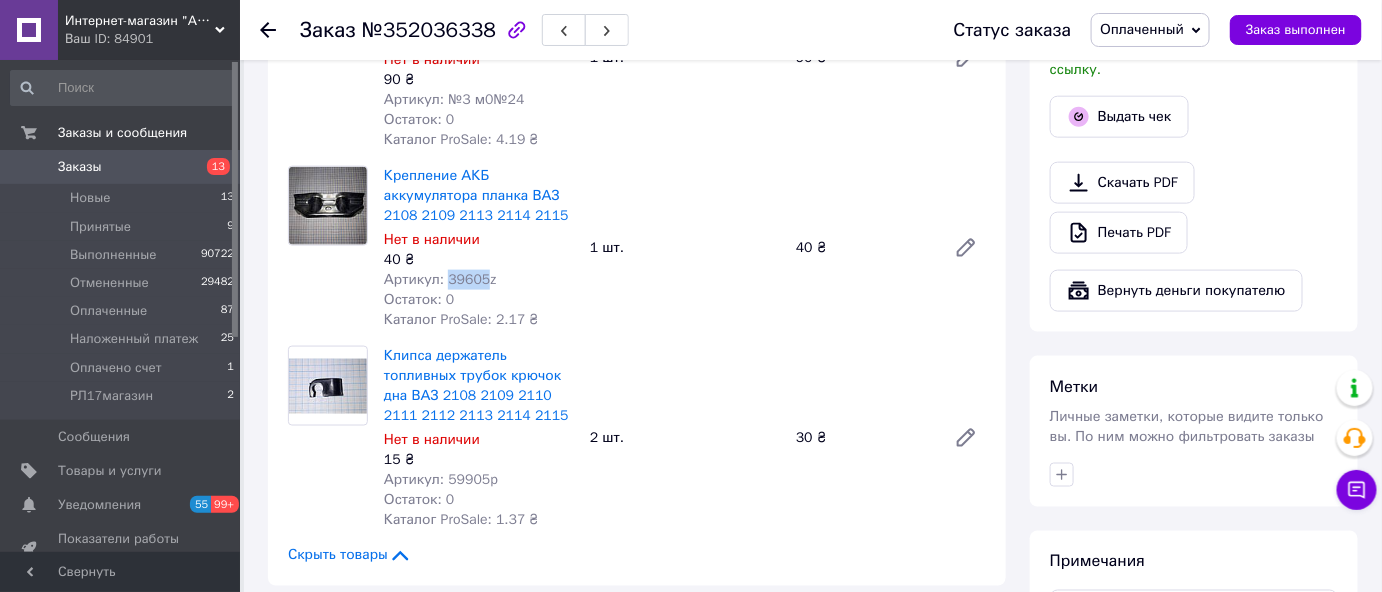 drag, startPoint x: 445, startPoint y: 255, endPoint x: 477, endPoint y: 267, distance: 34.176014 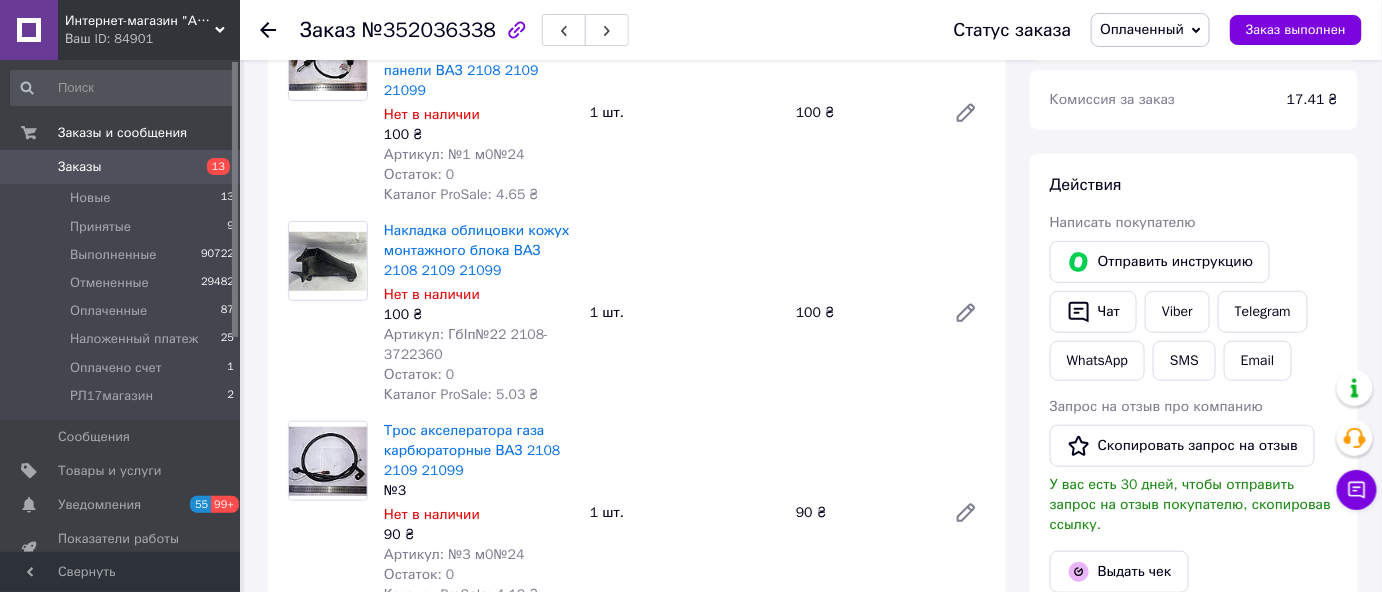 scroll, scrollTop: 0, scrollLeft: 0, axis: both 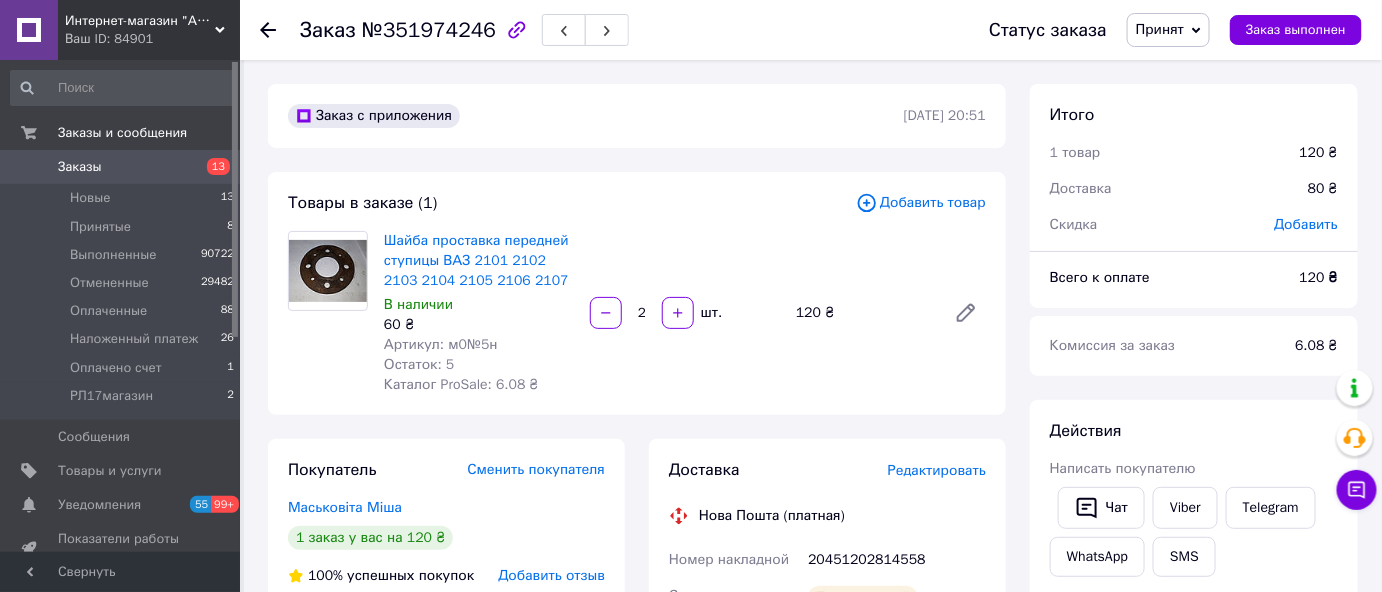 click on "Принят" at bounding box center (1160, 29) 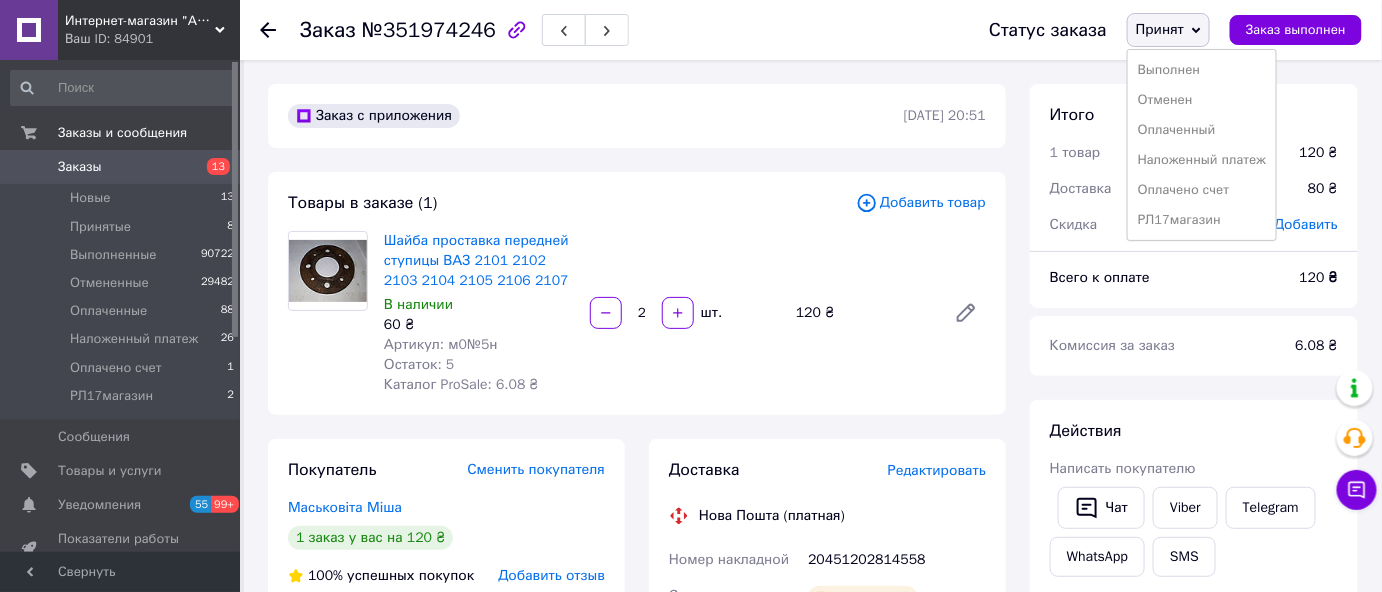 click on "Заказ с приложения" at bounding box center [594, 116] 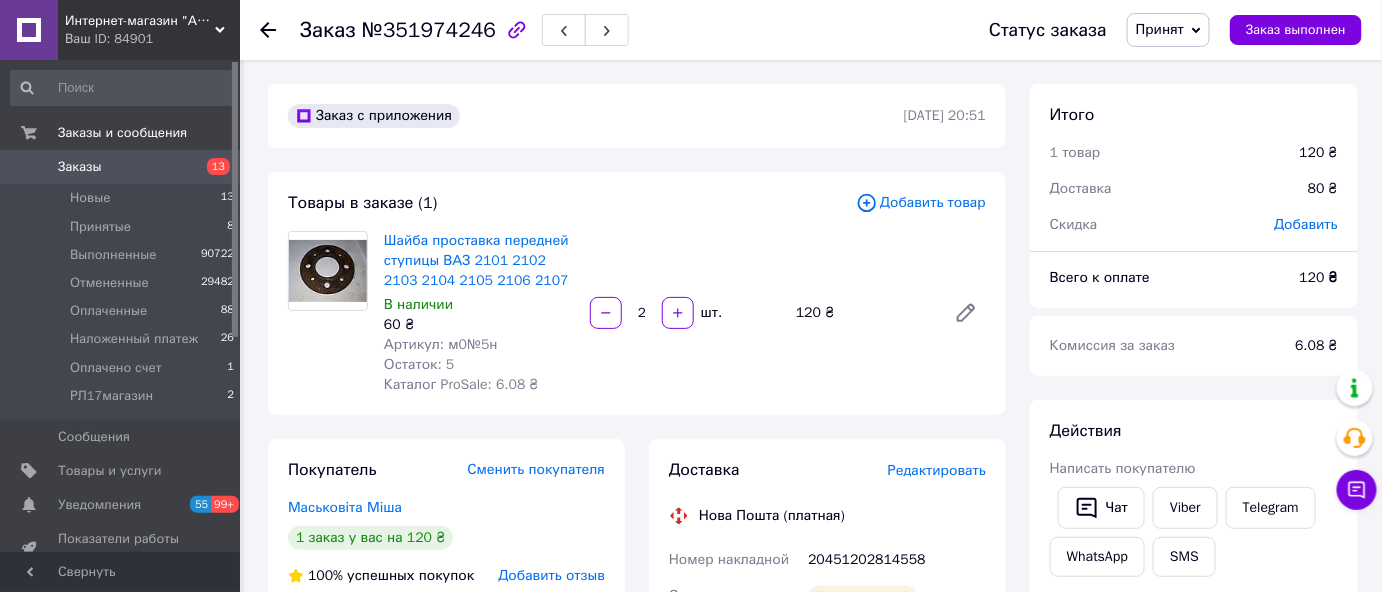 click on "Принят" at bounding box center [1160, 29] 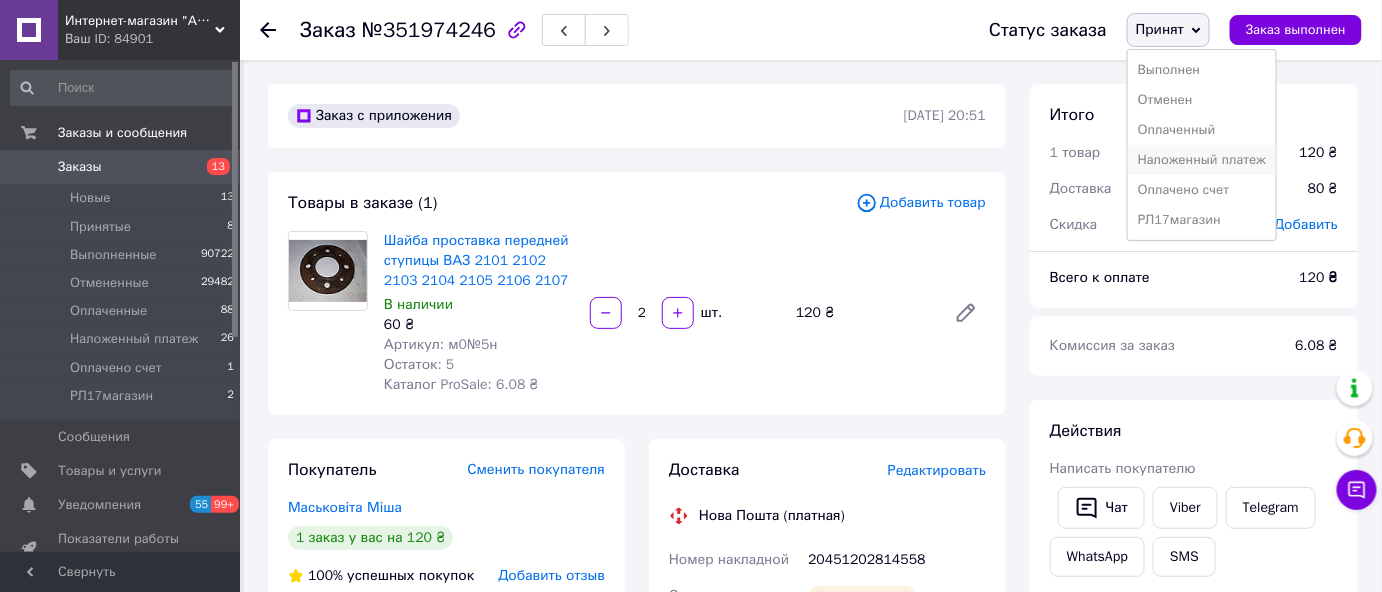 click on "Наложенный платеж" at bounding box center (1202, 160) 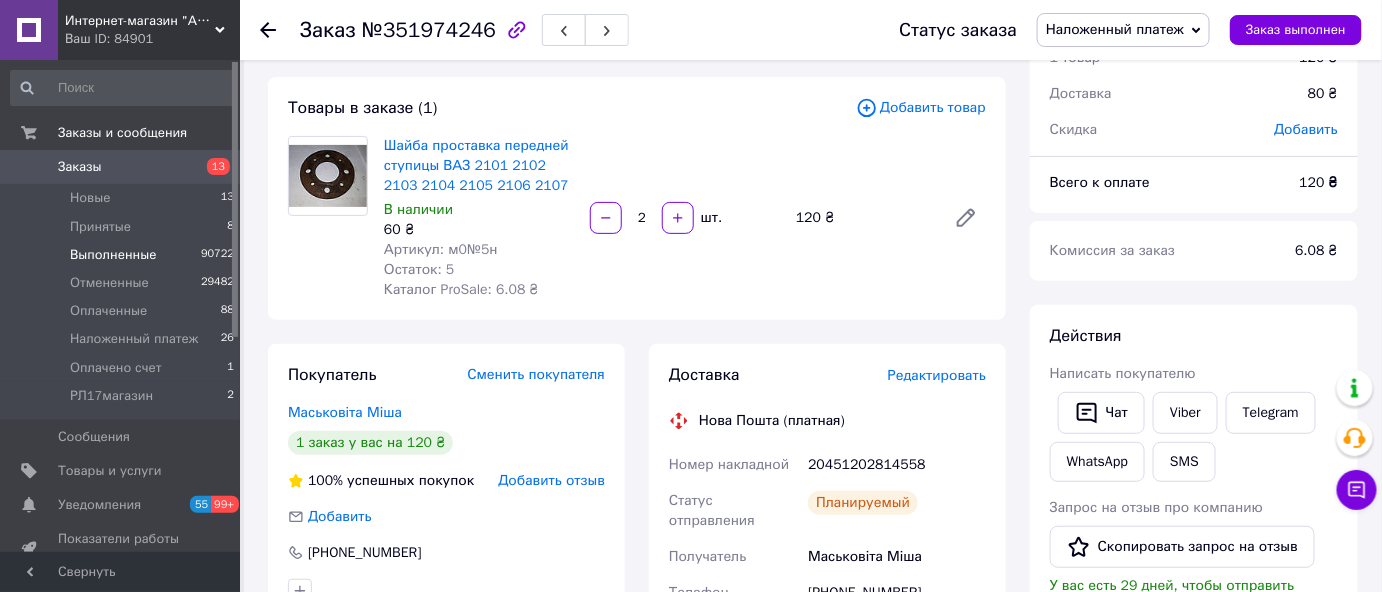 scroll, scrollTop: 0, scrollLeft: 0, axis: both 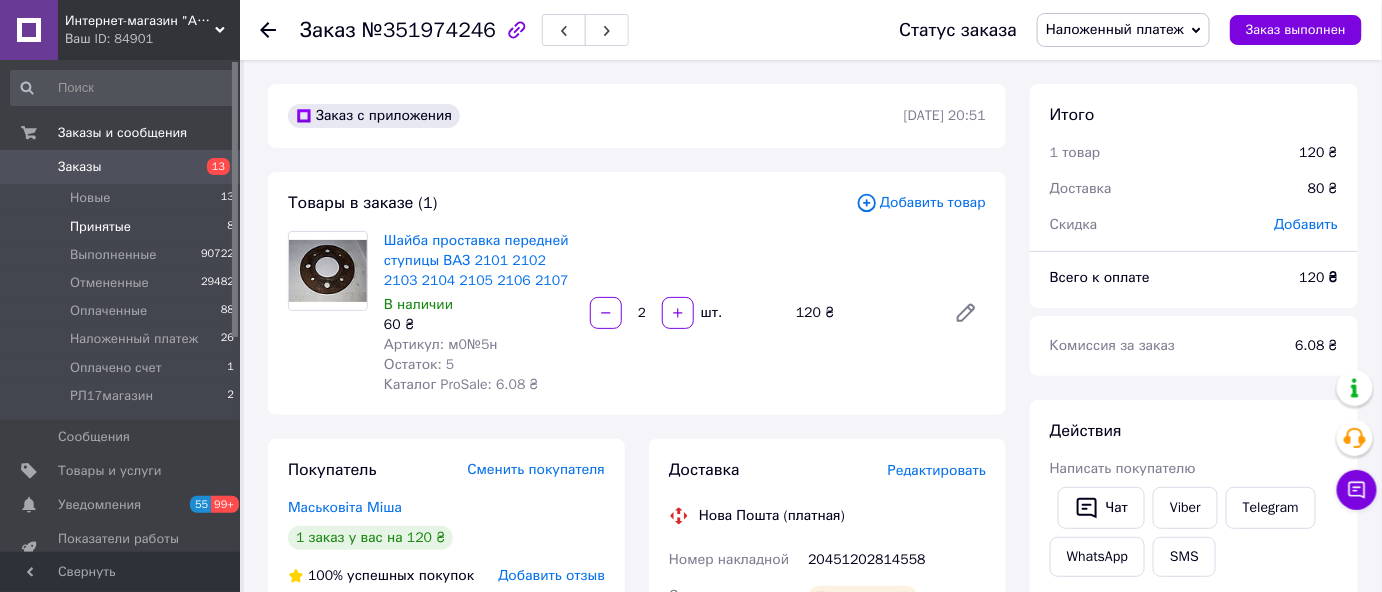 click on "Принятые" at bounding box center (100, 227) 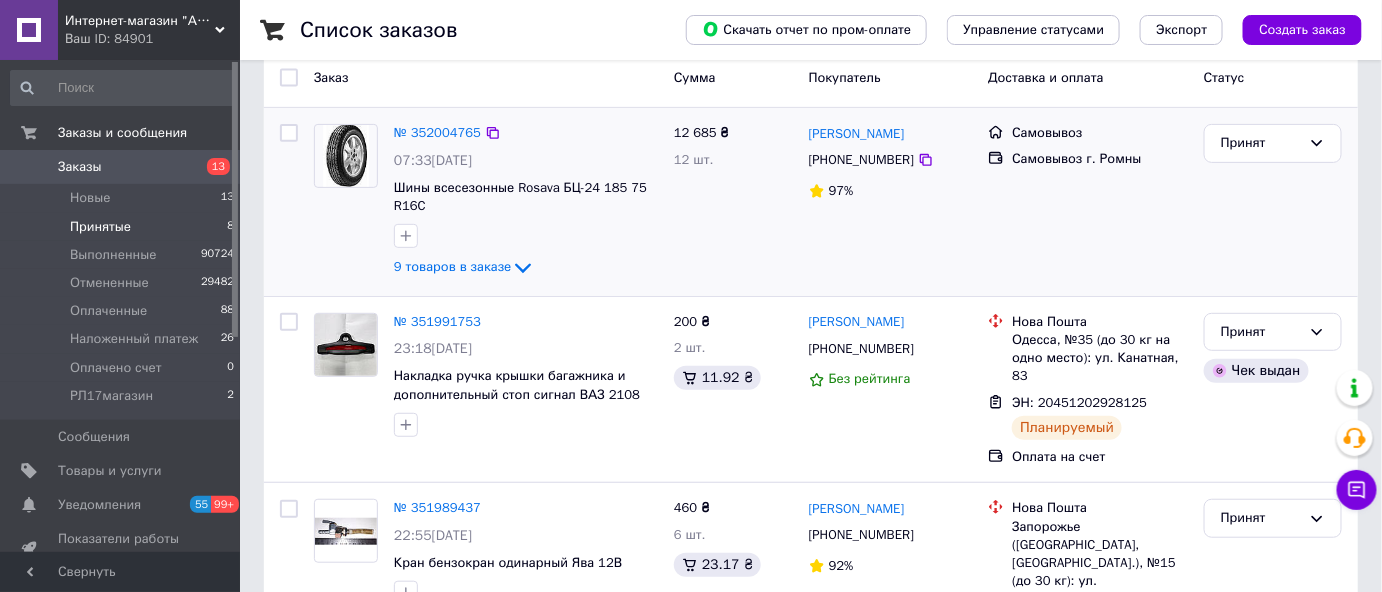 scroll, scrollTop: 181, scrollLeft: 0, axis: vertical 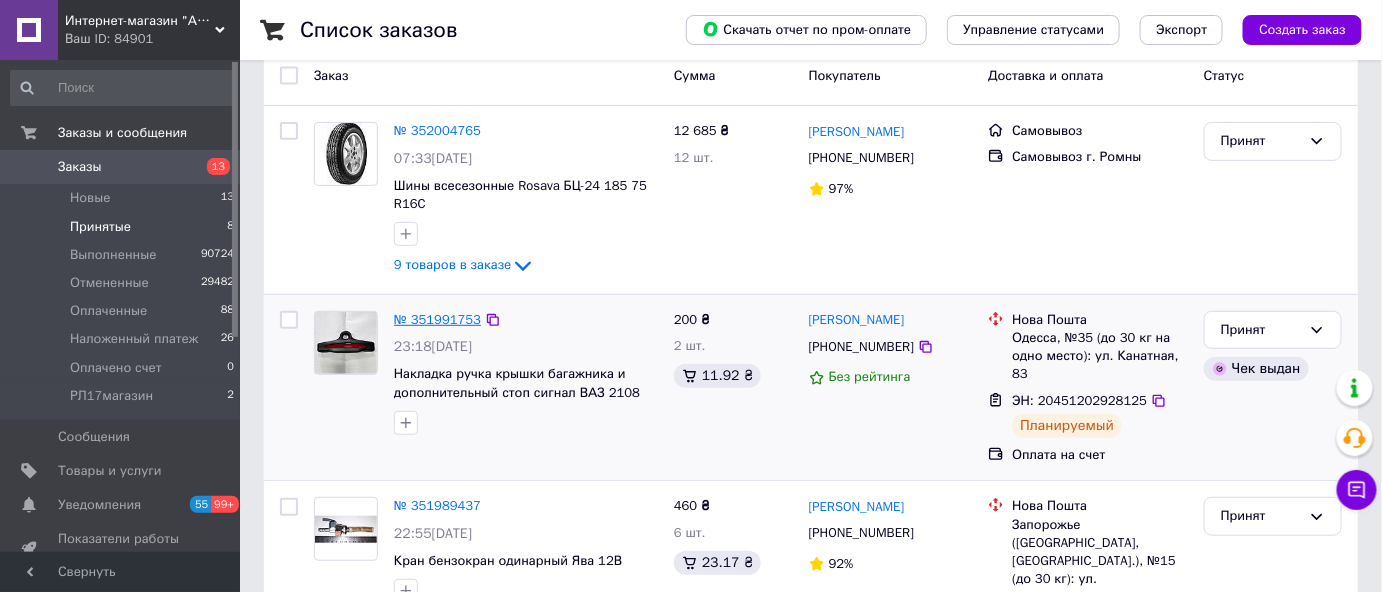 click on "№ 351991753" at bounding box center (437, 319) 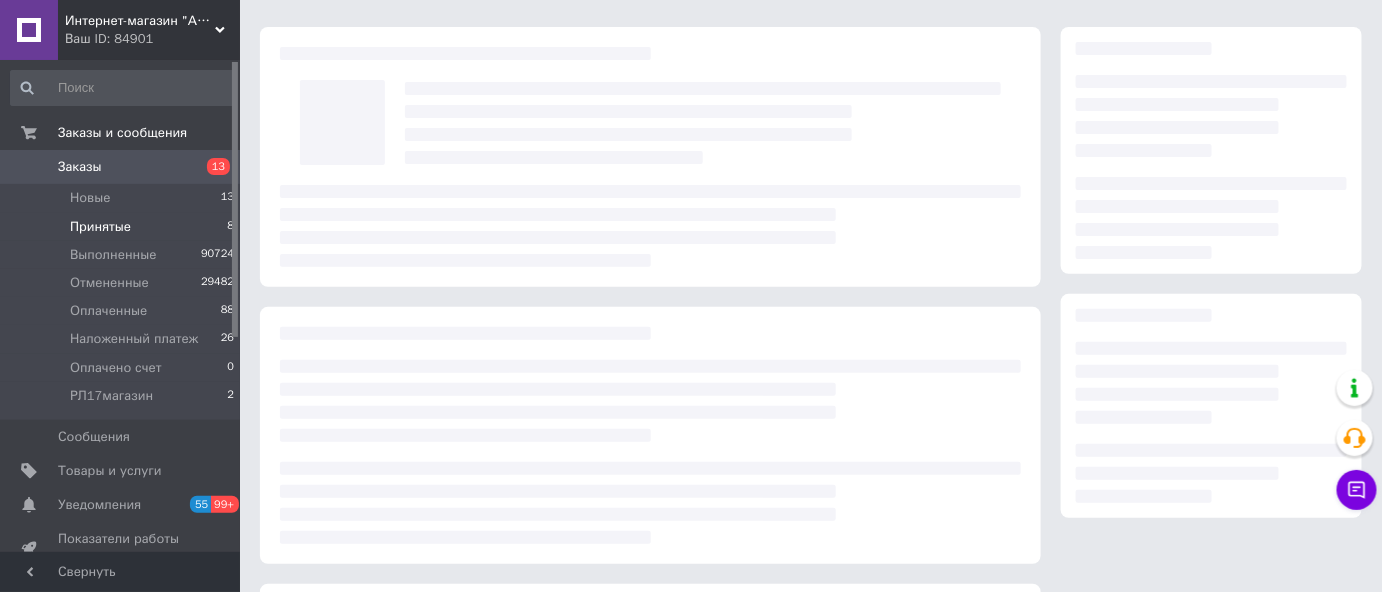 scroll, scrollTop: 0, scrollLeft: 0, axis: both 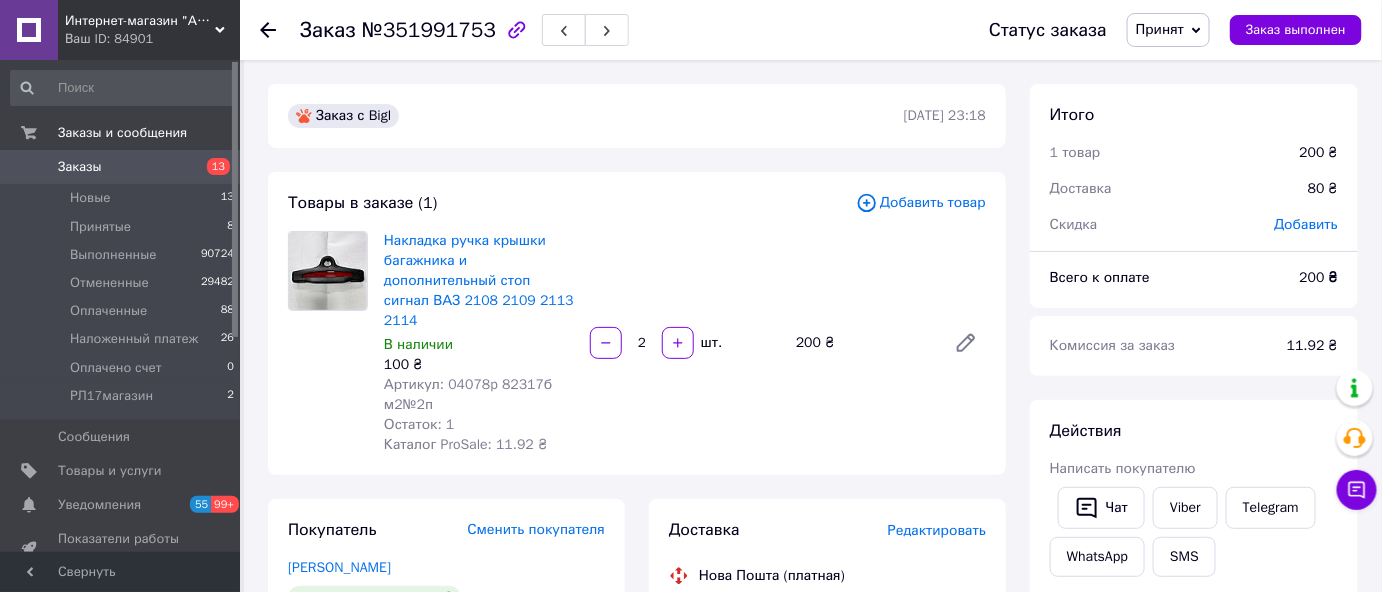 click on "Принят" at bounding box center [1160, 29] 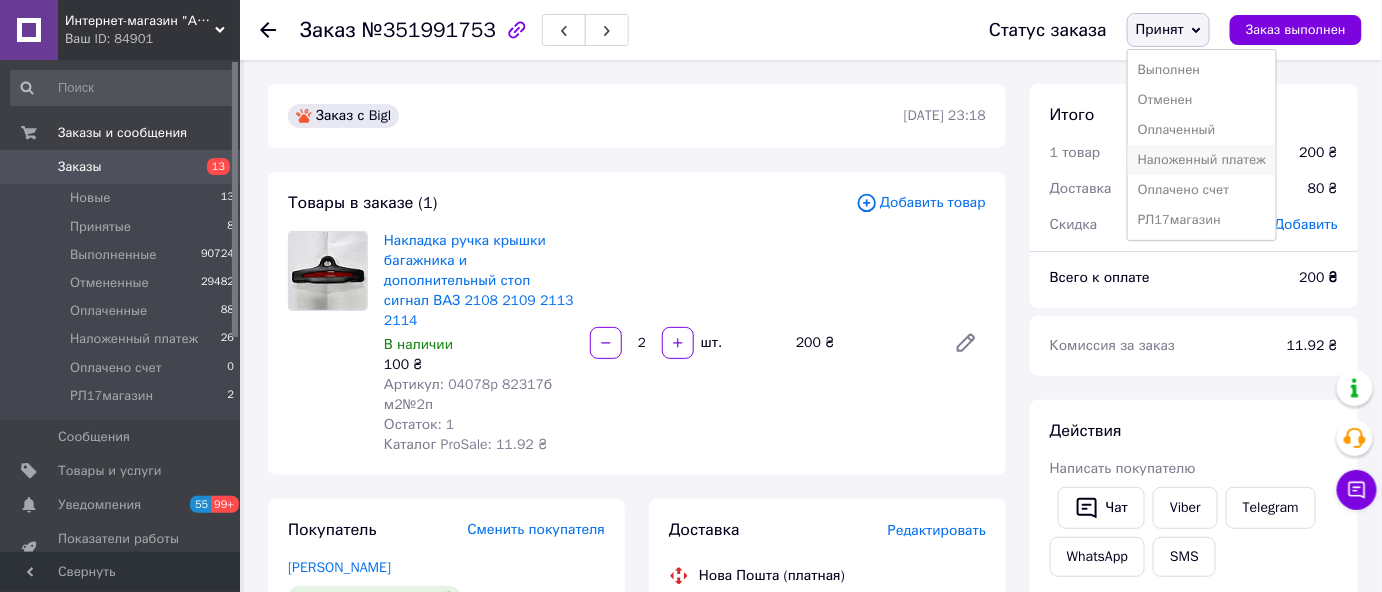 click on "Наложенный платеж" at bounding box center [1202, 160] 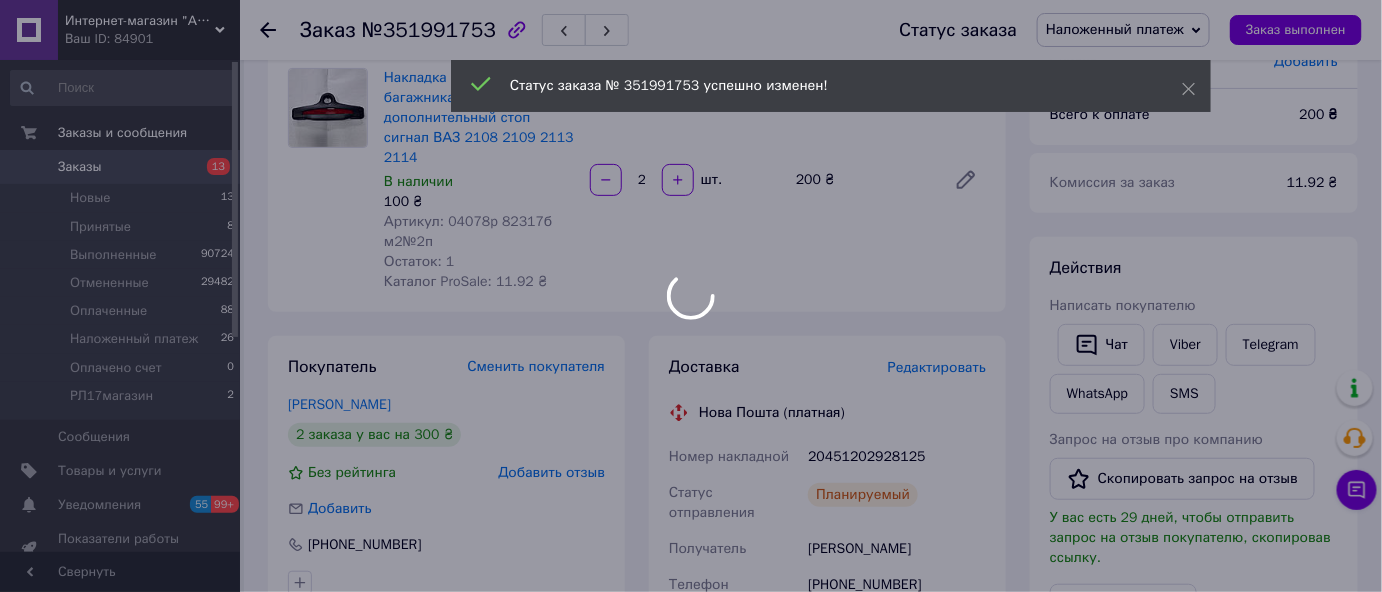 scroll, scrollTop: 181, scrollLeft: 0, axis: vertical 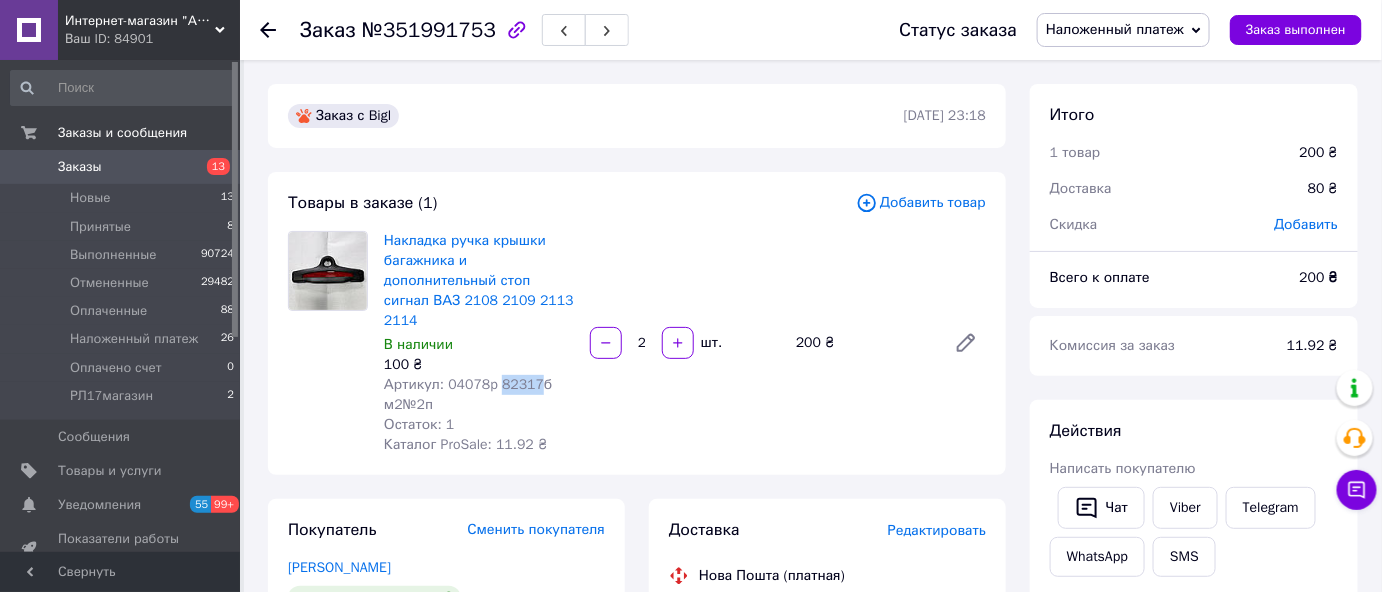 drag, startPoint x: 493, startPoint y: 356, endPoint x: 527, endPoint y: 369, distance: 36.40055 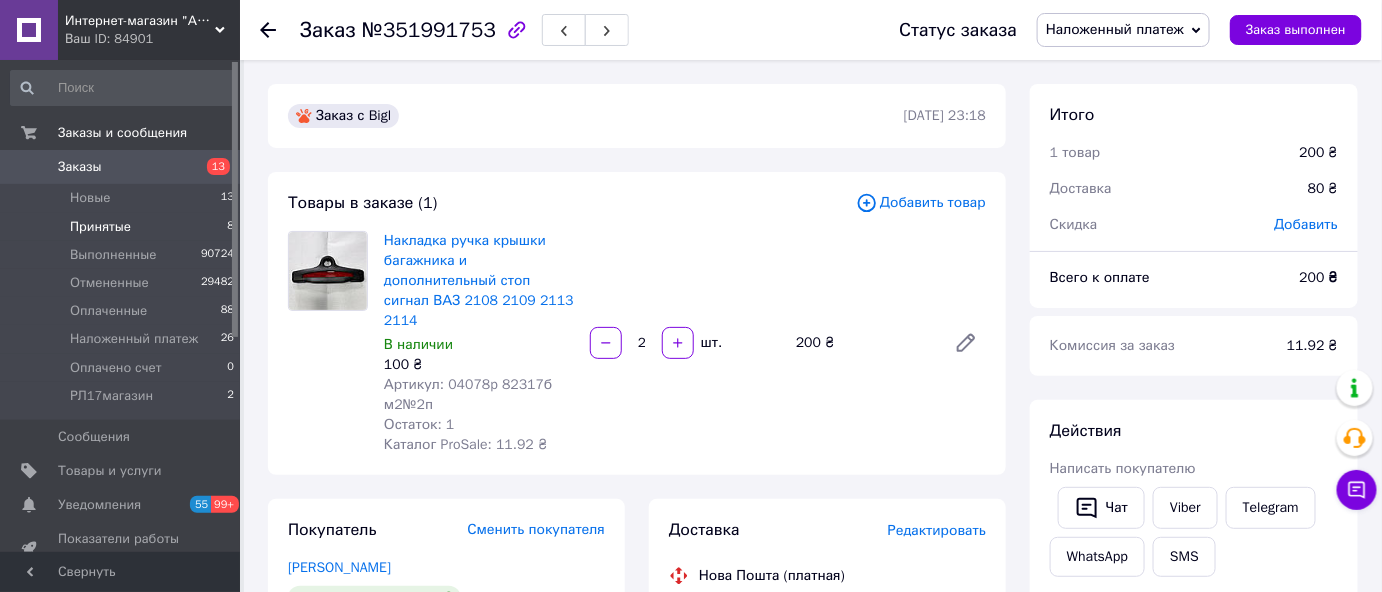 click on "Принятые" at bounding box center [100, 227] 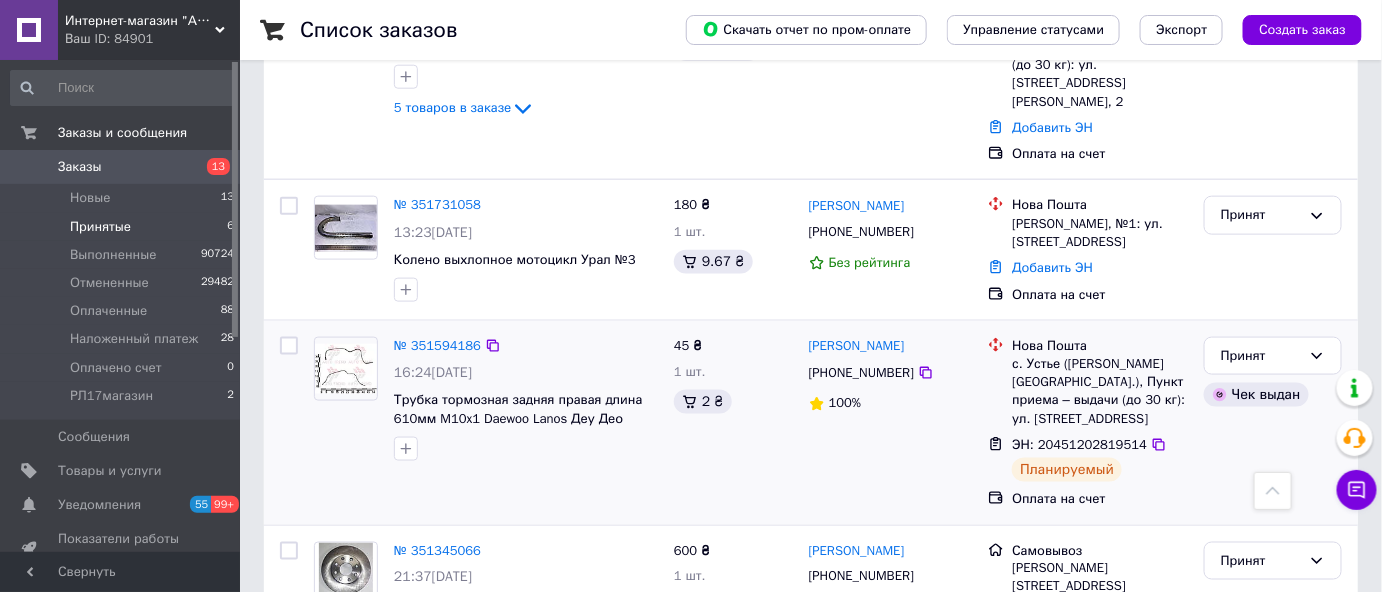 scroll, scrollTop: 727, scrollLeft: 0, axis: vertical 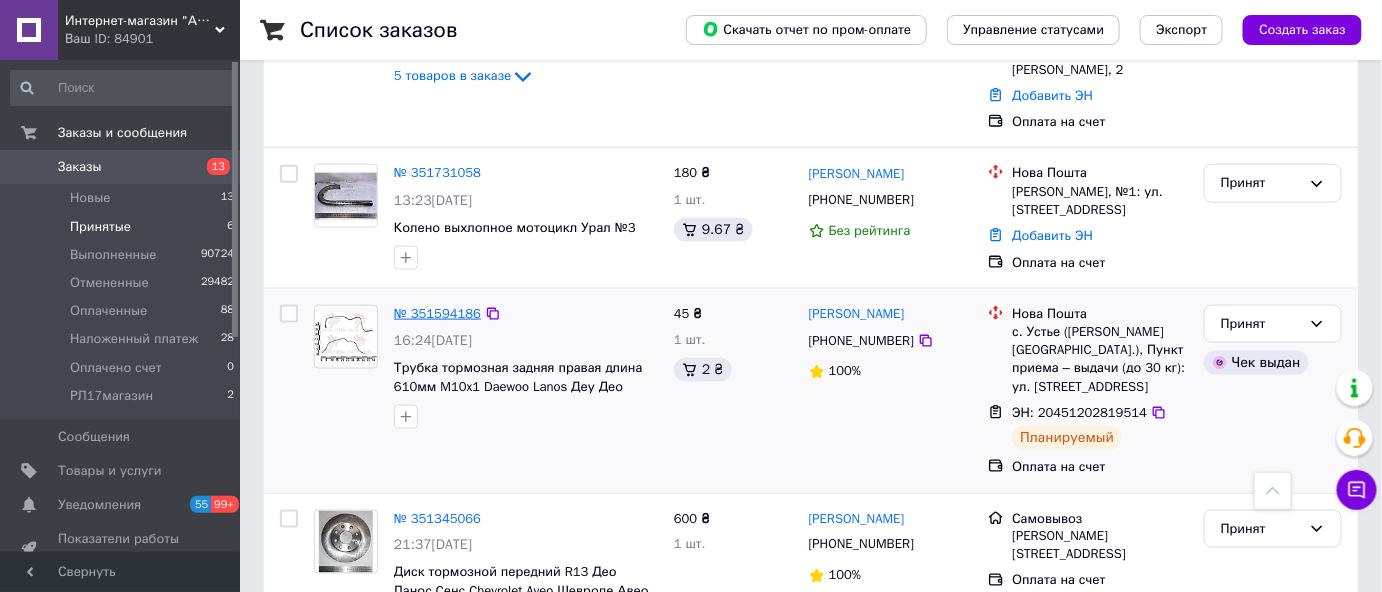click on "№ 351594186" at bounding box center (437, 313) 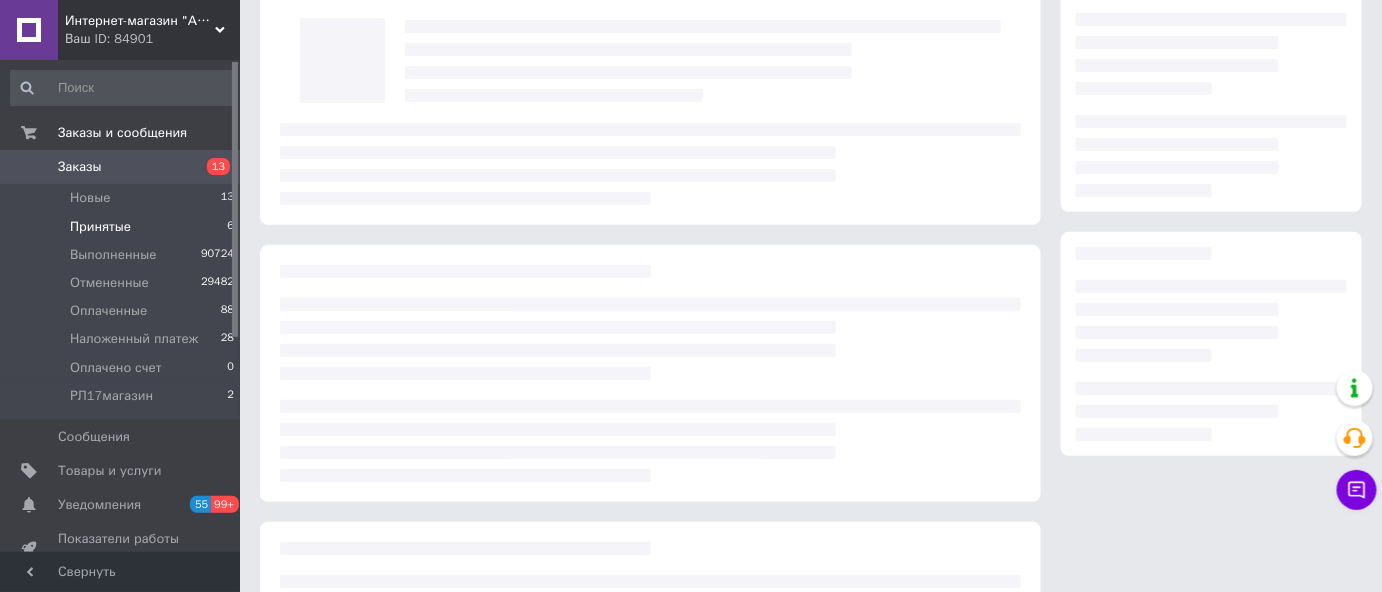 scroll, scrollTop: 49, scrollLeft: 0, axis: vertical 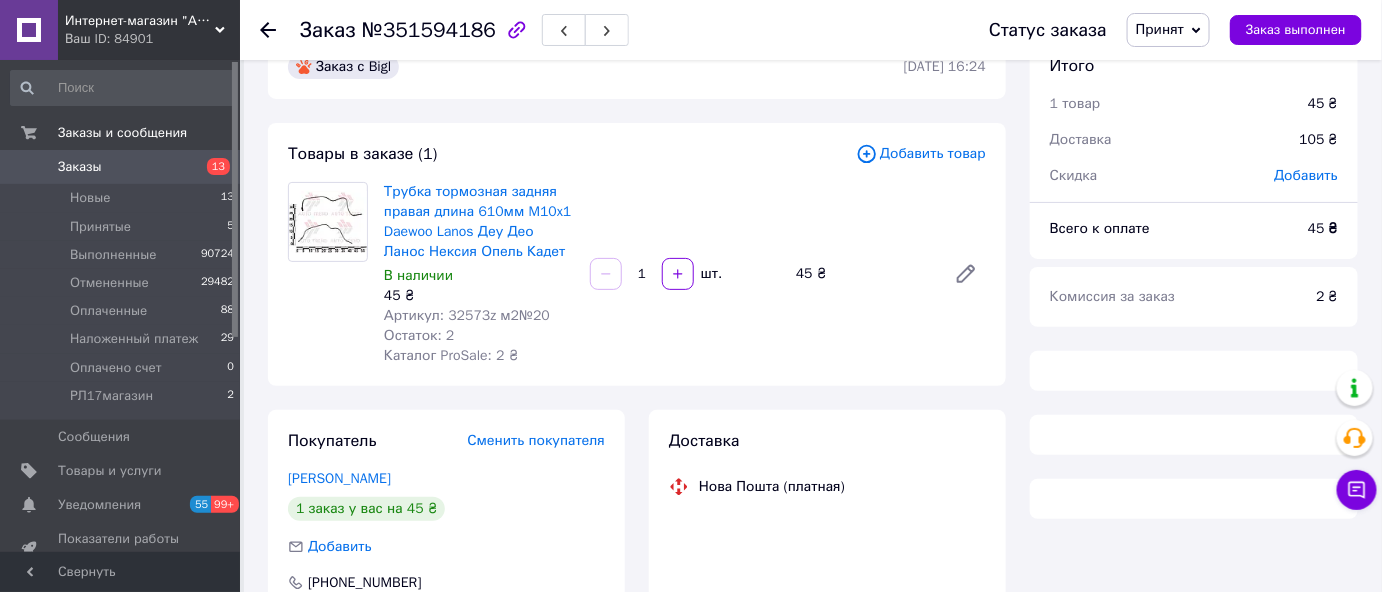 click on "Принят" at bounding box center [1160, 29] 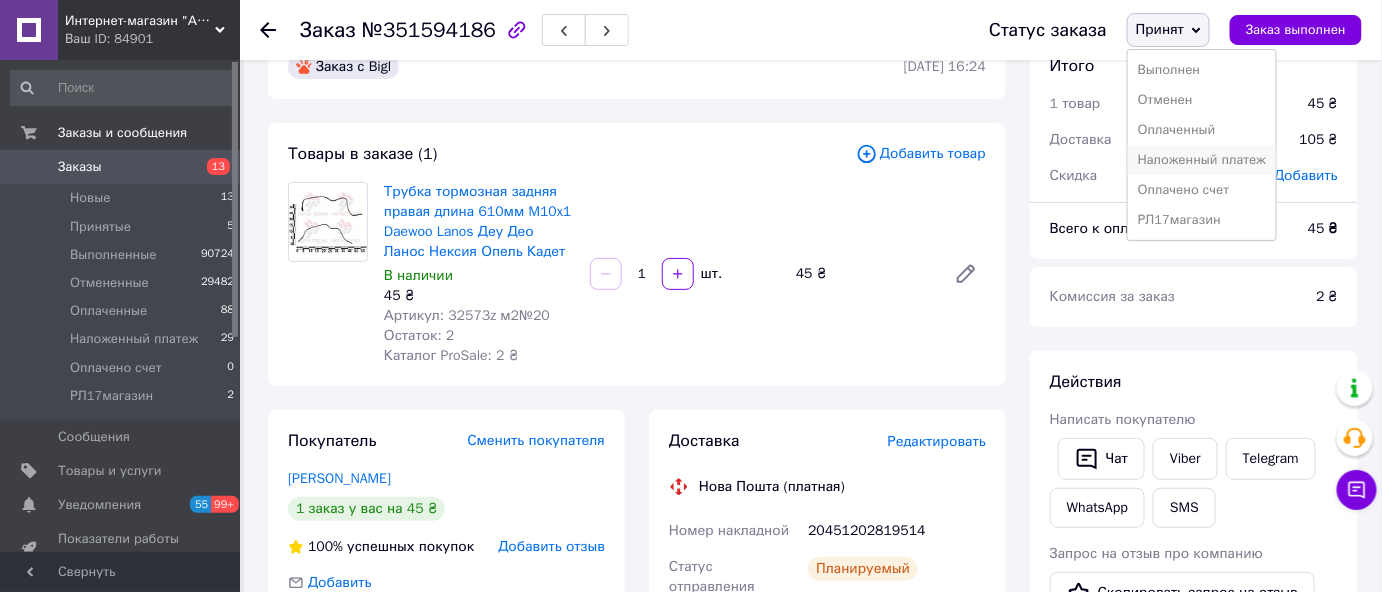 click on "Наложенный платеж" at bounding box center [1202, 160] 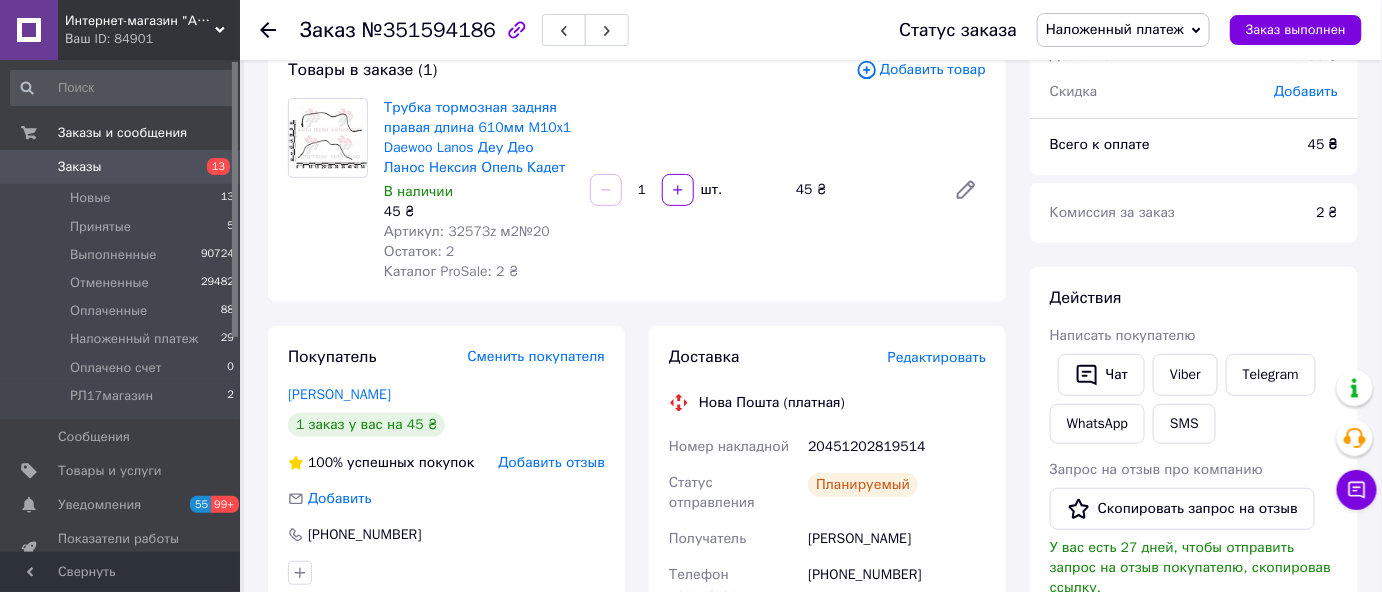 scroll, scrollTop: 0, scrollLeft: 0, axis: both 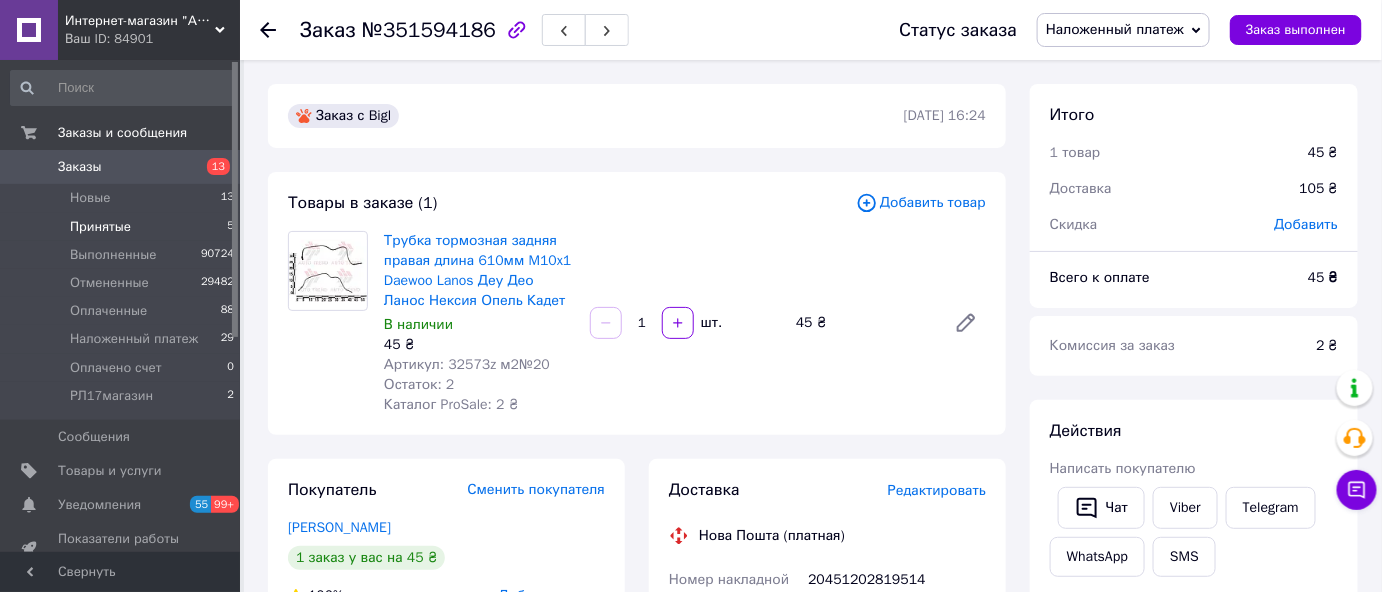 click on "Принятые" at bounding box center [100, 227] 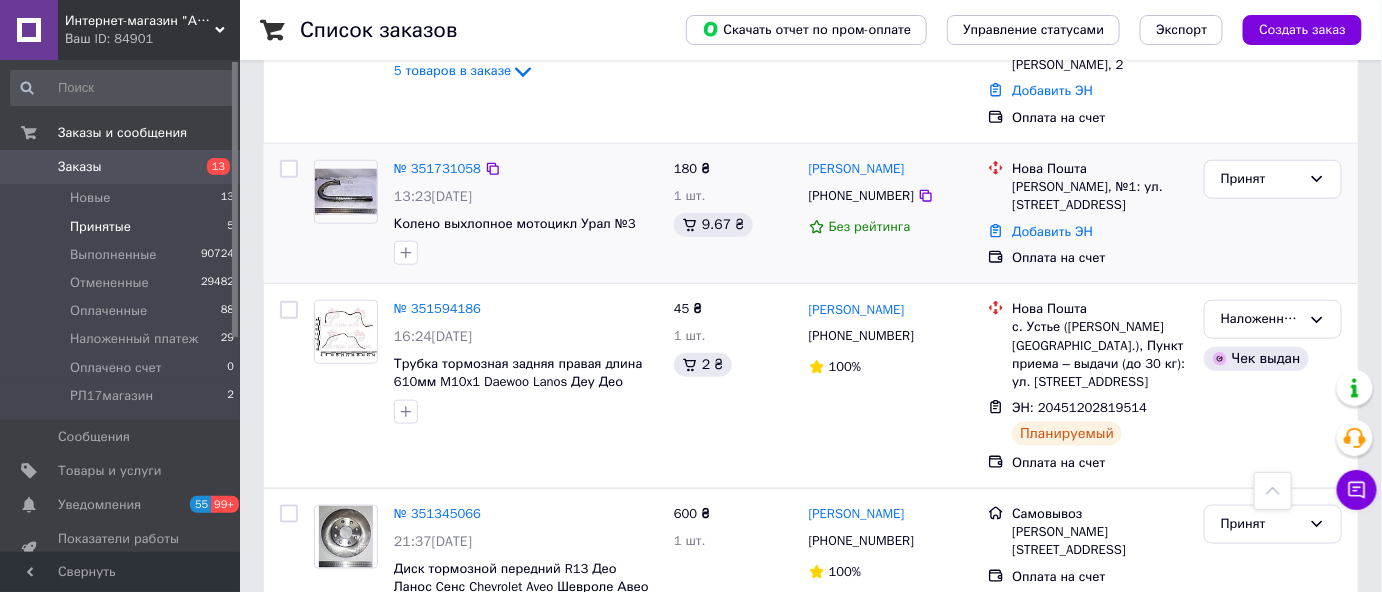 scroll, scrollTop: 598, scrollLeft: 0, axis: vertical 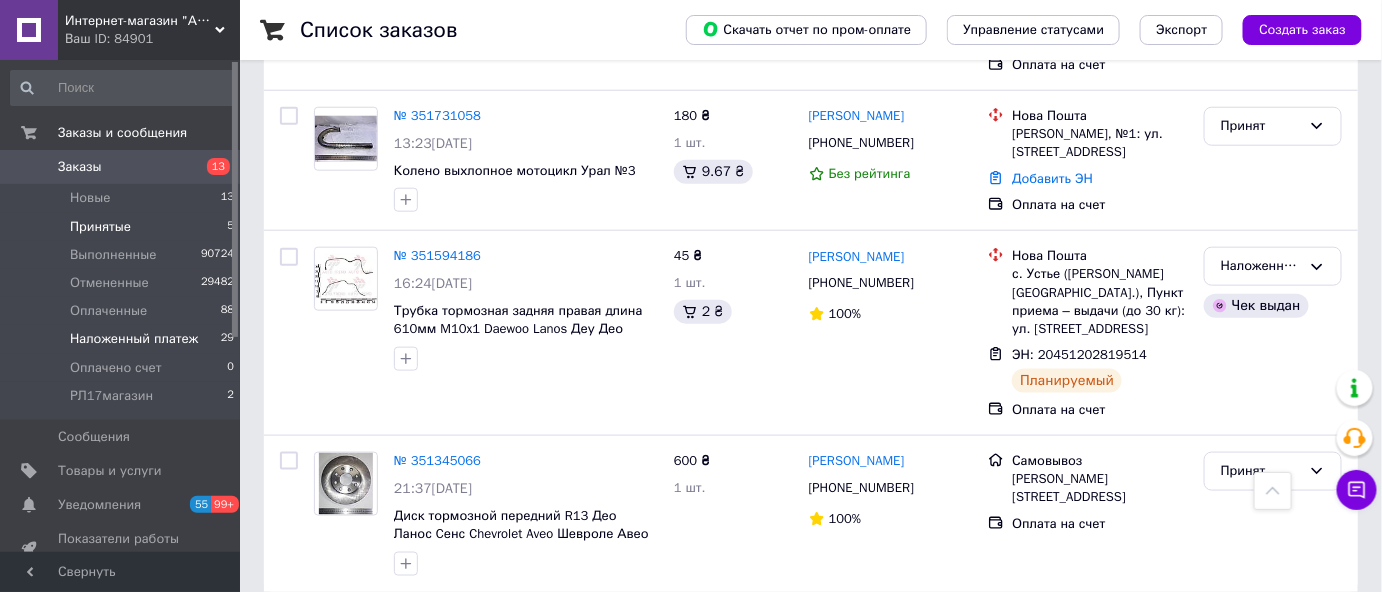 click on "Наложенный платеж" at bounding box center [134, 339] 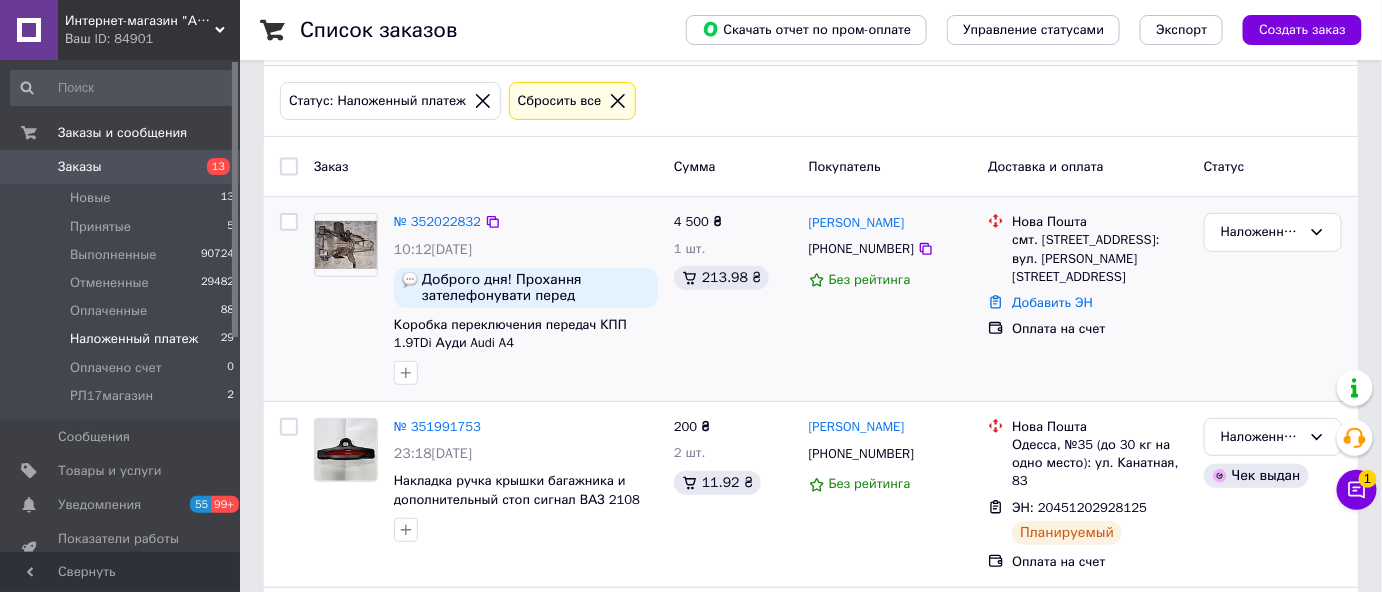 scroll, scrollTop: 0, scrollLeft: 0, axis: both 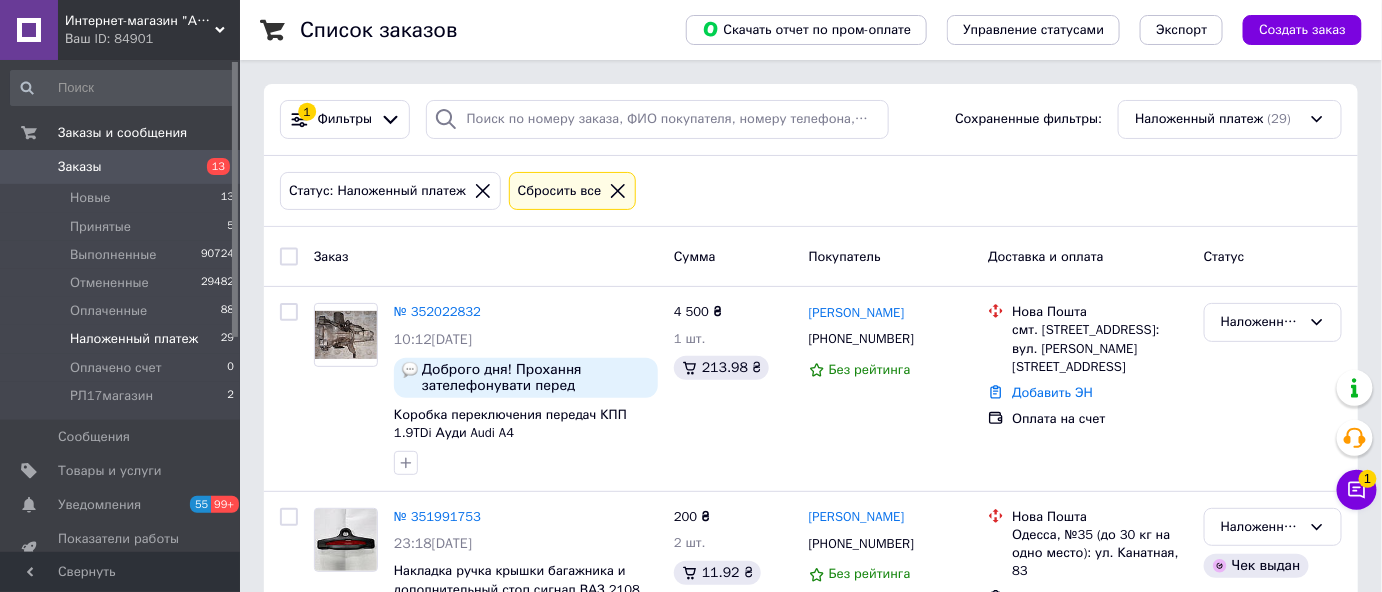 click 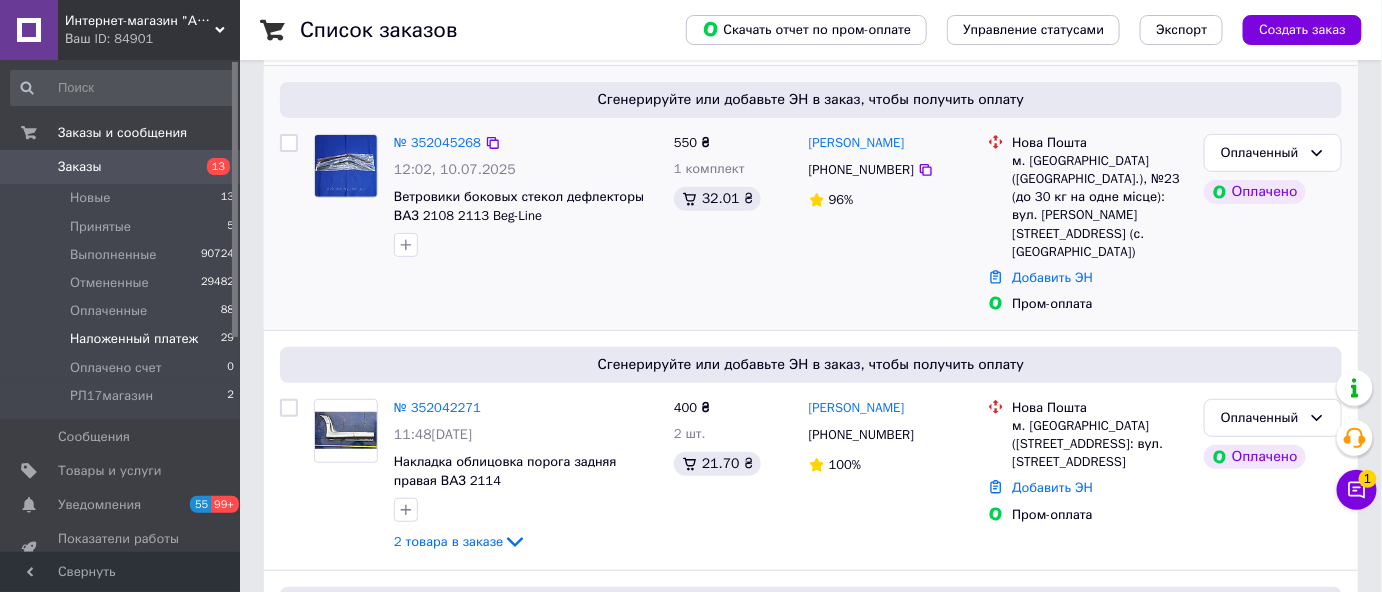 scroll, scrollTop: 181, scrollLeft: 0, axis: vertical 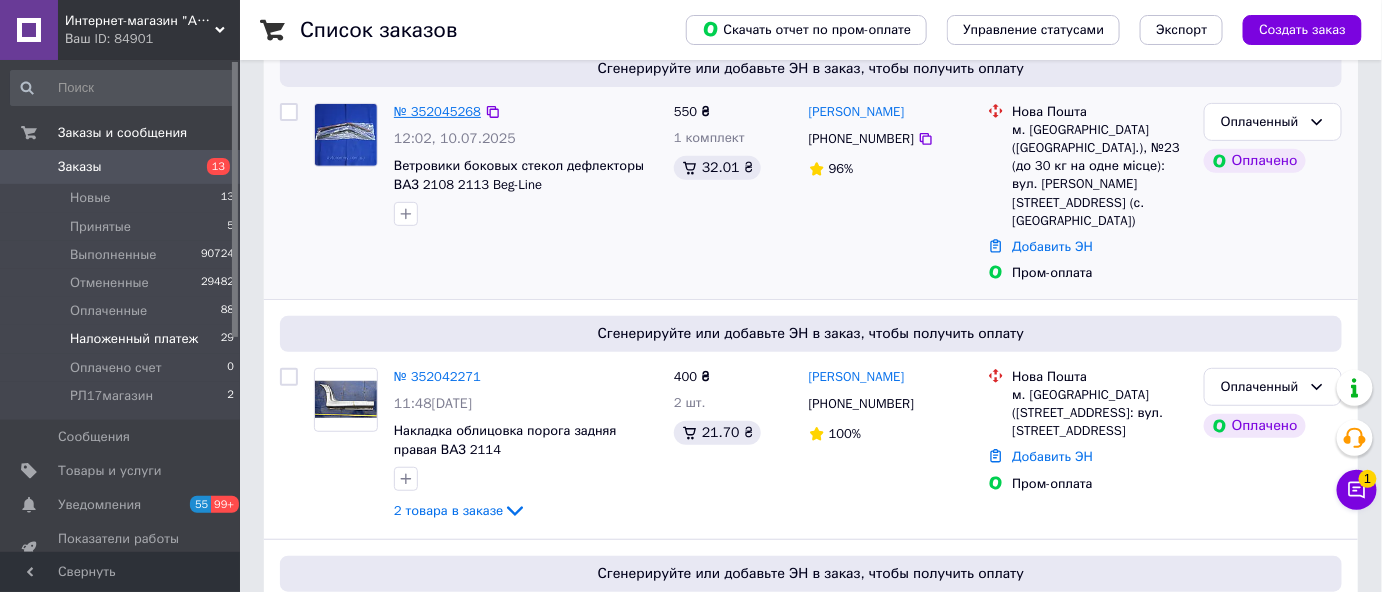 click on "№ 352045268" at bounding box center (437, 111) 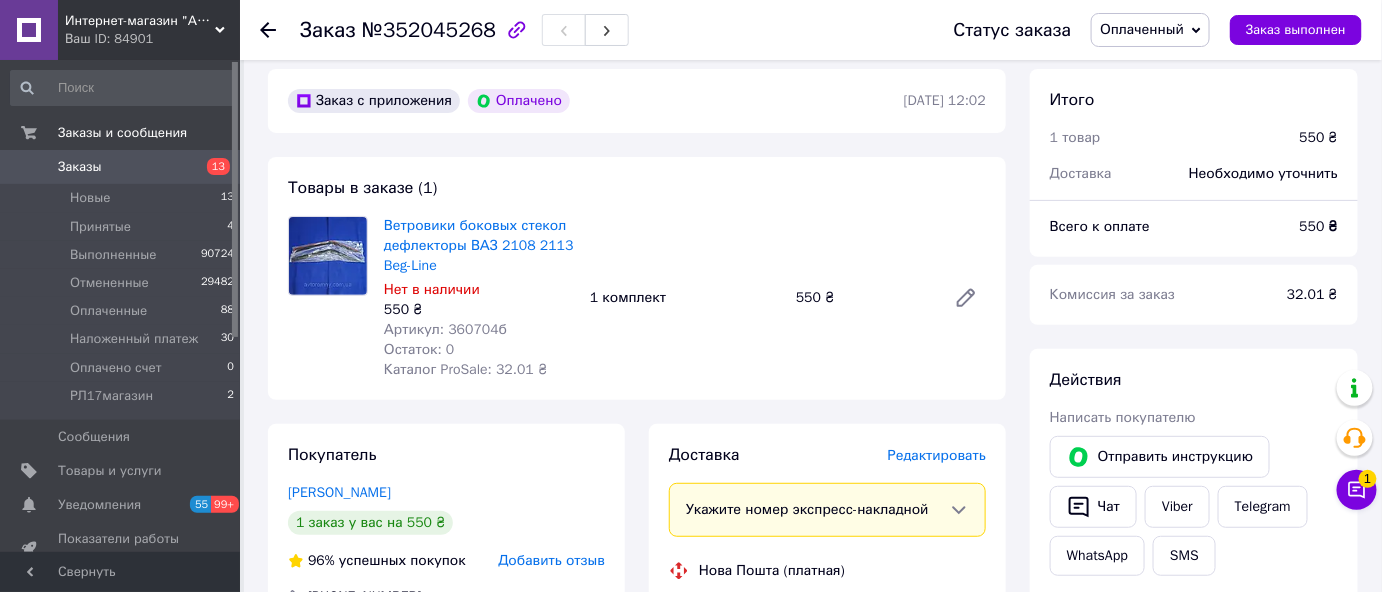 scroll, scrollTop: 0, scrollLeft: 0, axis: both 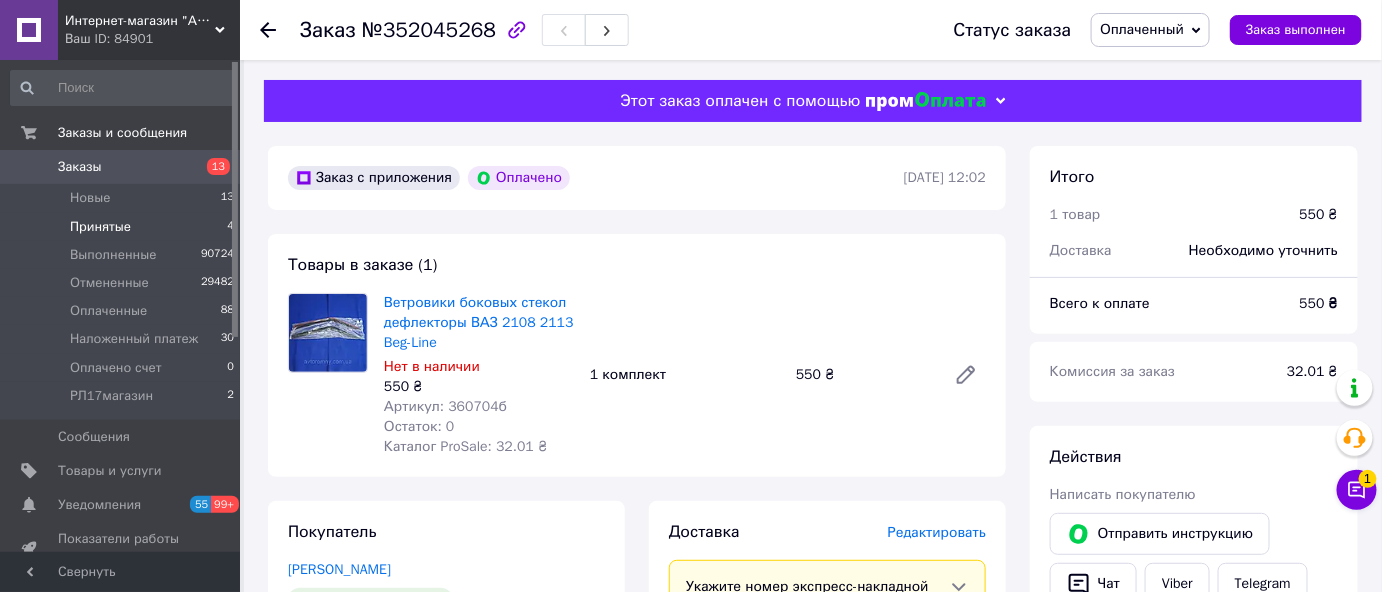 click on "Принятые" at bounding box center [100, 227] 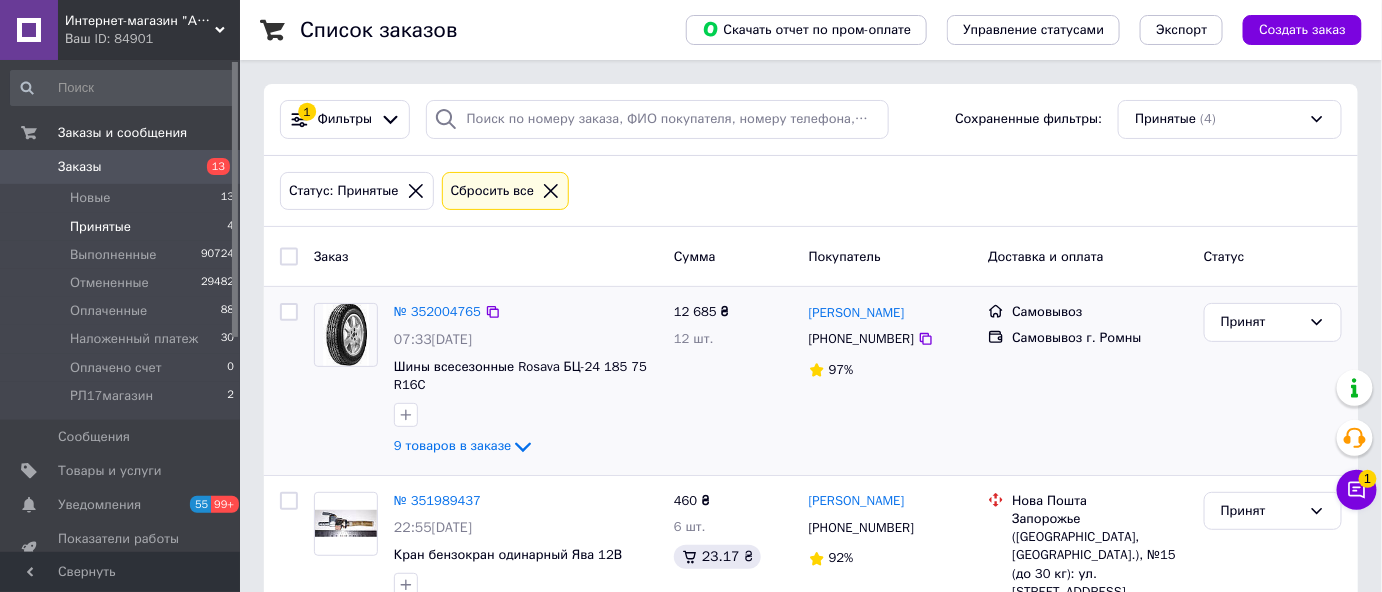 click on "07:33[DATE]" at bounding box center (526, 340) 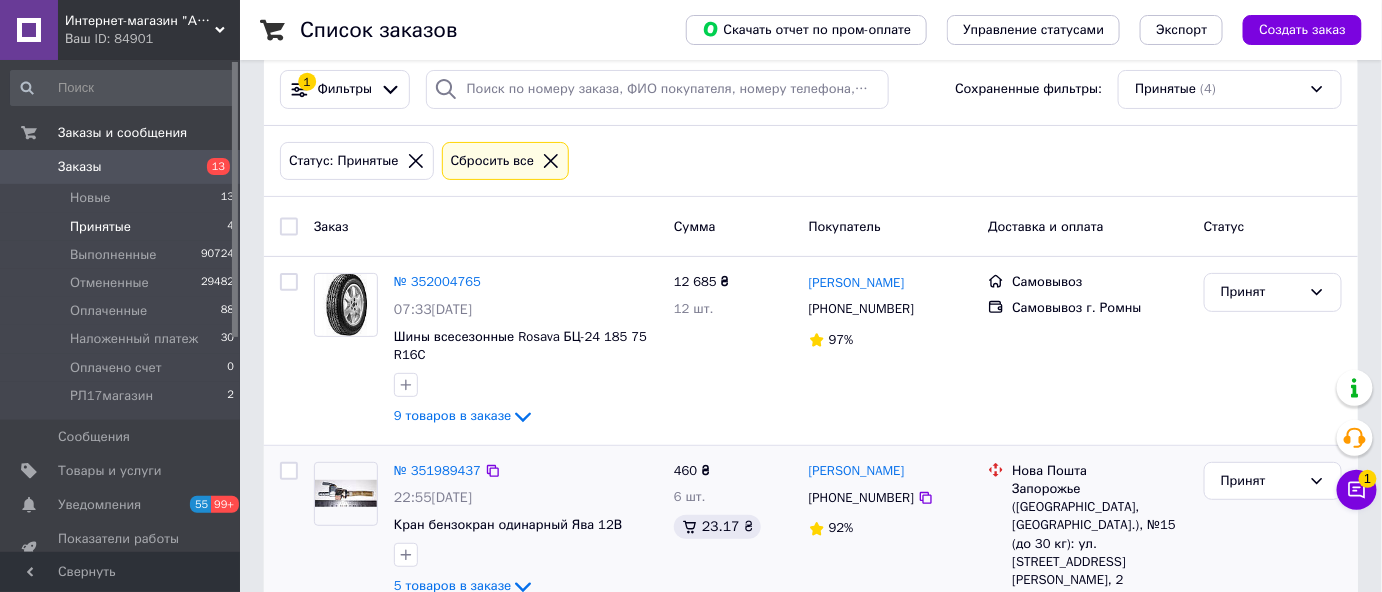scroll, scrollTop: 0, scrollLeft: 0, axis: both 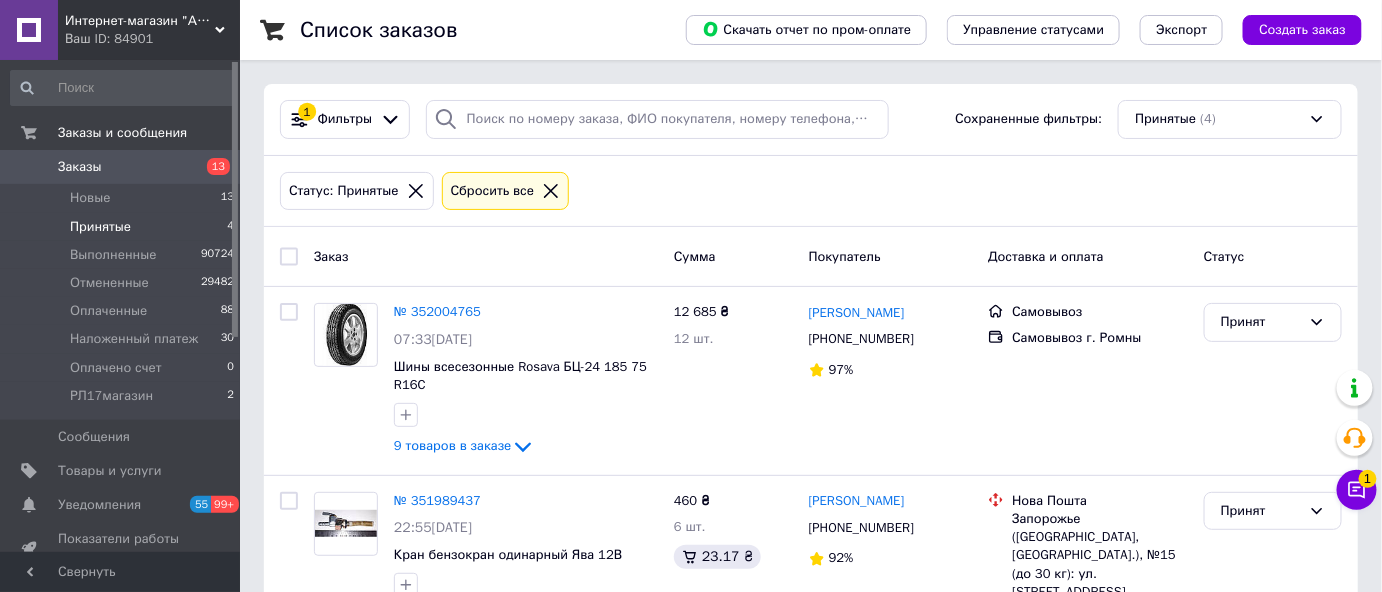 click 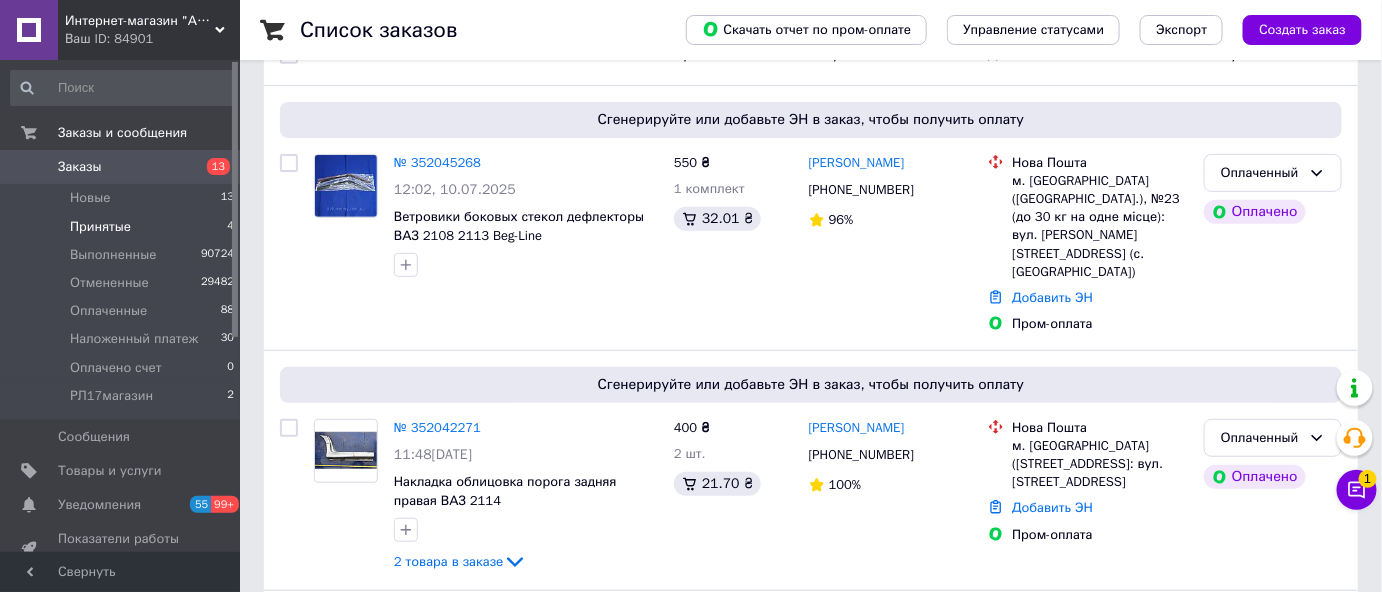scroll, scrollTop: 0, scrollLeft: 0, axis: both 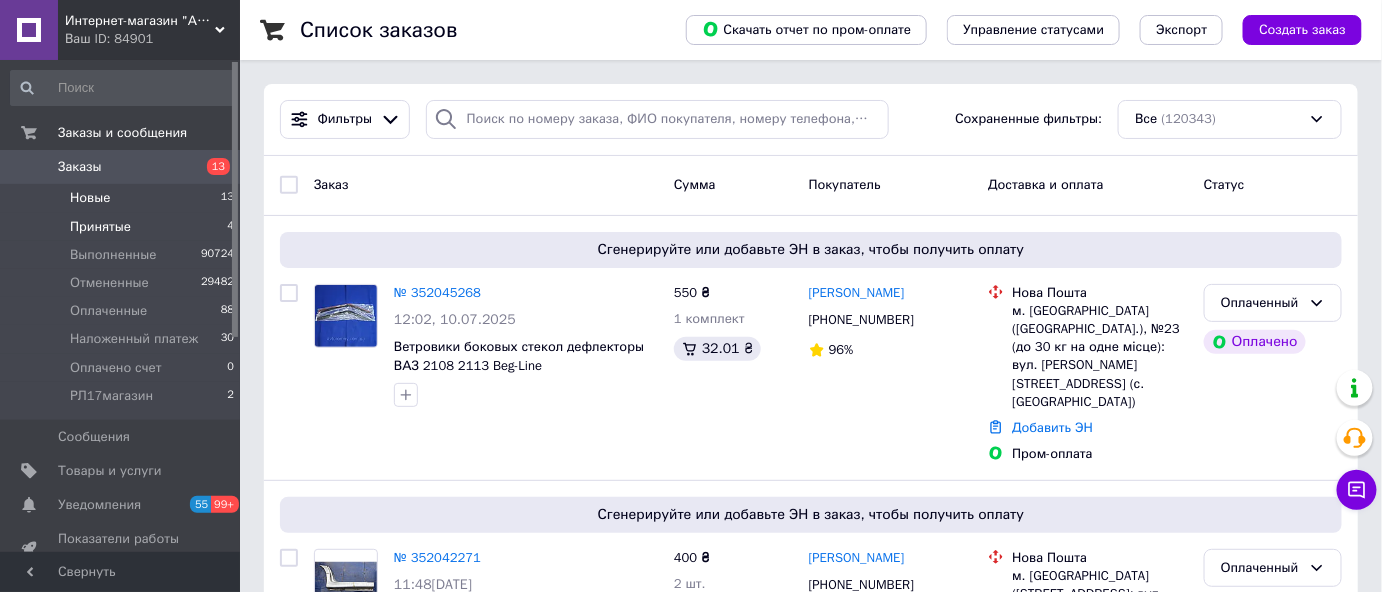 click on "Новые" at bounding box center (90, 198) 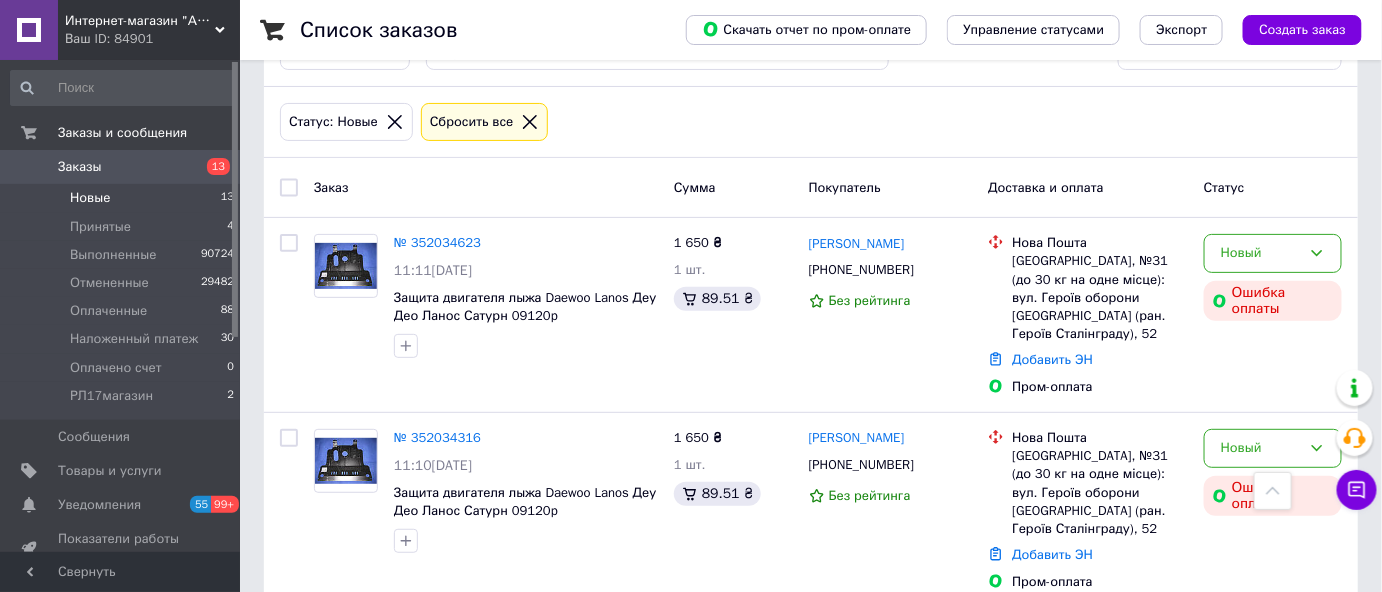 scroll, scrollTop: 0, scrollLeft: 0, axis: both 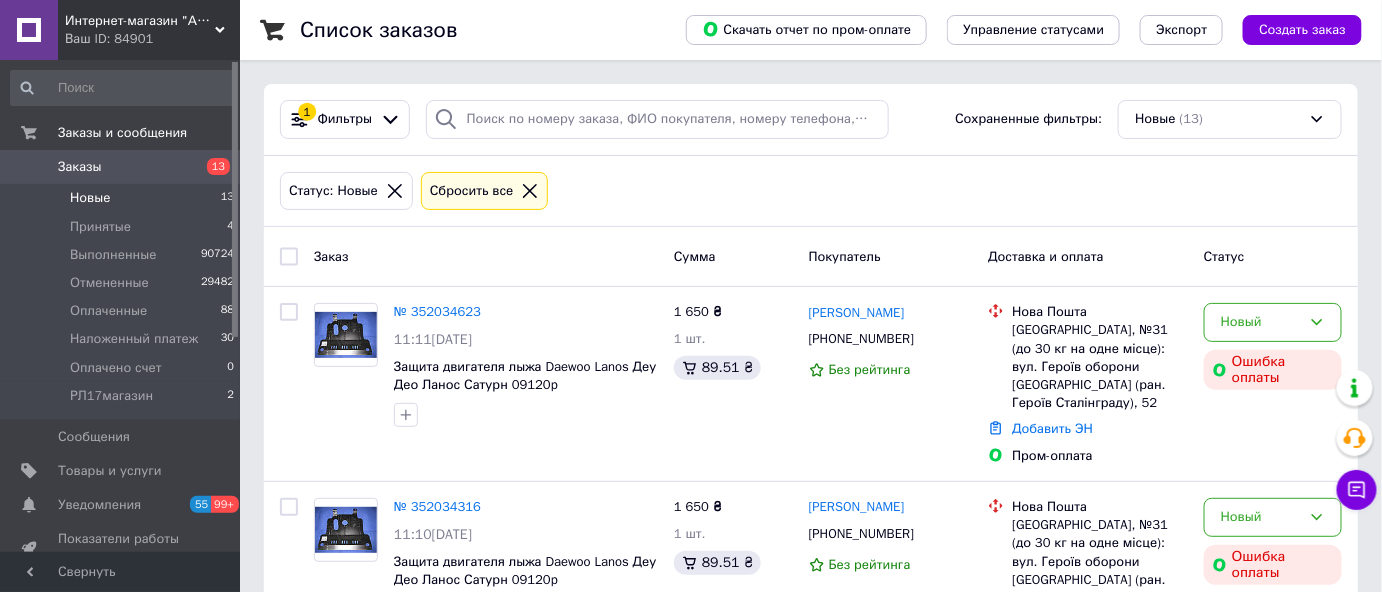 click 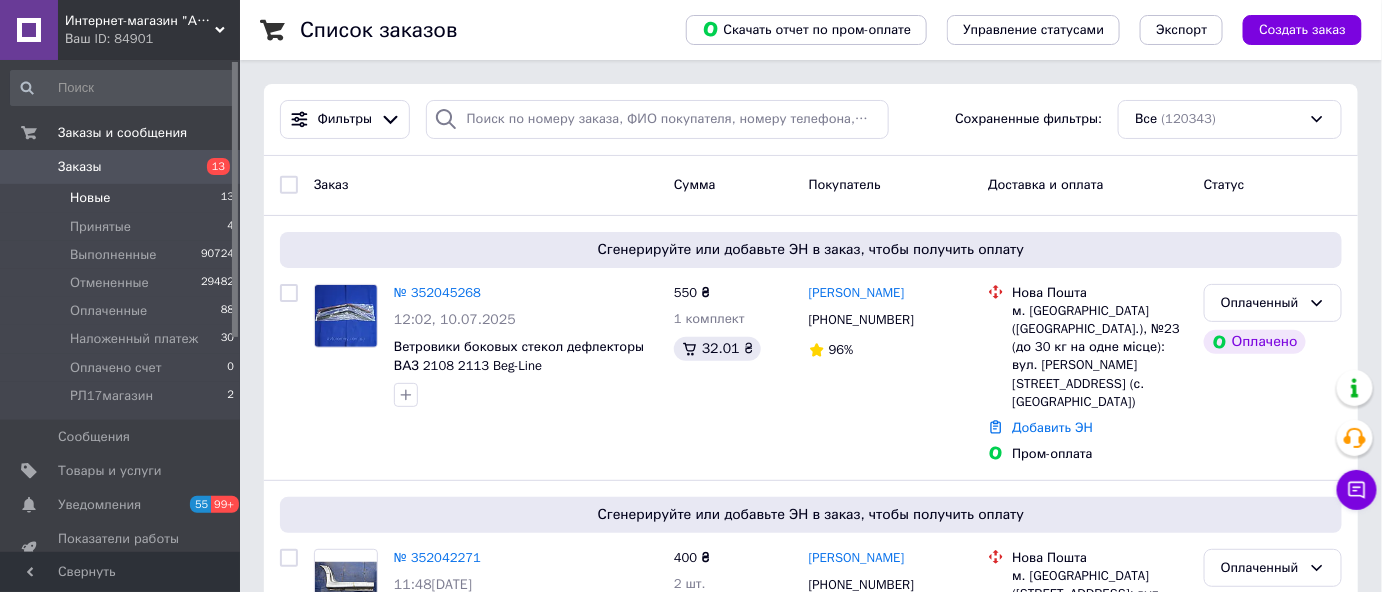 click on "Новые" at bounding box center (90, 198) 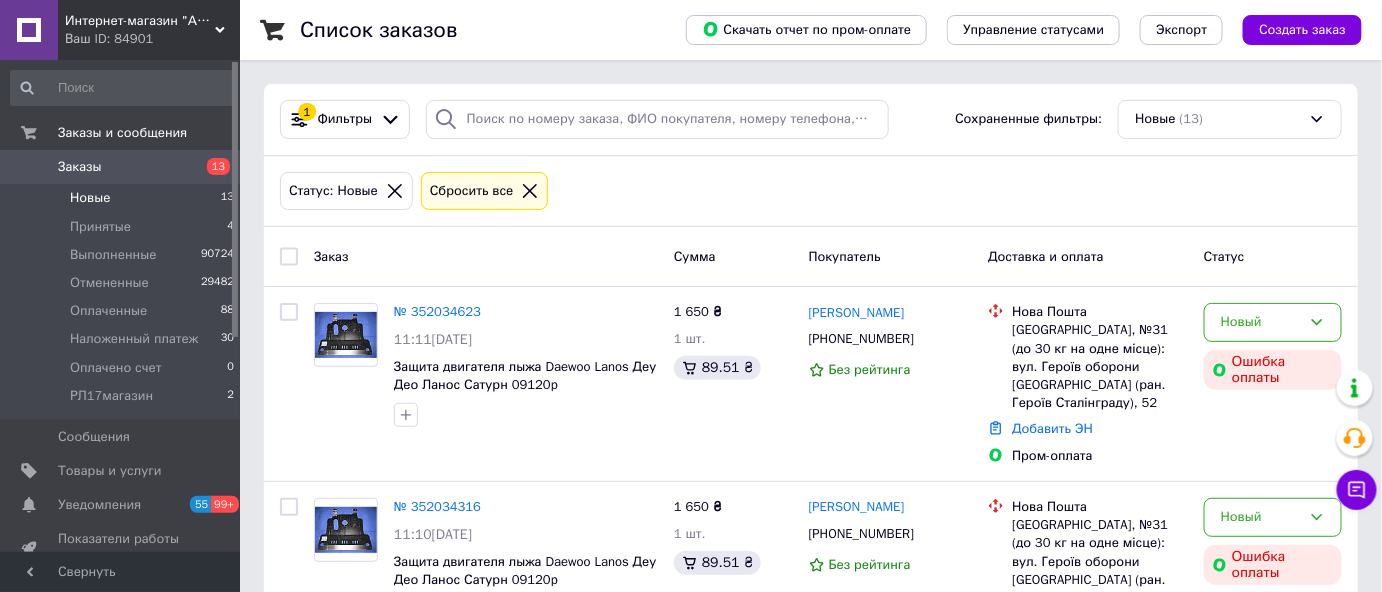 click 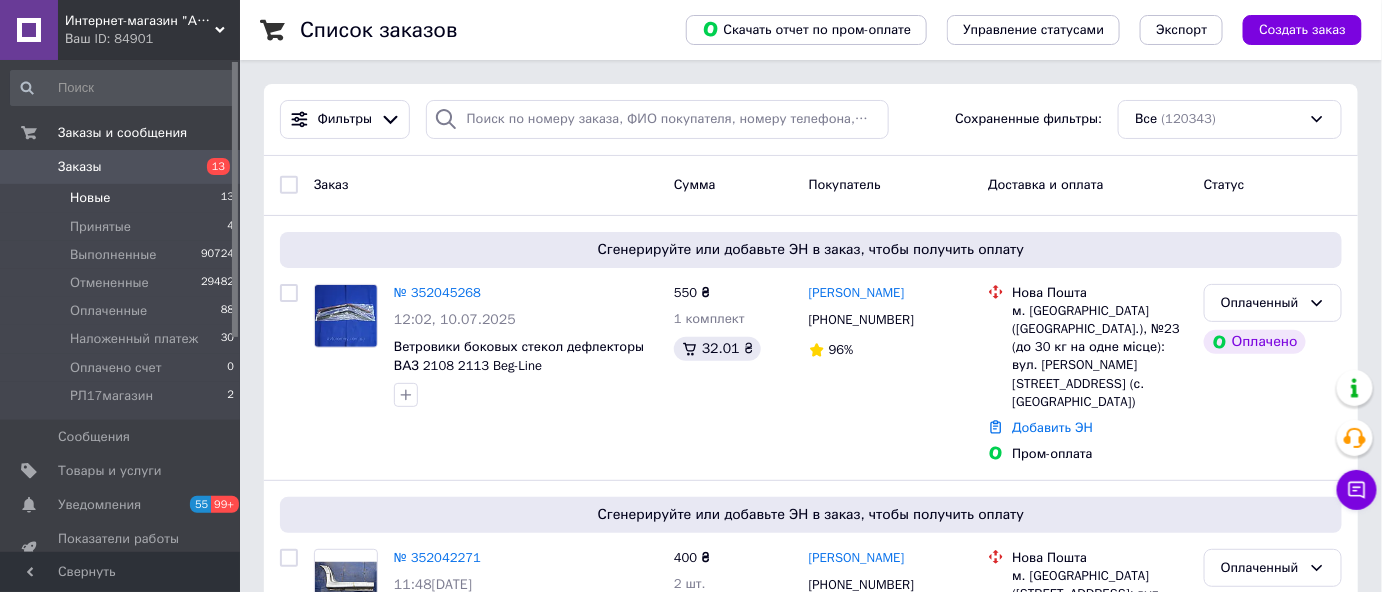 click on "Новые" at bounding box center [90, 198] 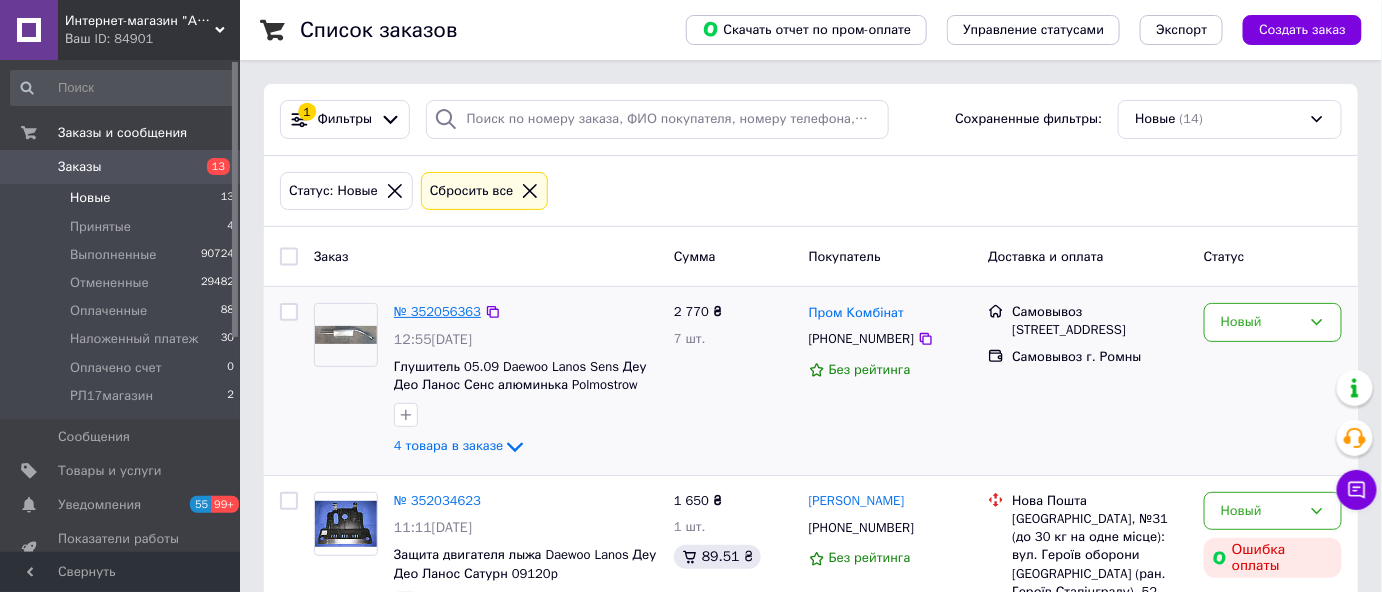 click on "№ 352056363" at bounding box center (437, 311) 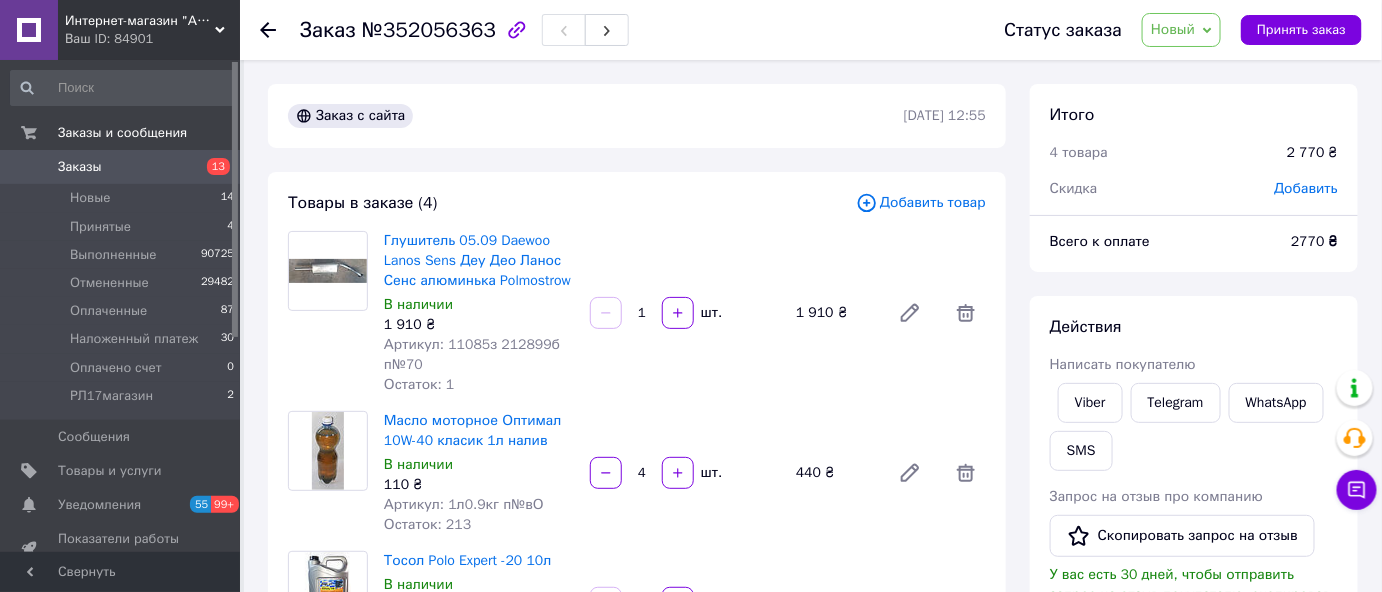 click on "Новый" at bounding box center [1181, 30] 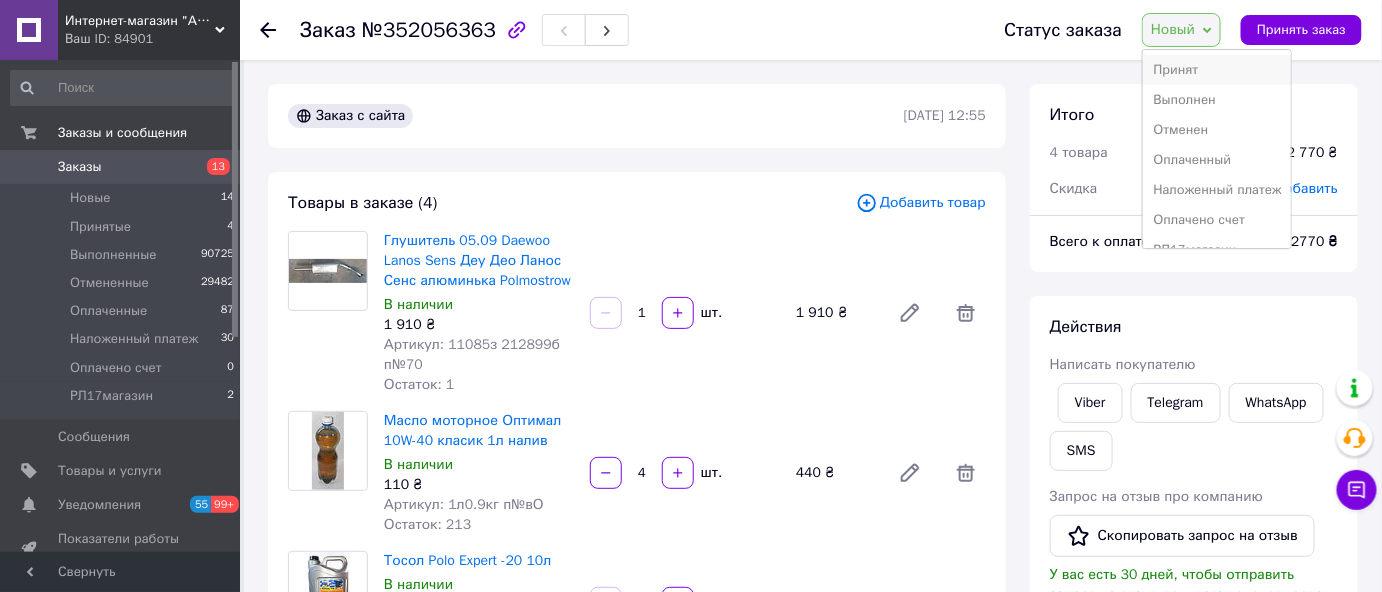 click on "Принят" at bounding box center (1217, 70) 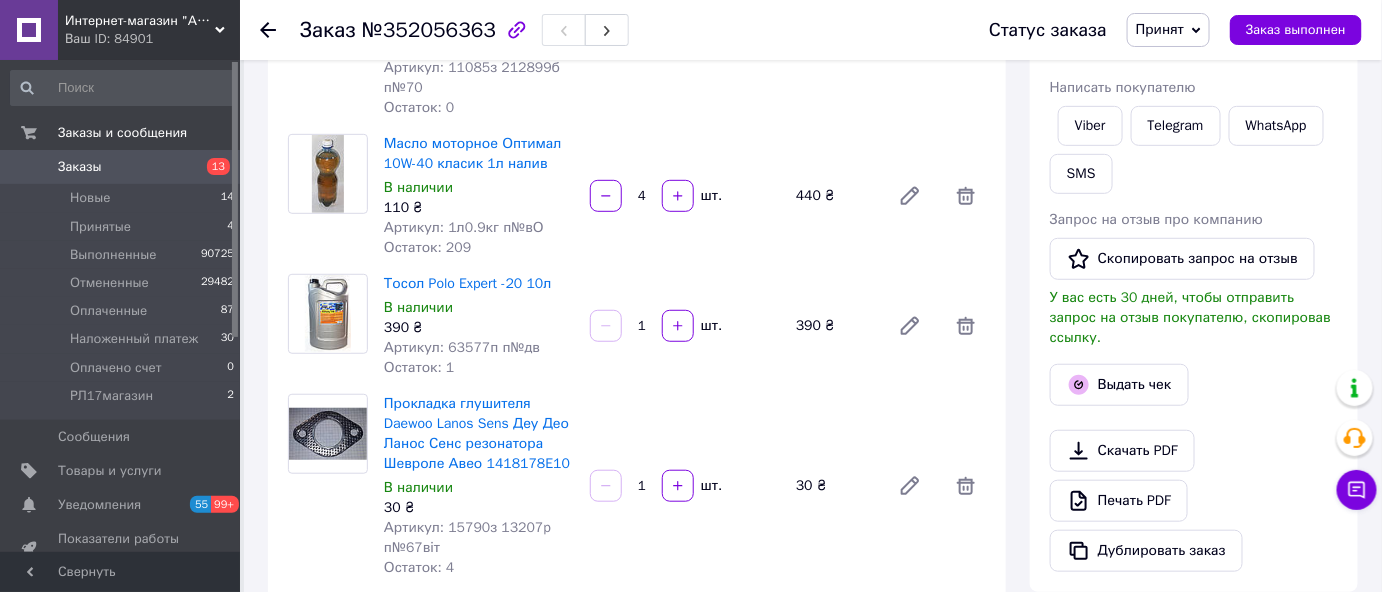 scroll, scrollTop: 0, scrollLeft: 0, axis: both 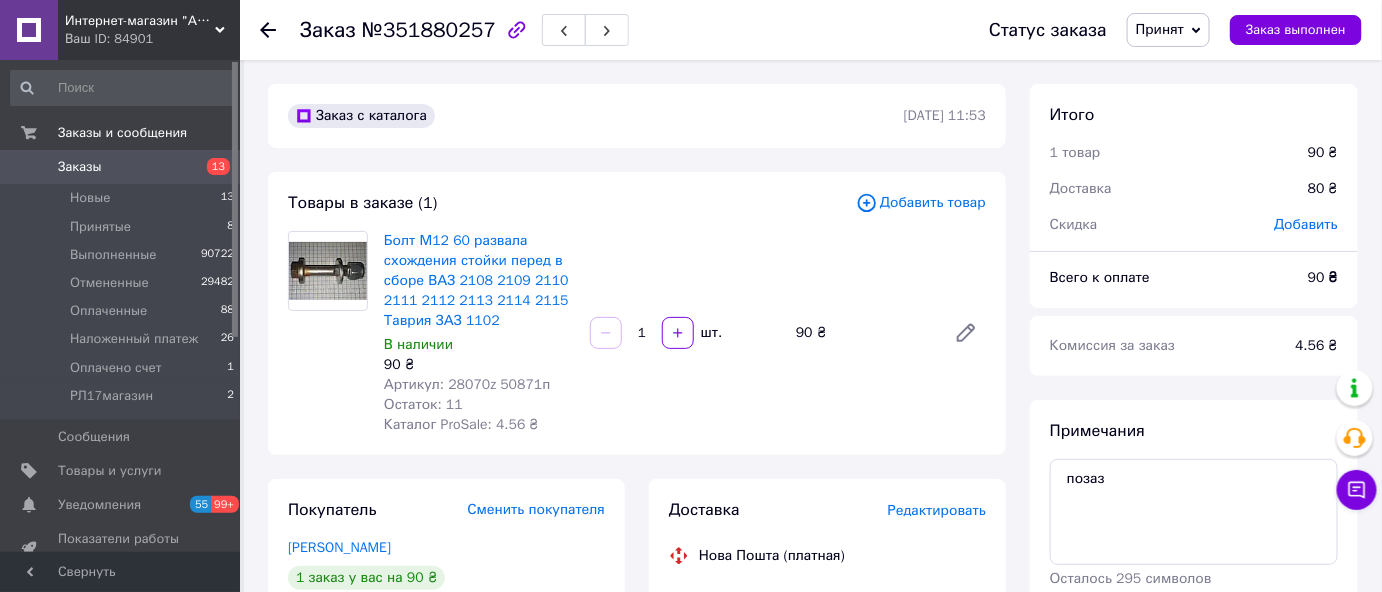 drag, startPoint x: 1166, startPoint y: 23, endPoint x: 1189, endPoint y: 136, distance: 115.316956 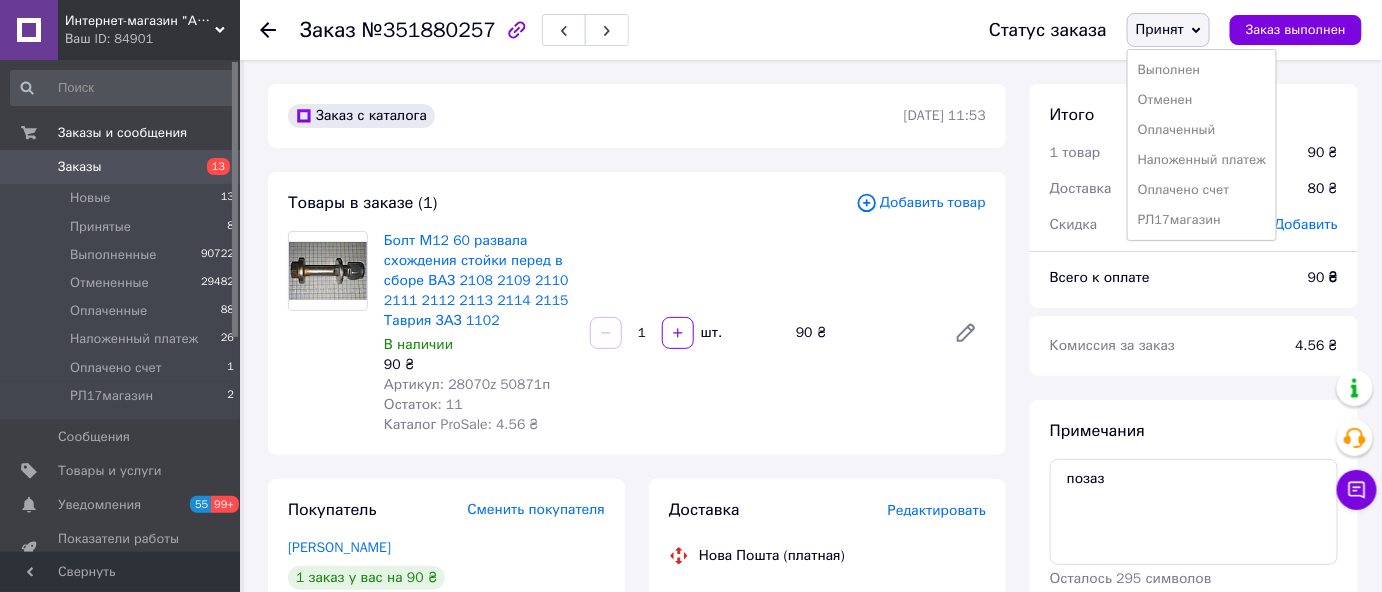 click on "Наложенный платеж" at bounding box center [1202, 160] 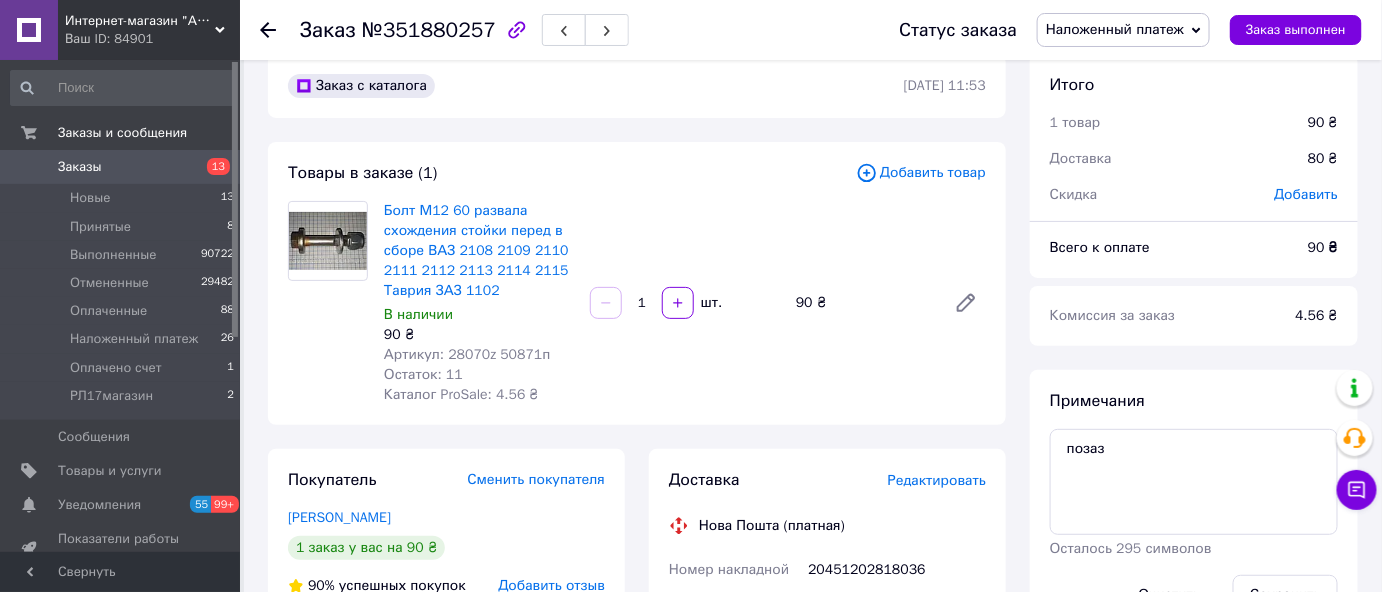 scroll, scrollTop: 0, scrollLeft: 0, axis: both 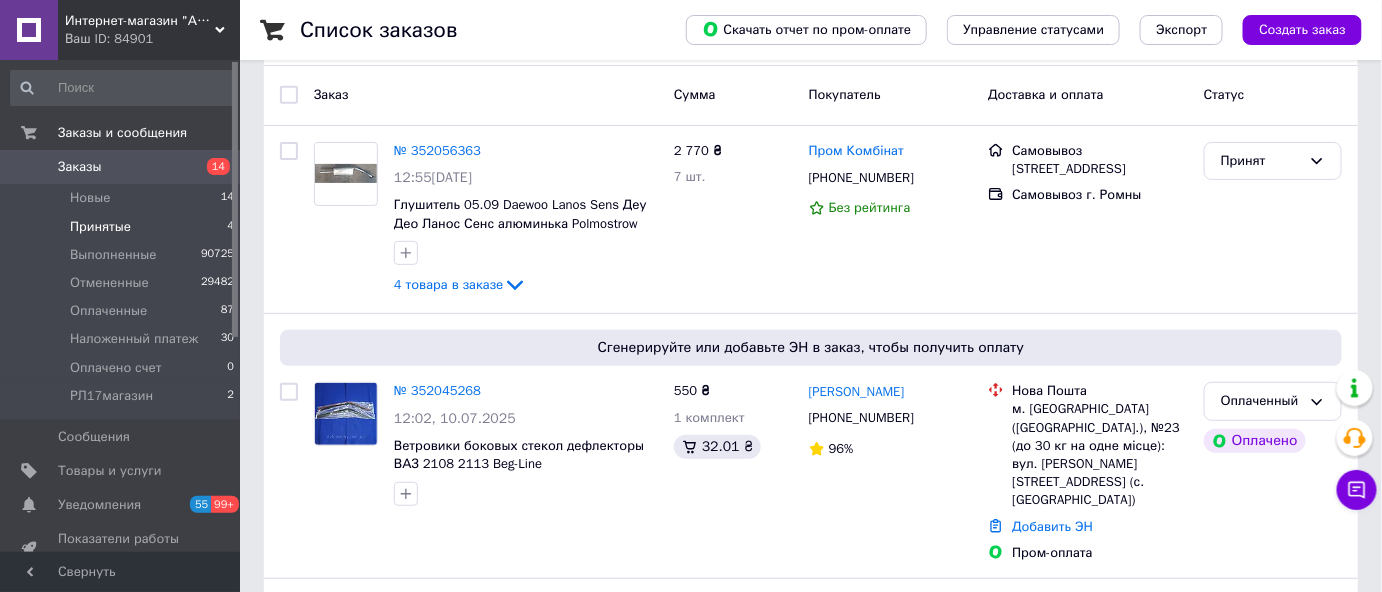 click on "Принятые" at bounding box center (100, 227) 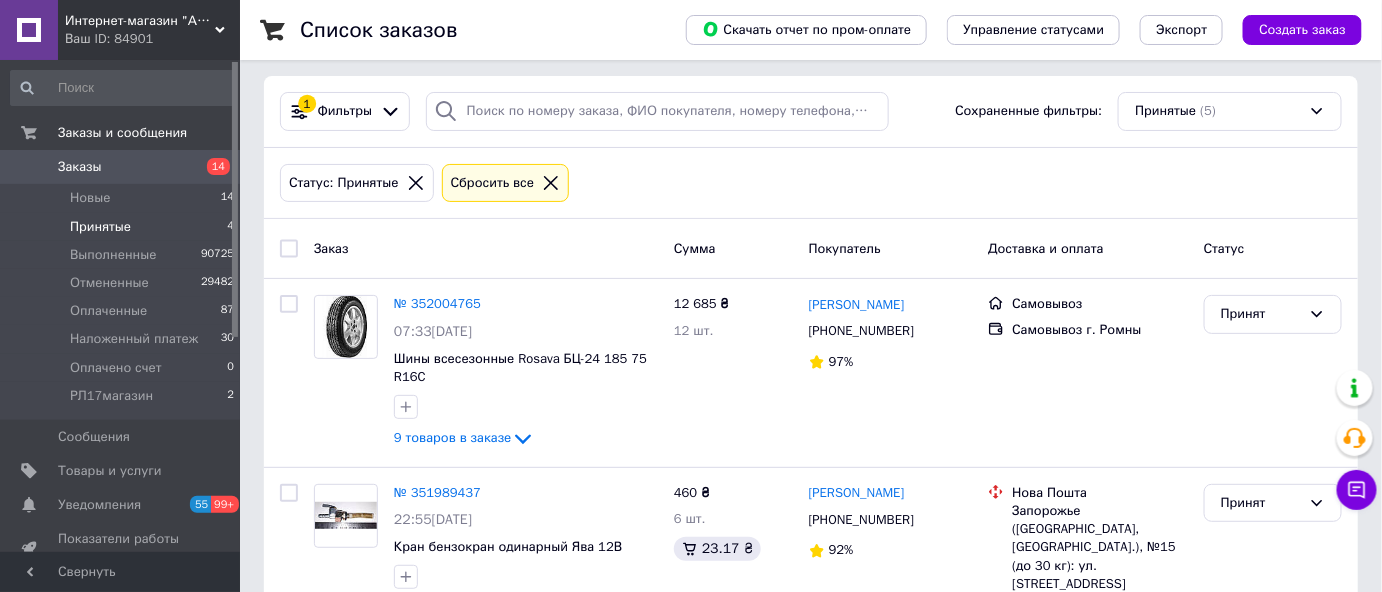 scroll, scrollTop: 0, scrollLeft: 0, axis: both 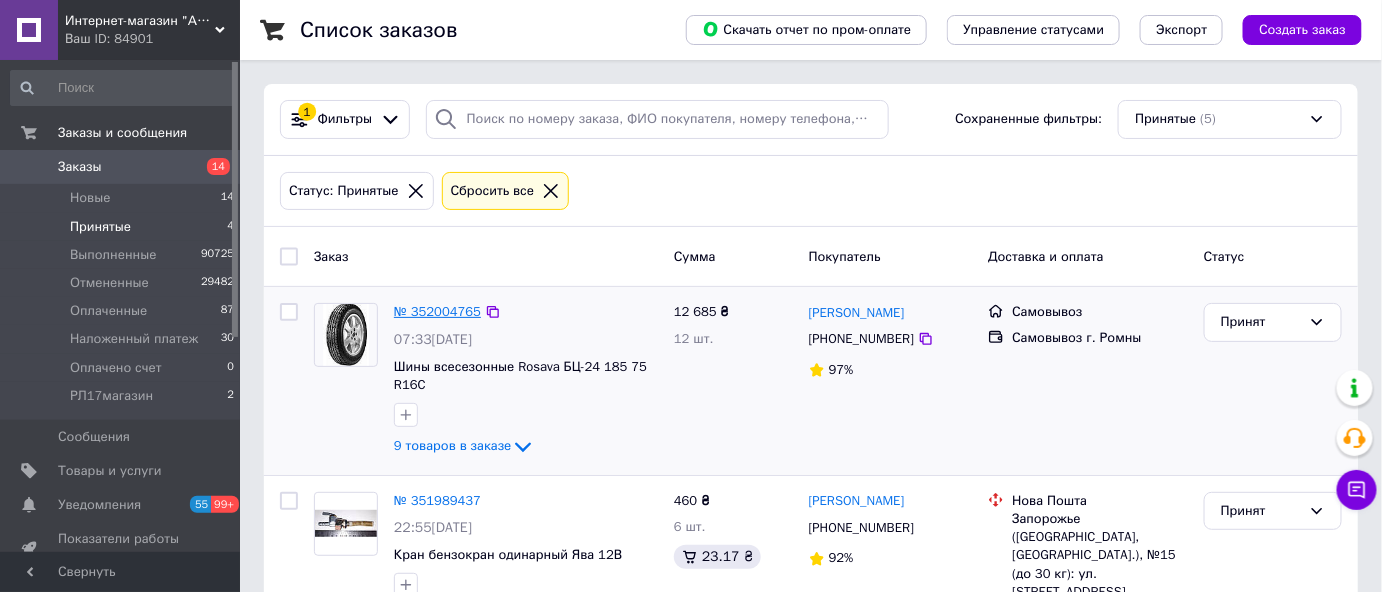 click on "№ 352004765" at bounding box center (437, 311) 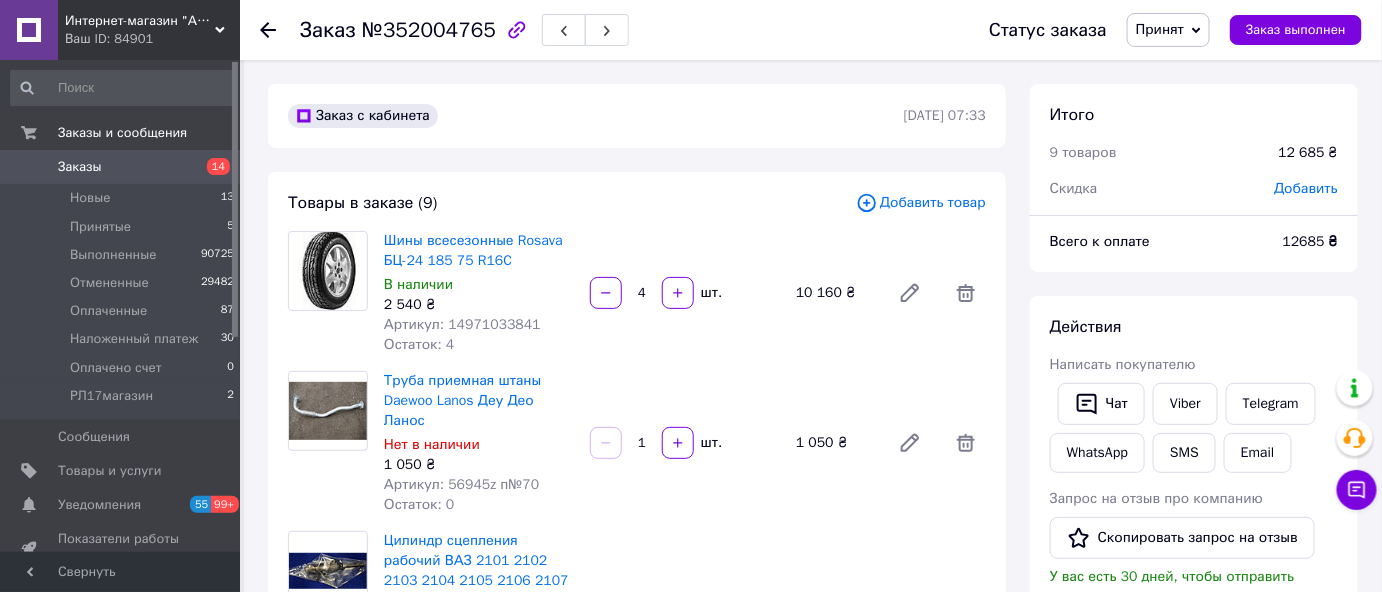 scroll, scrollTop: 324, scrollLeft: 0, axis: vertical 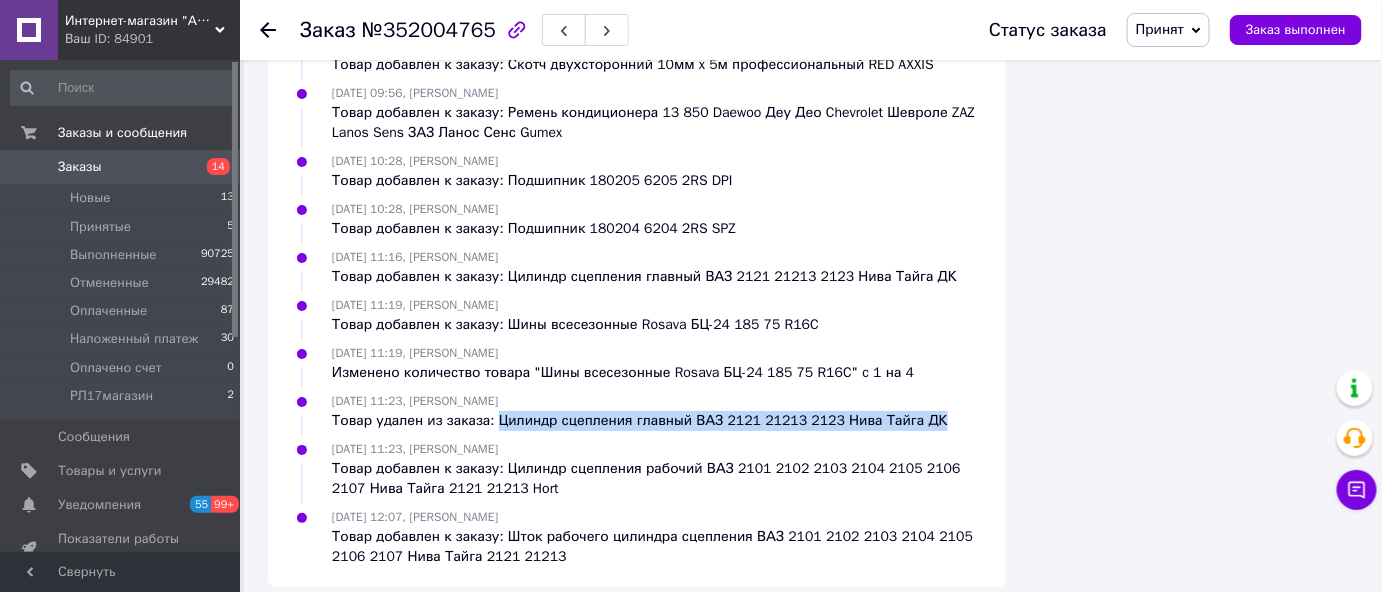 drag, startPoint x: 489, startPoint y: 398, endPoint x: 911, endPoint y: 408, distance: 422.11847 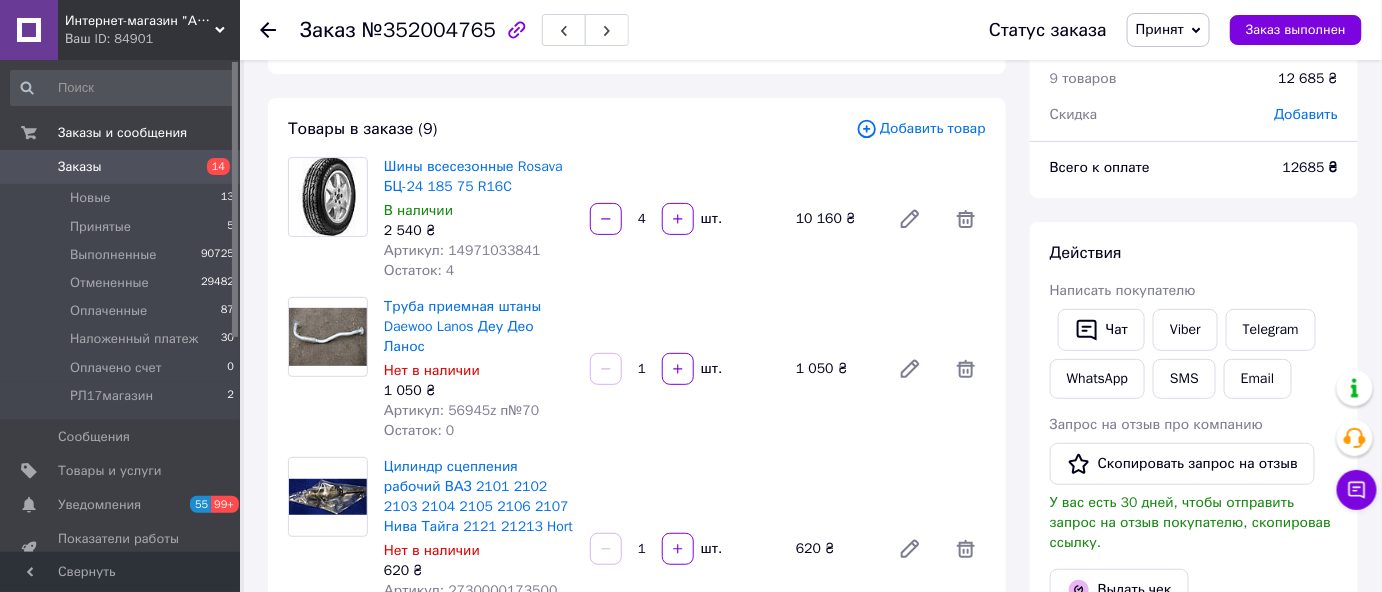 scroll, scrollTop: 0, scrollLeft: 0, axis: both 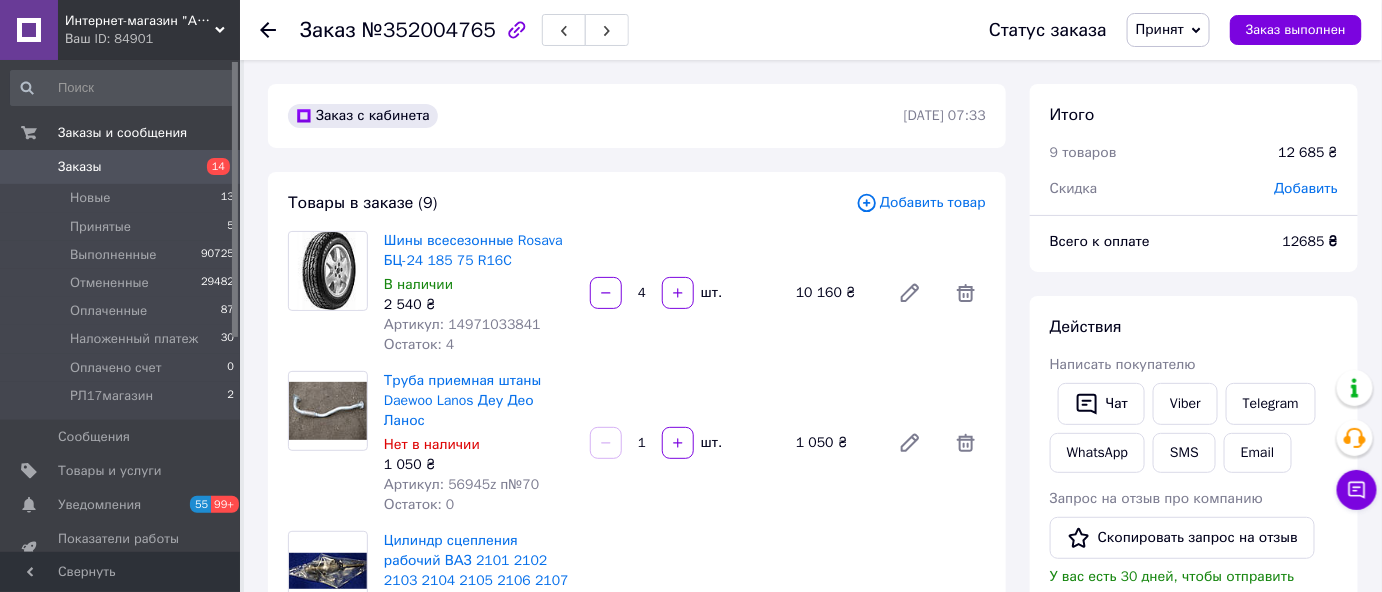 click on "Добавить товар" at bounding box center (921, 203) 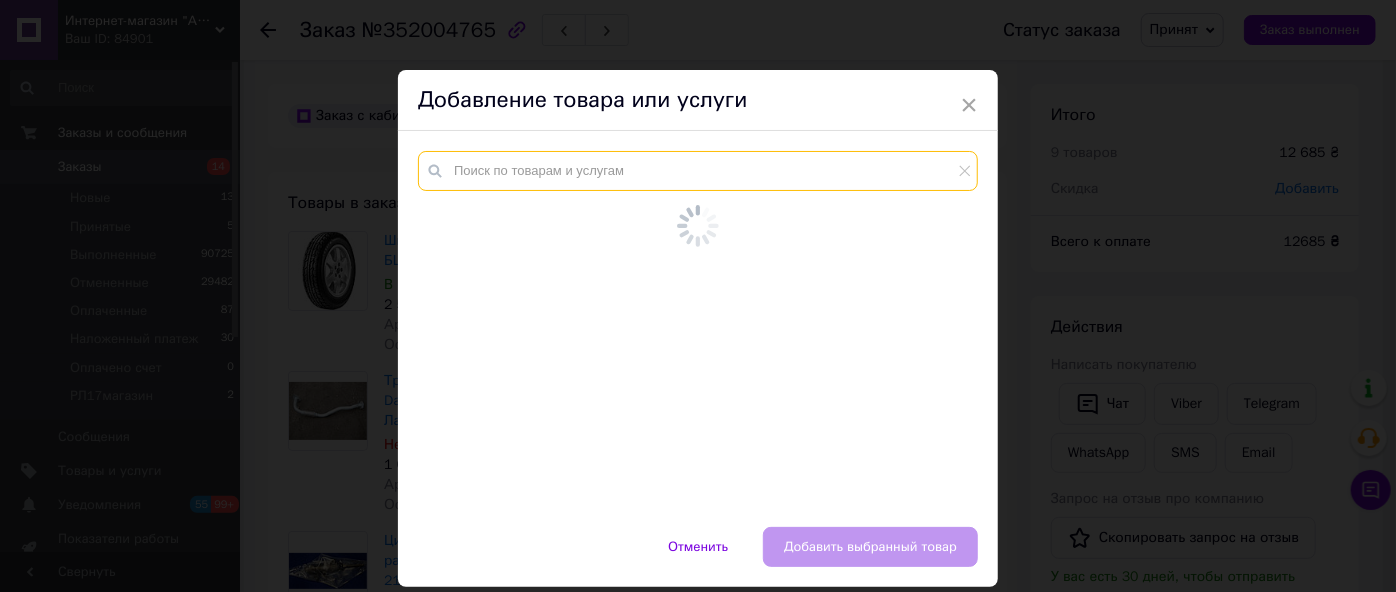 click at bounding box center (698, 171) 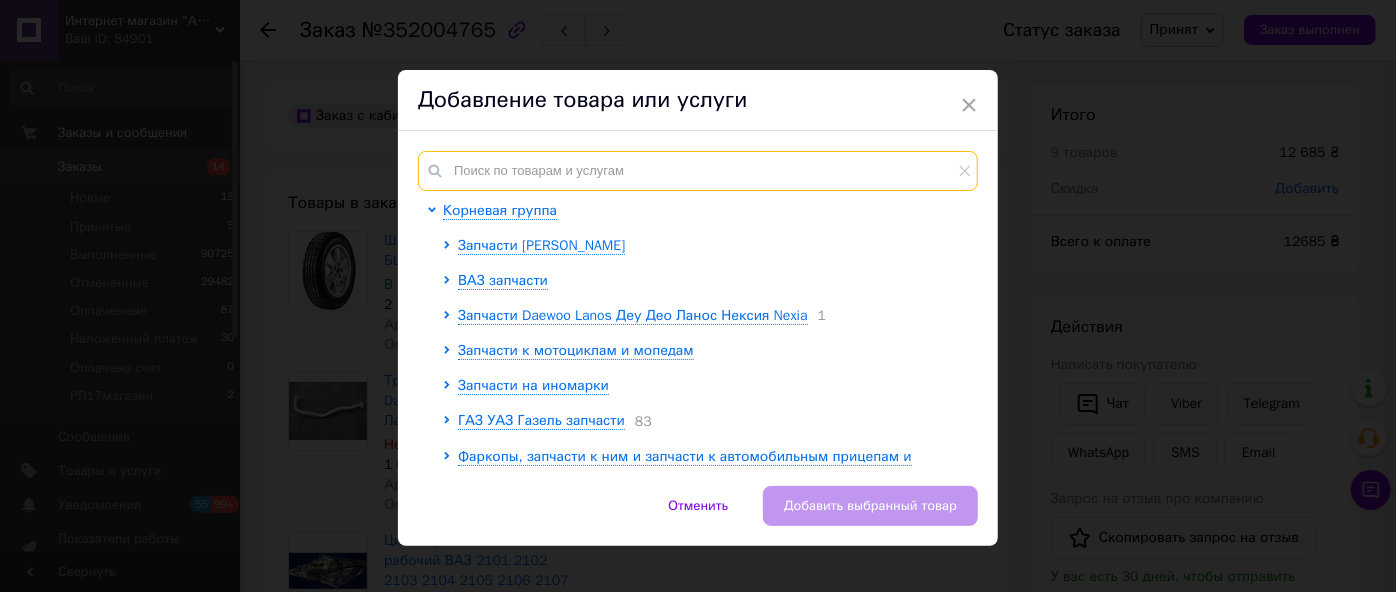 paste on "Цилиндр сцепления главный ВАЗ 2121 21213 2123 Нива Тайга ДК" 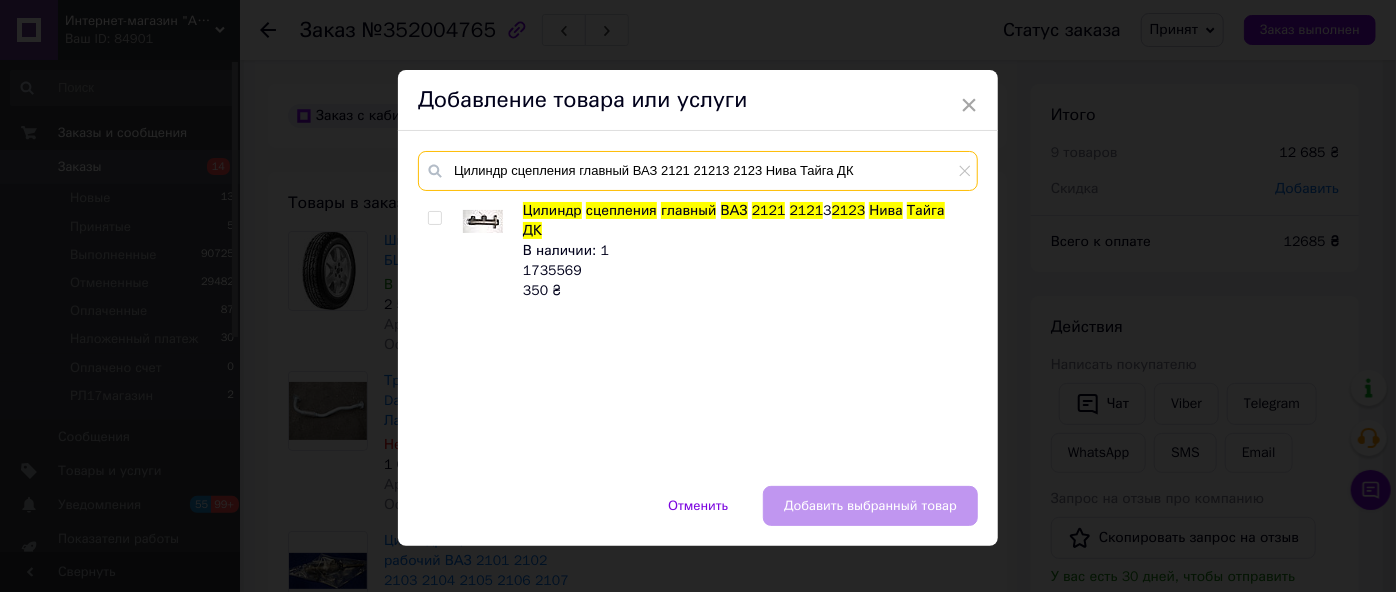 type on "Цилиндр сцепления главный ВАЗ 2121 21213 2123 Нива Тайга ДК" 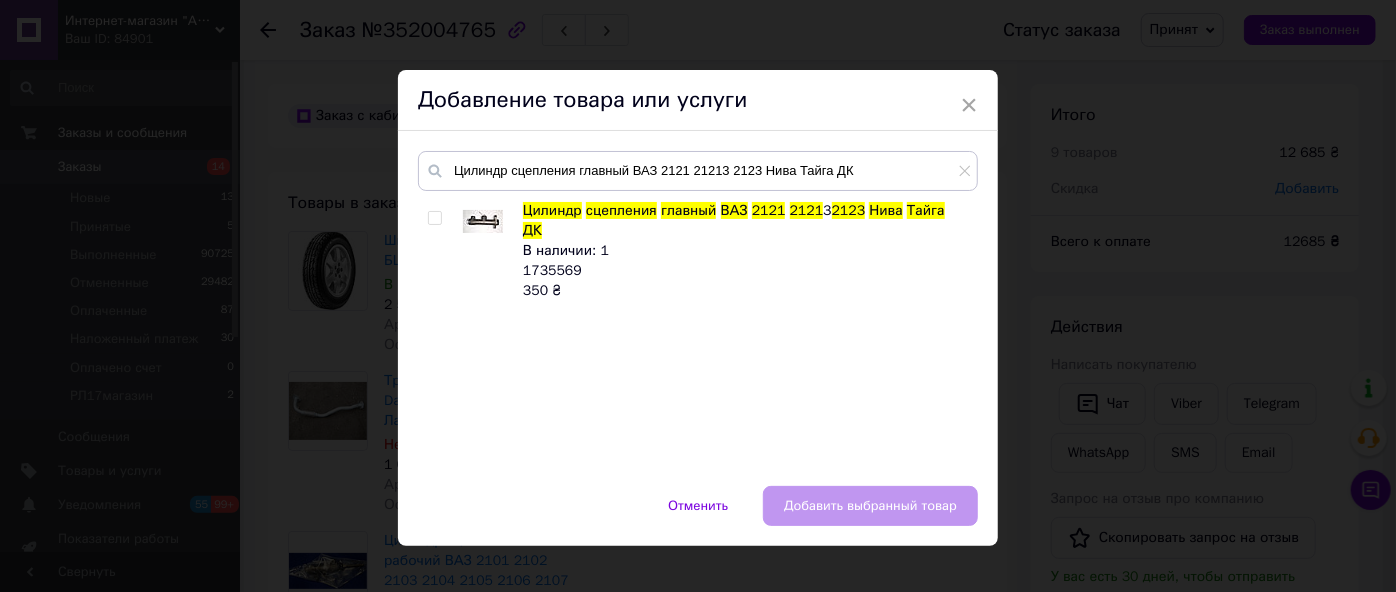 click at bounding box center (434, 218) 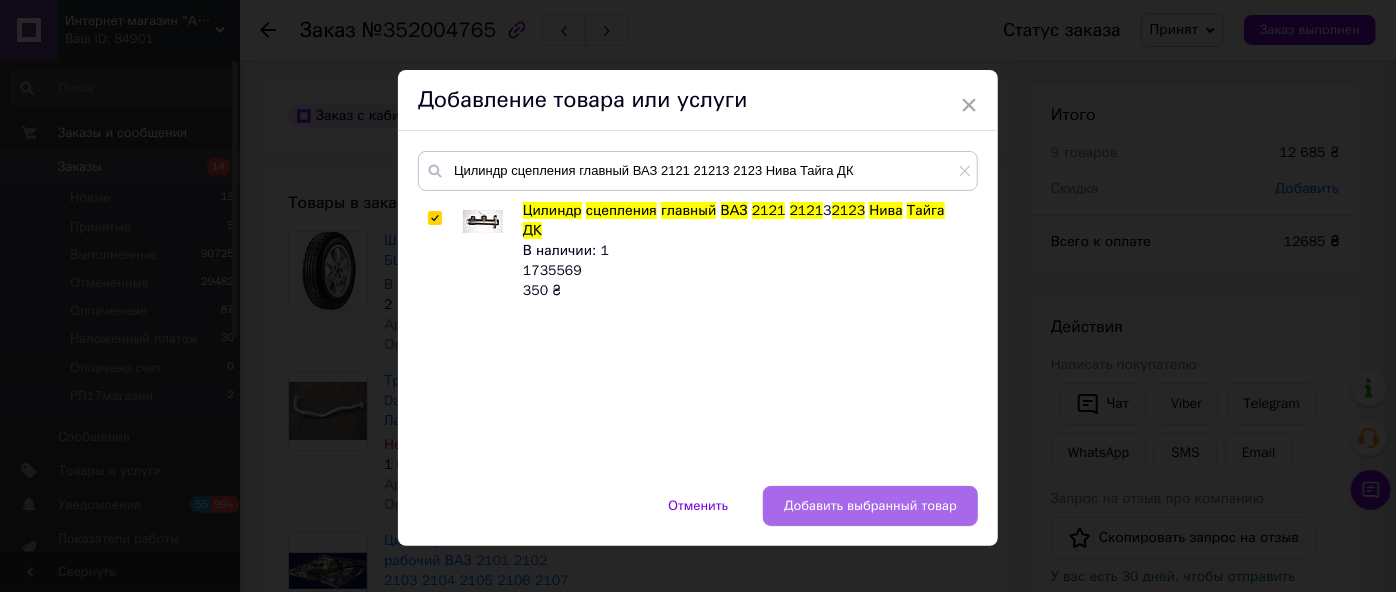 click on "Добавить выбранный товар" at bounding box center [870, 506] 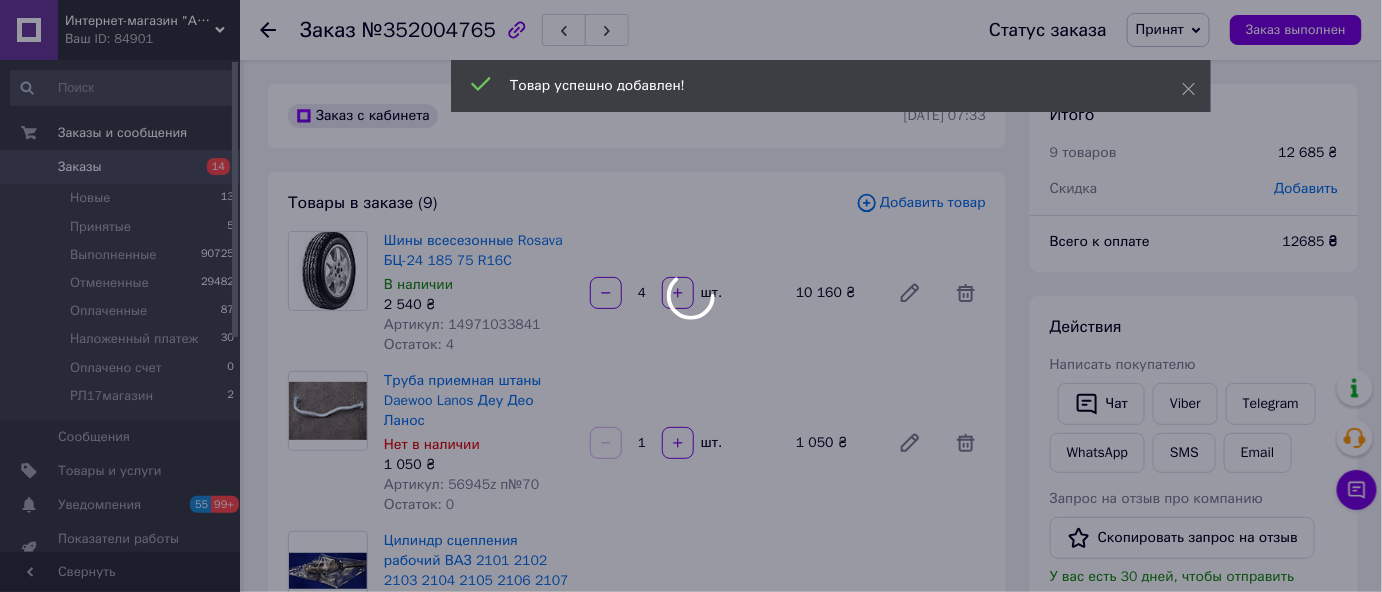 scroll, scrollTop: 90, scrollLeft: 0, axis: vertical 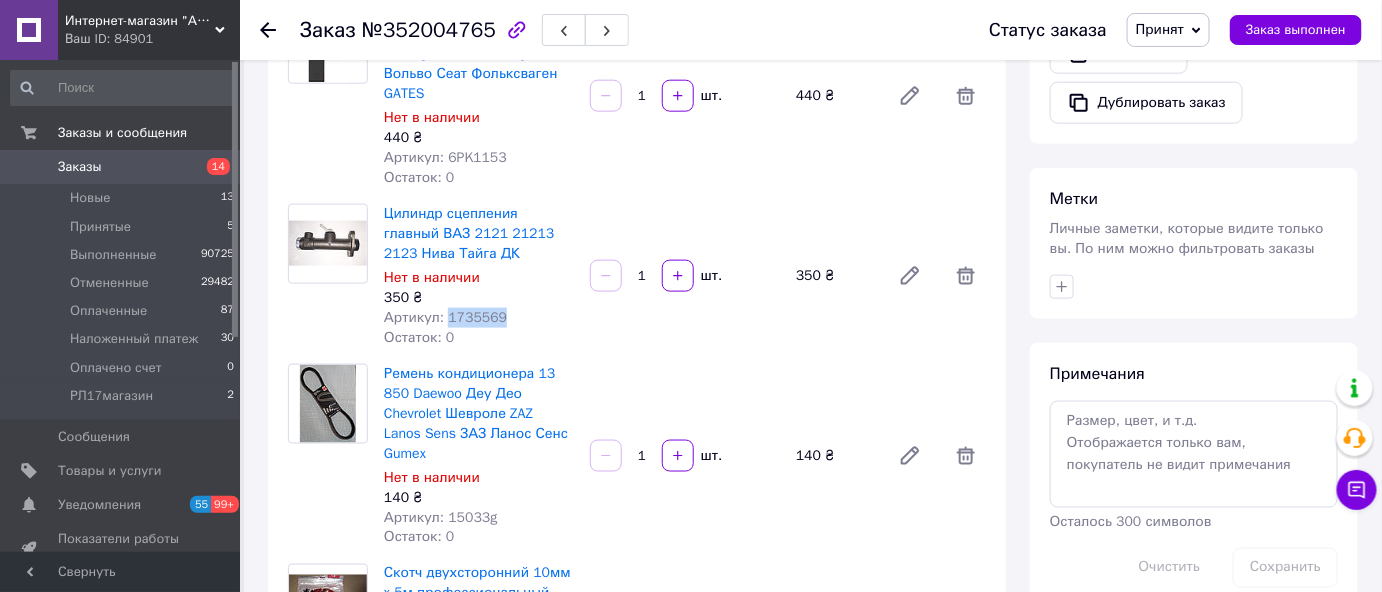 drag, startPoint x: 445, startPoint y: 298, endPoint x: 509, endPoint y: 300, distance: 64.03124 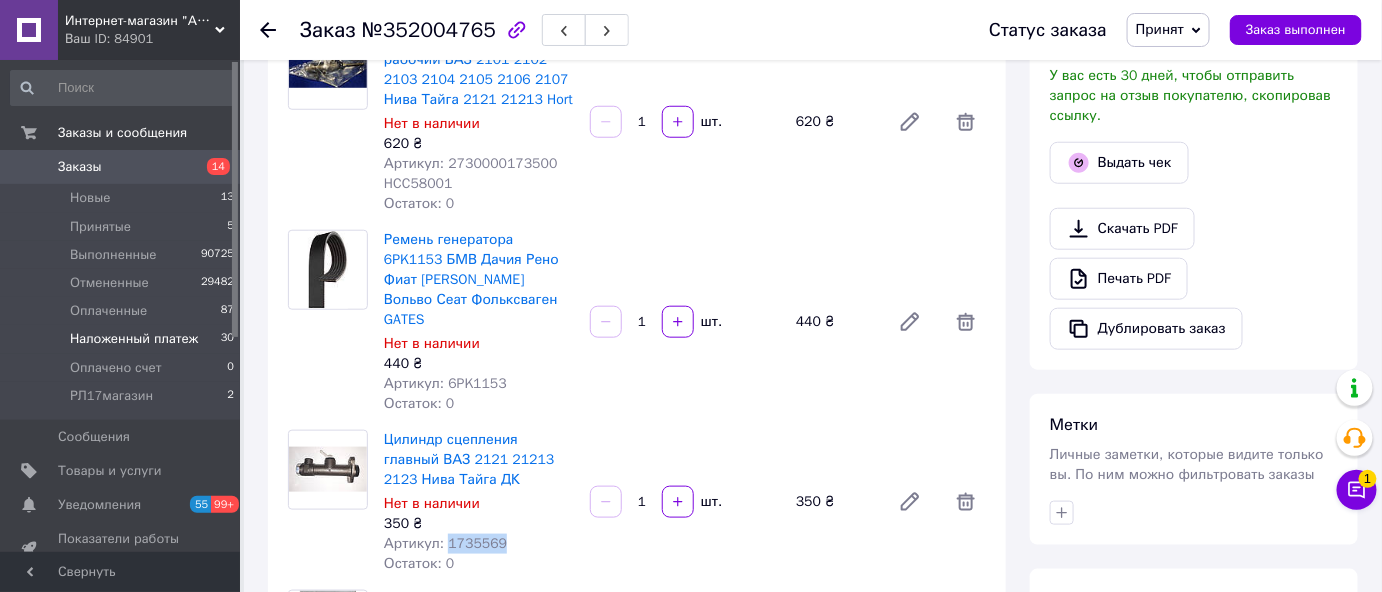 scroll, scrollTop: 363, scrollLeft: 0, axis: vertical 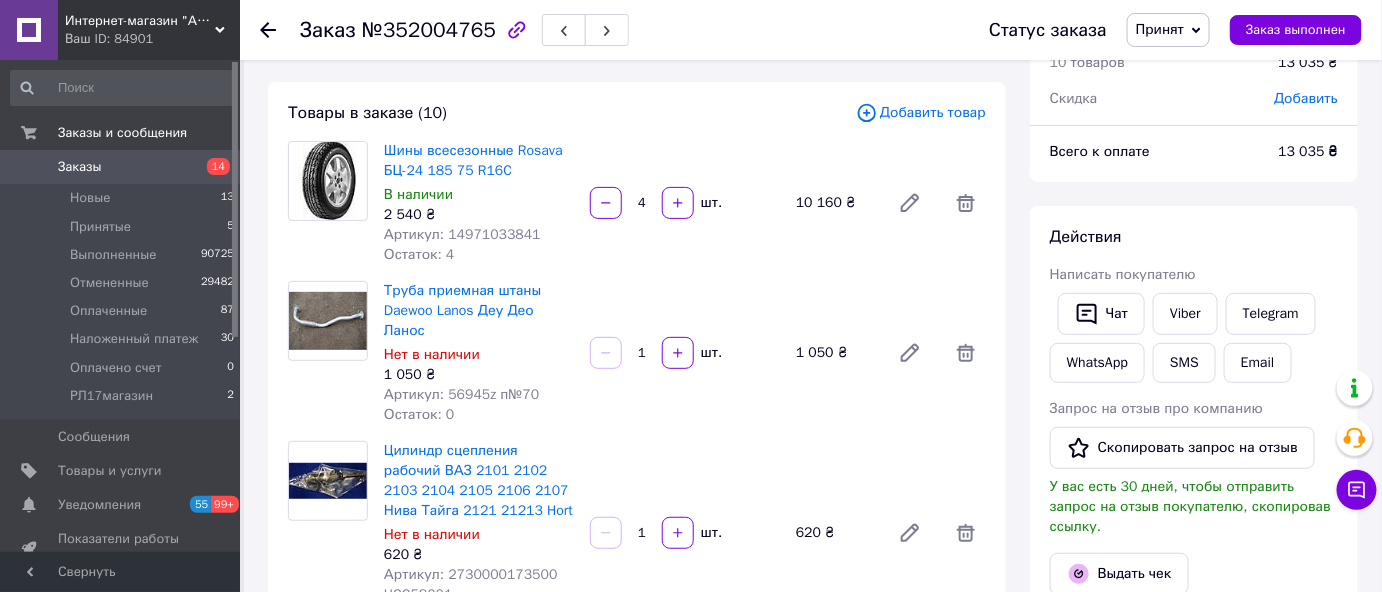 click on "Добавить товар" at bounding box center [921, 113] 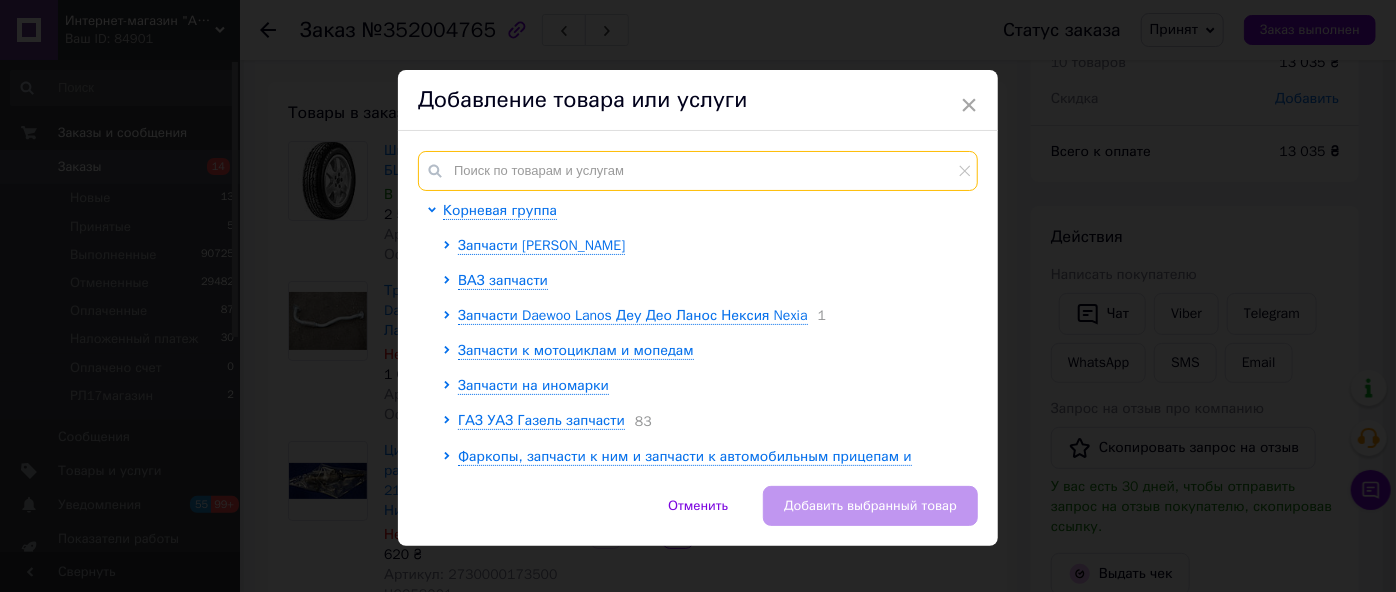 click at bounding box center (698, 171) 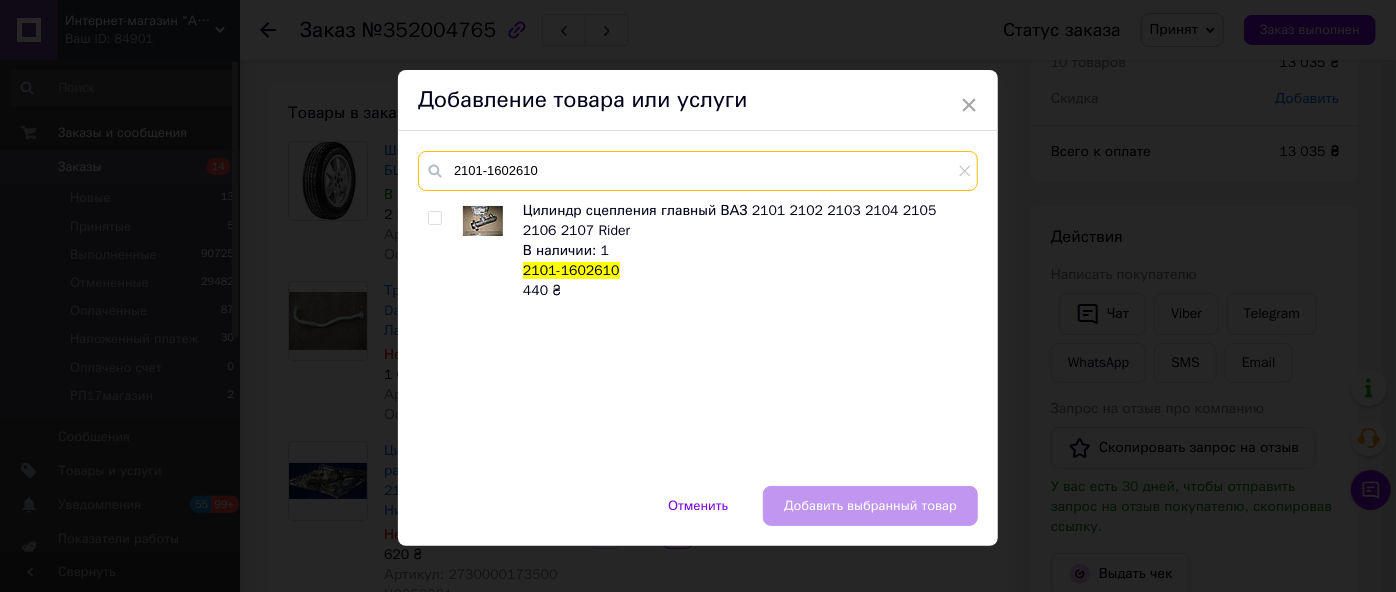 type on "2101-1602610" 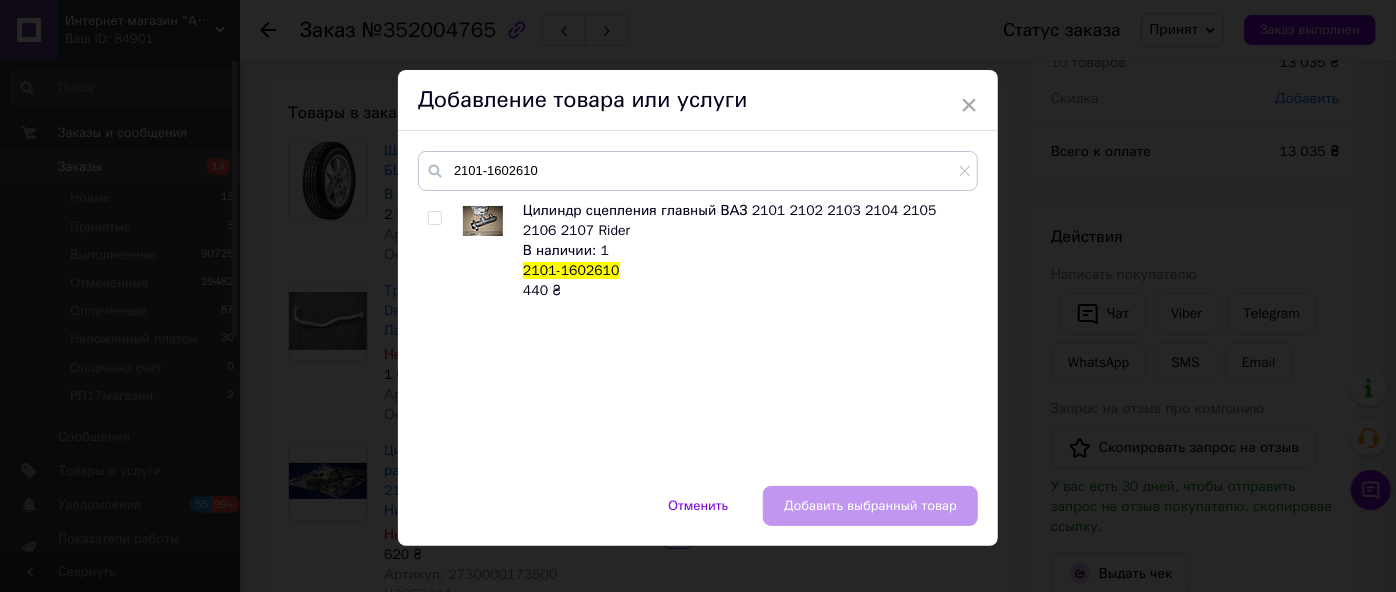click at bounding box center [434, 218] 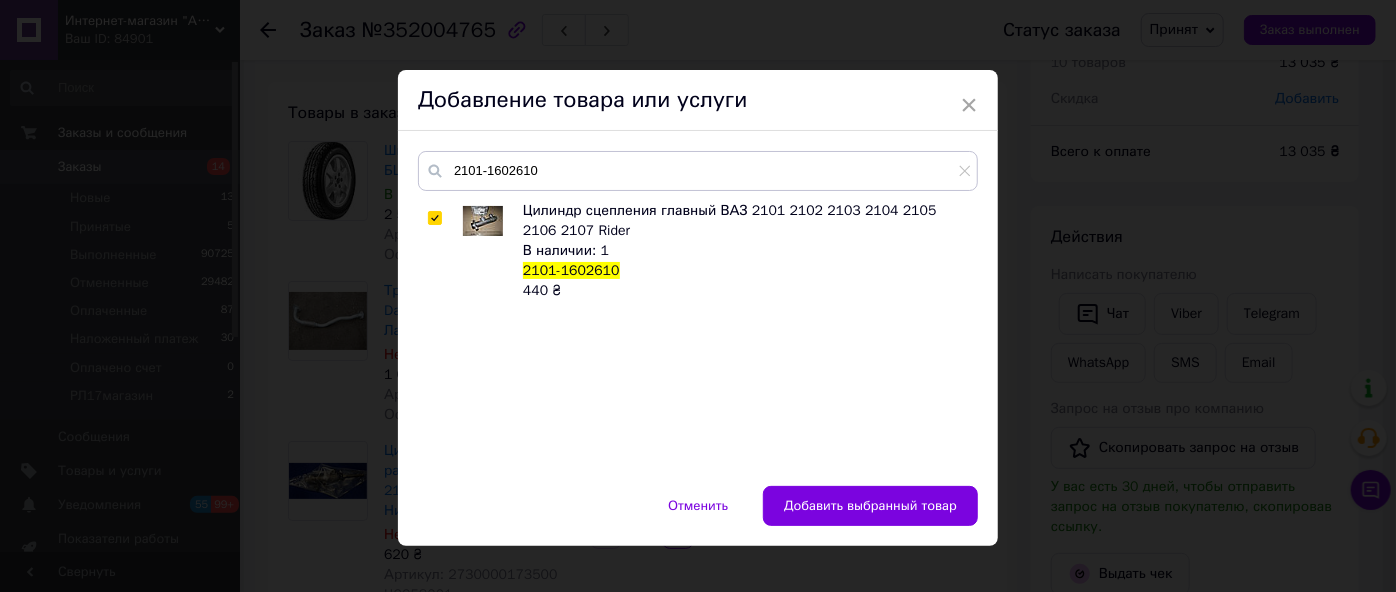 click at bounding box center (438, 251) 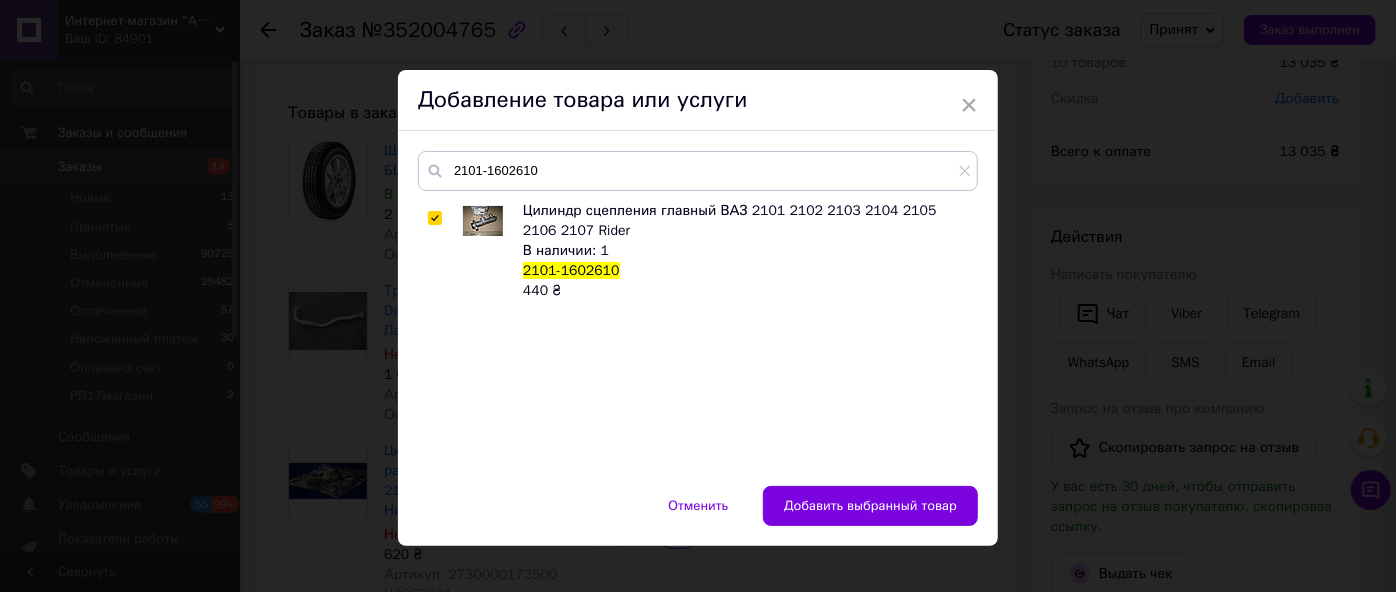 click at bounding box center [438, 251] 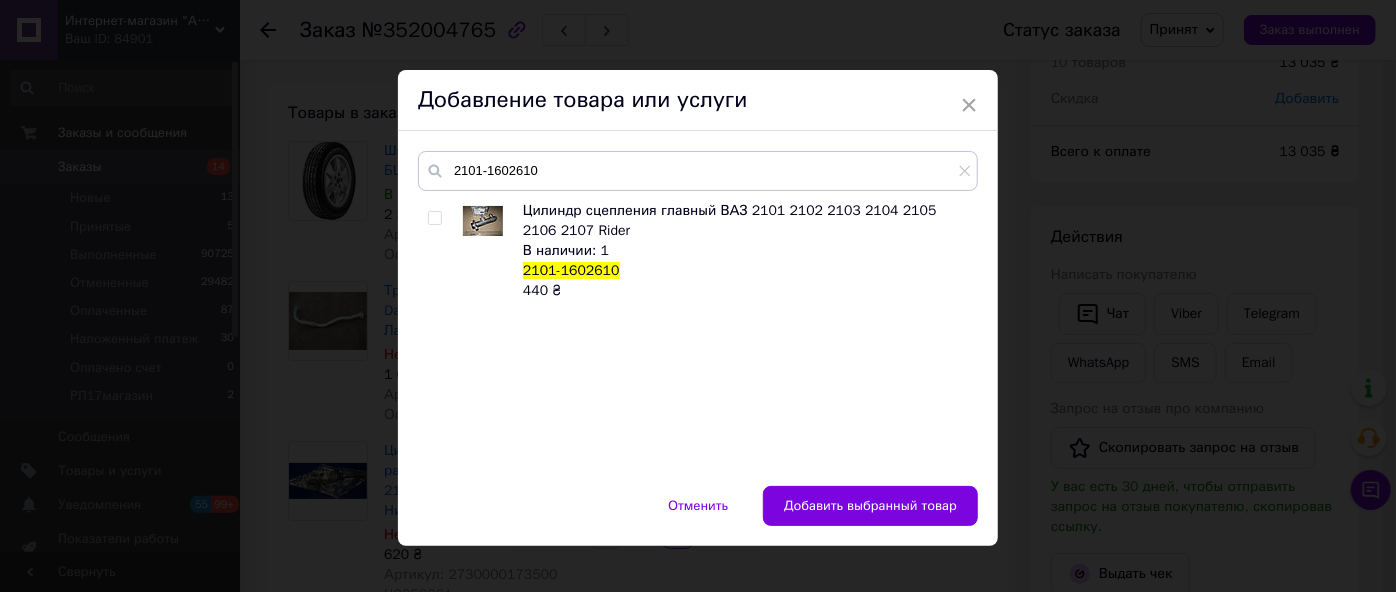 checkbox on "false" 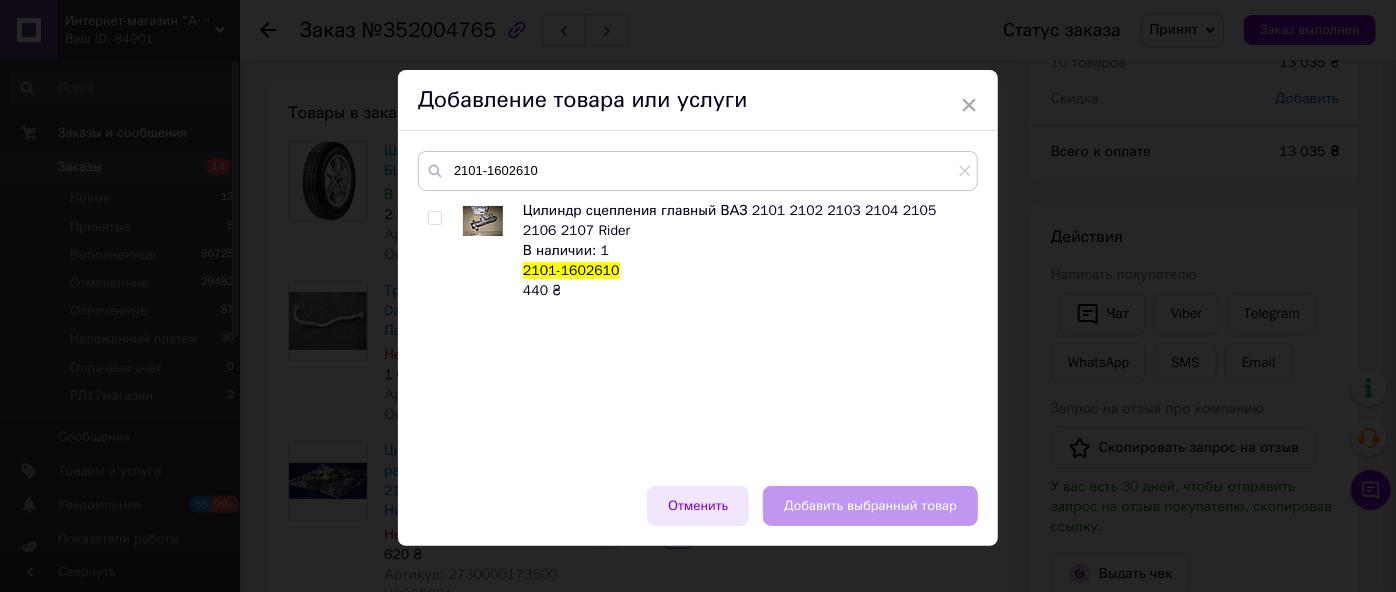 click on "Отменить" at bounding box center (698, 506) 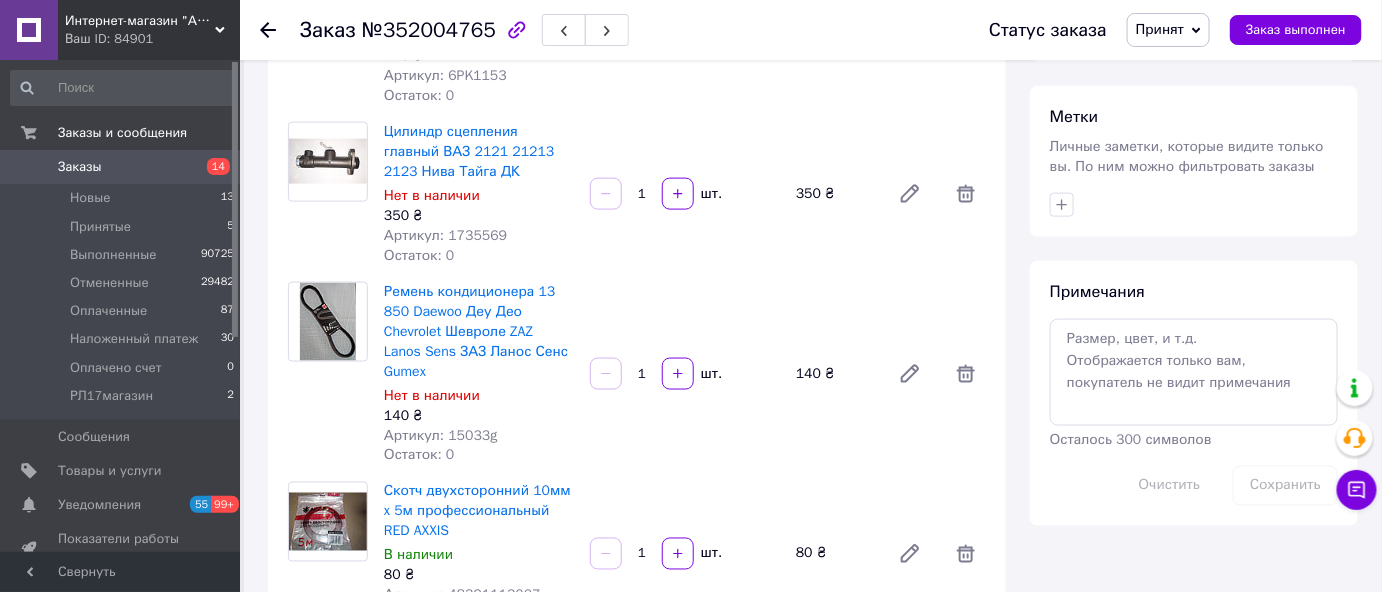 scroll, scrollTop: 818, scrollLeft: 0, axis: vertical 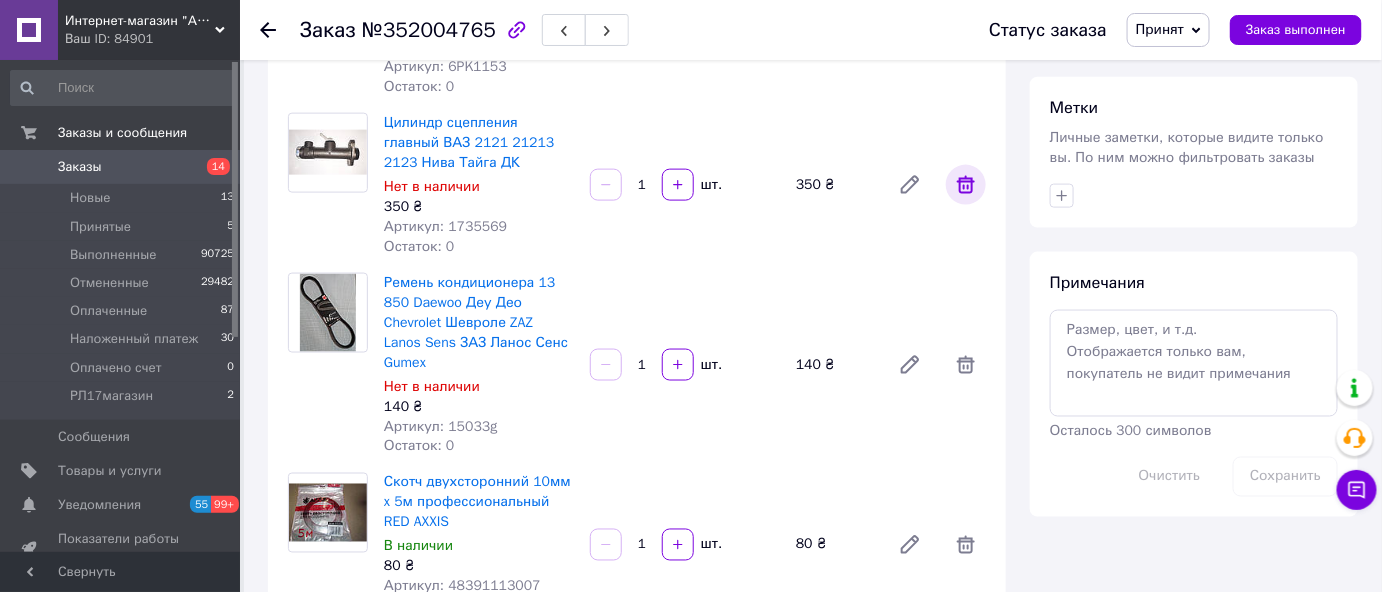 click 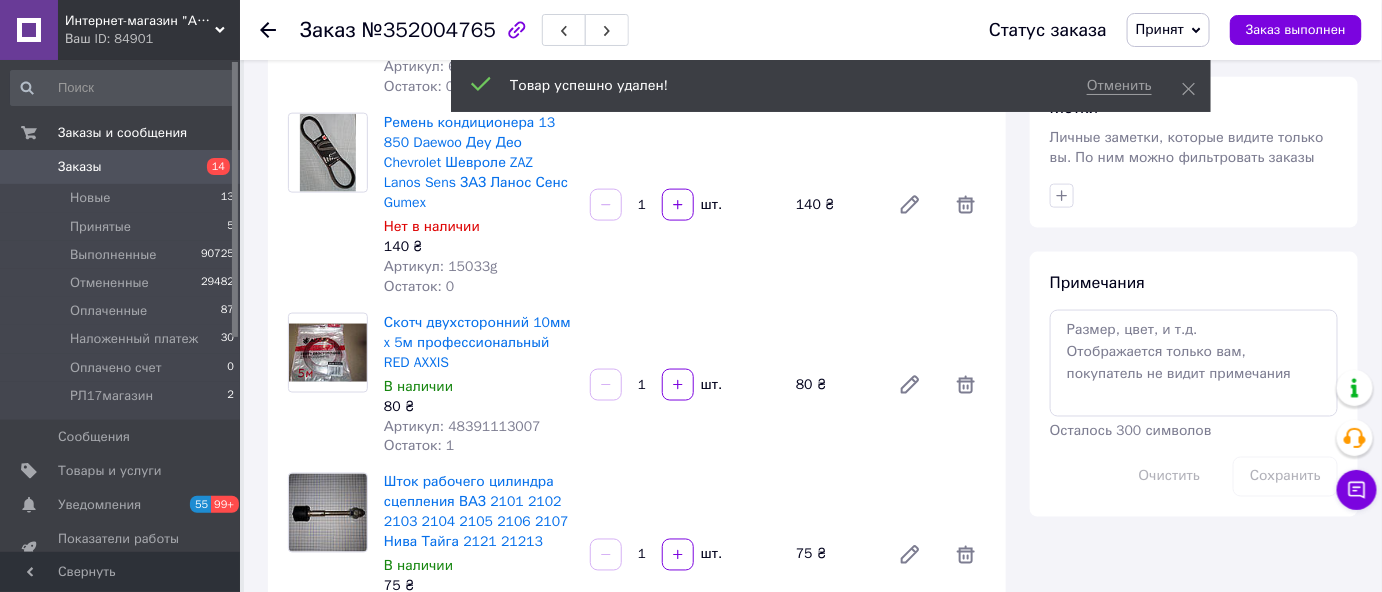 scroll, scrollTop: 220, scrollLeft: 0, axis: vertical 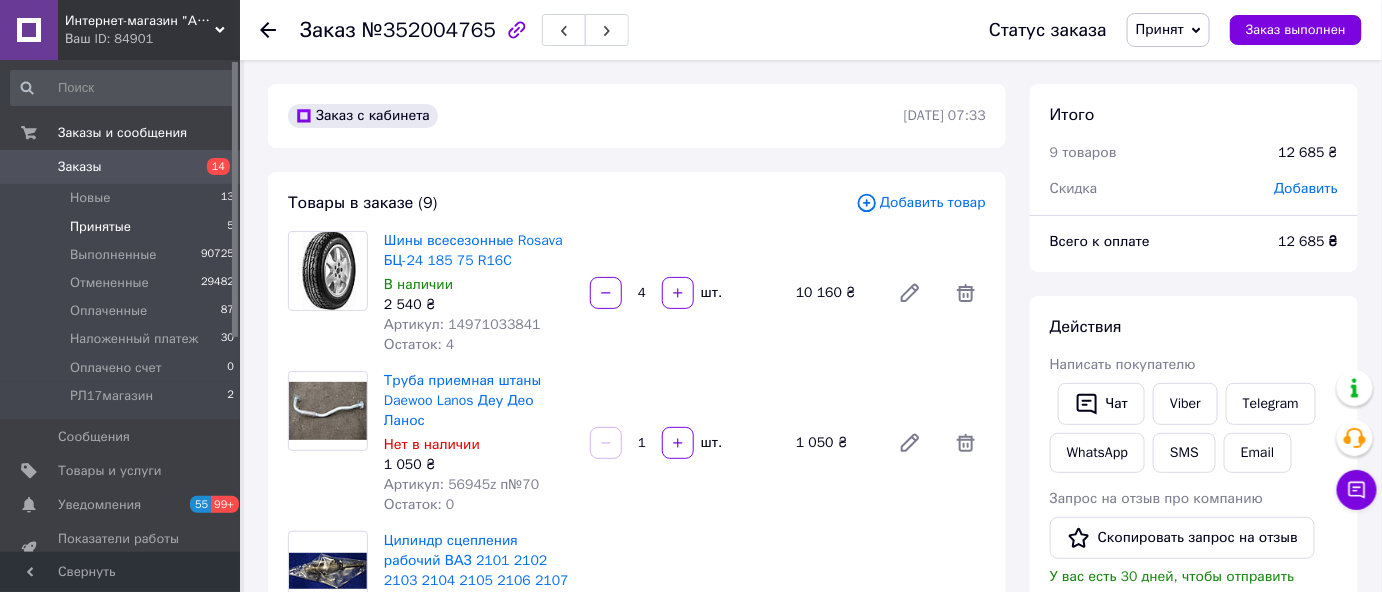 click on "Принятые" at bounding box center (100, 227) 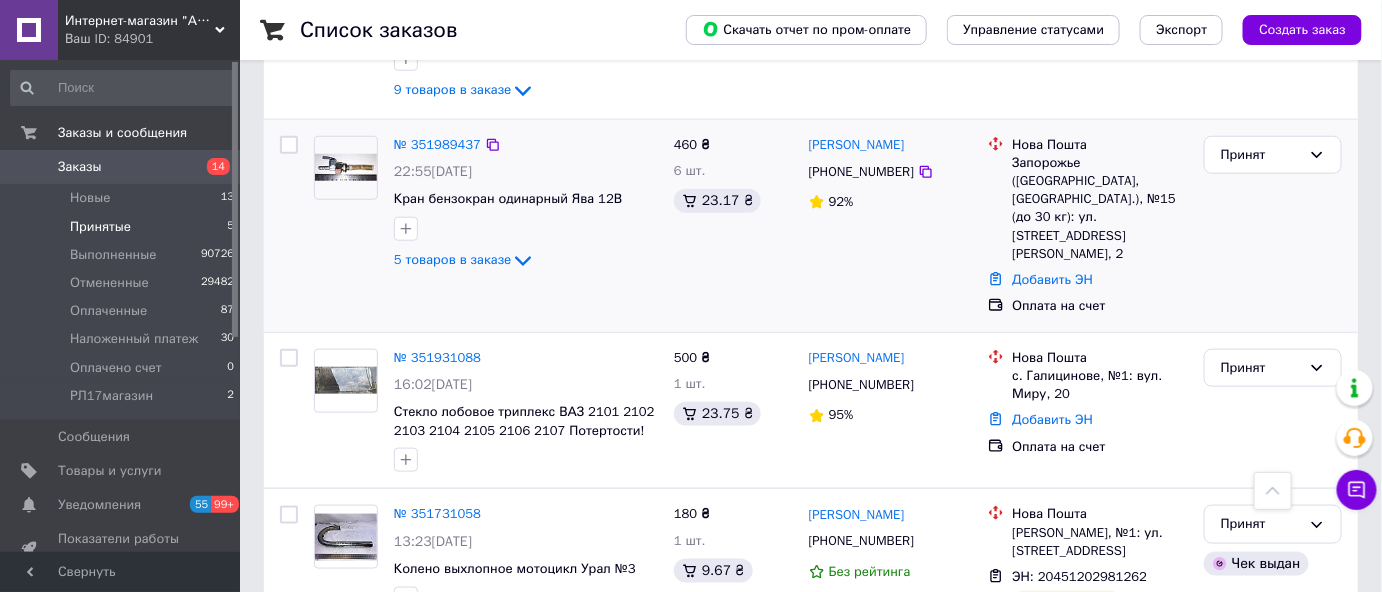 scroll, scrollTop: 594, scrollLeft: 0, axis: vertical 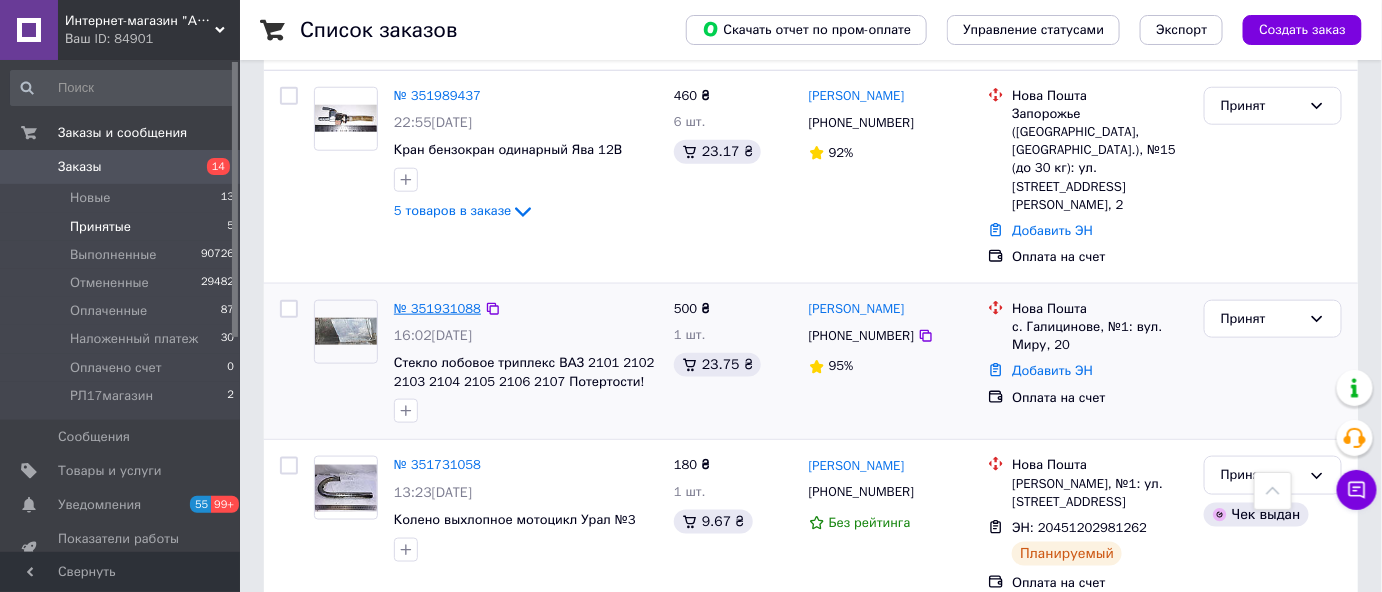 click on "№ 351931088" at bounding box center [437, 308] 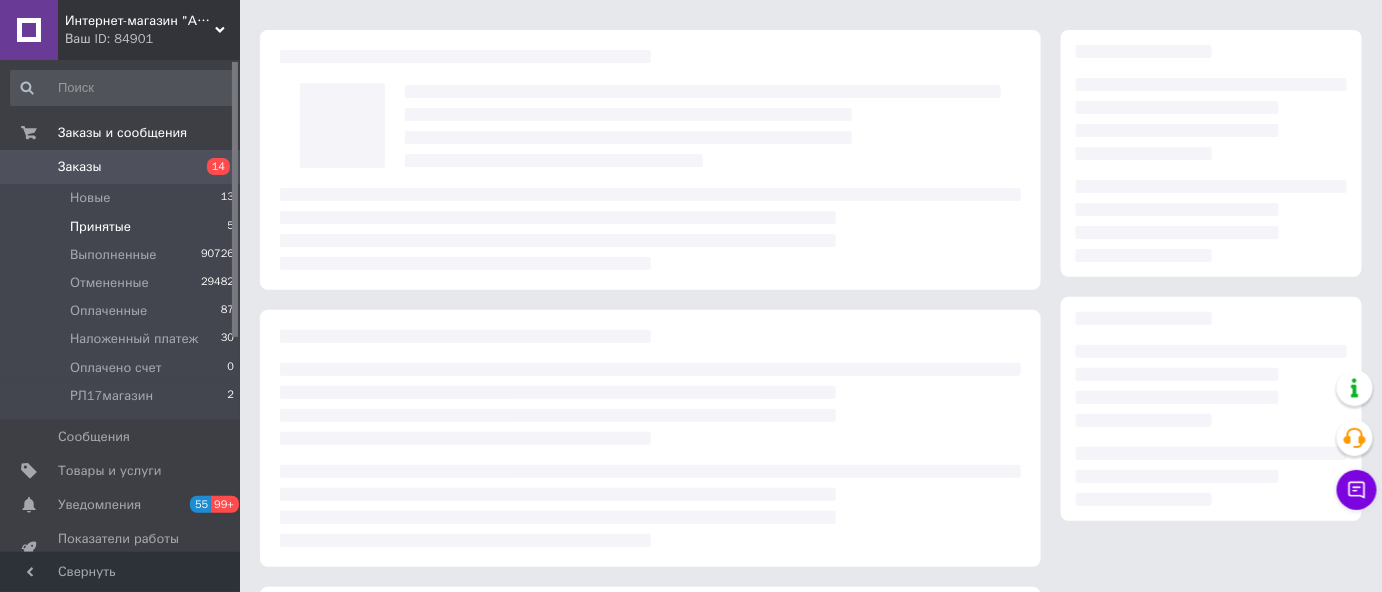 scroll, scrollTop: 49, scrollLeft: 0, axis: vertical 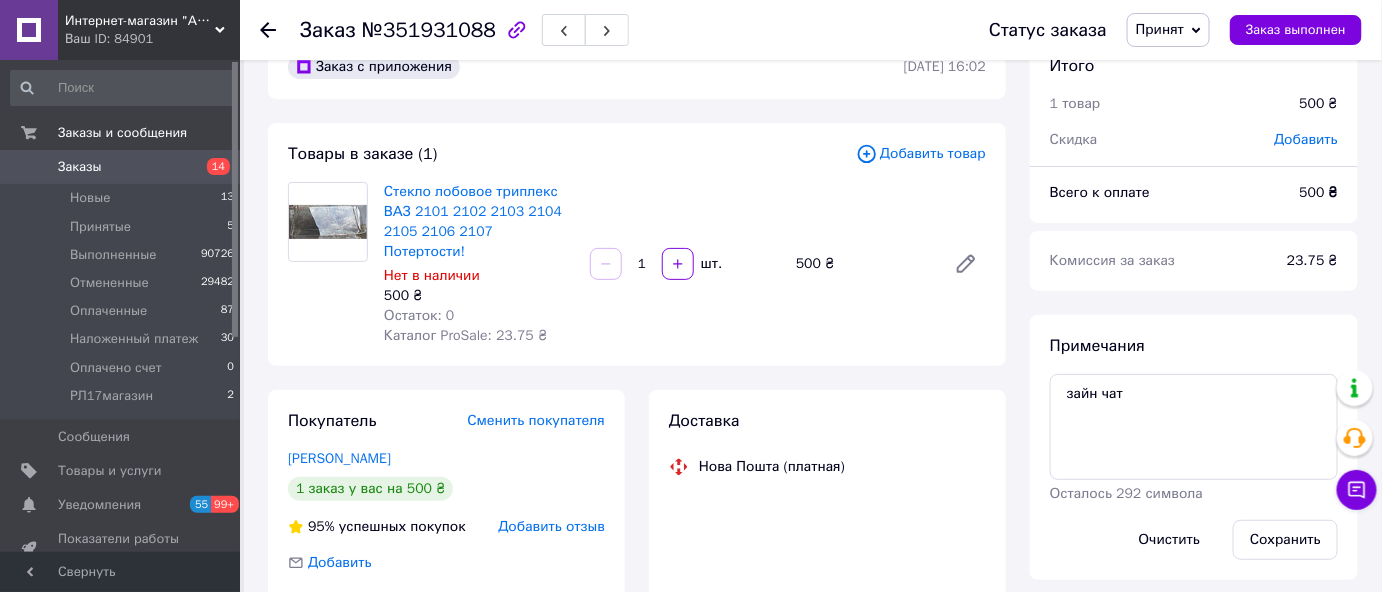 click on "Принят" at bounding box center (1160, 29) 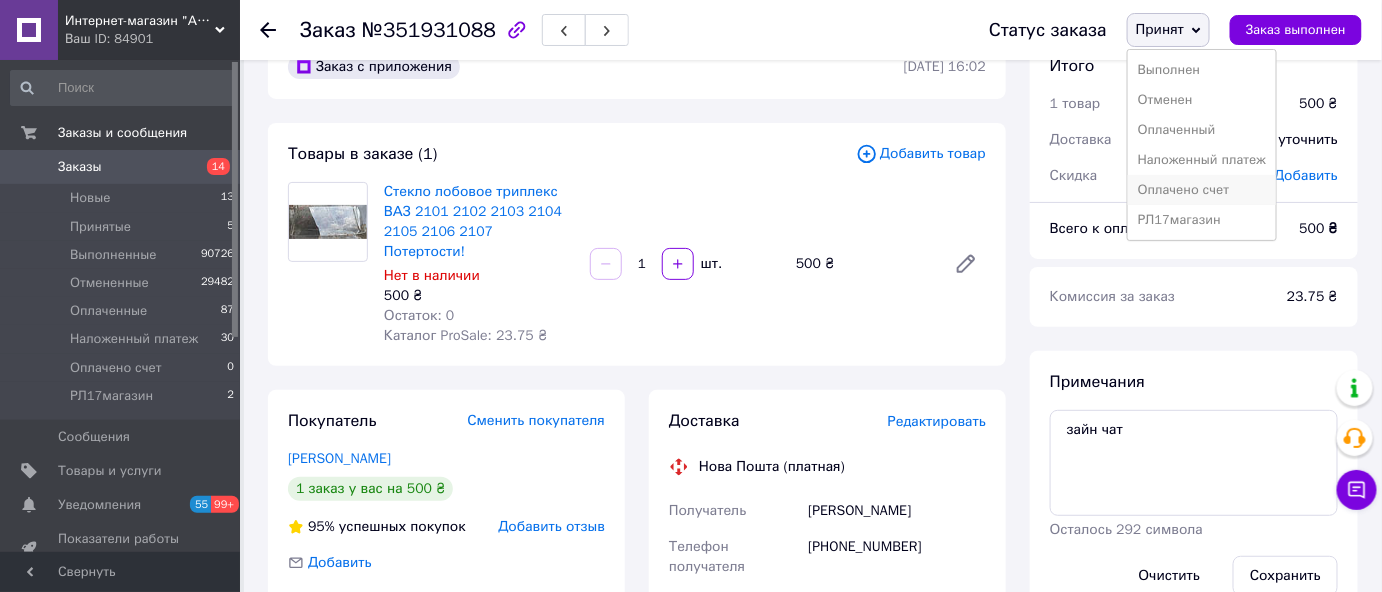 click on "Оплачено счет" at bounding box center [1202, 190] 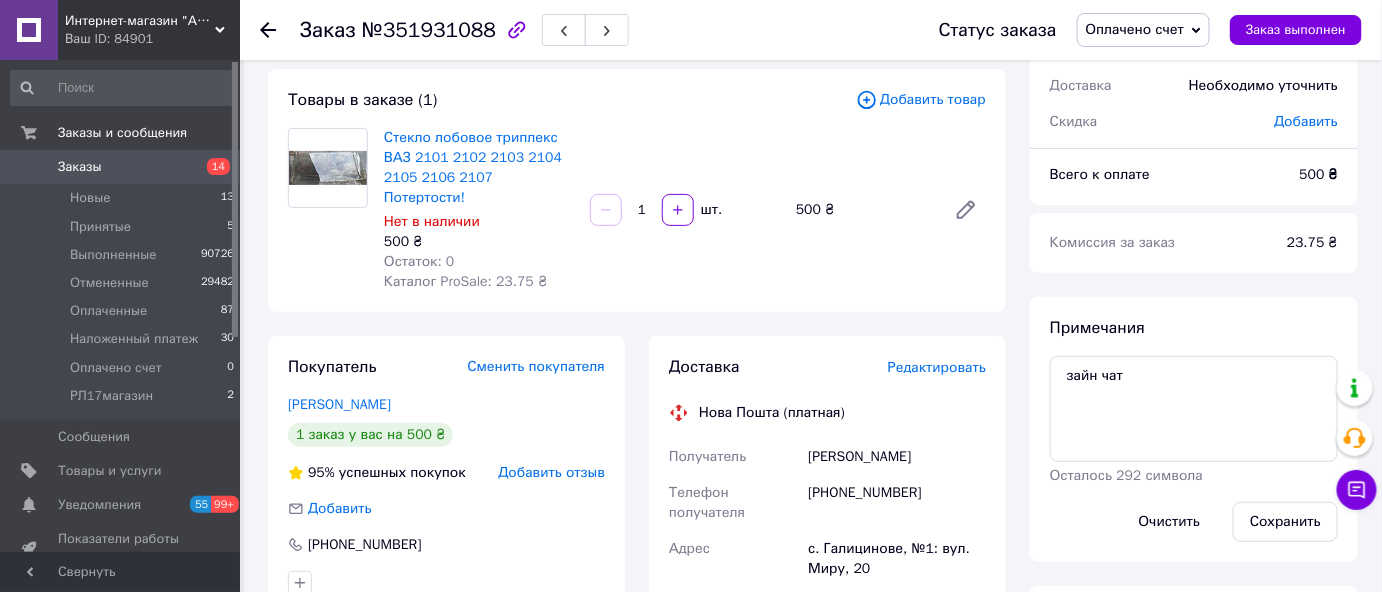scroll, scrollTop: 0, scrollLeft: 0, axis: both 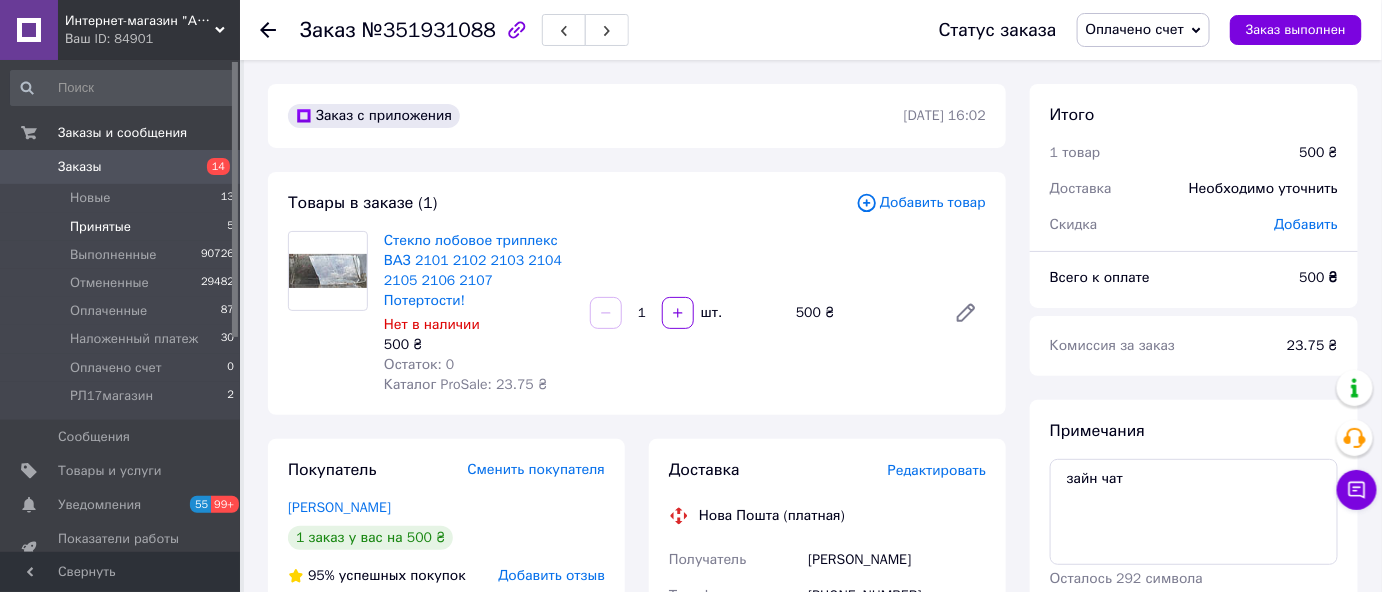 click on "Принятые" at bounding box center [100, 227] 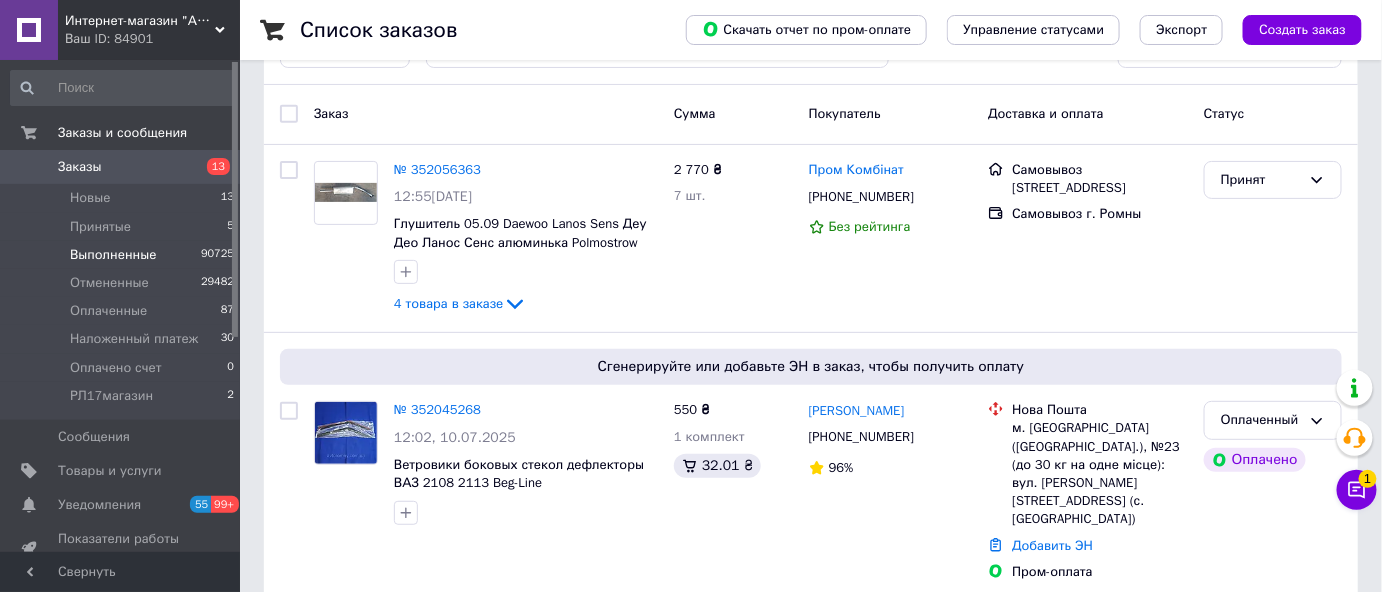 scroll, scrollTop: 90, scrollLeft: 0, axis: vertical 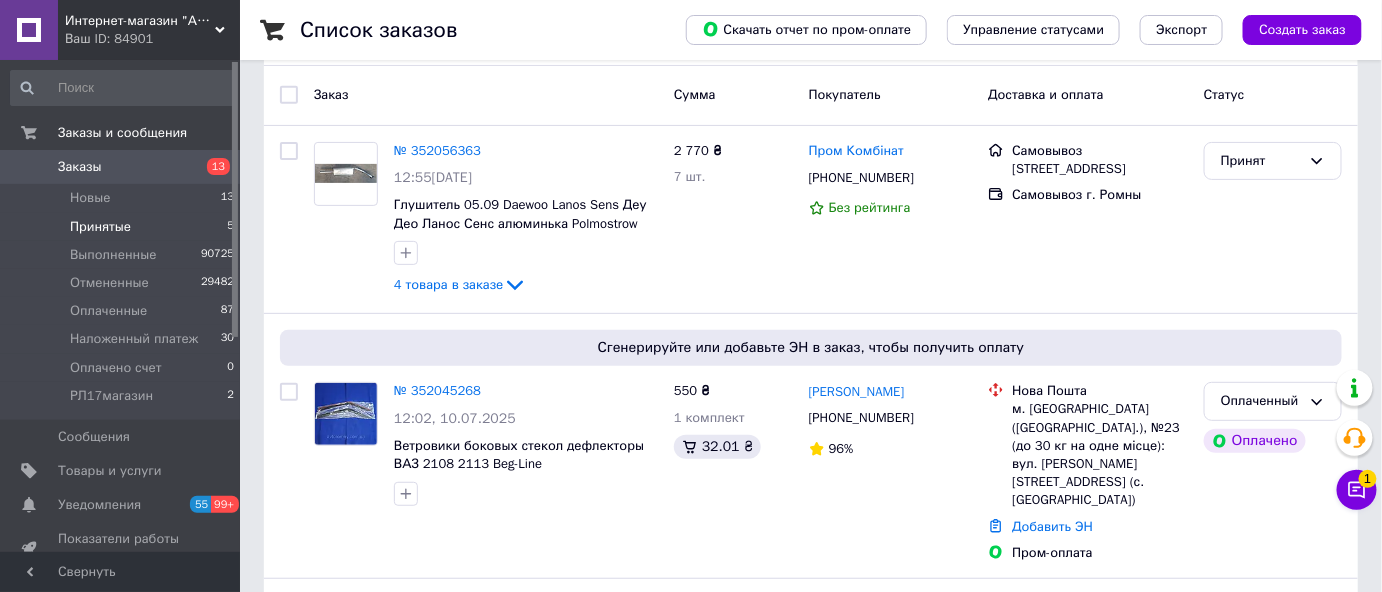 click on "Принятые" at bounding box center [100, 227] 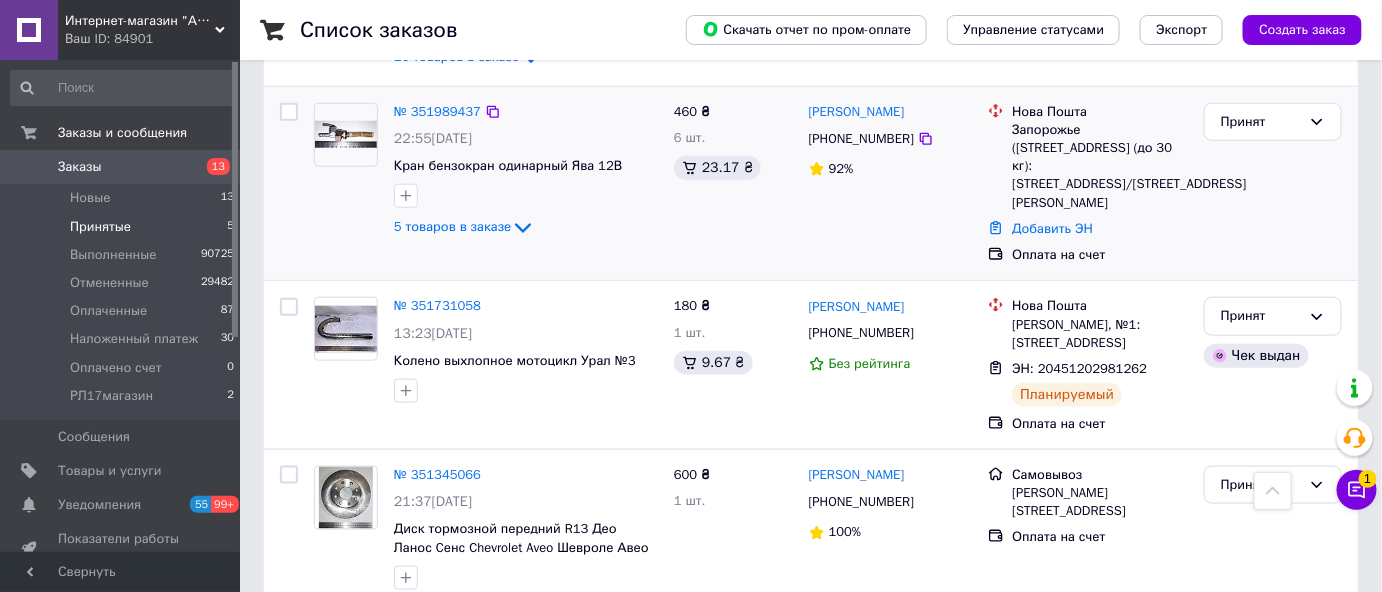 scroll, scrollTop: 594, scrollLeft: 0, axis: vertical 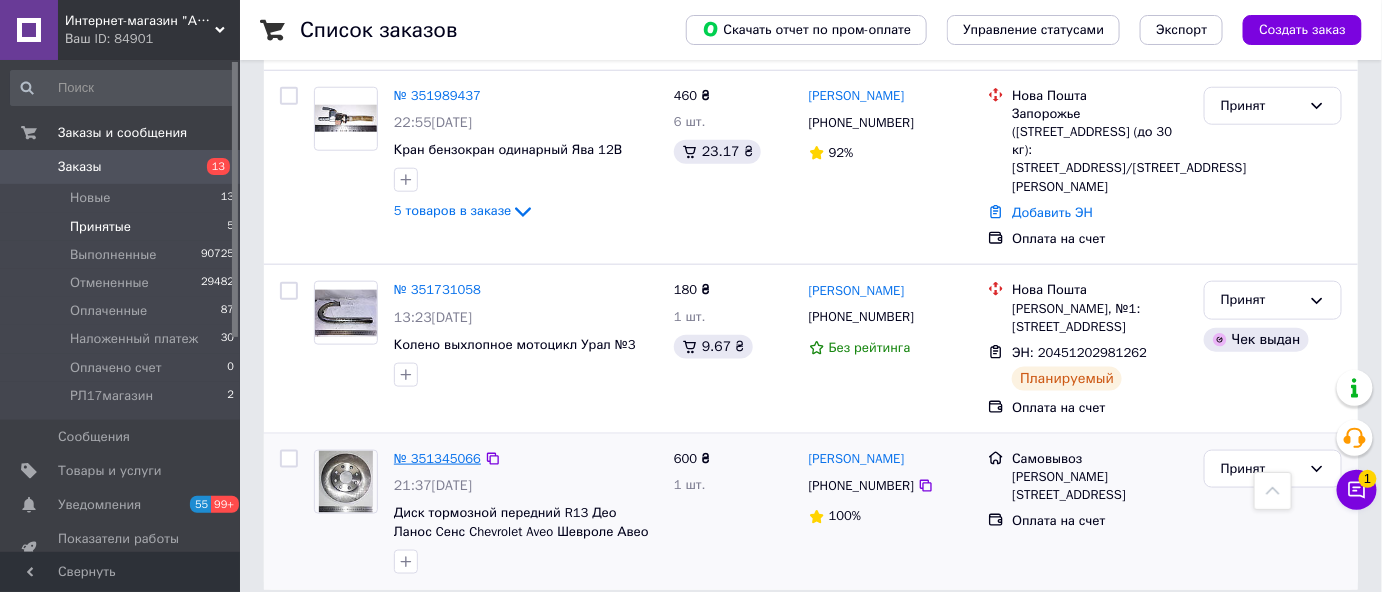 click on "№ 351345066" at bounding box center [437, 458] 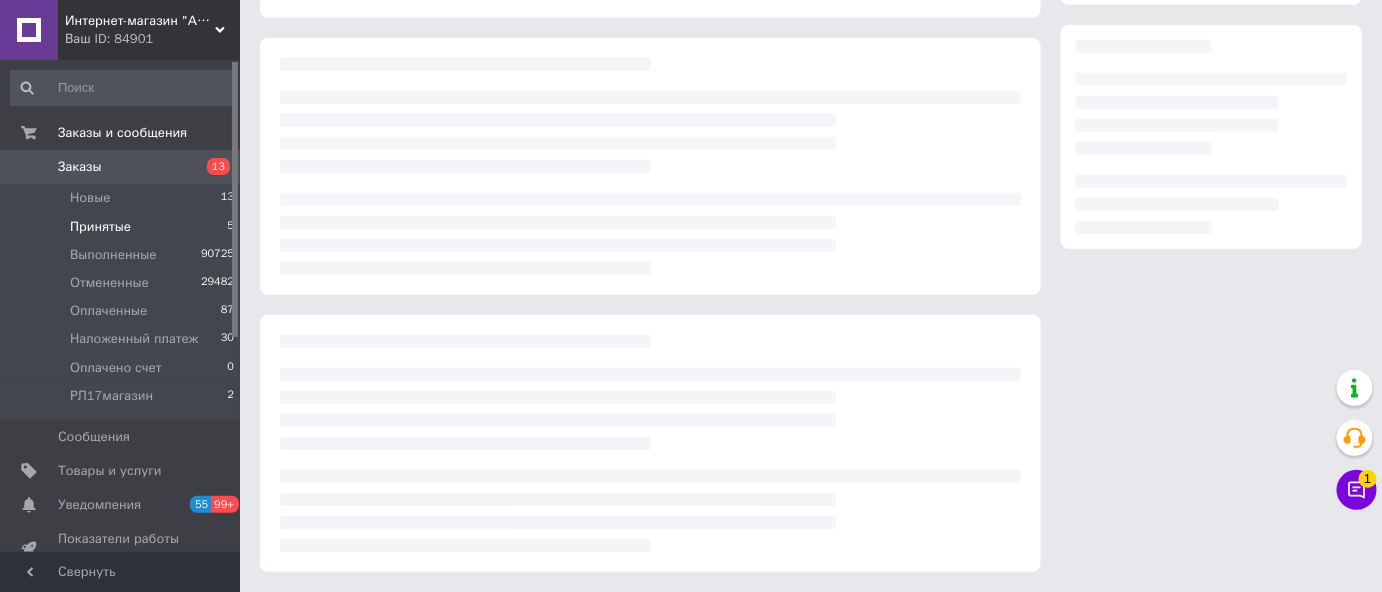 scroll, scrollTop: 0, scrollLeft: 0, axis: both 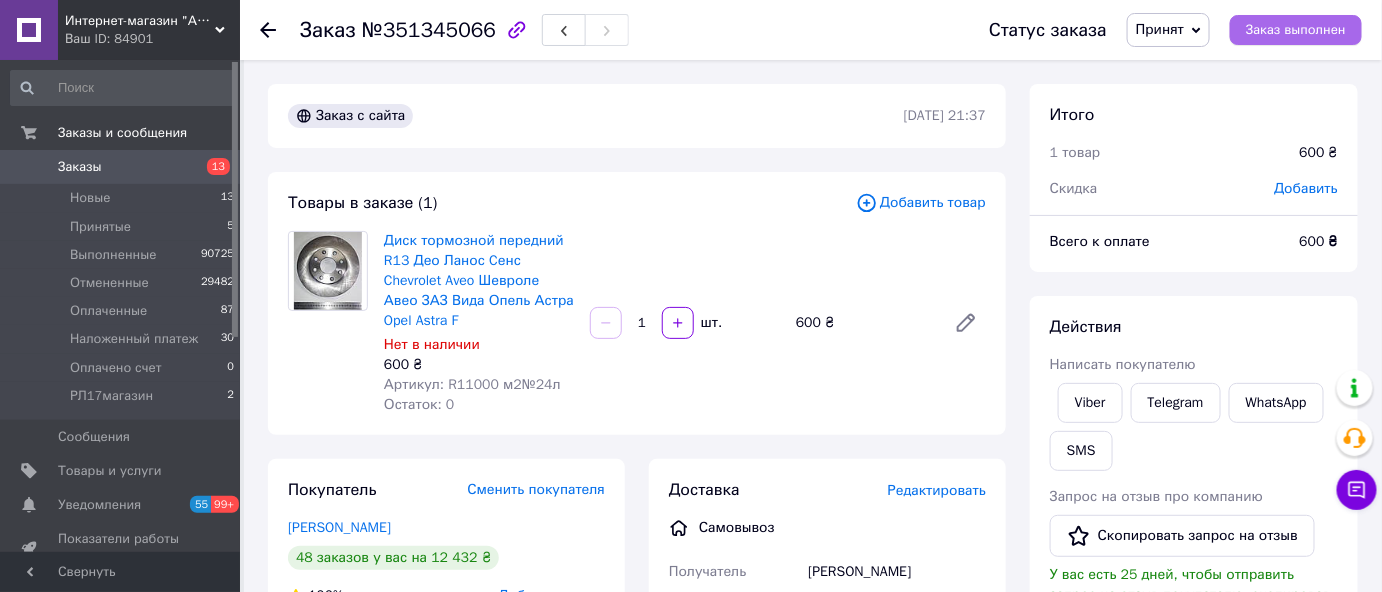 click on "Заказ выполнен" at bounding box center (1296, 30) 